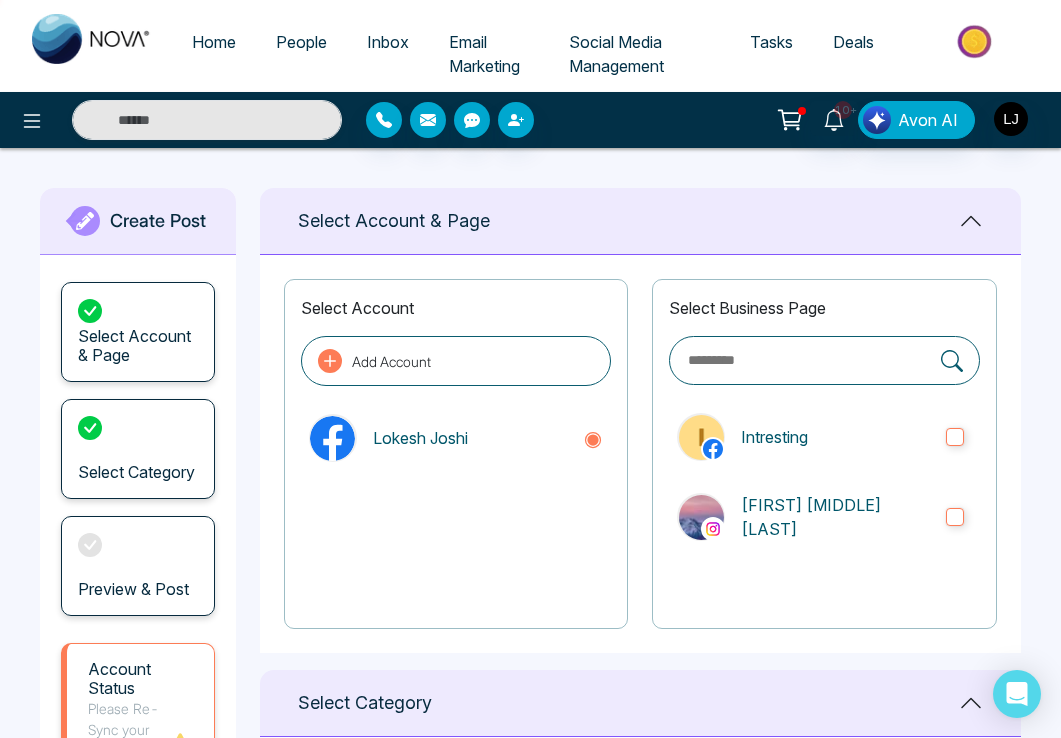 scroll, scrollTop: 980, scrollLeft: 0, axis: vertical 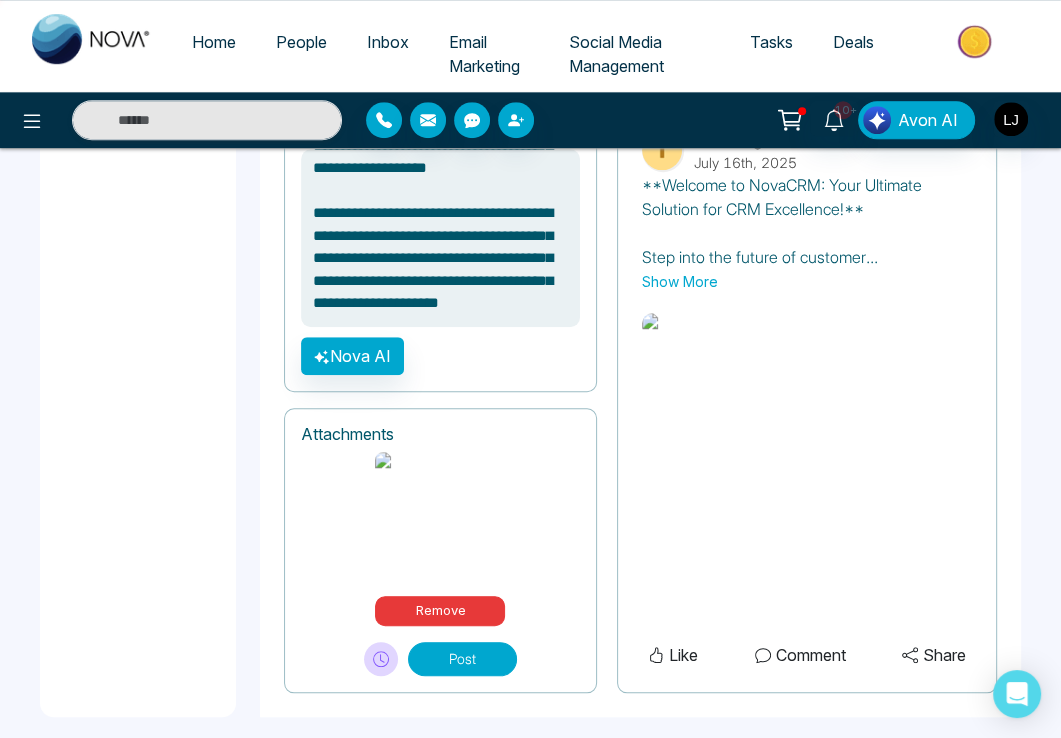 click on "Post" at bounding box center (462, 659) 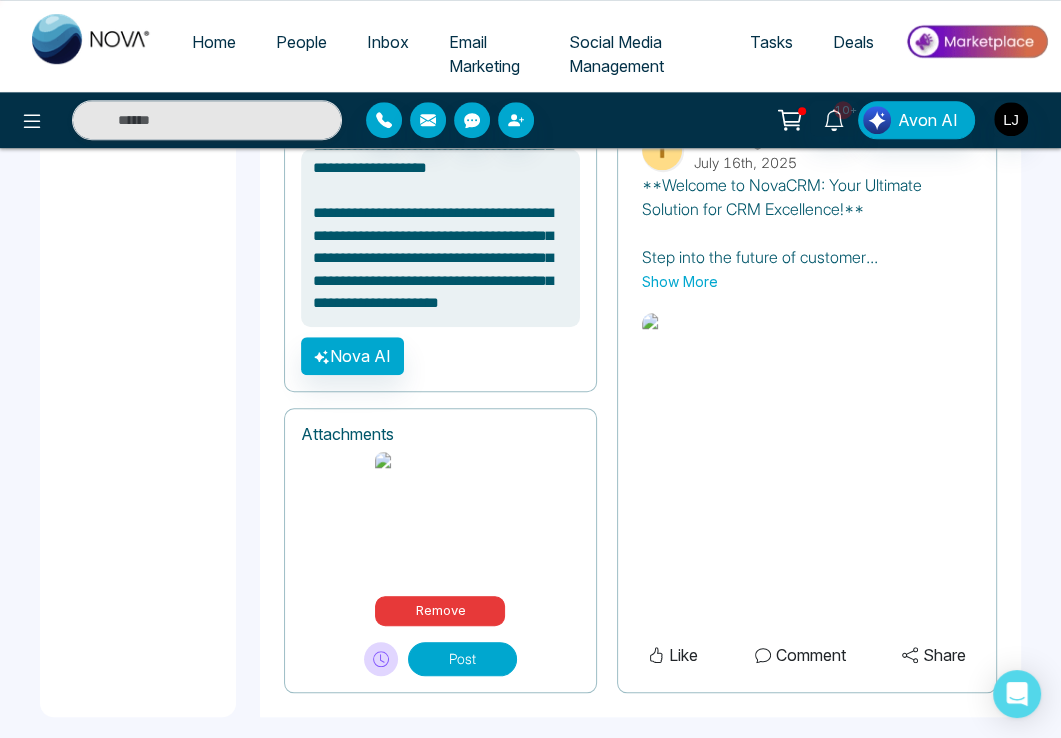 click on "Post" at bounding box center (462, 659) 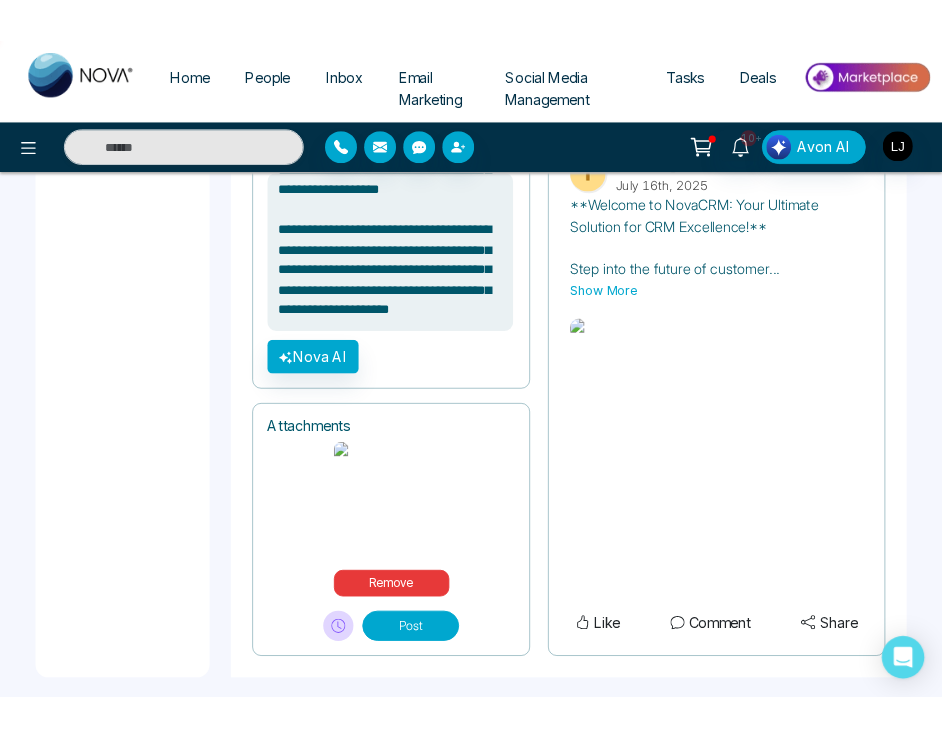 scroll, scrollTop: 1041, scrollLeft: 0, axis: vertical 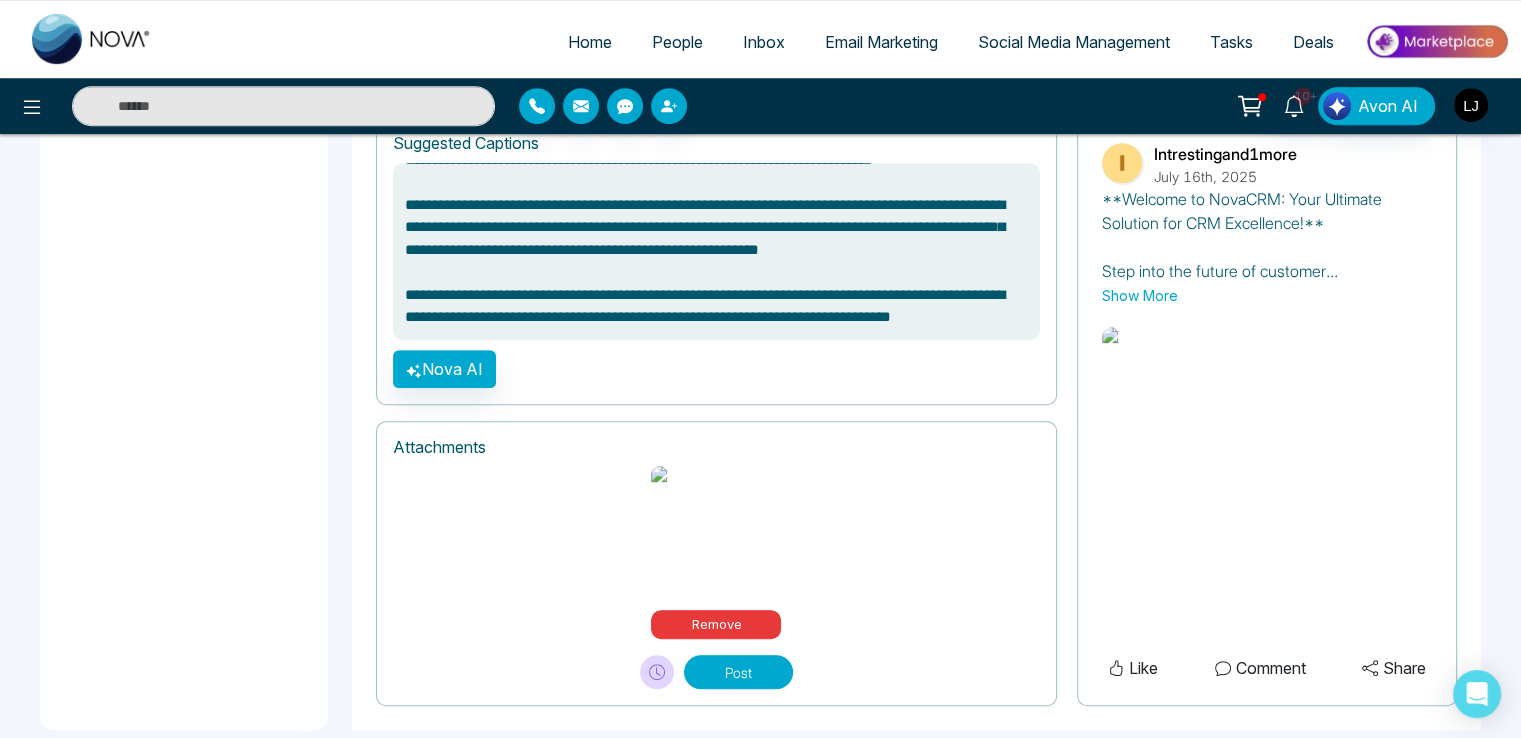 click on "People" at bounding box center (677, 42) 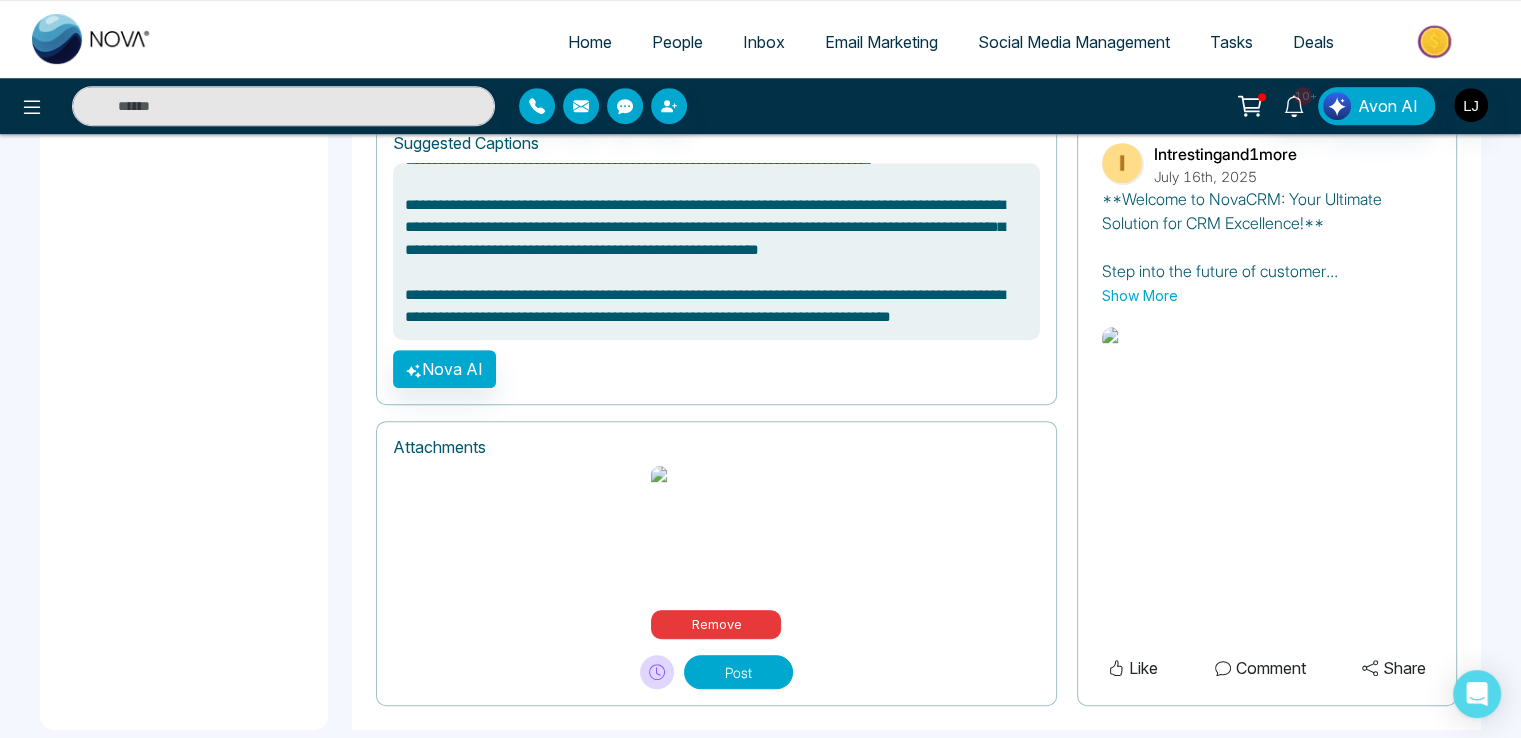 scroll, scrollTop: 0, scrollLeft: 0, axis: both 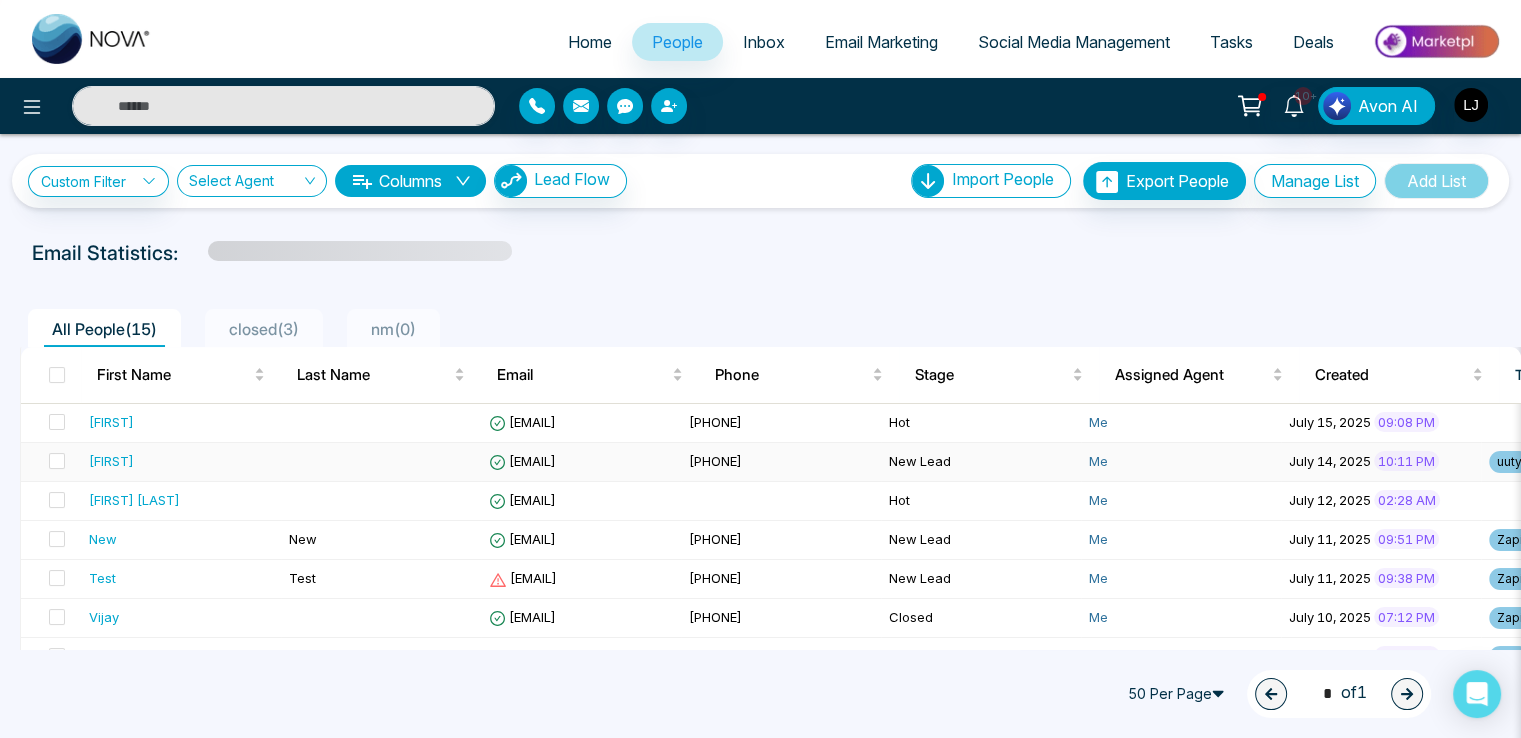 click on "asjoshi7777@gmail.com" at bounding box center (522, 461) 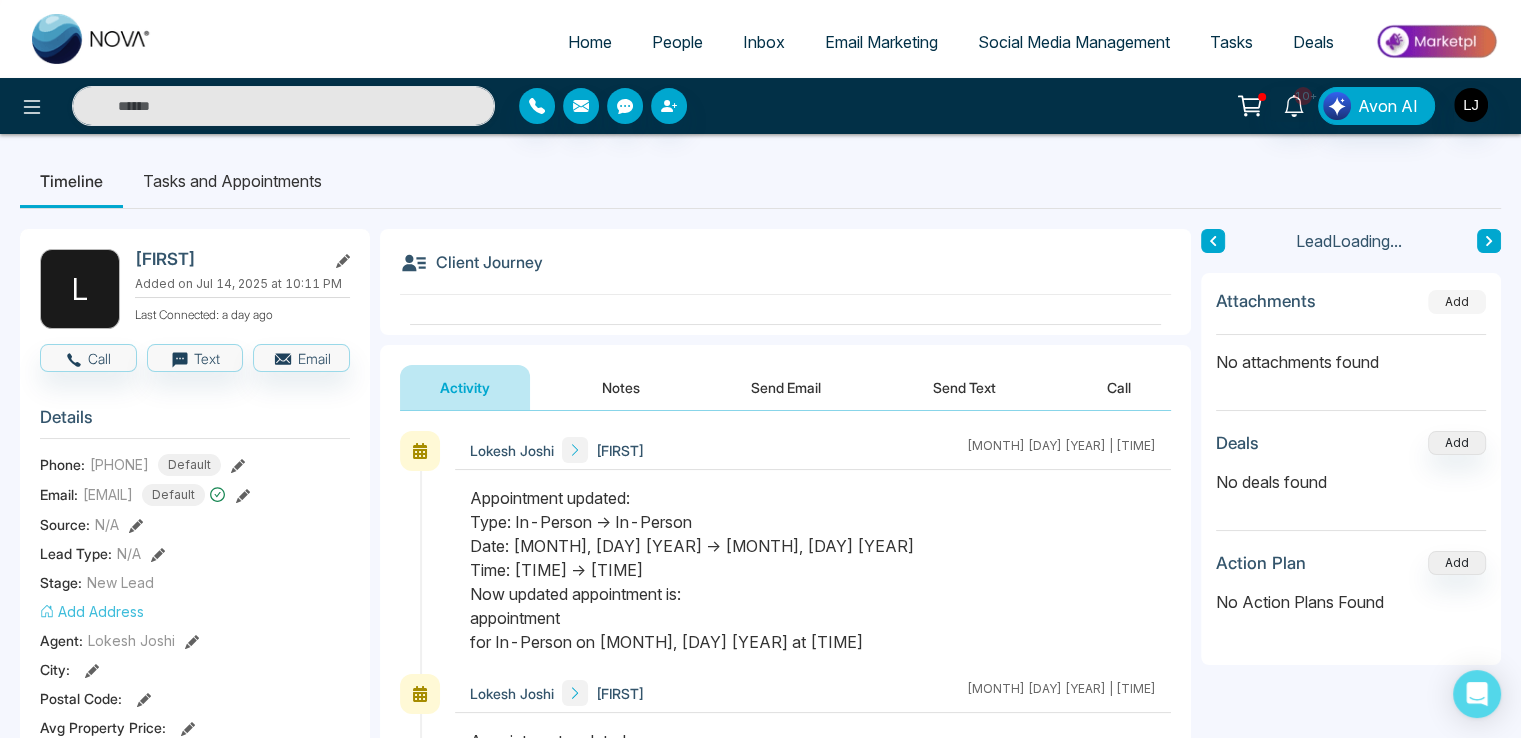 click on "Add" at bounding box center (1457, 302) 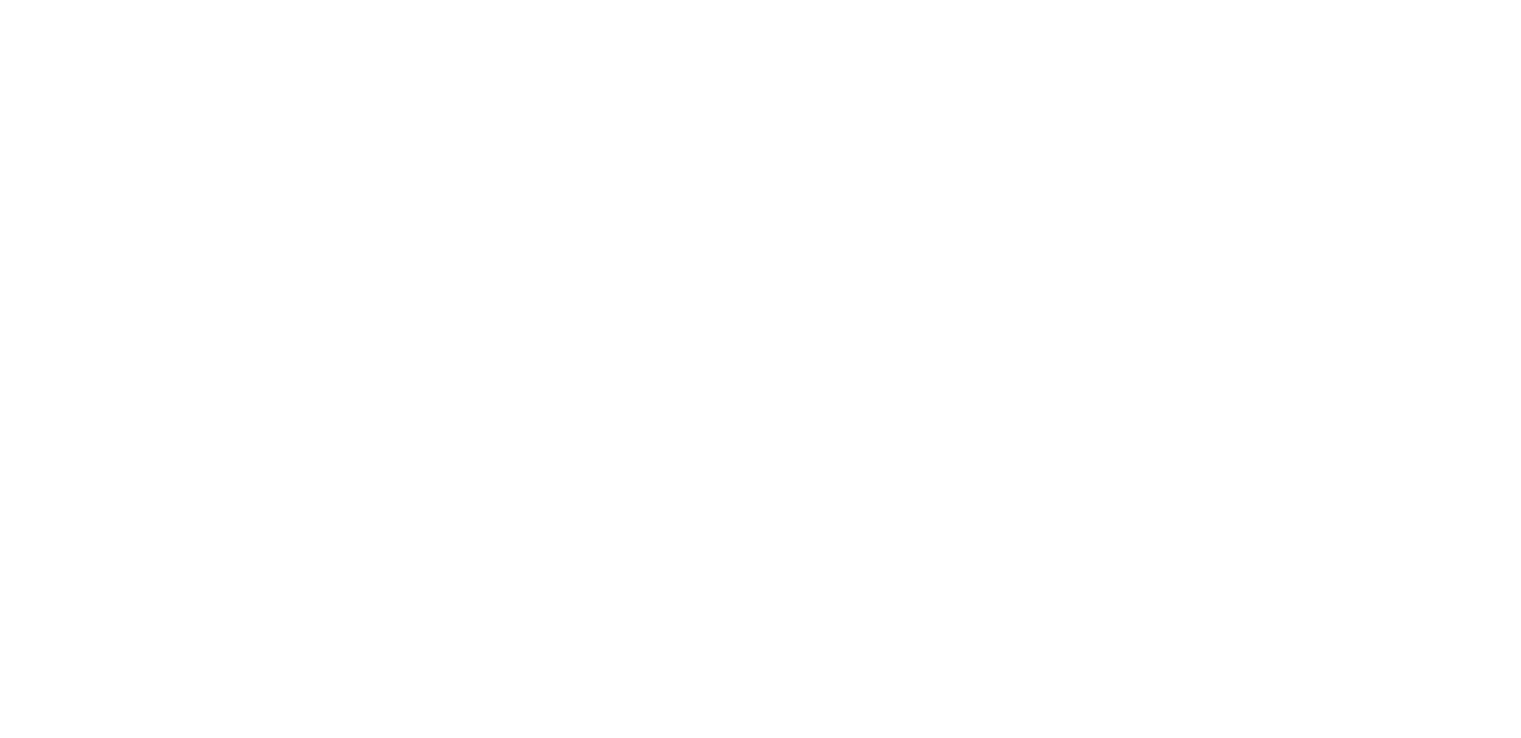 scroll, scrollTop: 0, scrollLeft: 0, axis: both 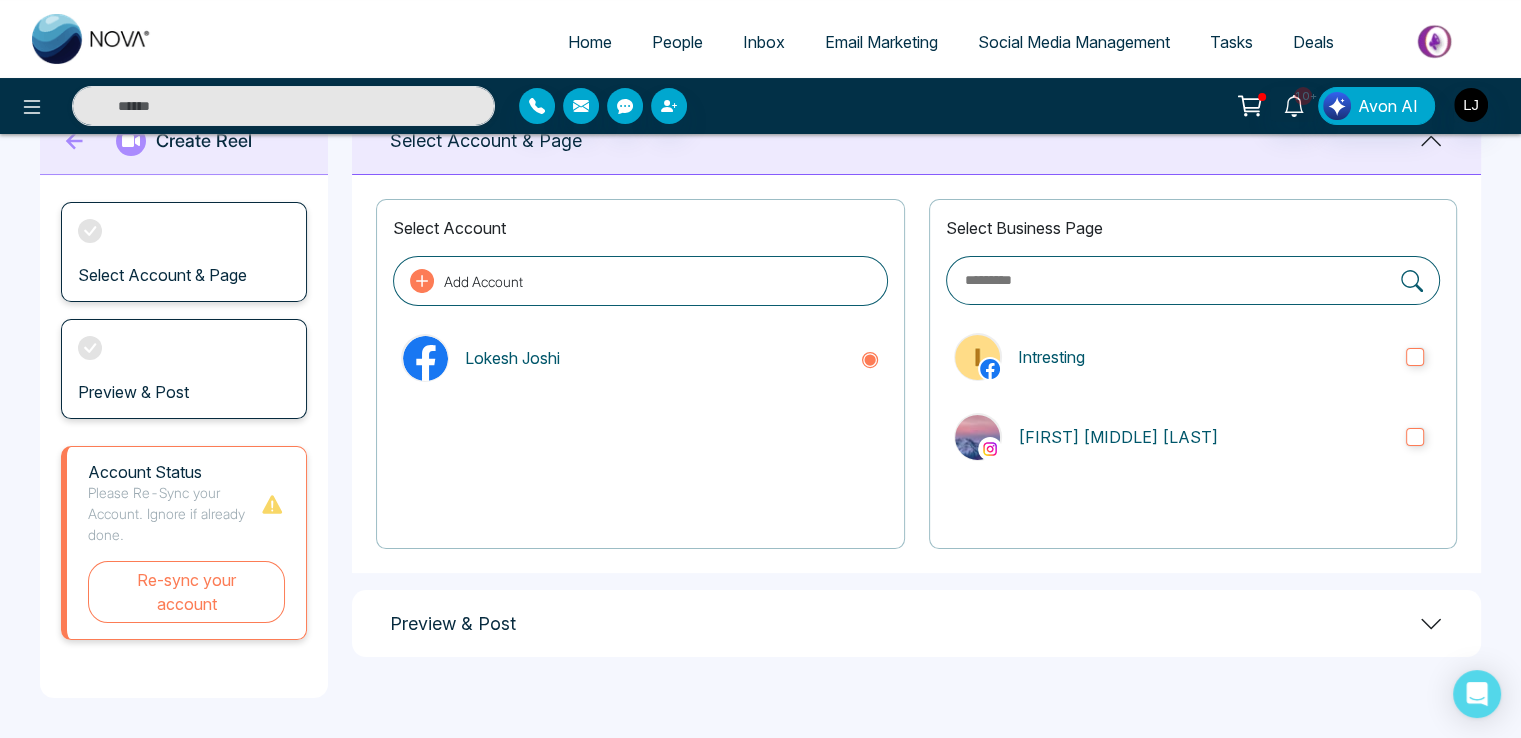 click 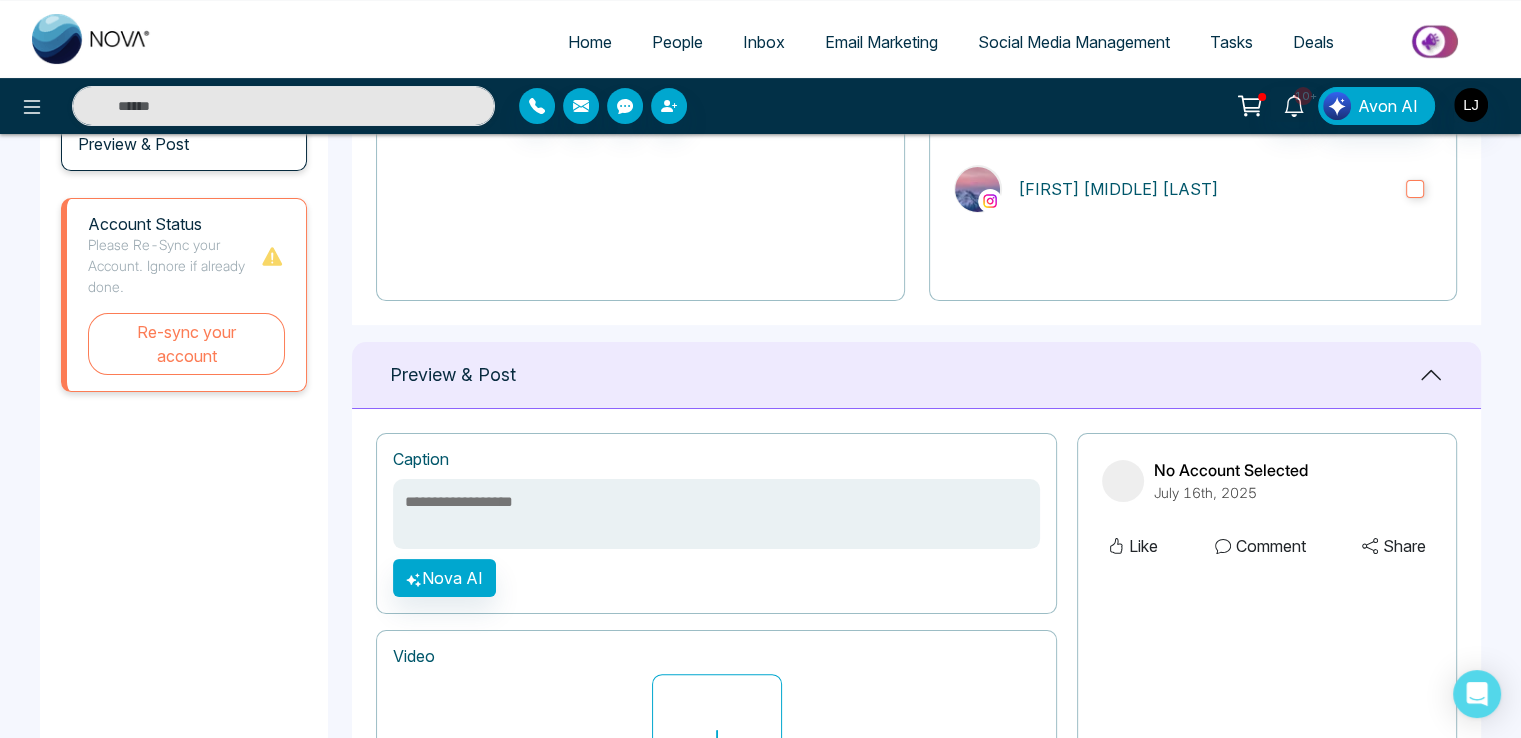 scroll, scrollTop: 514, scrollLeft: 0, axis: vertical 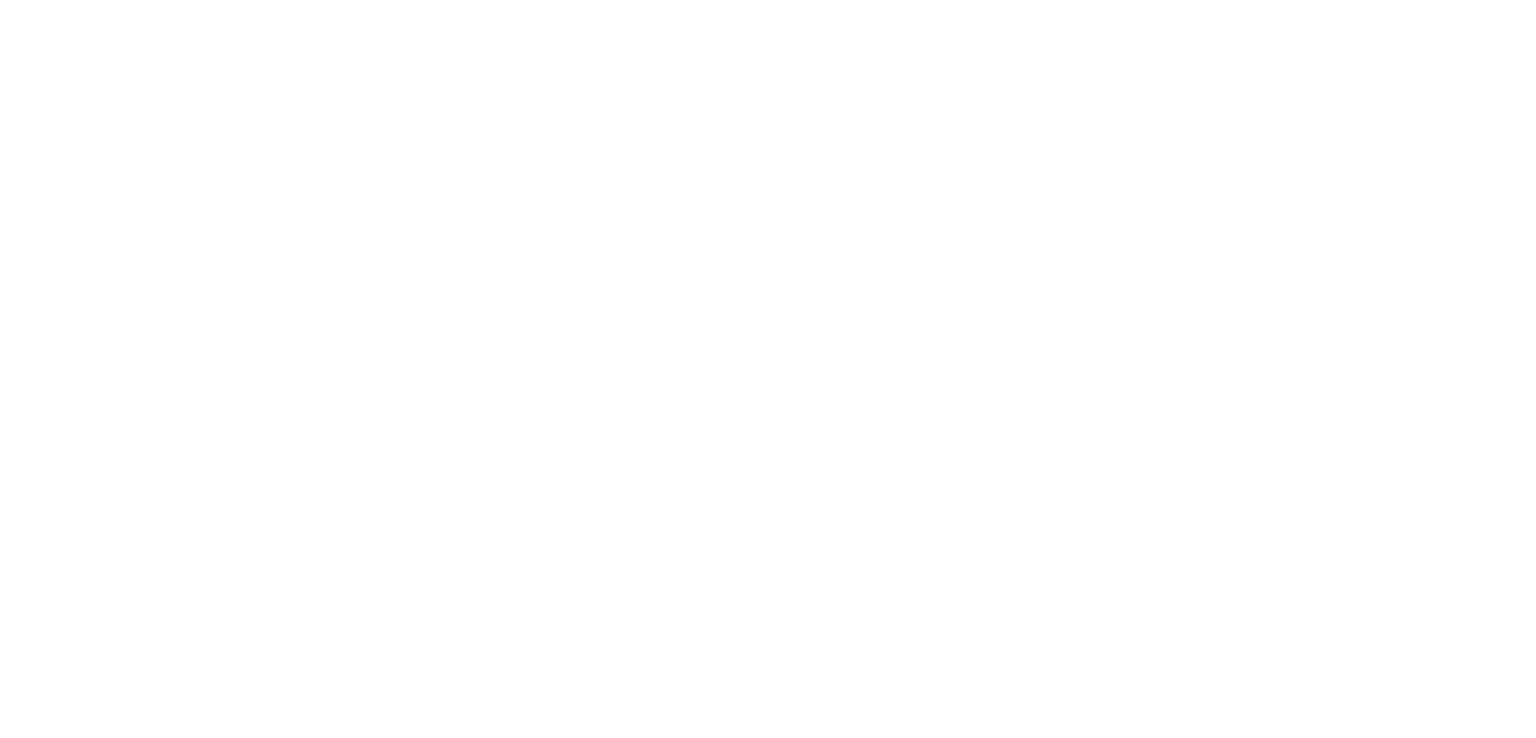 click at bounding box center (768, 369) 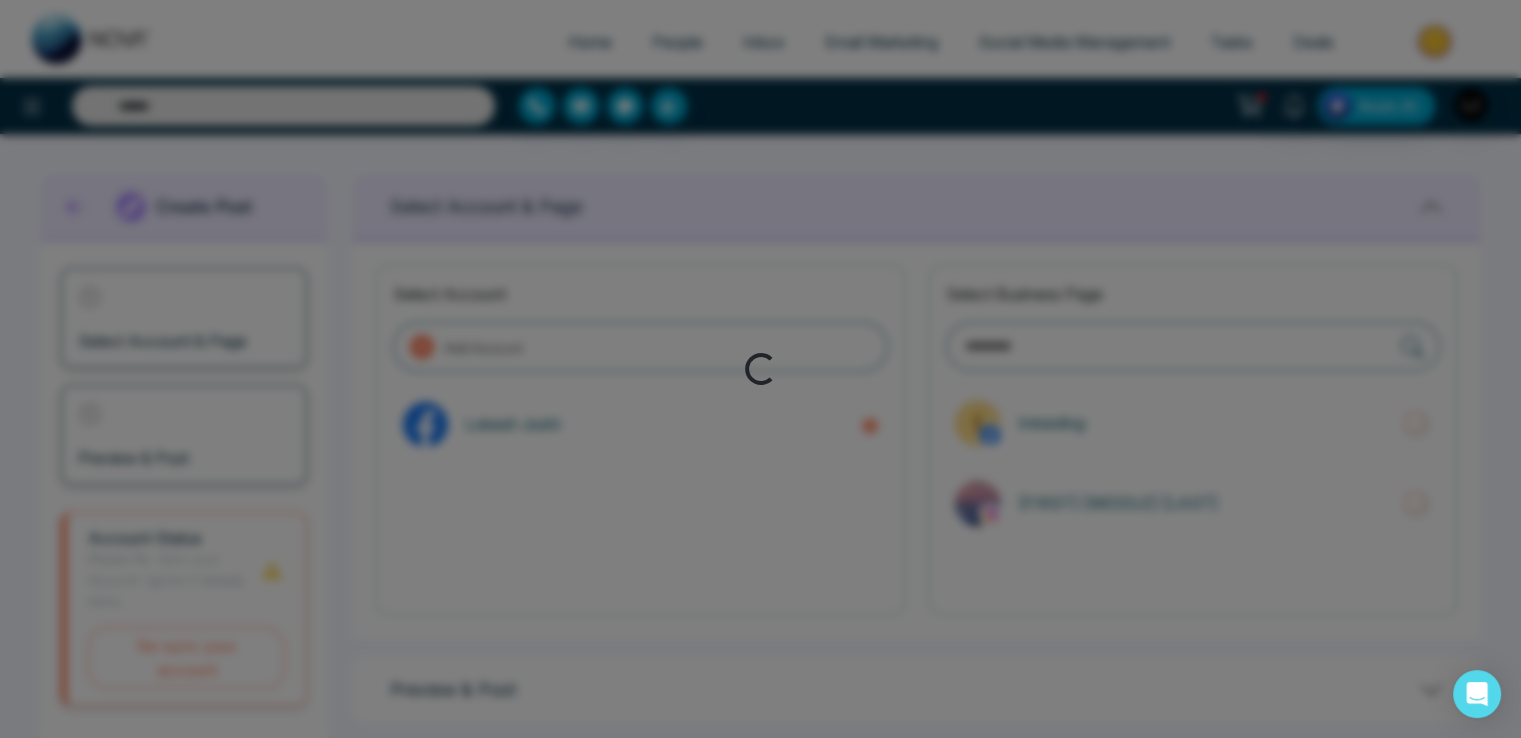drag, startPoint x: 523, startPoint y: 439, endPoint x: 572, endPoint y: 429, distance: 50.01 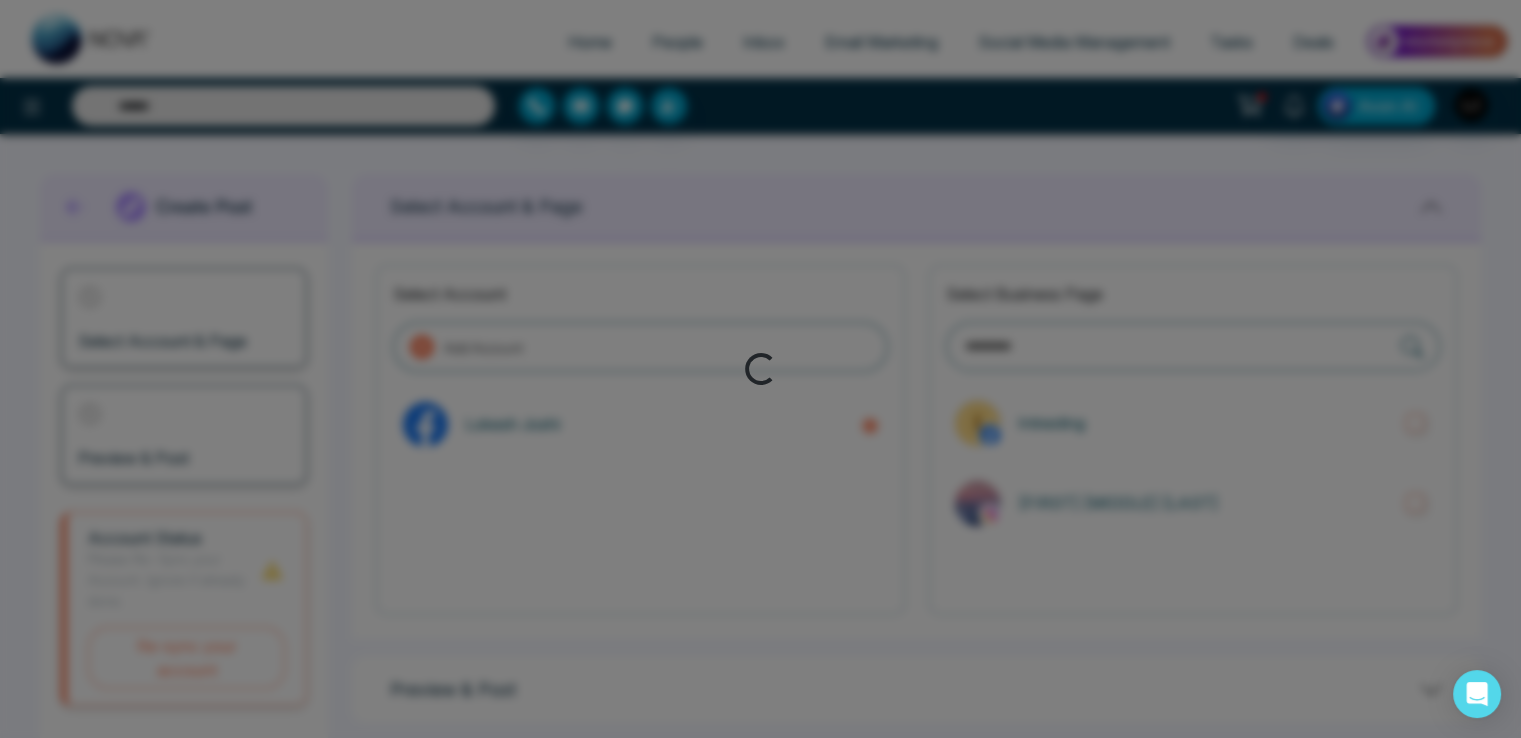 click at bounding box center (760, 369) 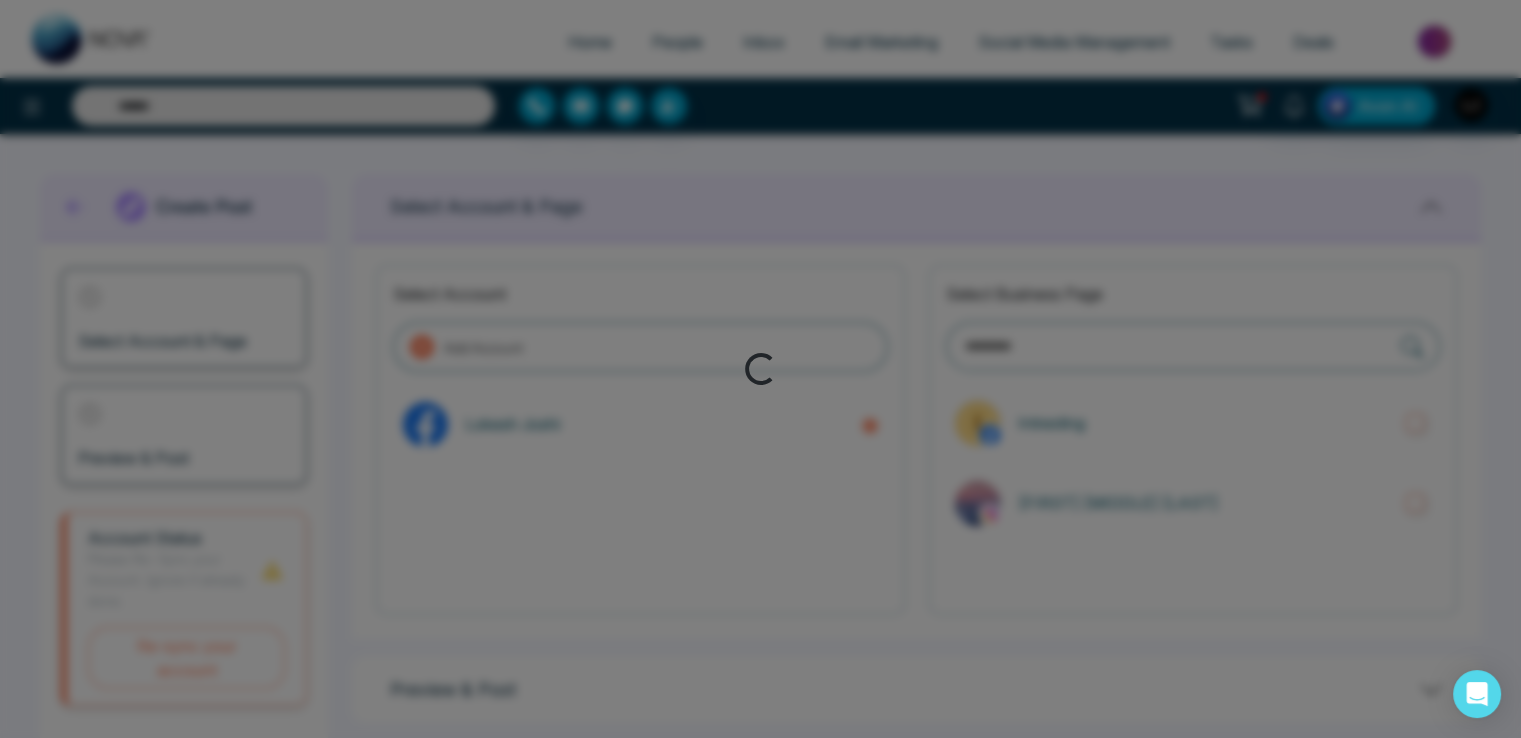 click at bounding box center (760, 369) 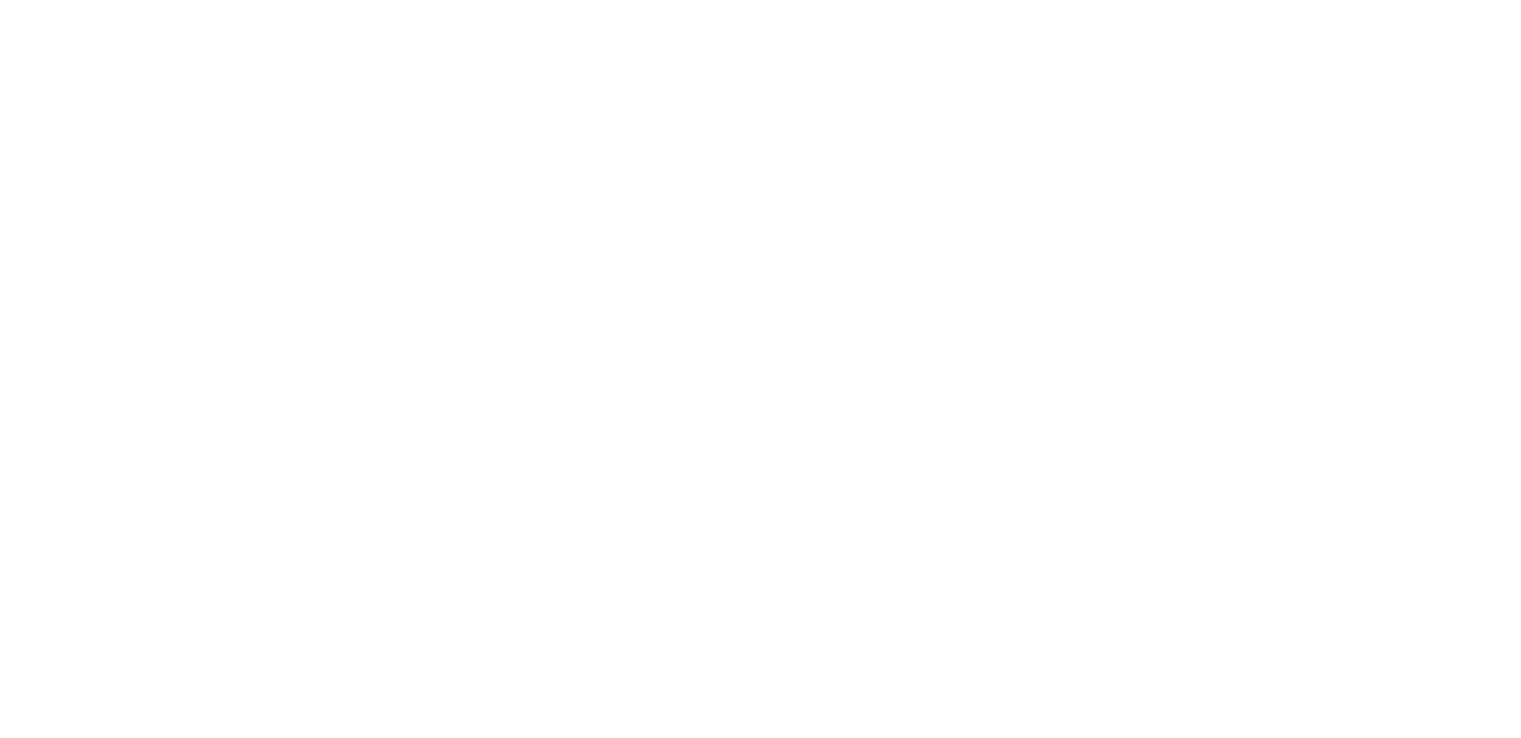 scroll, scrollTop: 0, scrollLeft: 0, axis: both 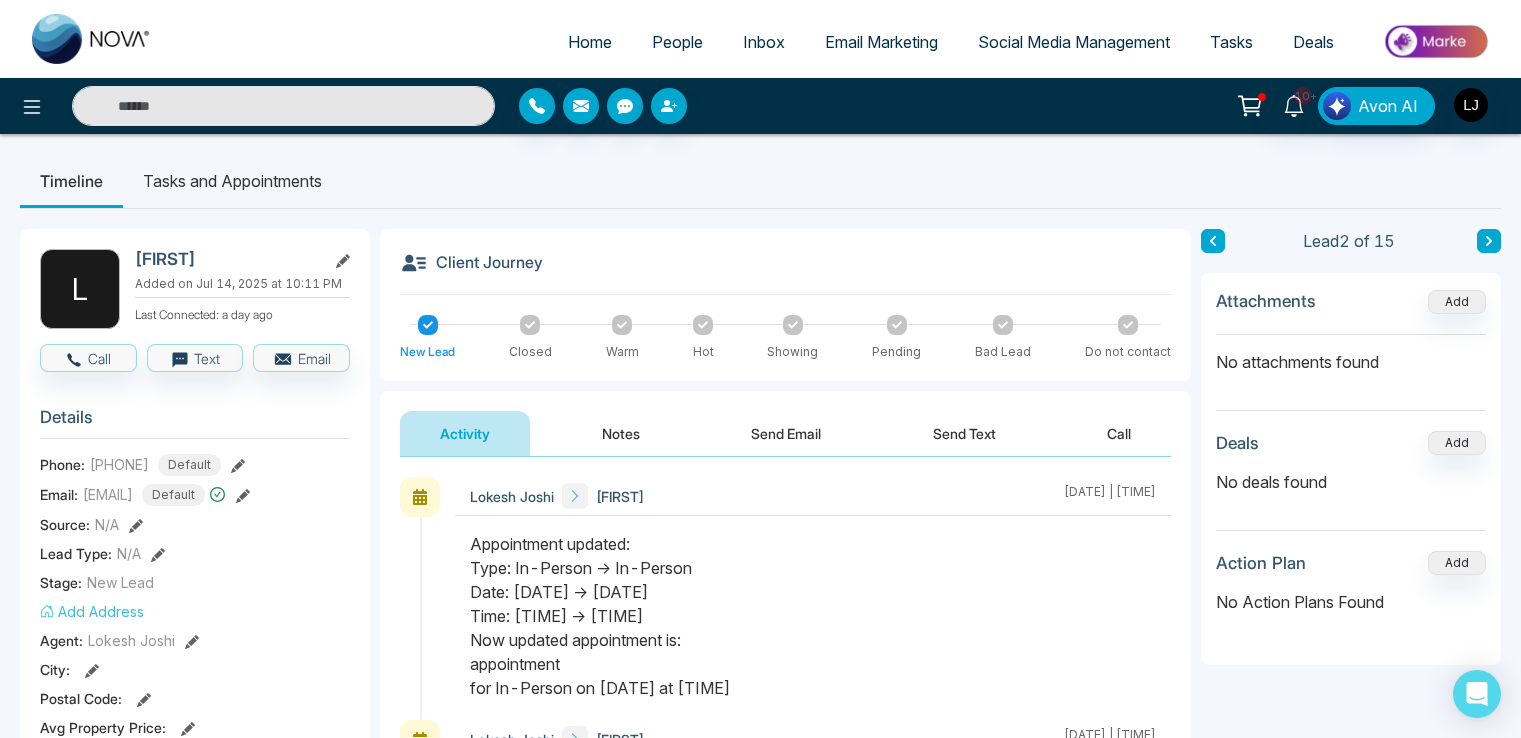 click on "Social Media Management" at bounding box center [1074, 42] 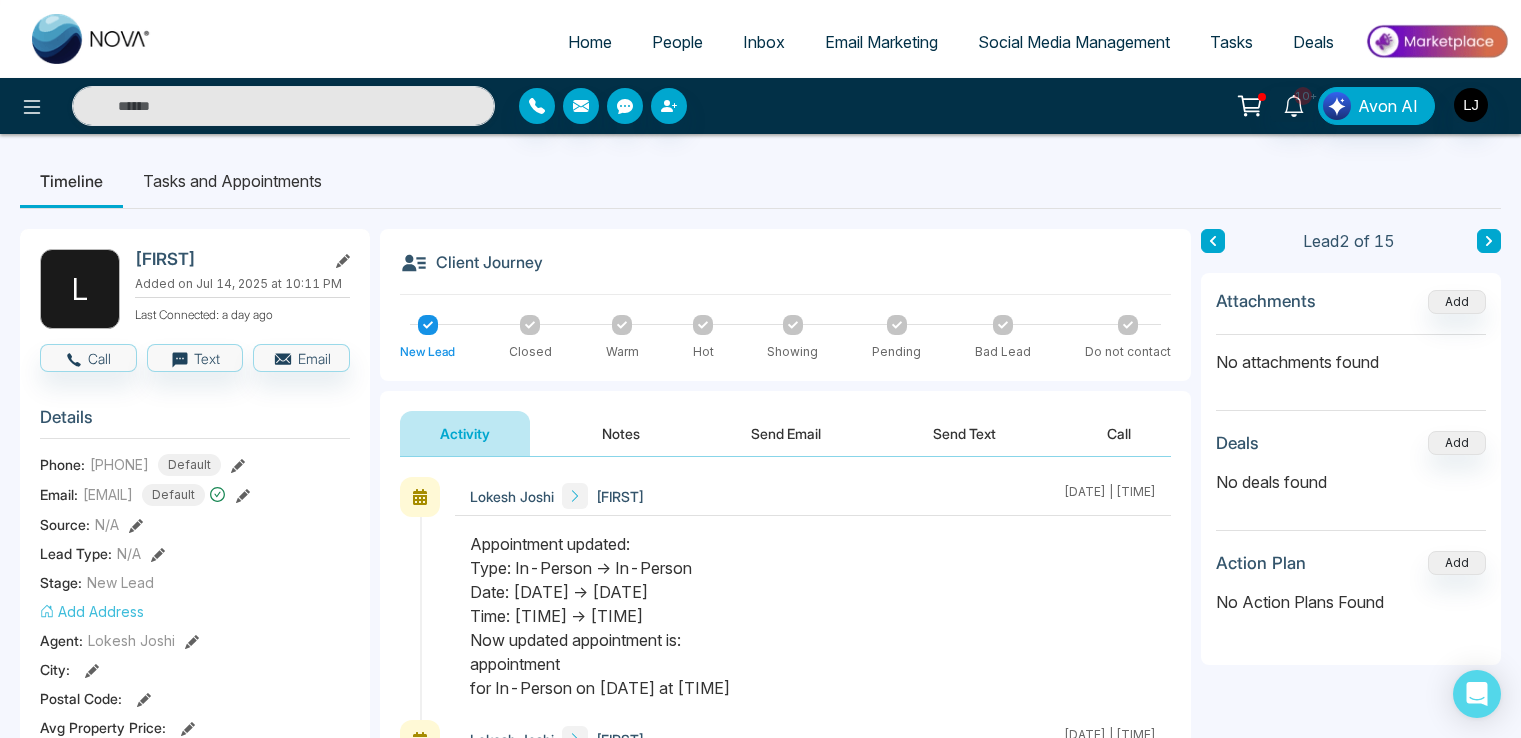 scroll, scrollTop: 0, scrollLeft: 0, axis: both 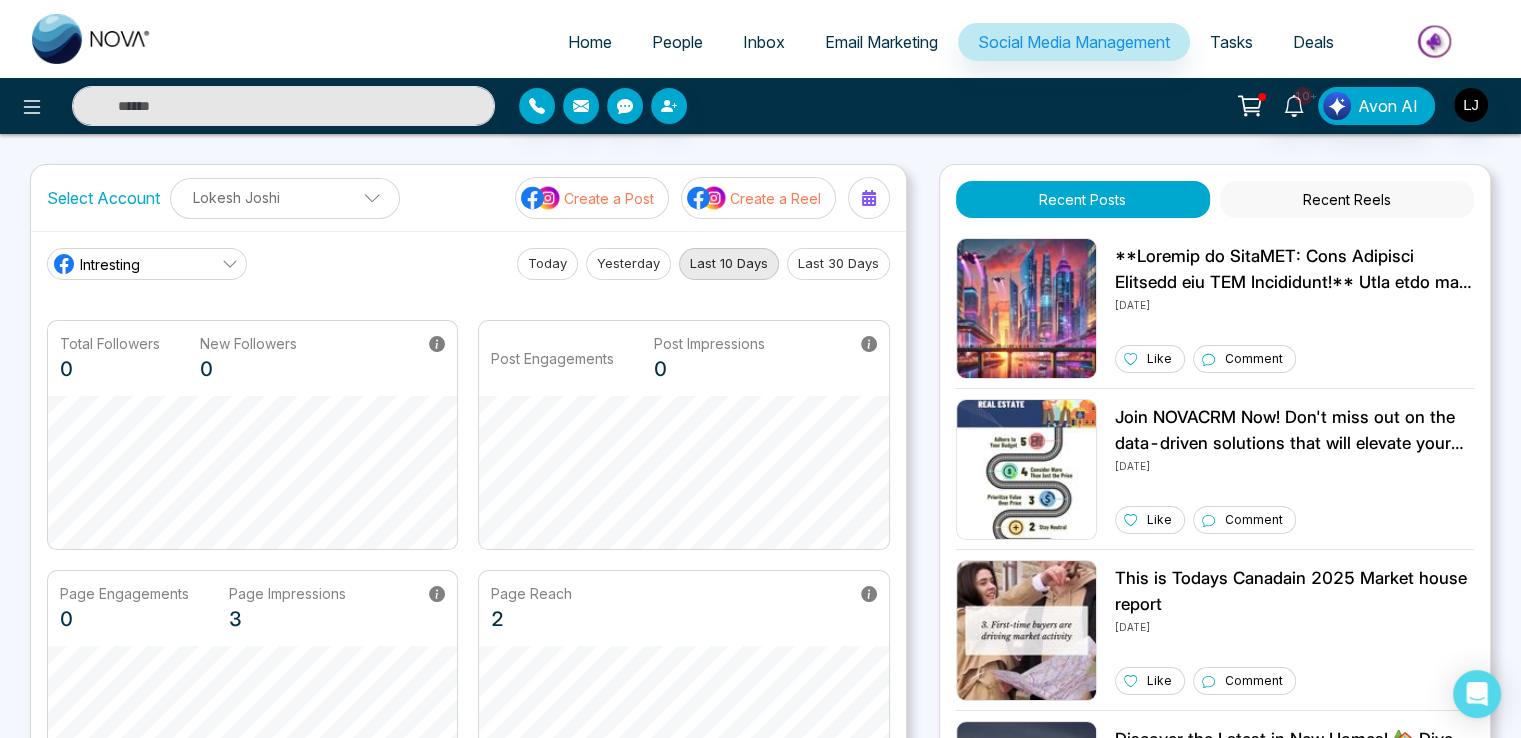 click on "Create a Post" at bounding box center (609, 198) 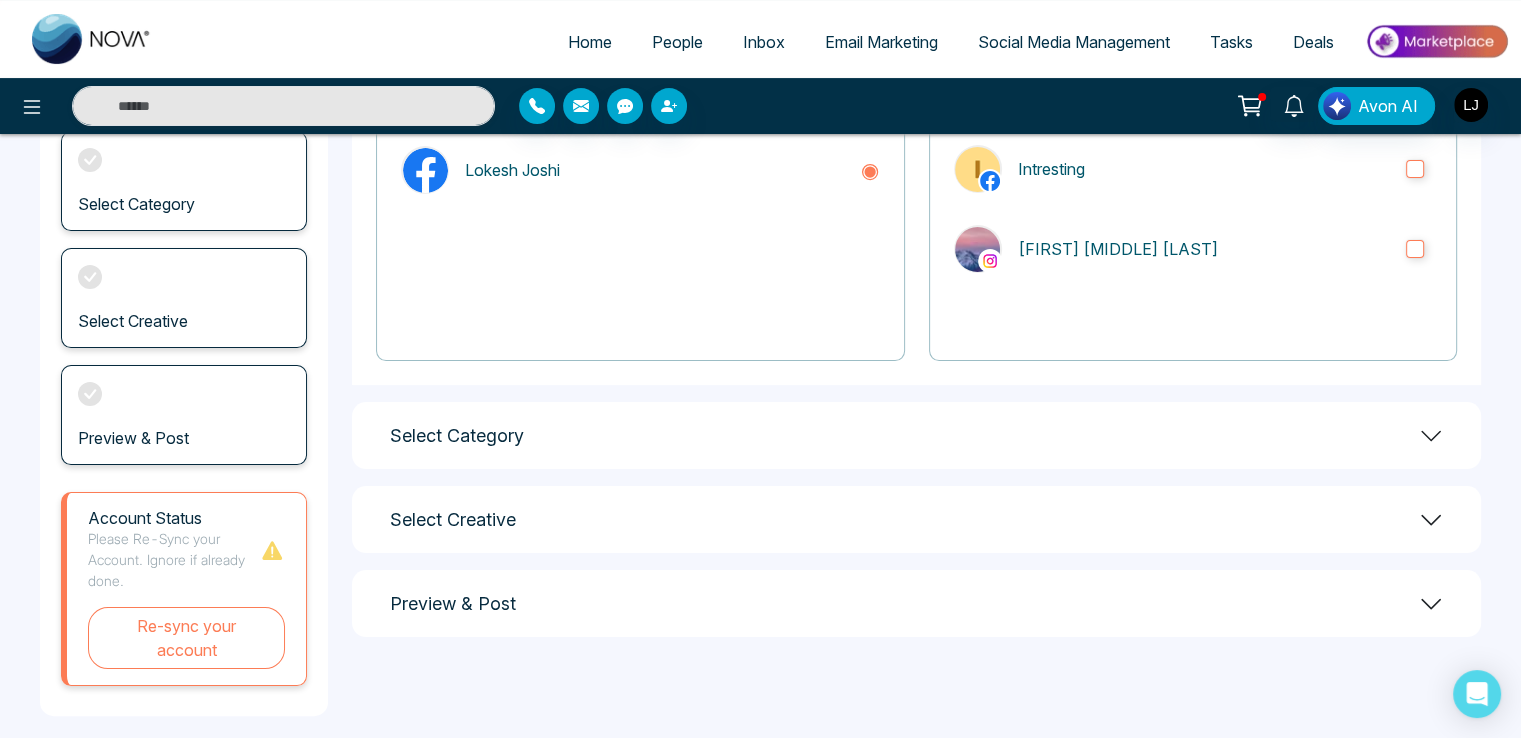 scroll, scrollTop: 272, scrollLeft: 0, axis: vertical 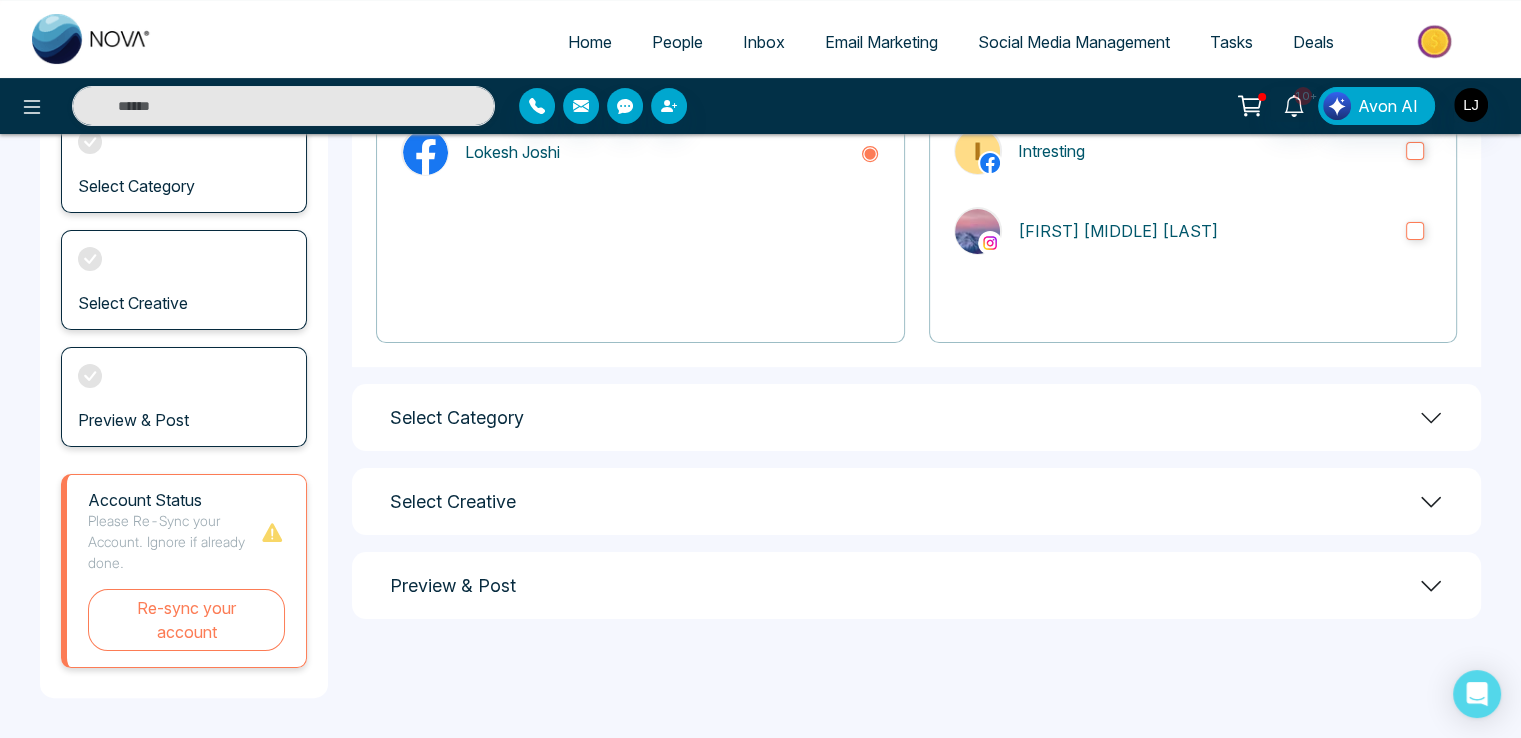 click on "Select Creative" at bounding box center [916, 501] 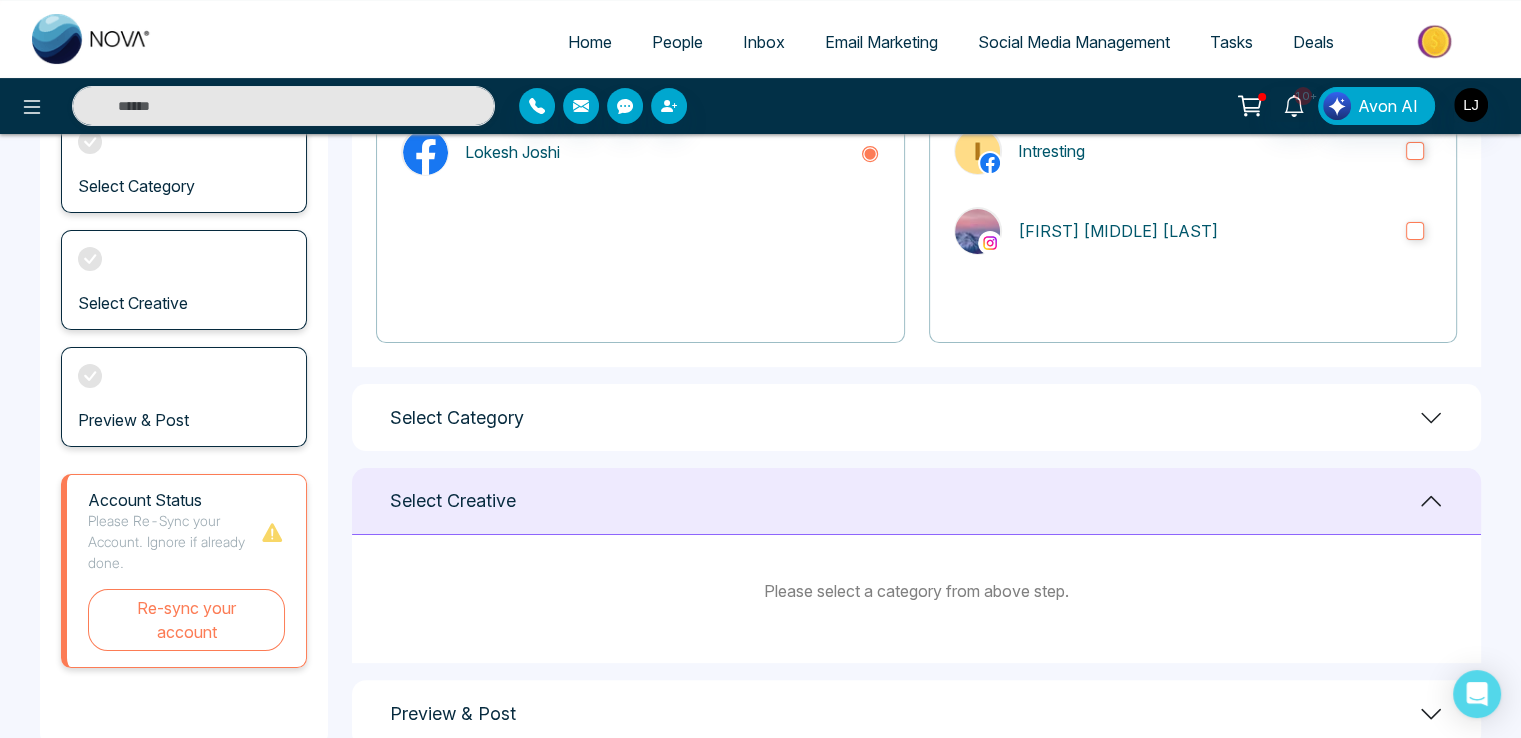 click on "**********" at bounding box center (916, 324) 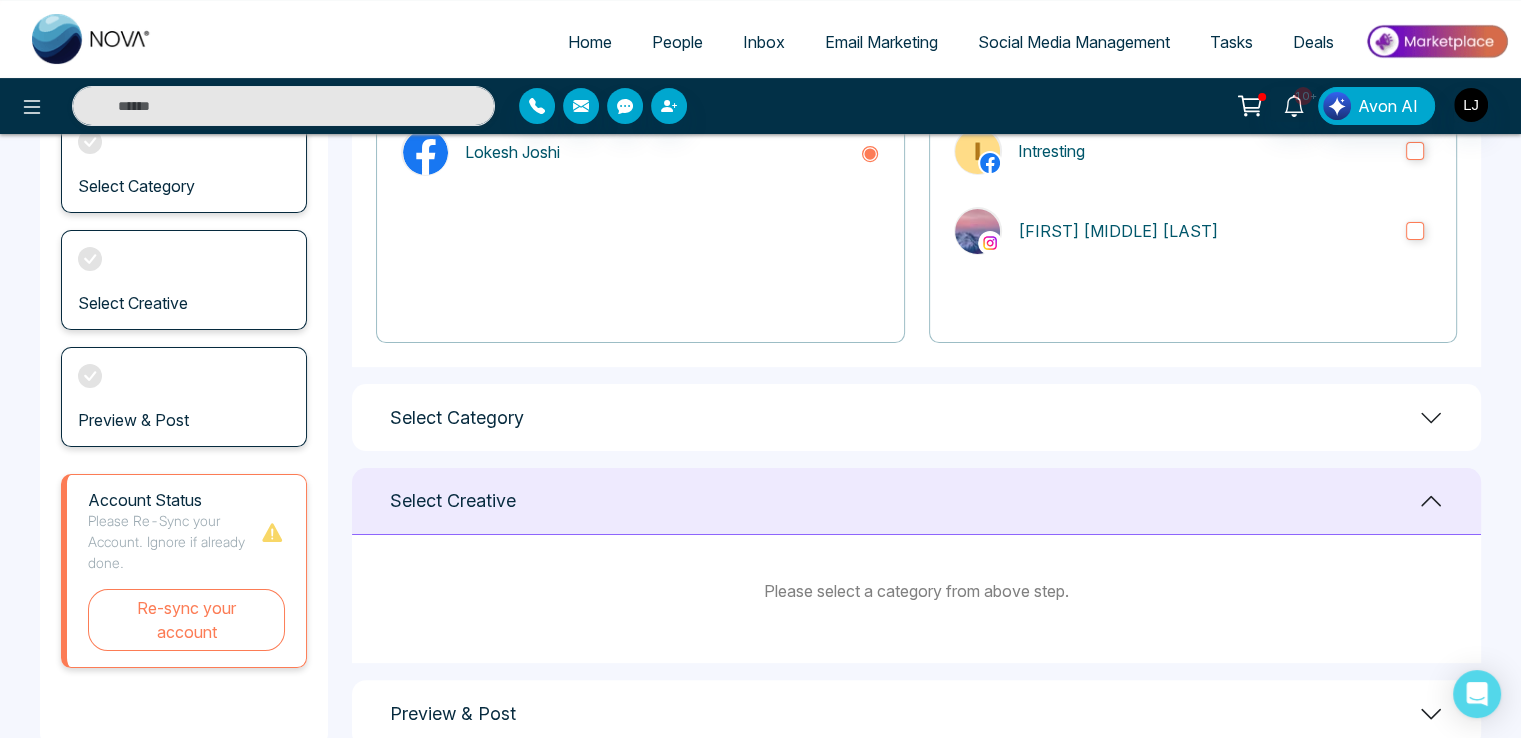 click on "Select Category" at bounding box center [916, 417] 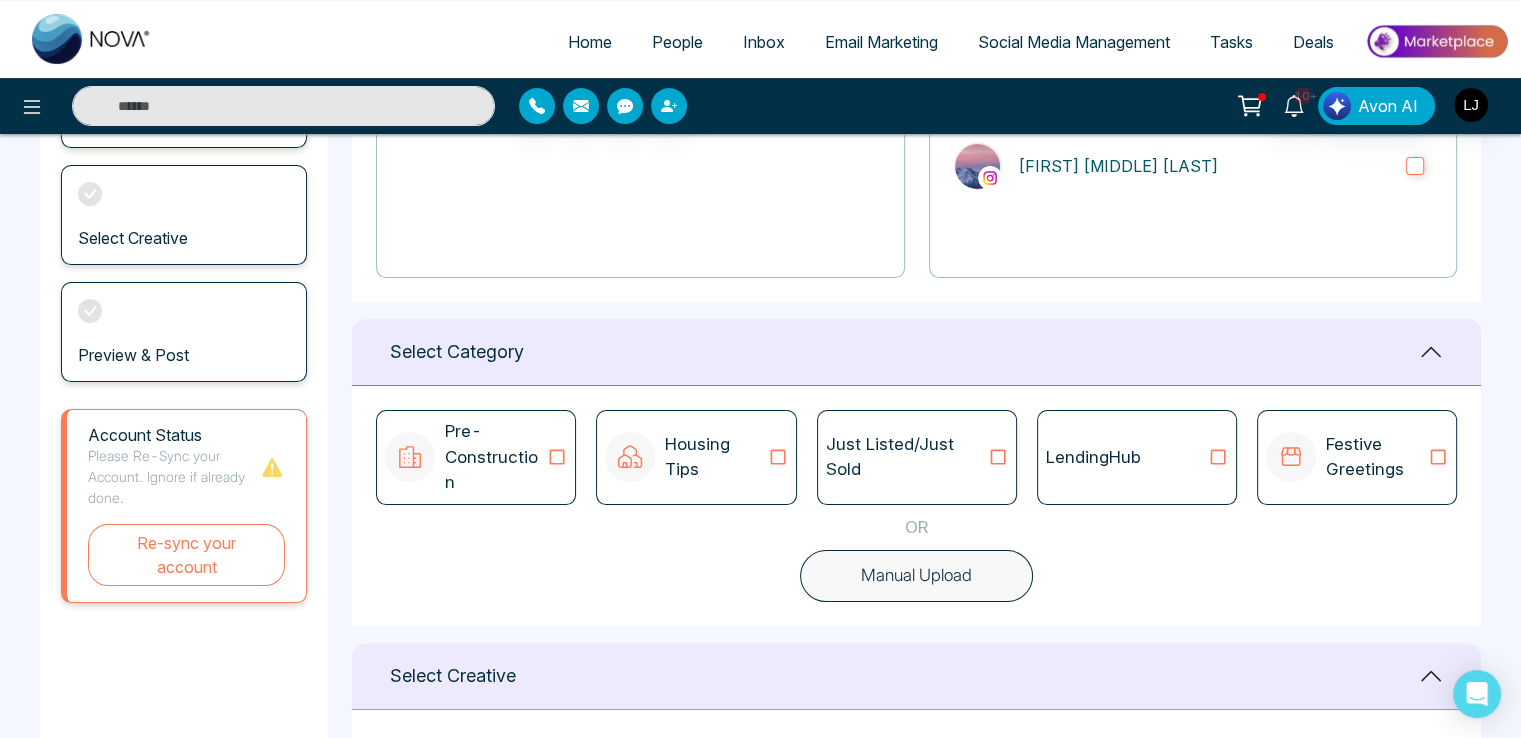 scroll, scrollTop: 372, scrollLeft: 0, axis: vertical 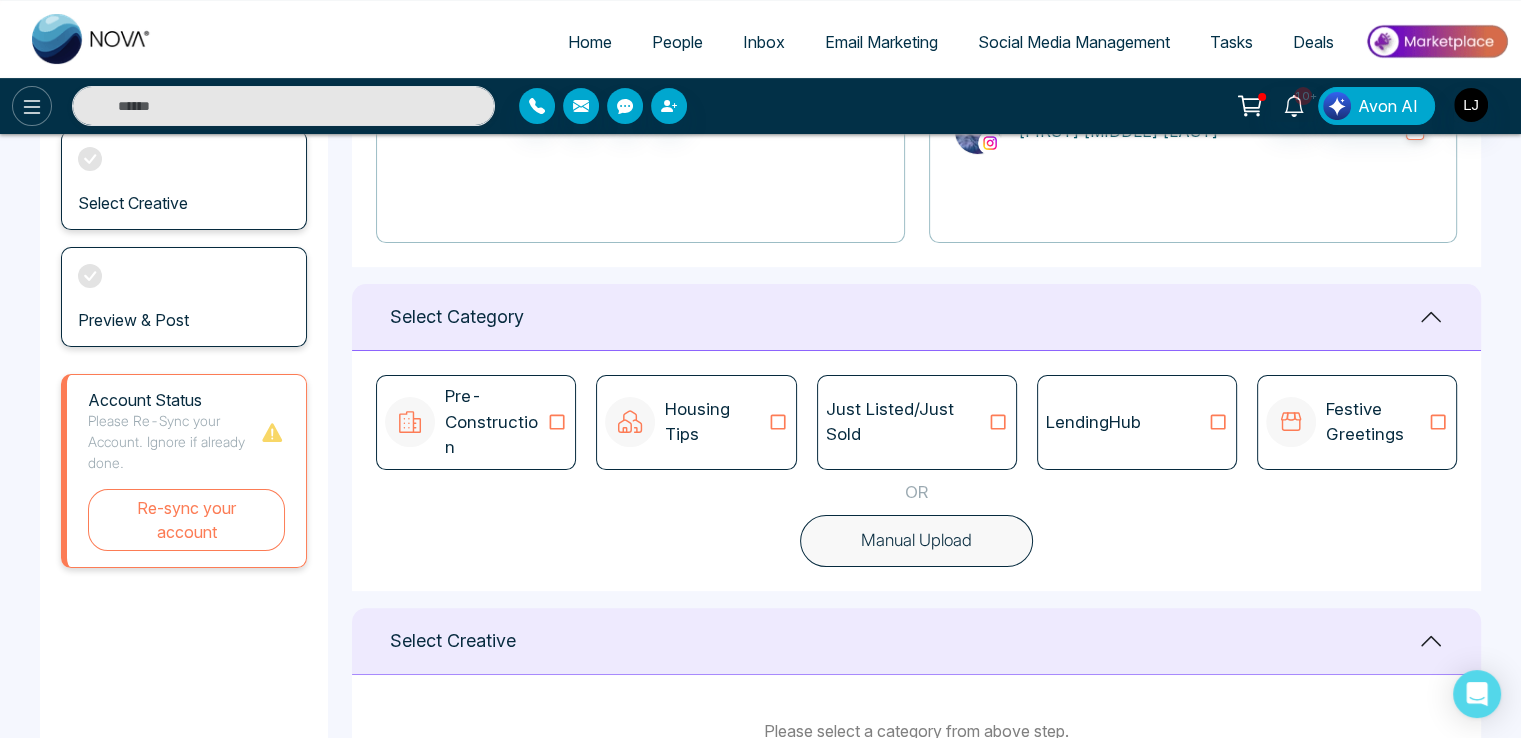 click 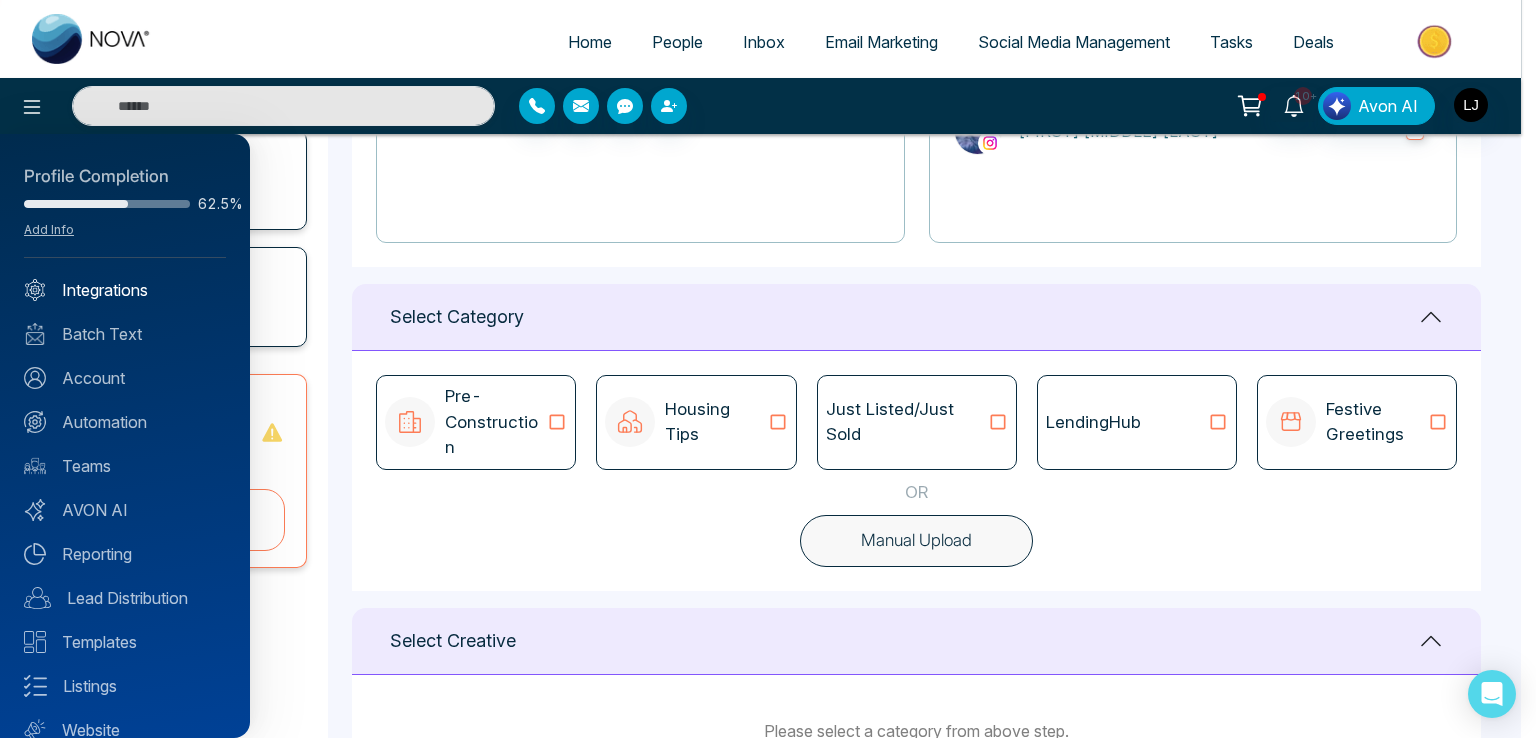 click on "Integrations" at bounding box center (125, 290) 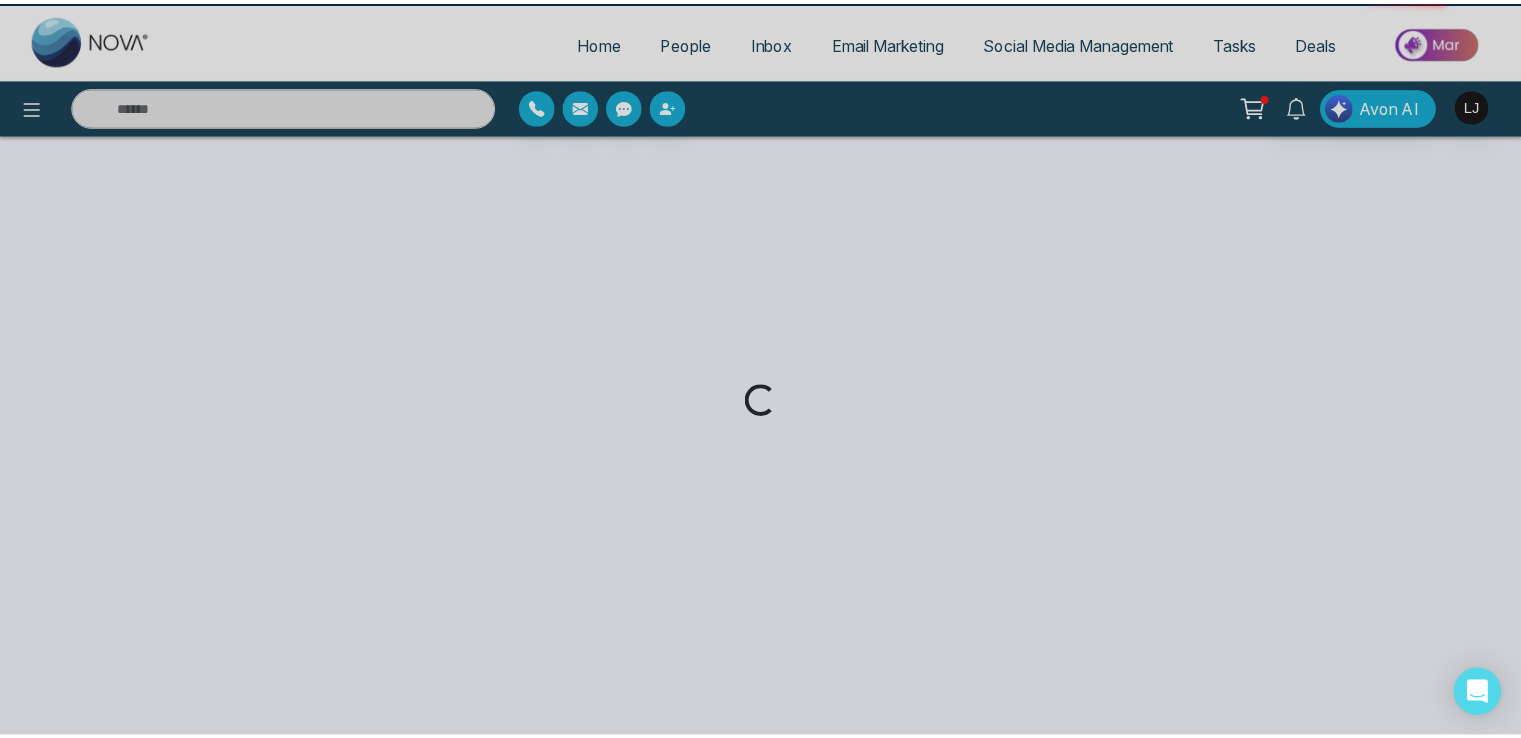 scroll, scrollTop: 0, scrollLeft: 0, axis: both 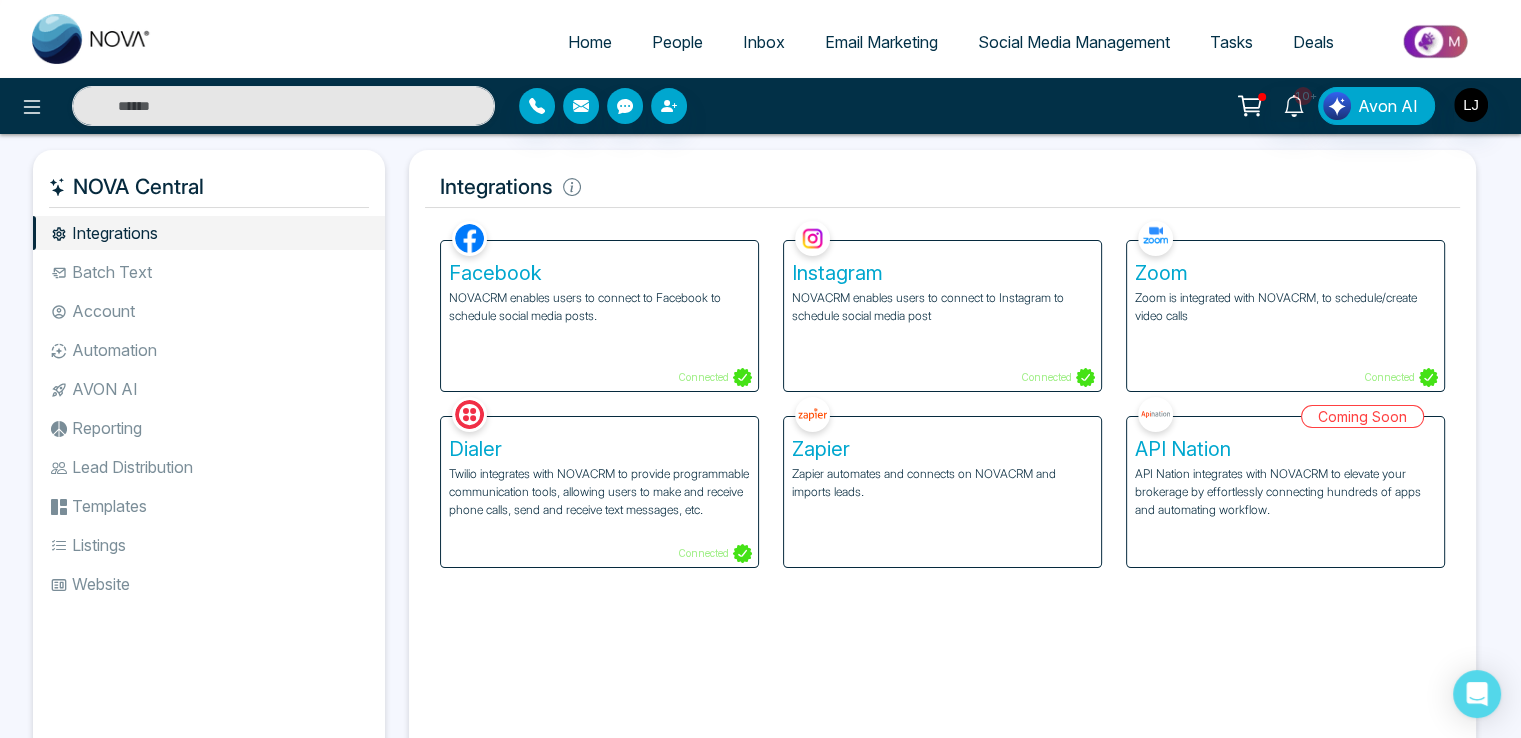 click on "Batch Text" at bounding box center [209, 272] 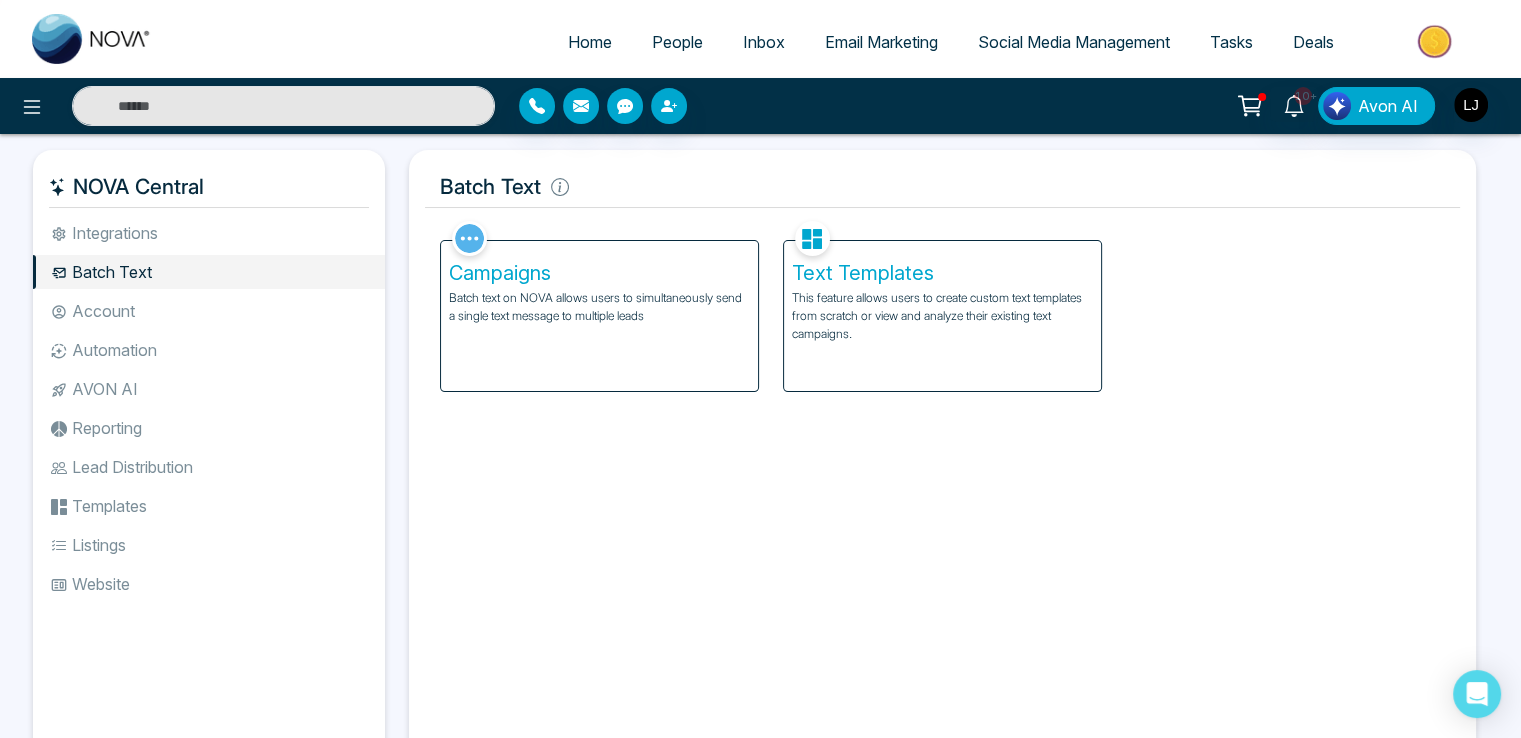 click on "Account" at bounding box center (209, 311) 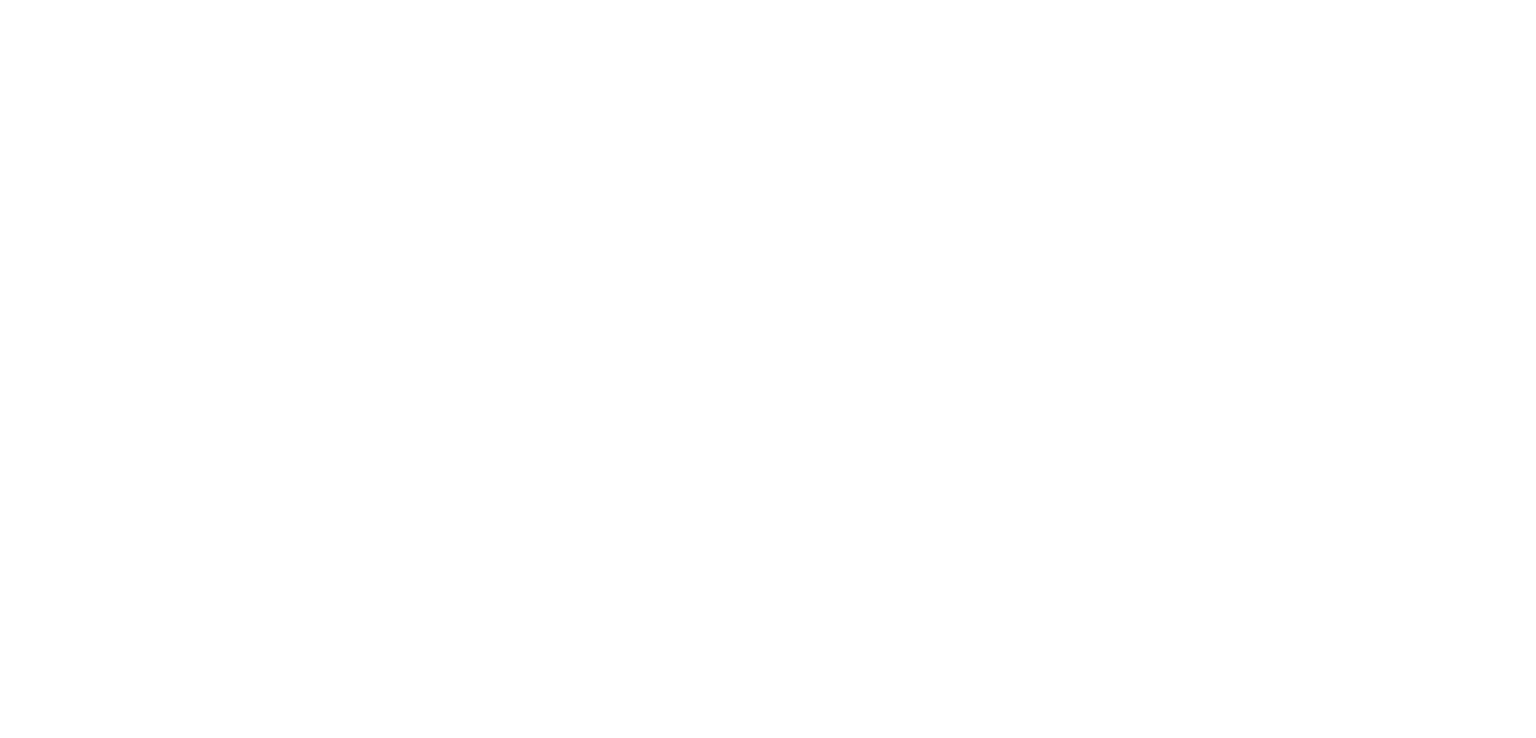 scroll, scrollTop: 0, scrollLeft: 0, axis: both 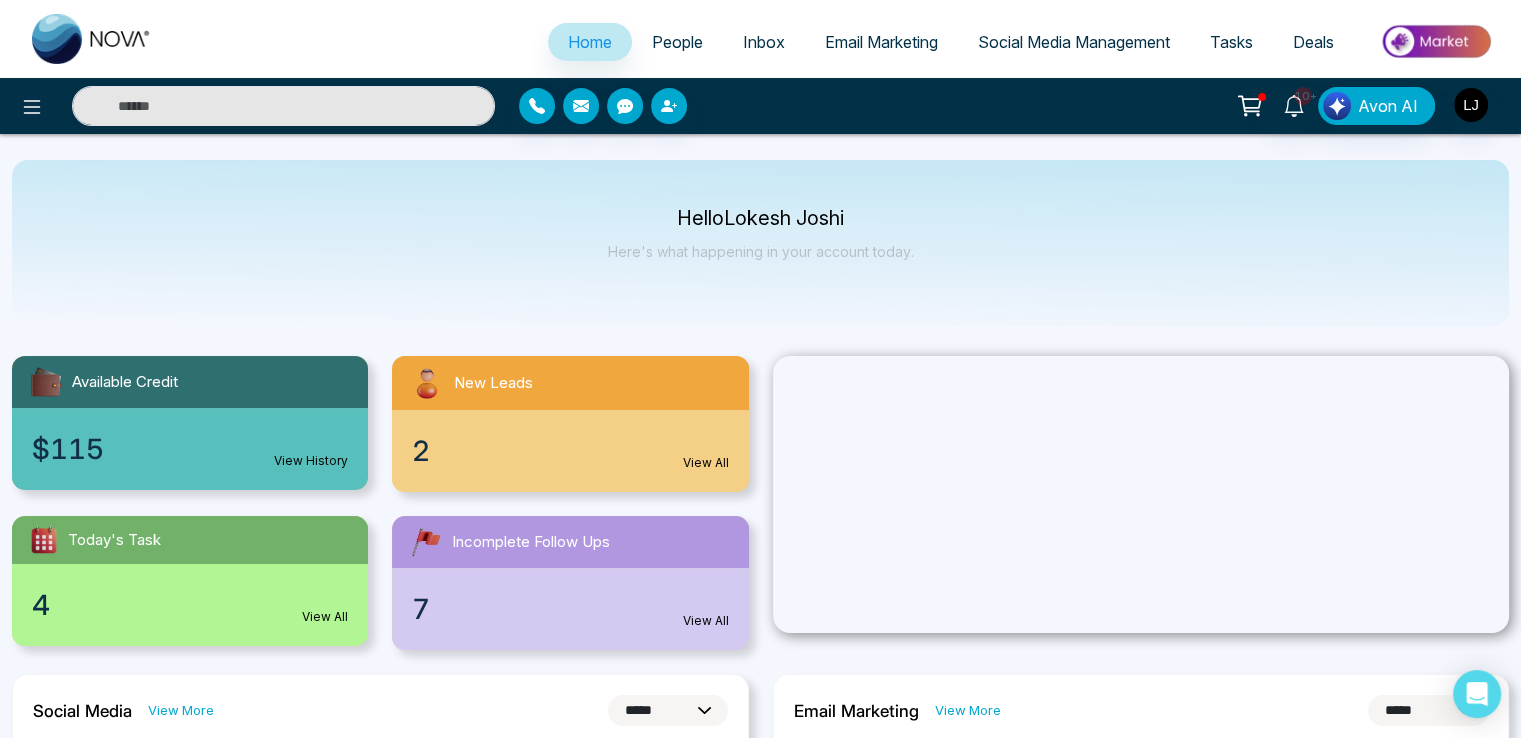 click on "Email Marketing" at bounding box center (881, 42) 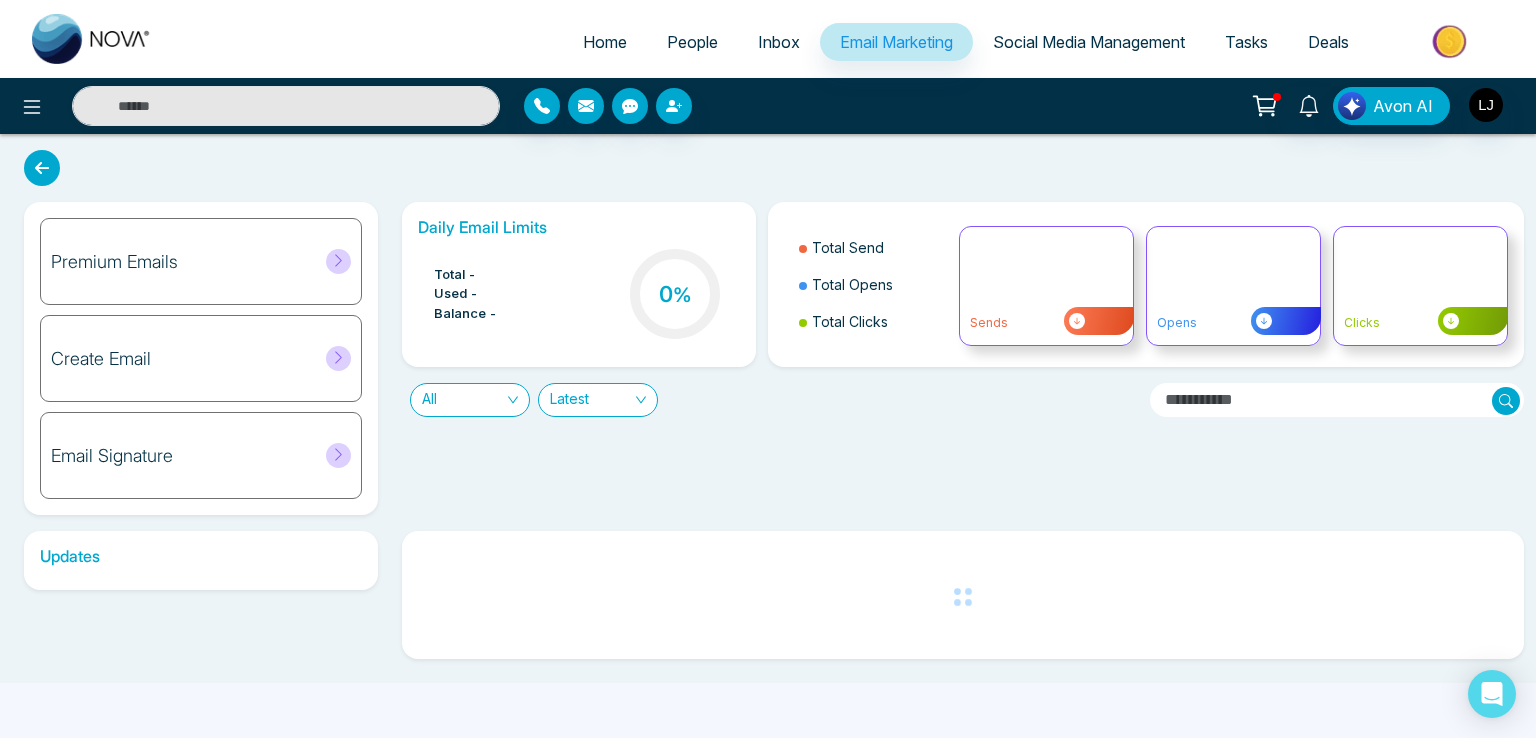 click on "Social Media Management" at bounding box center [1089, 42] 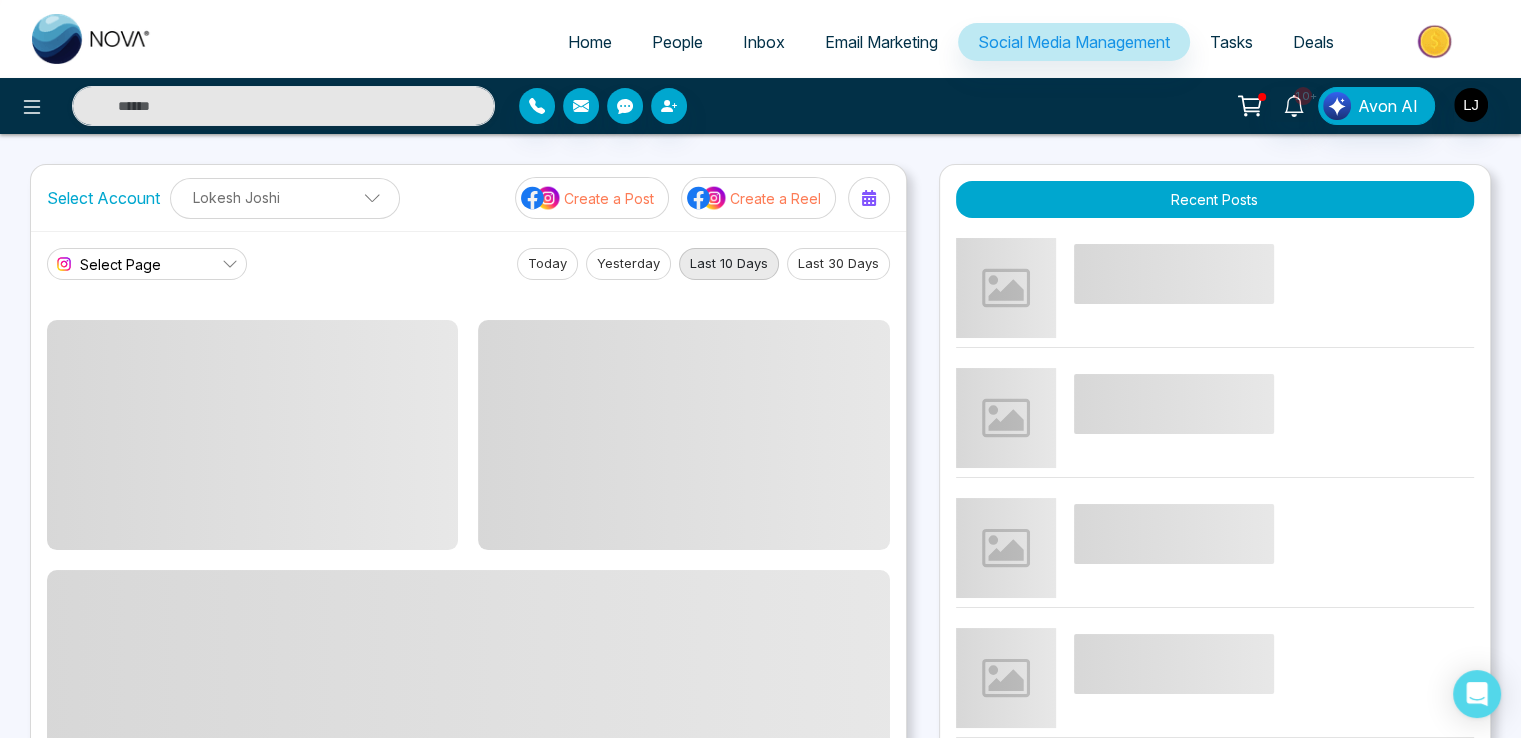 click on "Lokesh Joshi" at bounding box center [285, 197] 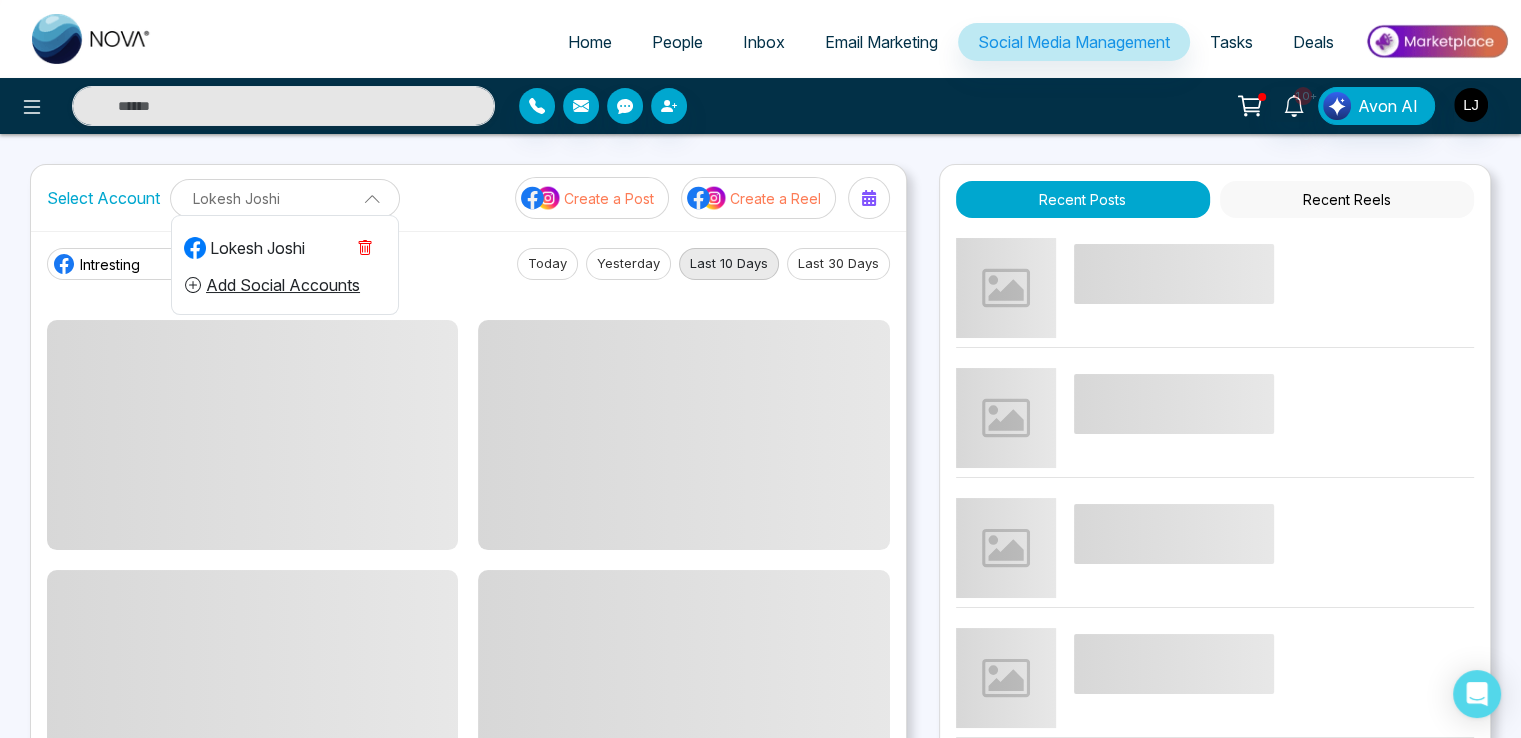 click on "Add Social Accounts" at bounding box center [272, 285] 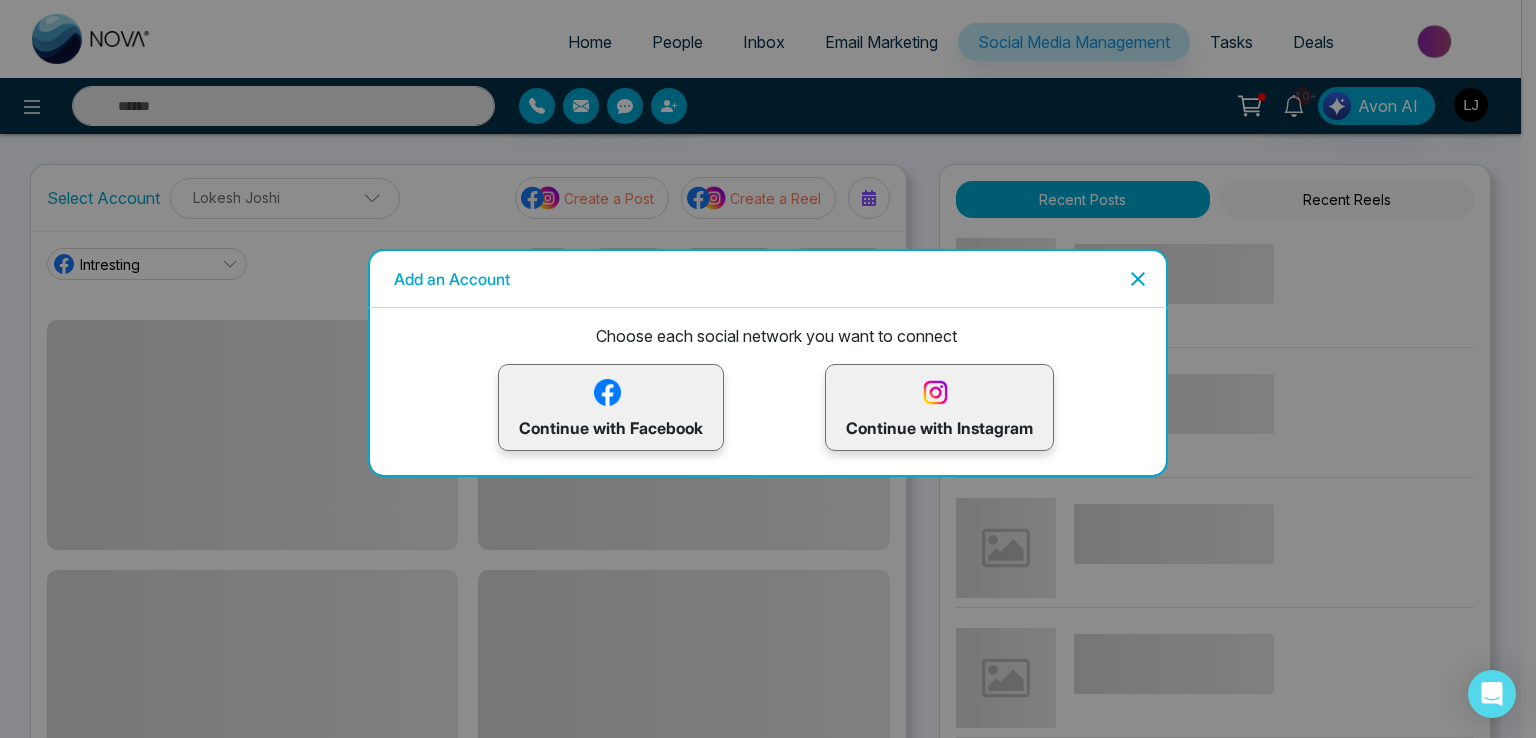 click at bounding box center [607, 392] 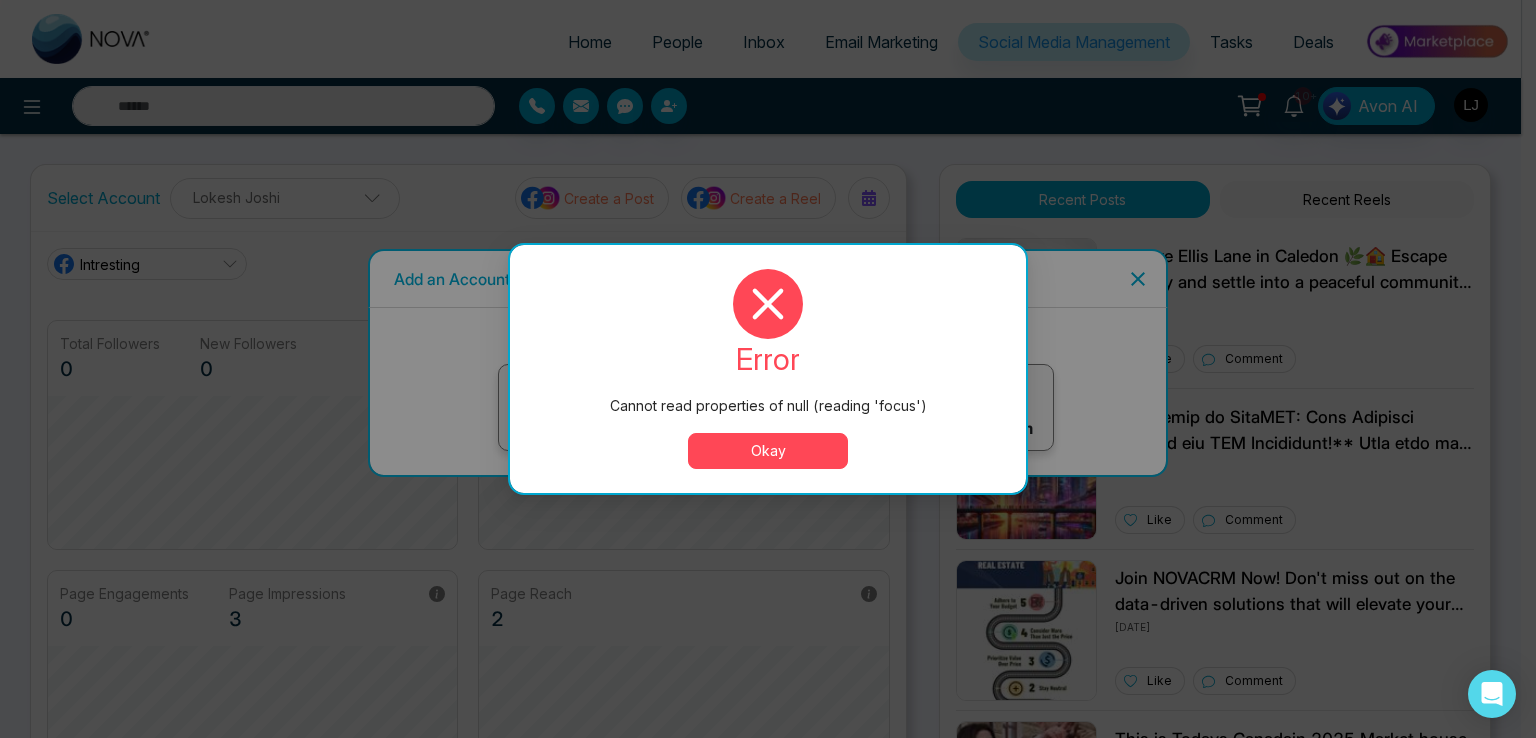 type 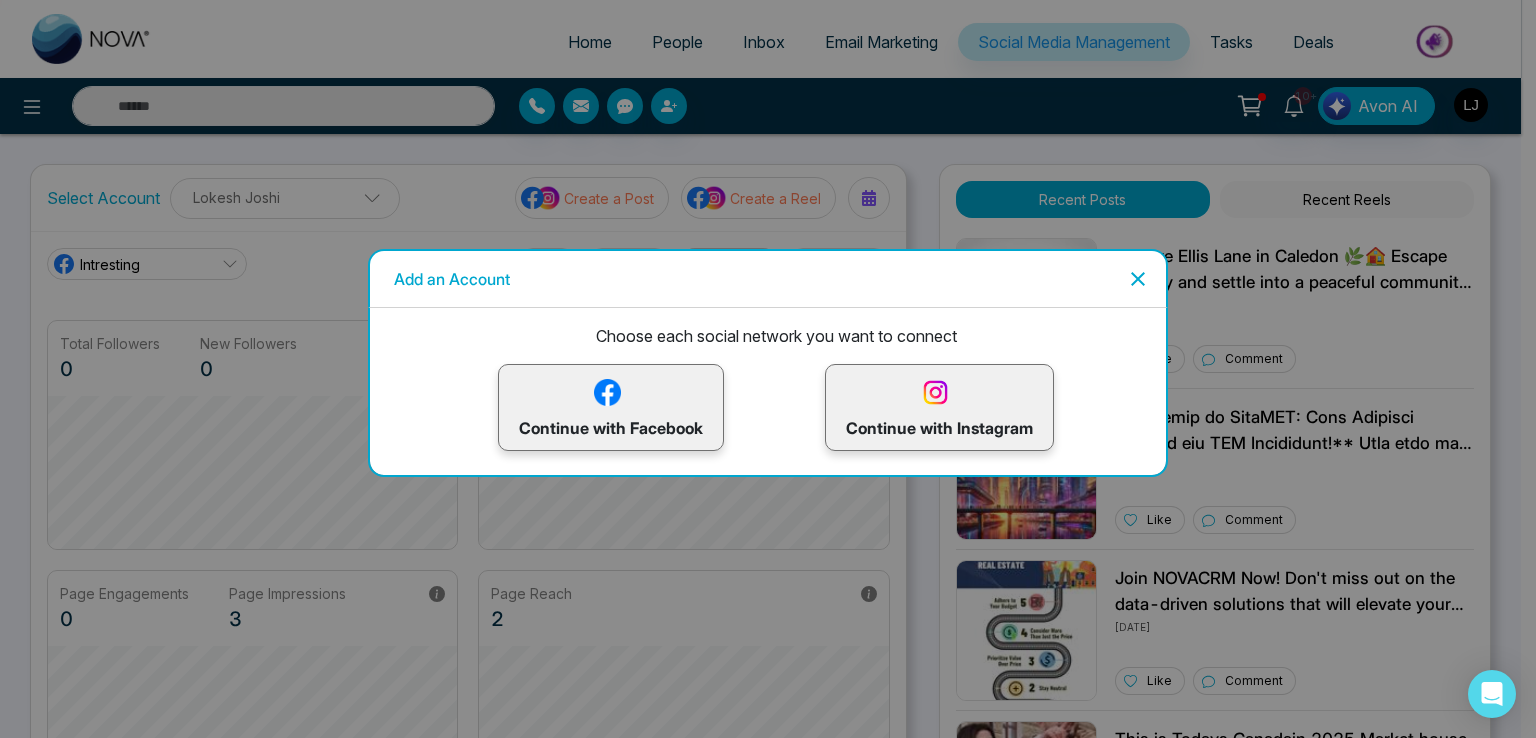 click on "Continue with Facebook" at bounding box center (611, 407) 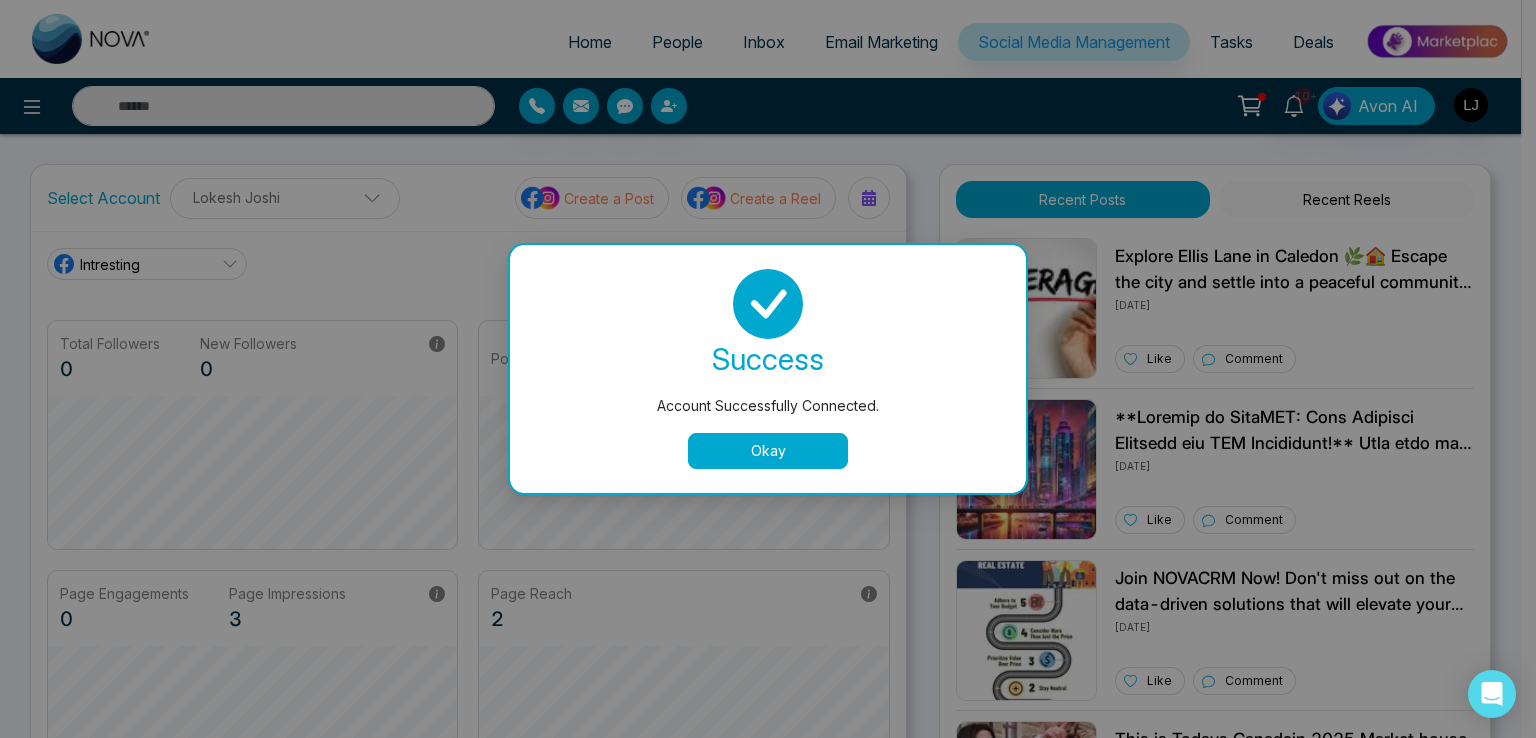 scroll, scrollTop: 75, scrollLeft: 0, axis: vertical 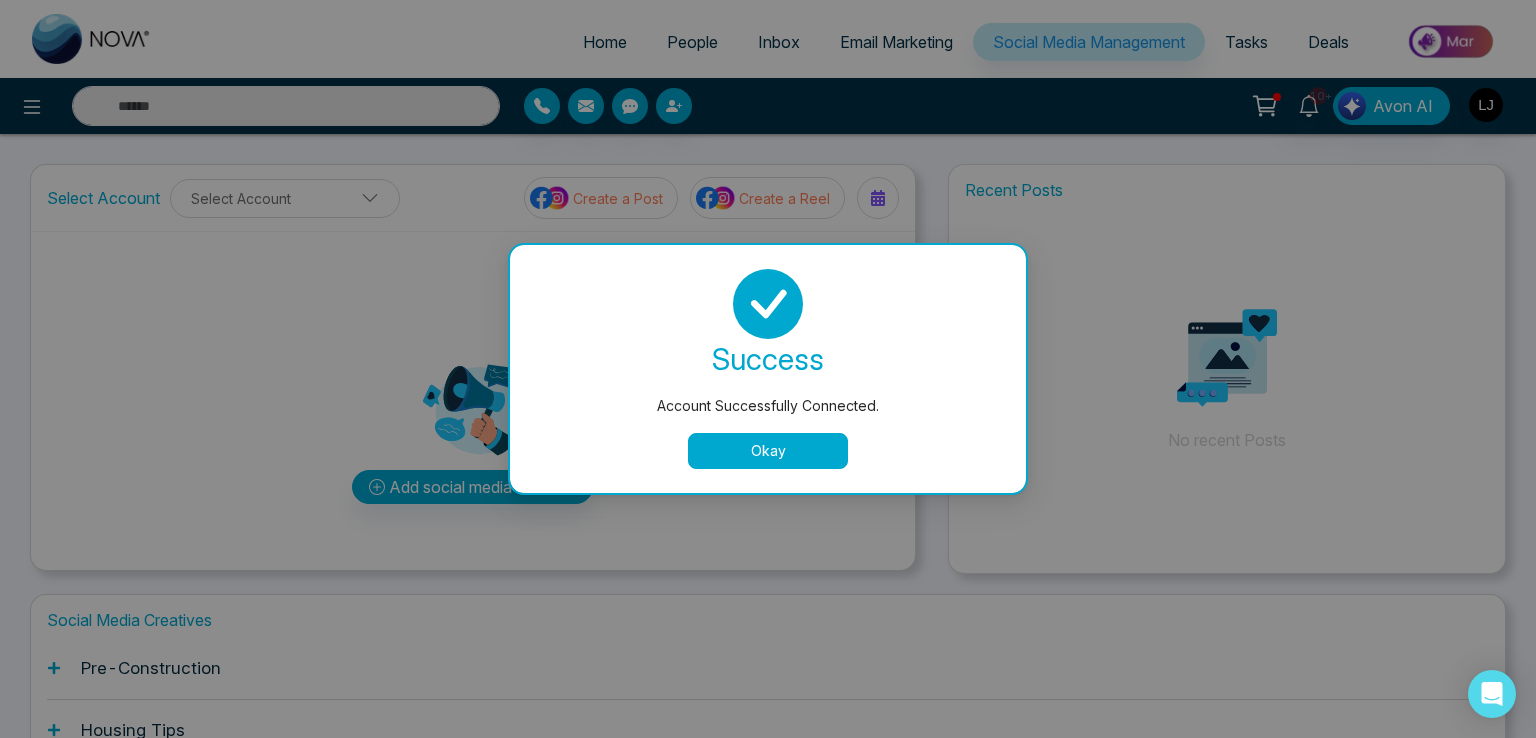 click on "Okay" at bounding box center [768, 451] 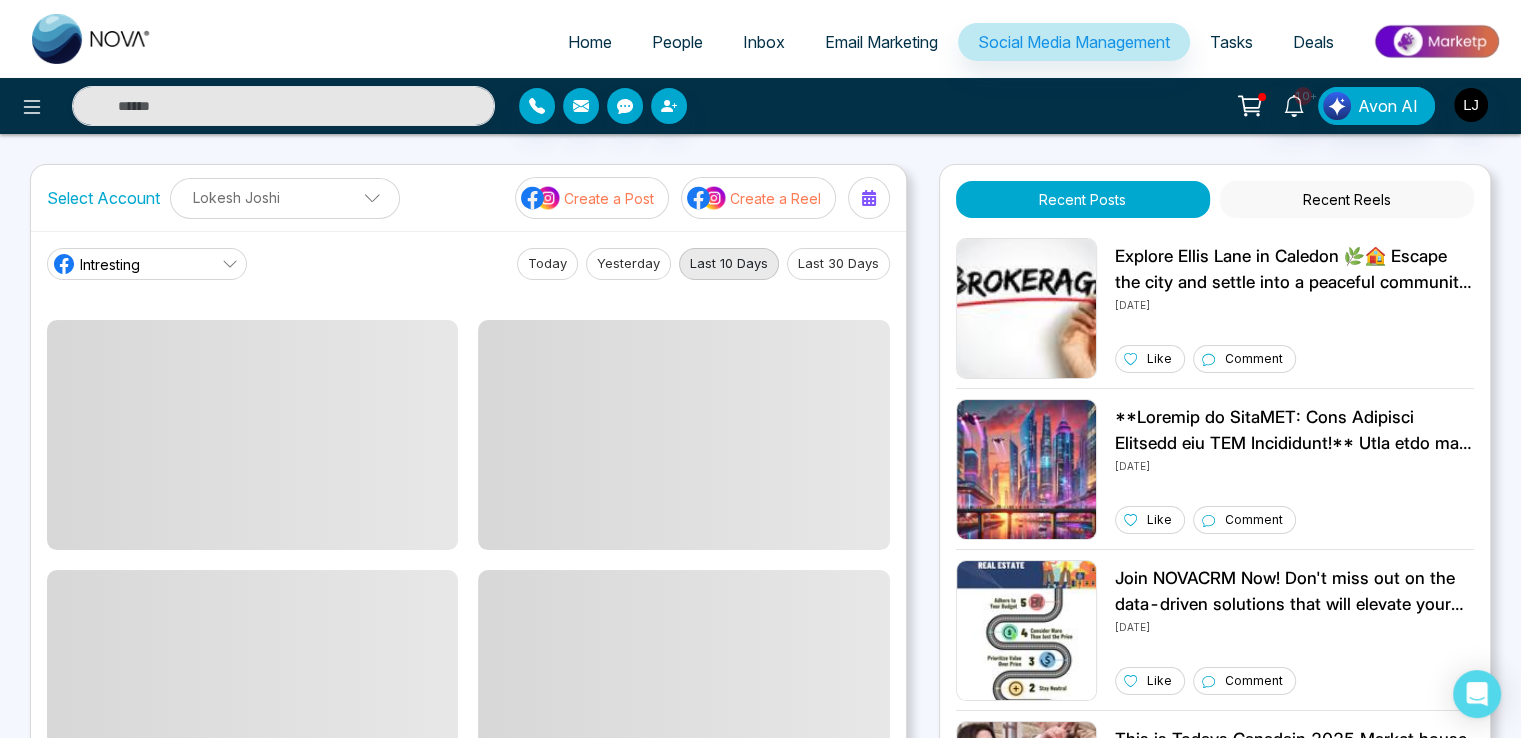 click on "Lokesh Joshi" at bounding box center (285, 197) 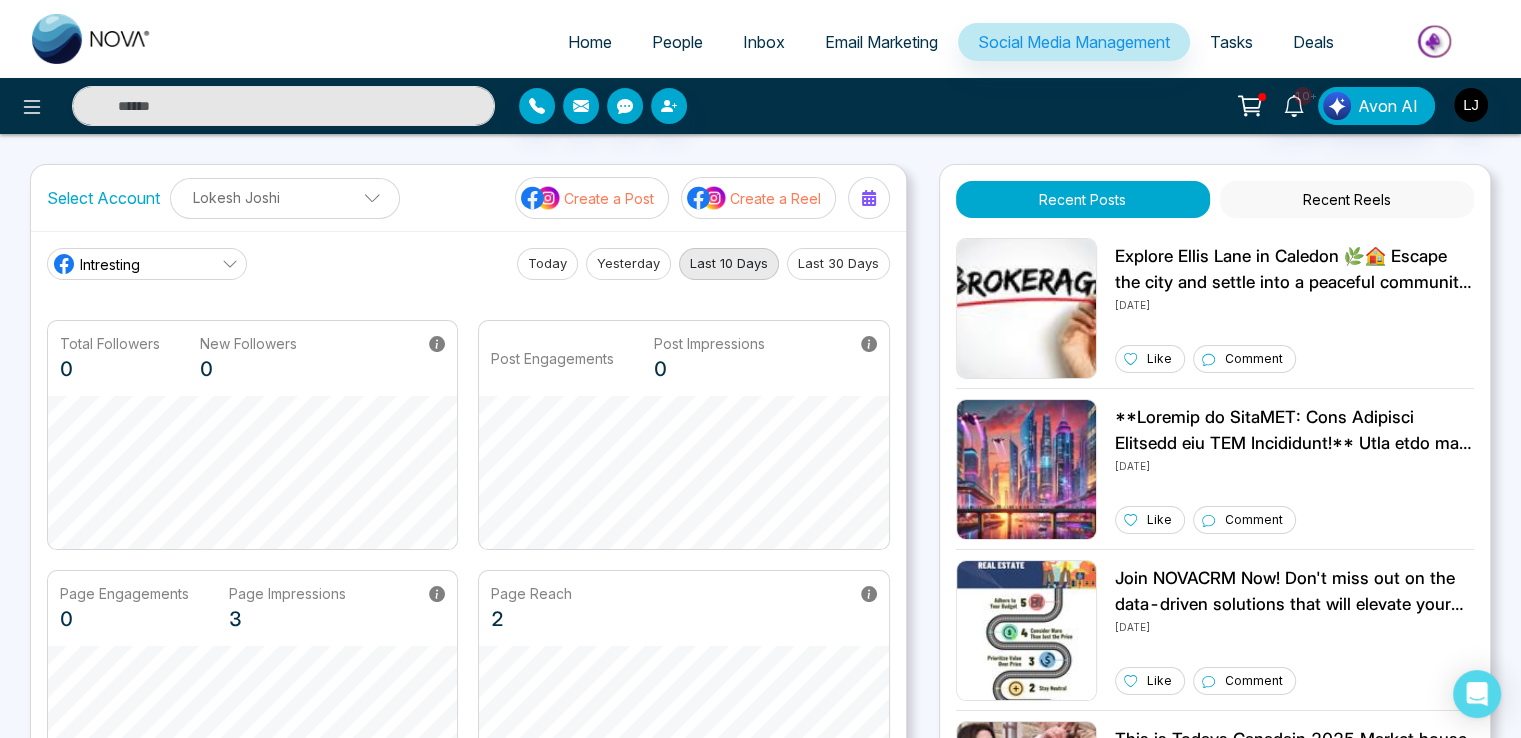 click on "Lokesh Joshi     Lokesh Joshi      Add Social Accounts" at bounding box center [285, 198] 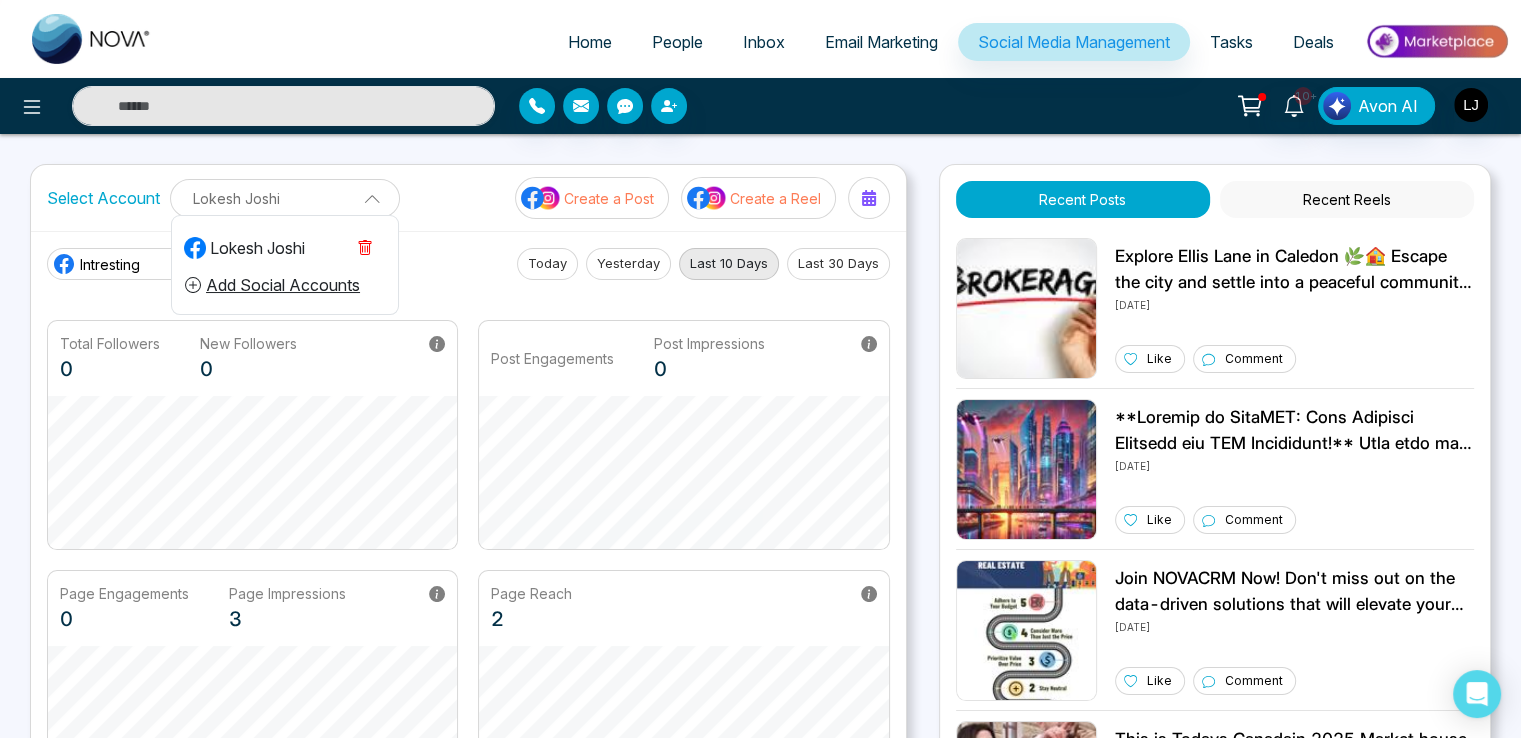 click on "Add Social Accounts" at bounding box center (272, 285) 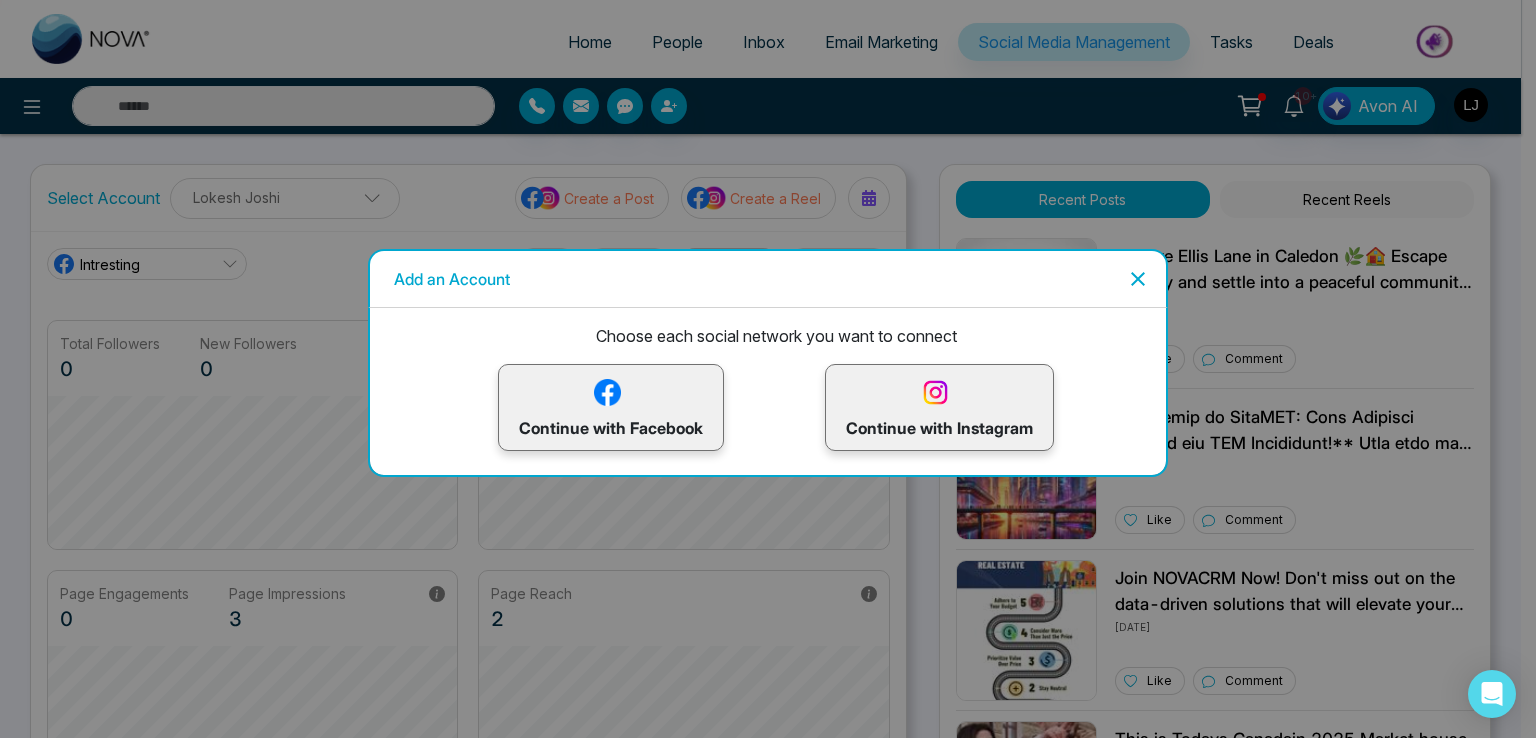 click on "Continue with Facebook" at bounding box center (611, 407) 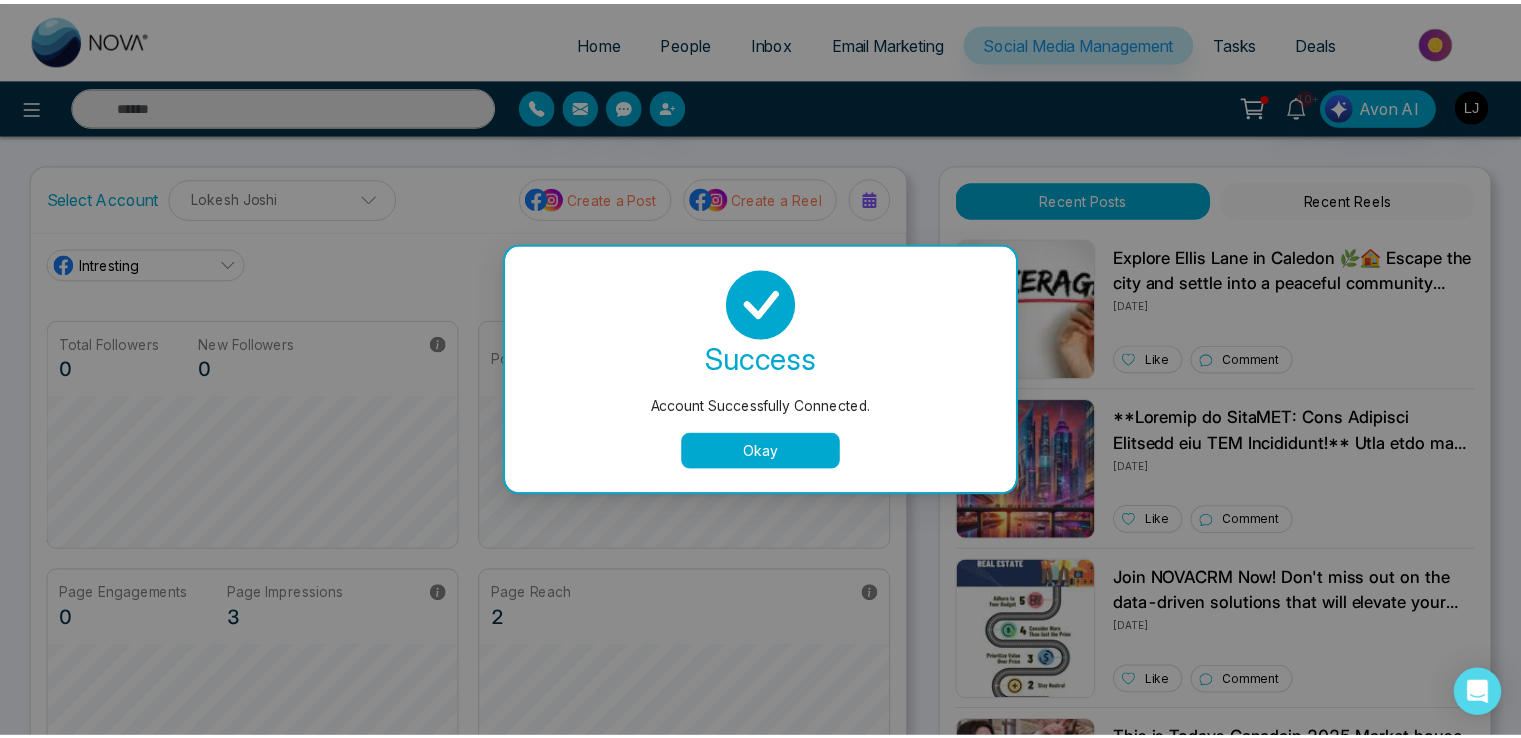 scroll, scrollTop: 75, scrollLeft: 0, axis: vertical 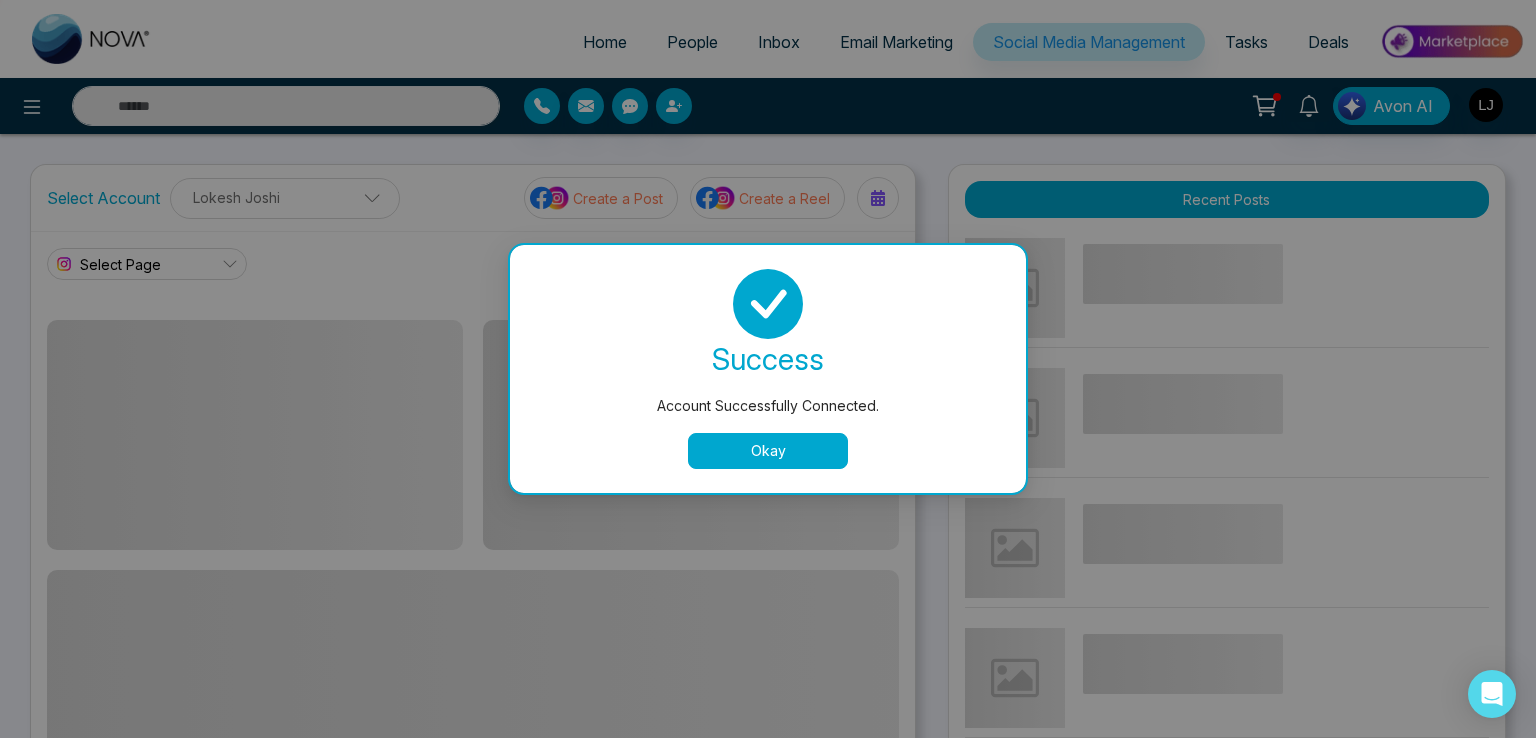 click on "Okay" at bounding box center [768, 451] 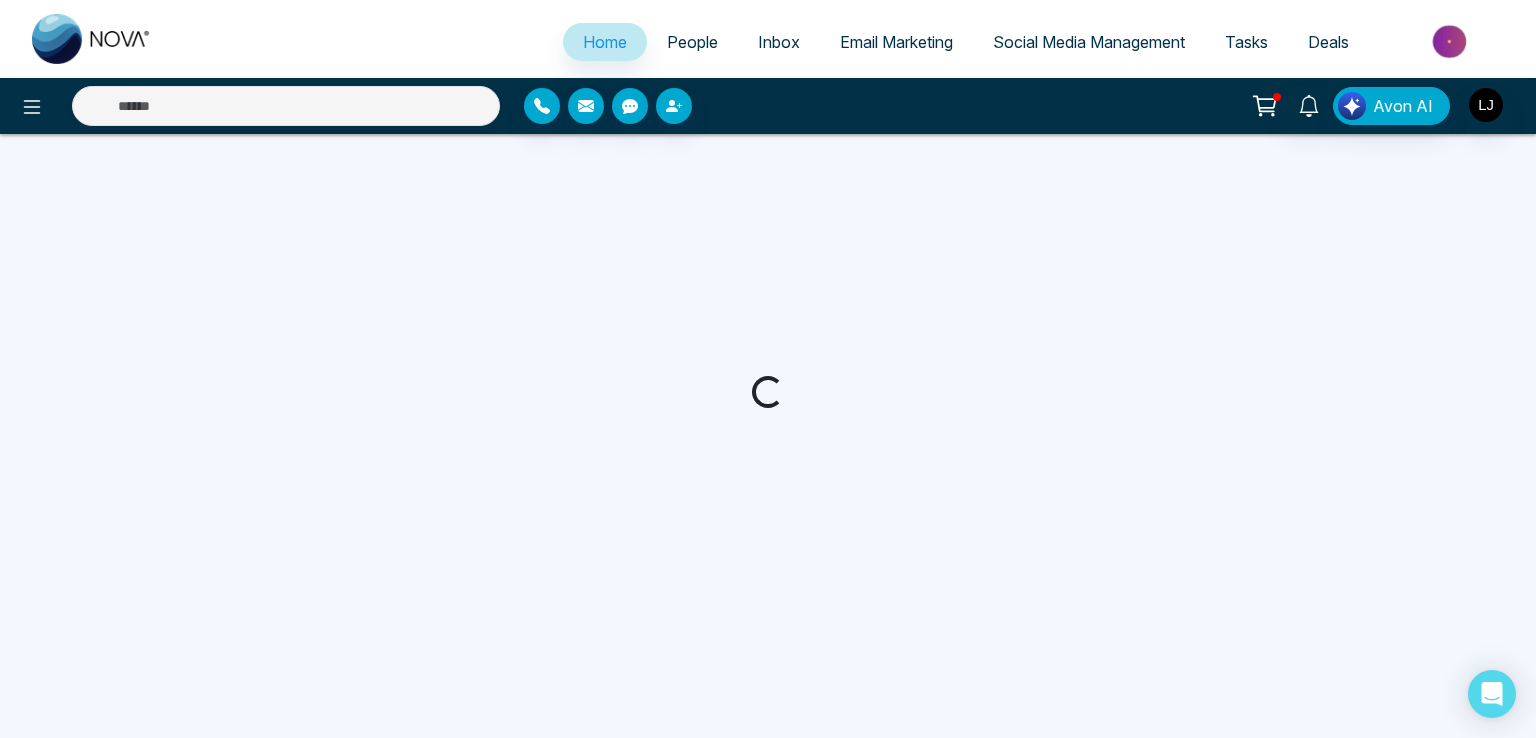 select on "*" 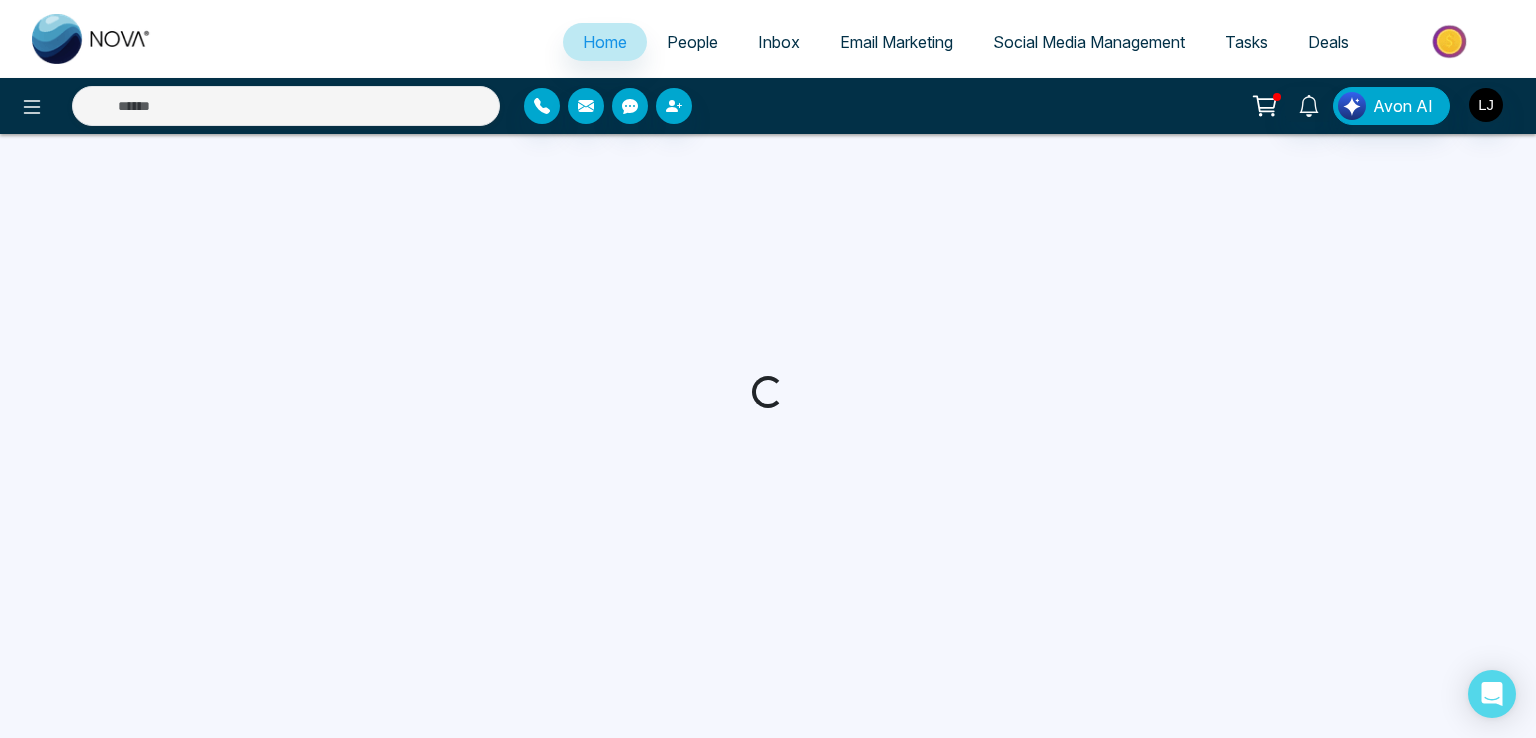 select on "*" 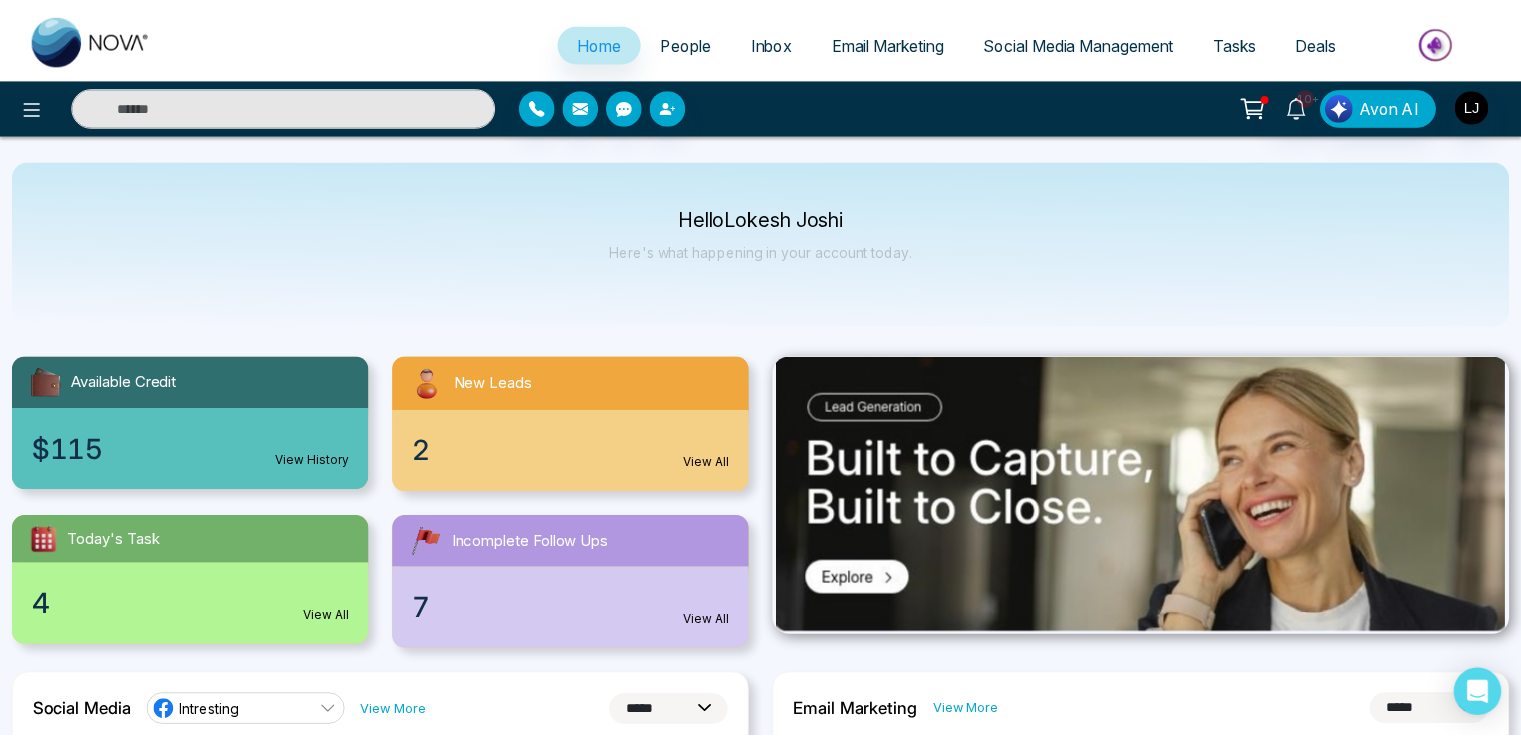 scroll, scrollTop: 0, scrollLeft: 0, axis: both 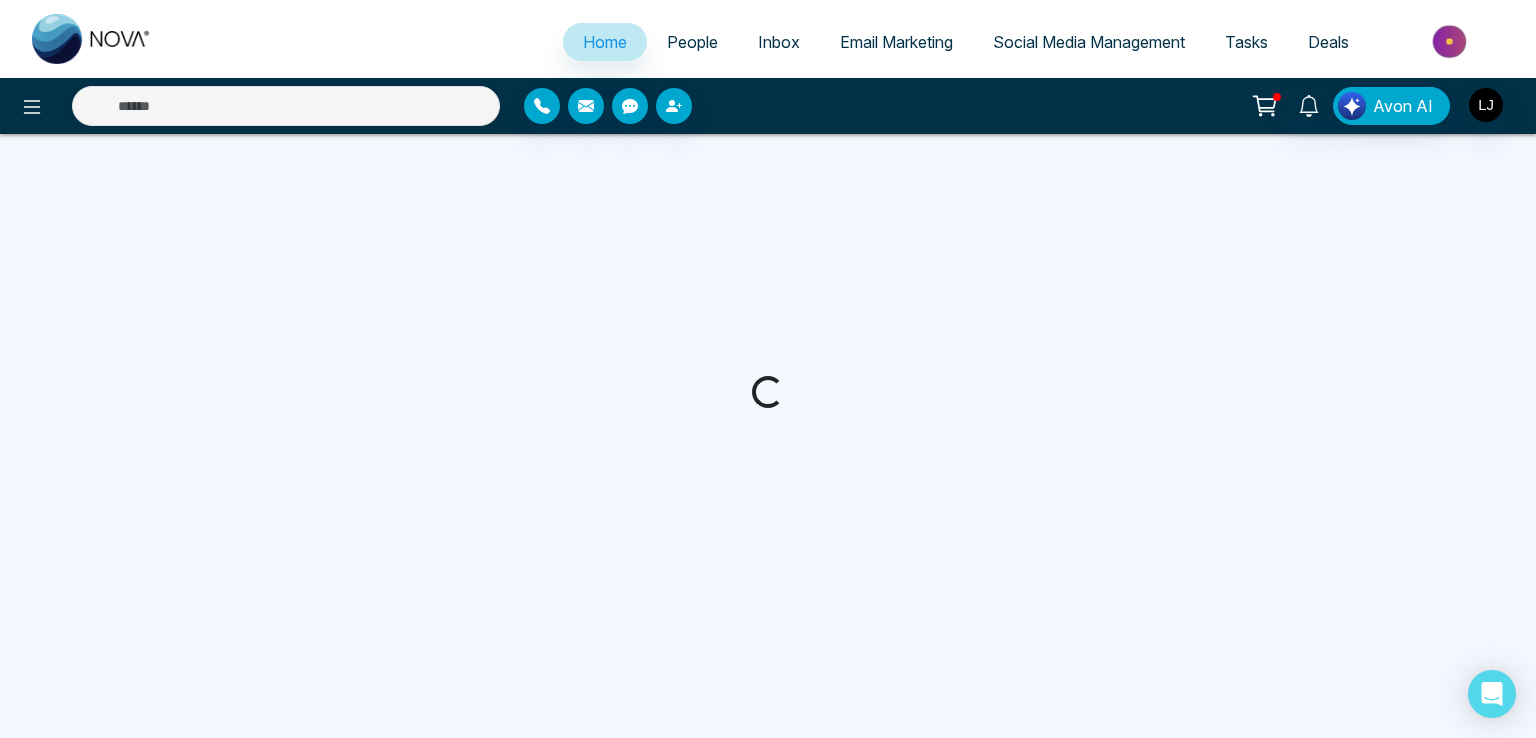 select on "*" 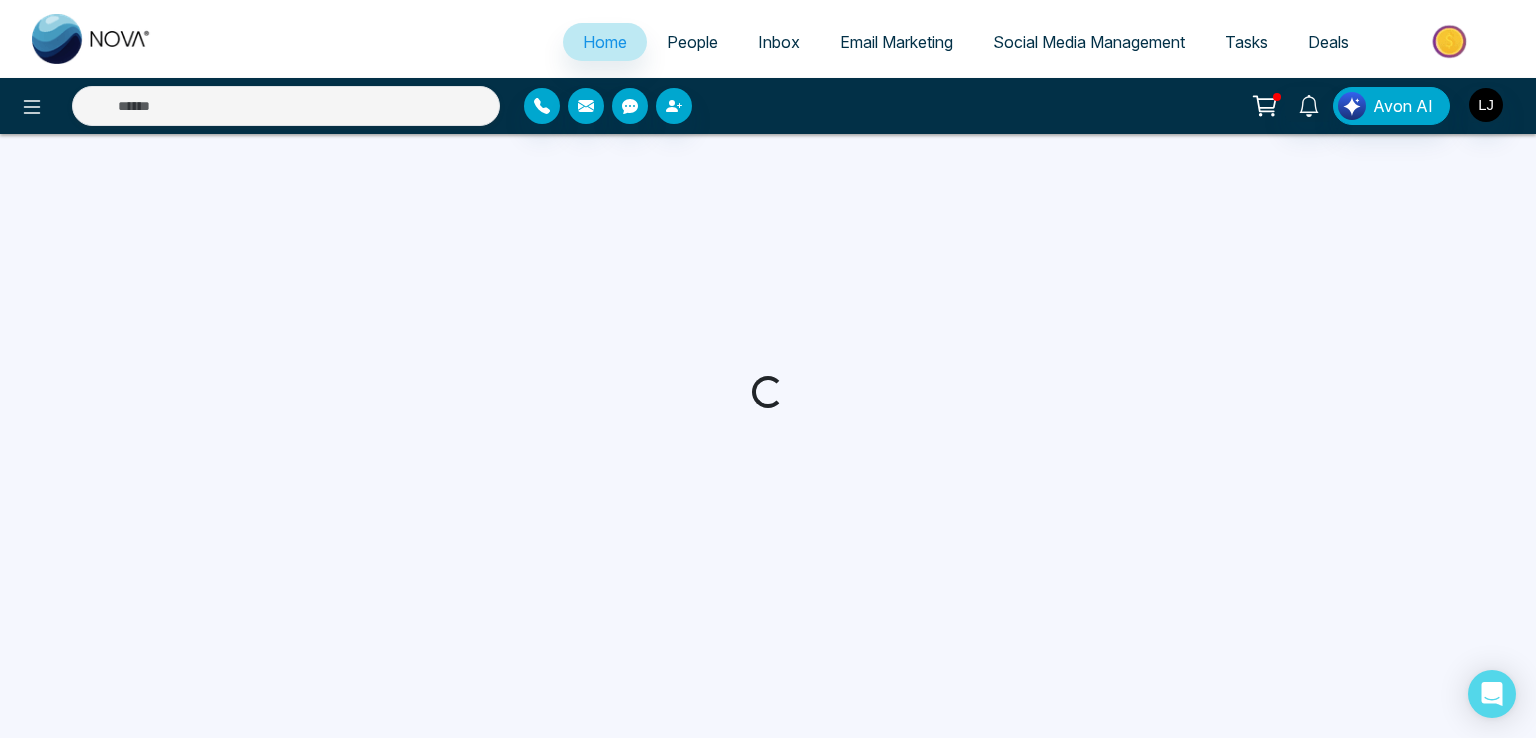 select on "*" 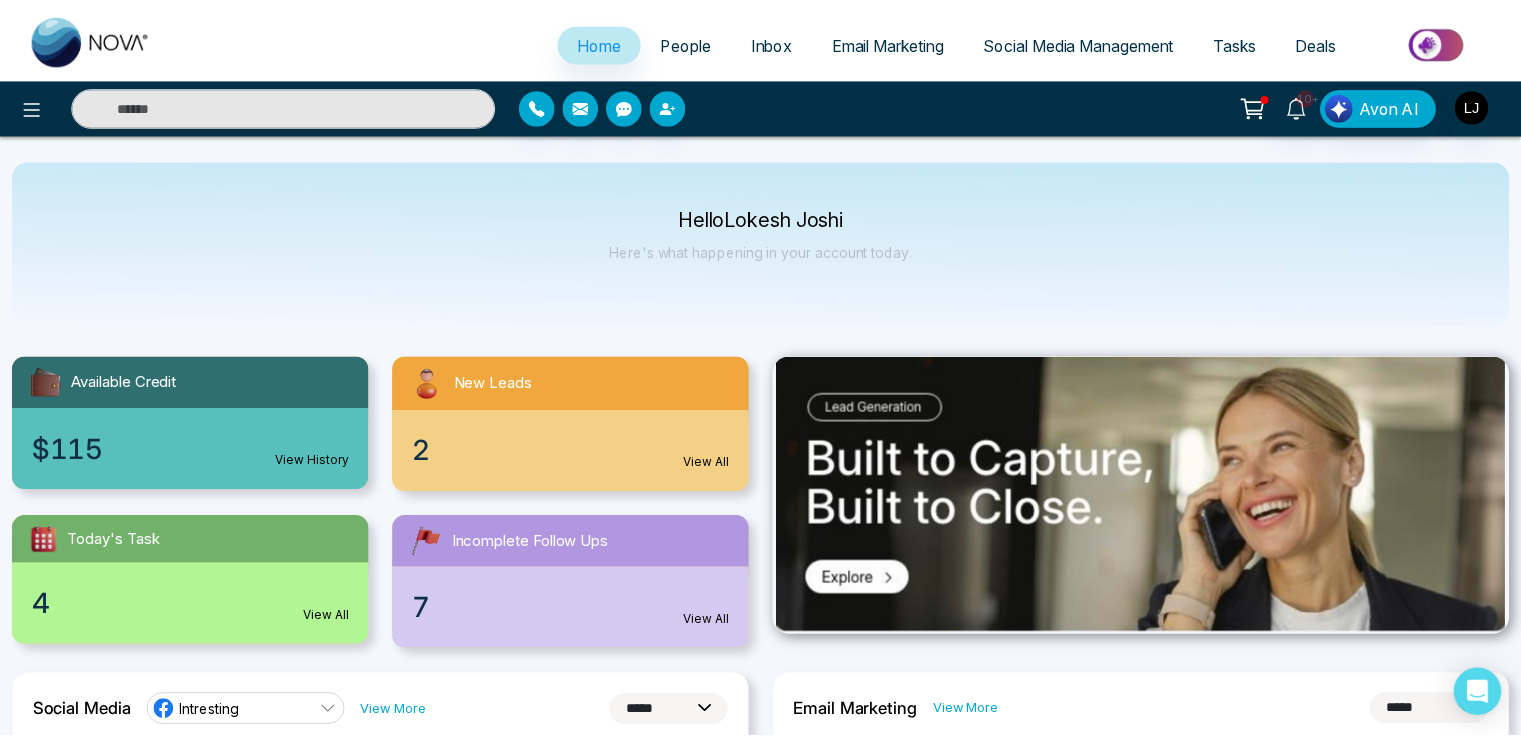 scroll, scrollTop: 0, scrollLeft: 0, axis: both 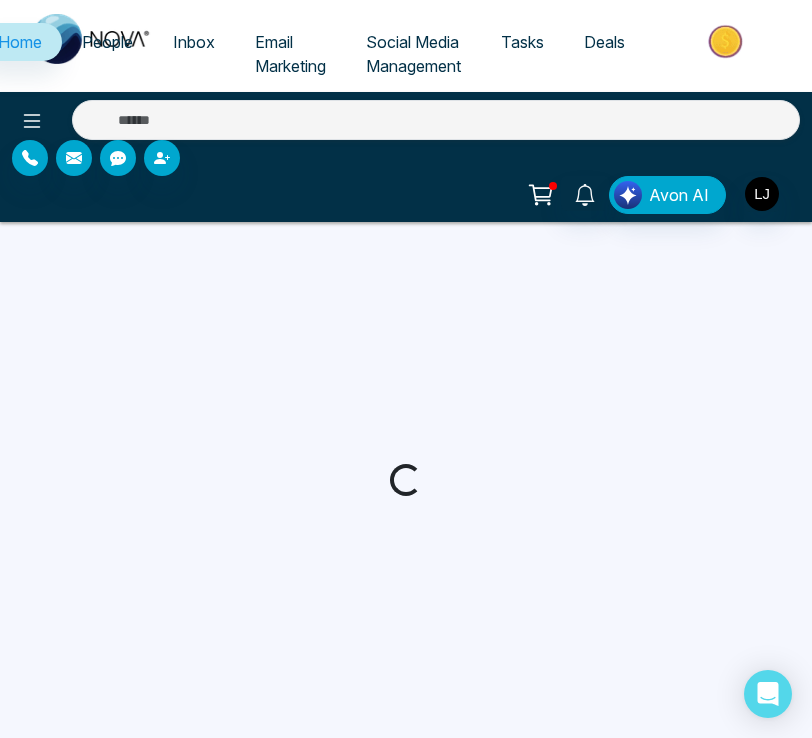 select on "*" 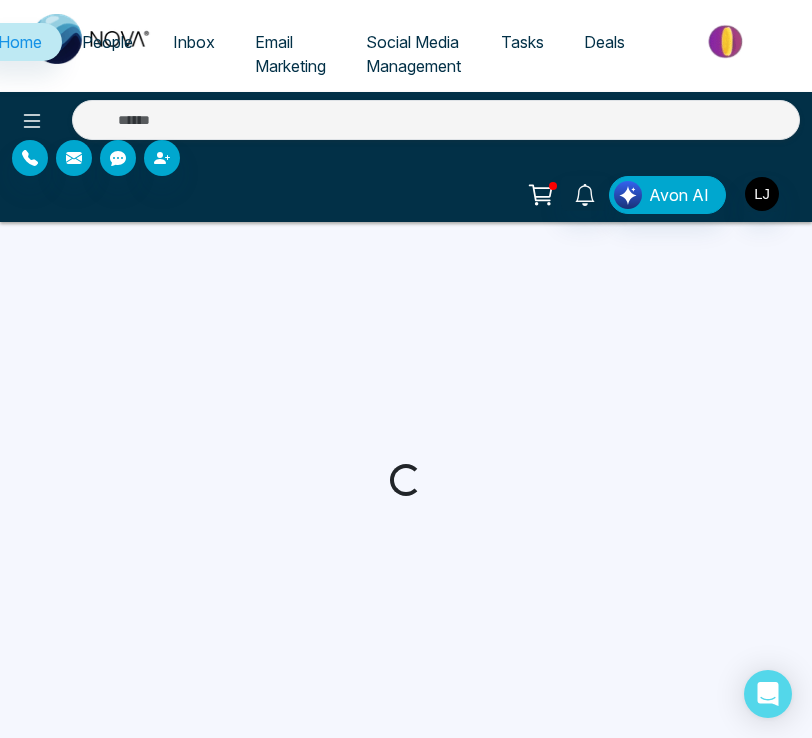select on "*" 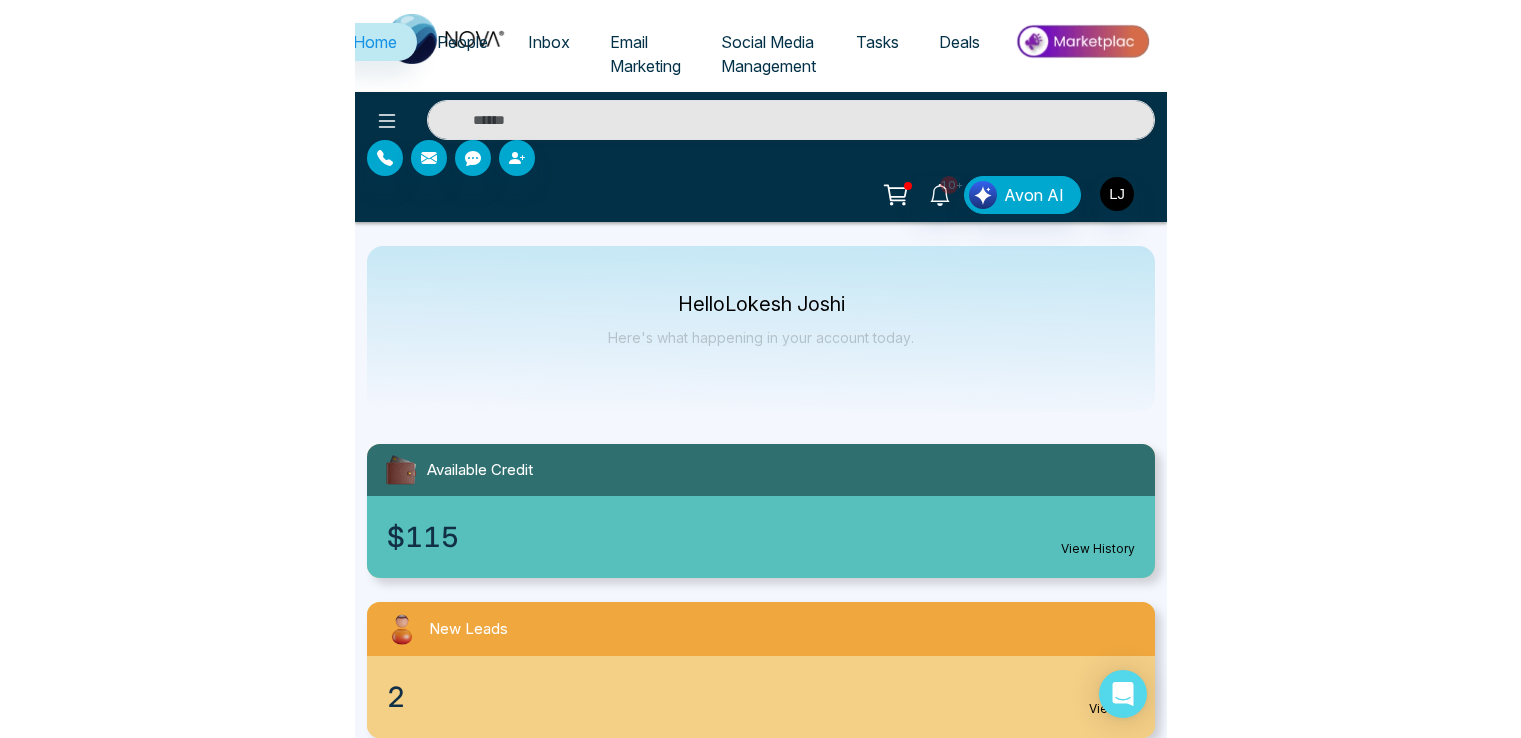 scroll, scrollTop: 0, scrollLeft: 0, axis: both 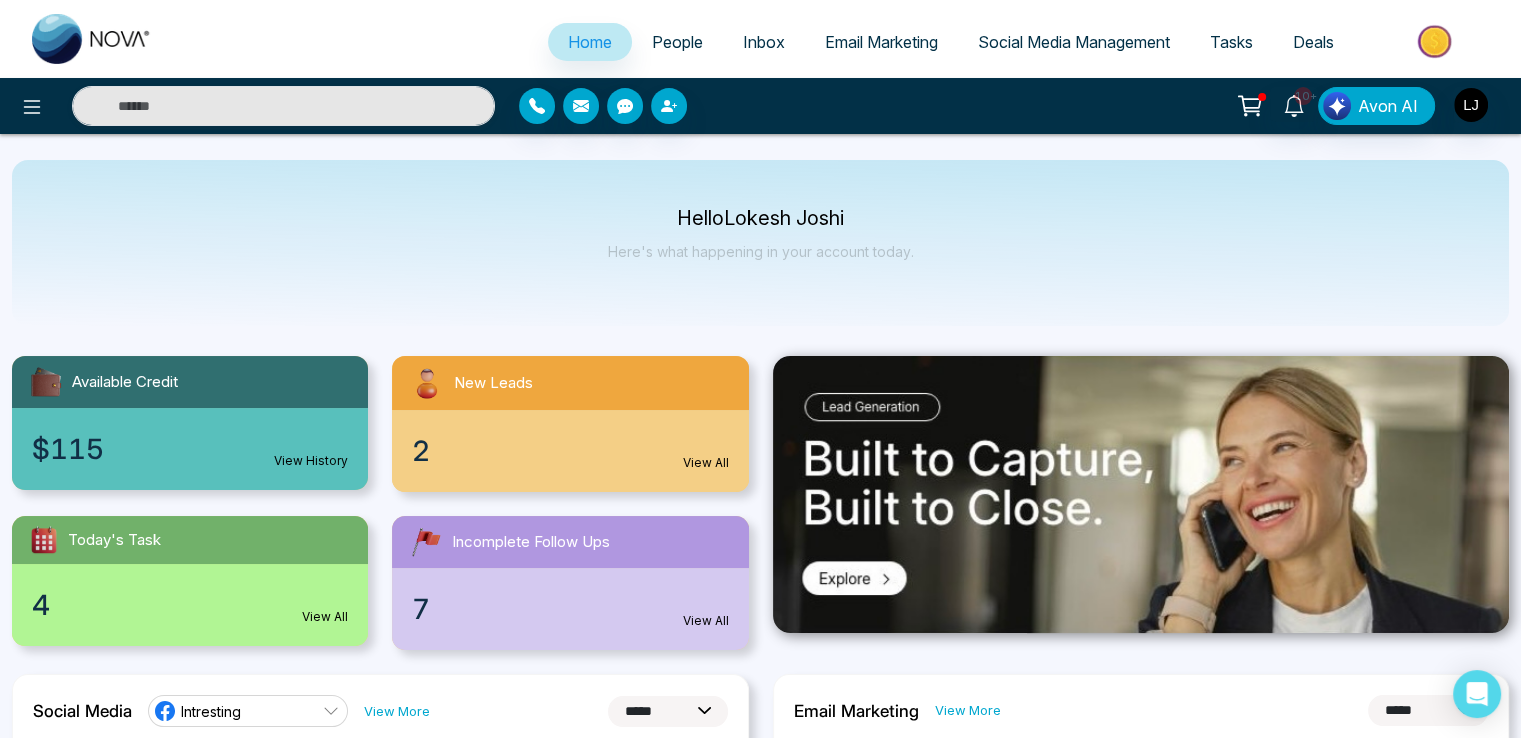 click on "People" at bounding box center (677, 42) 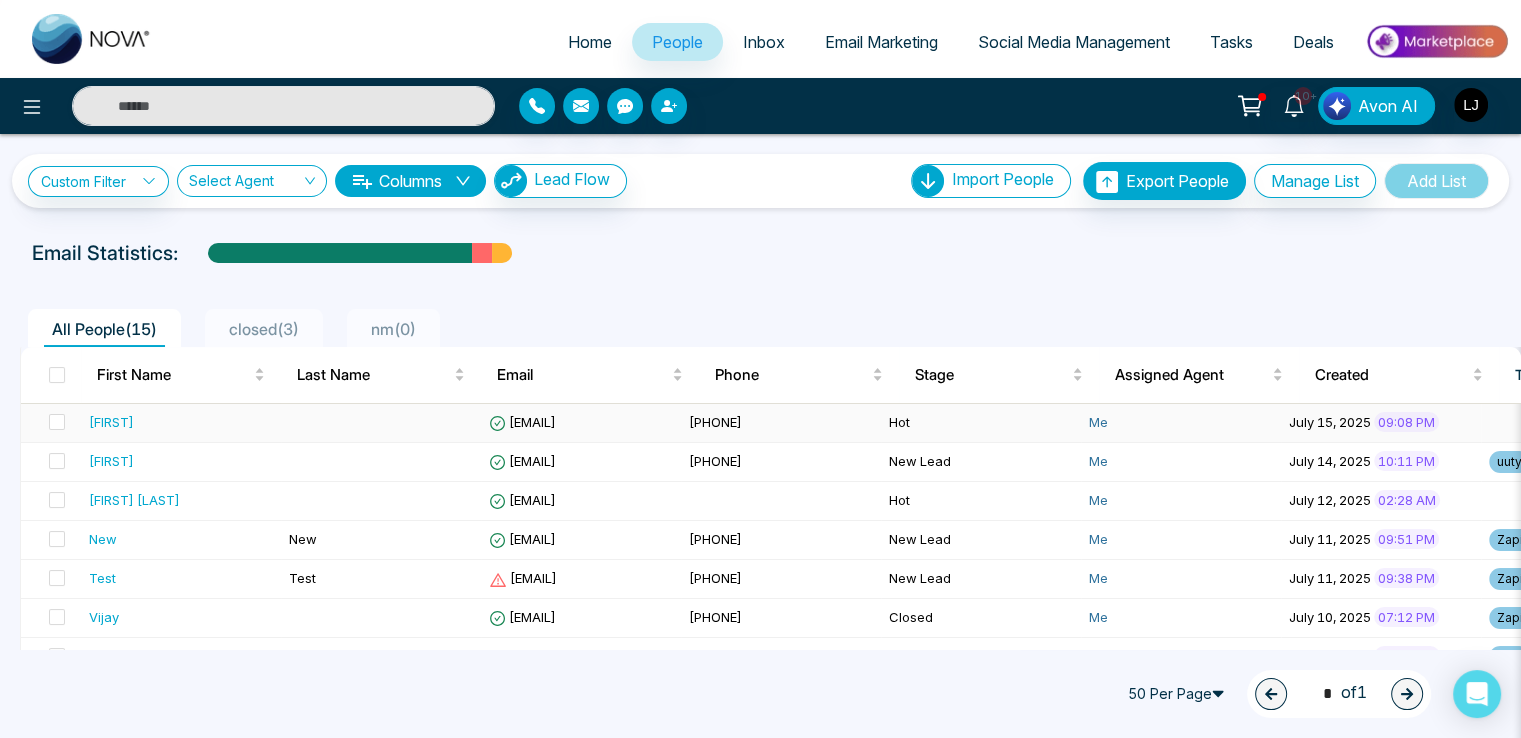 click on "[EMAIL]" at bounding box center (522, 422) 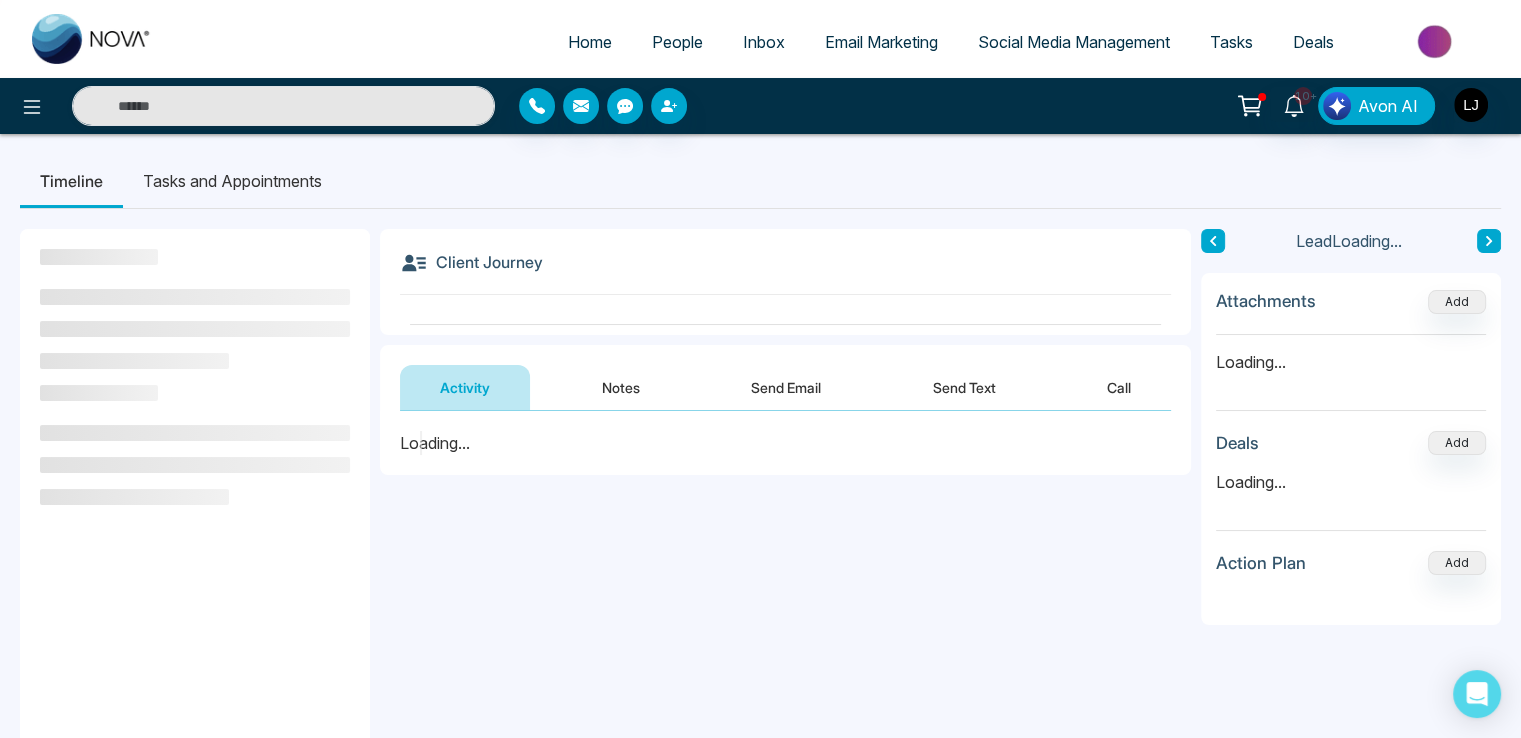 click on "Send Email" at bounding box center [786, 387] 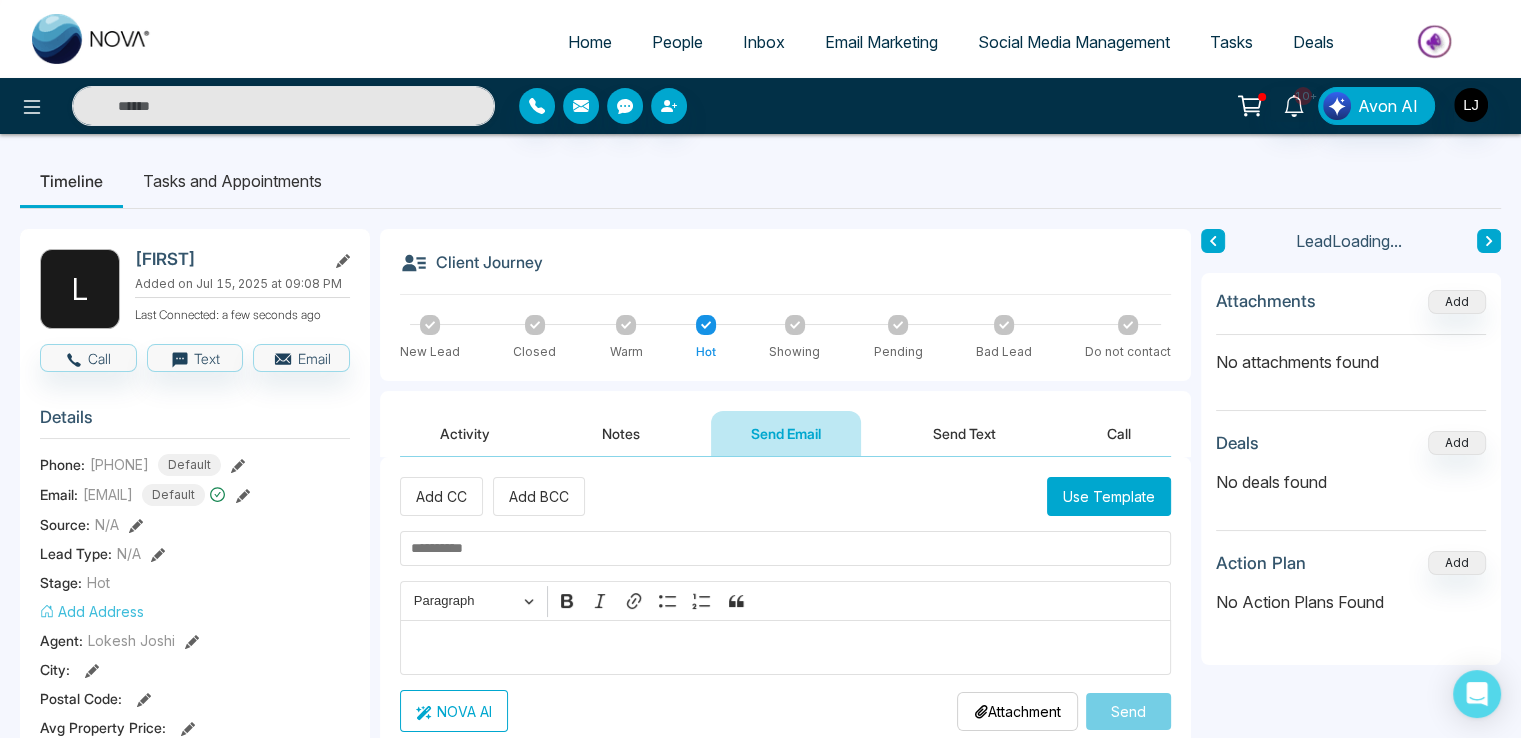 scroll, scrollTop: 100, scrollLeft: 0, axis: vertical 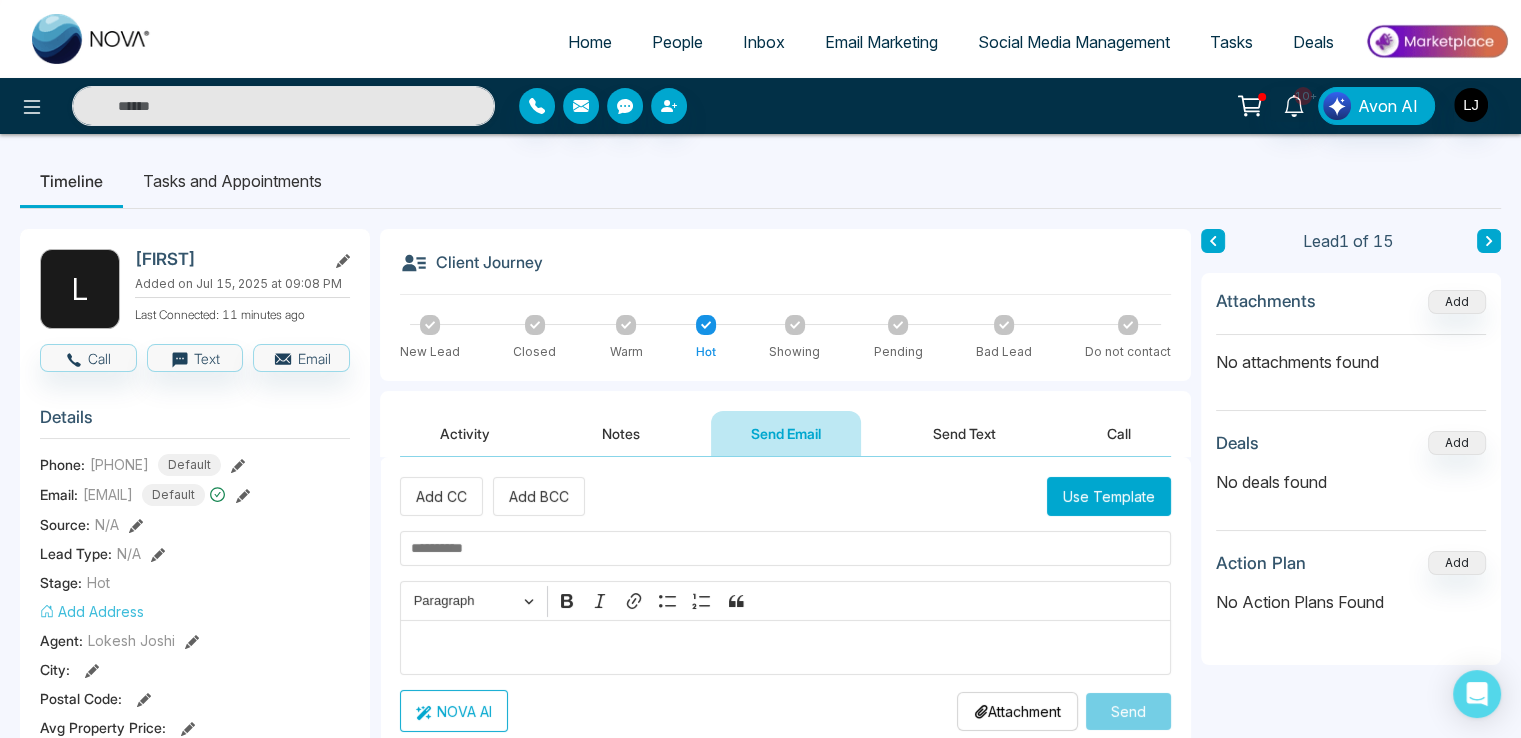 click at bounding box center (785, 548) 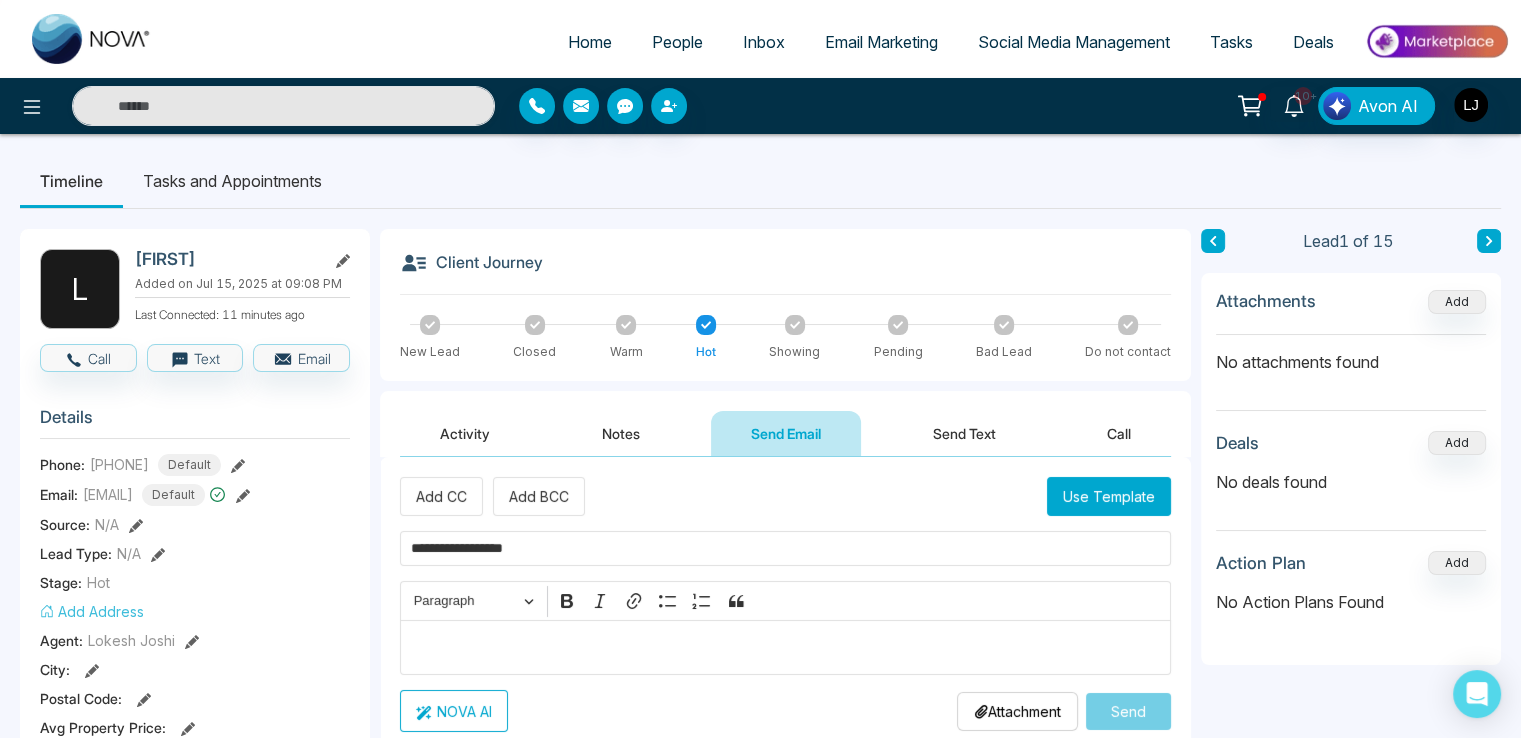 type on "**********" 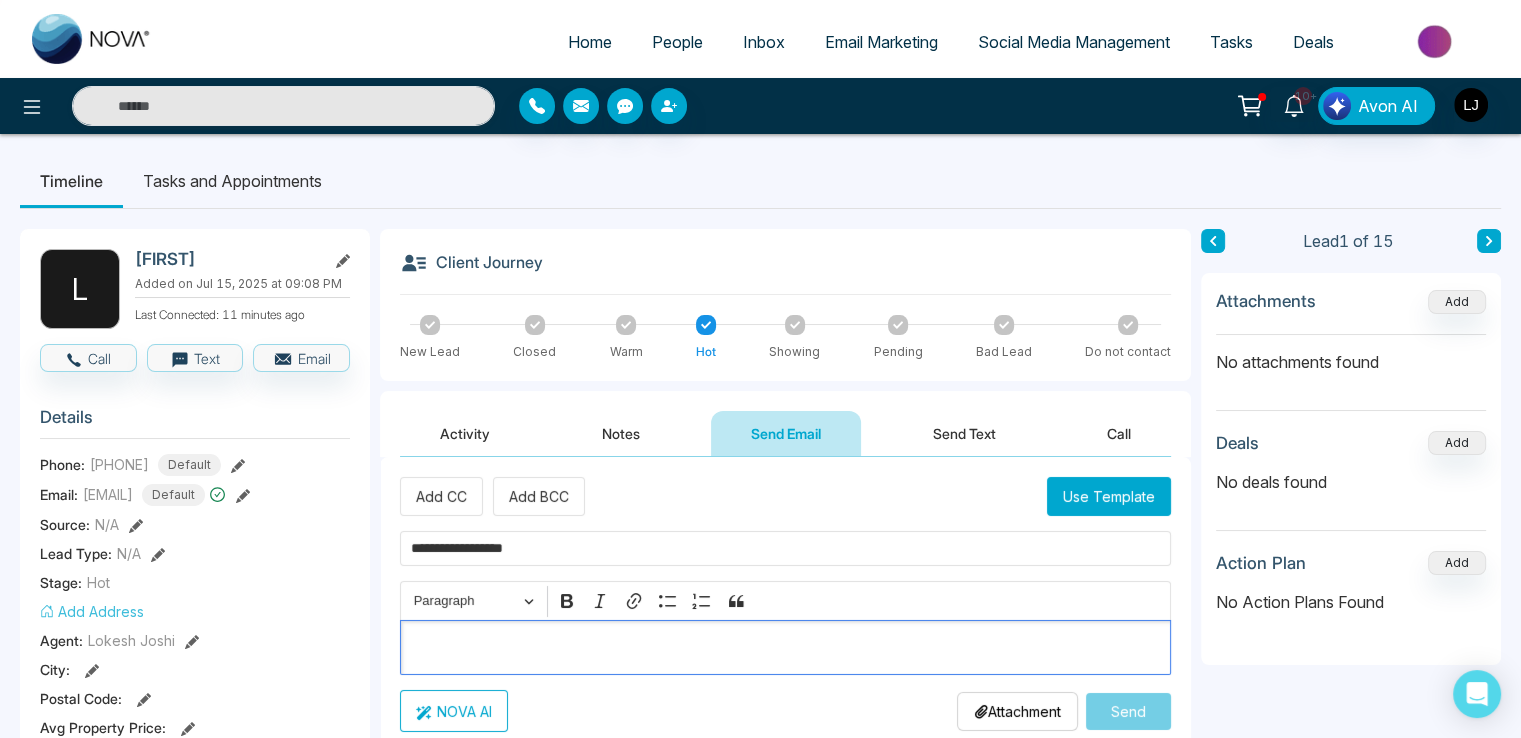 click at bounding box center [785, 647] 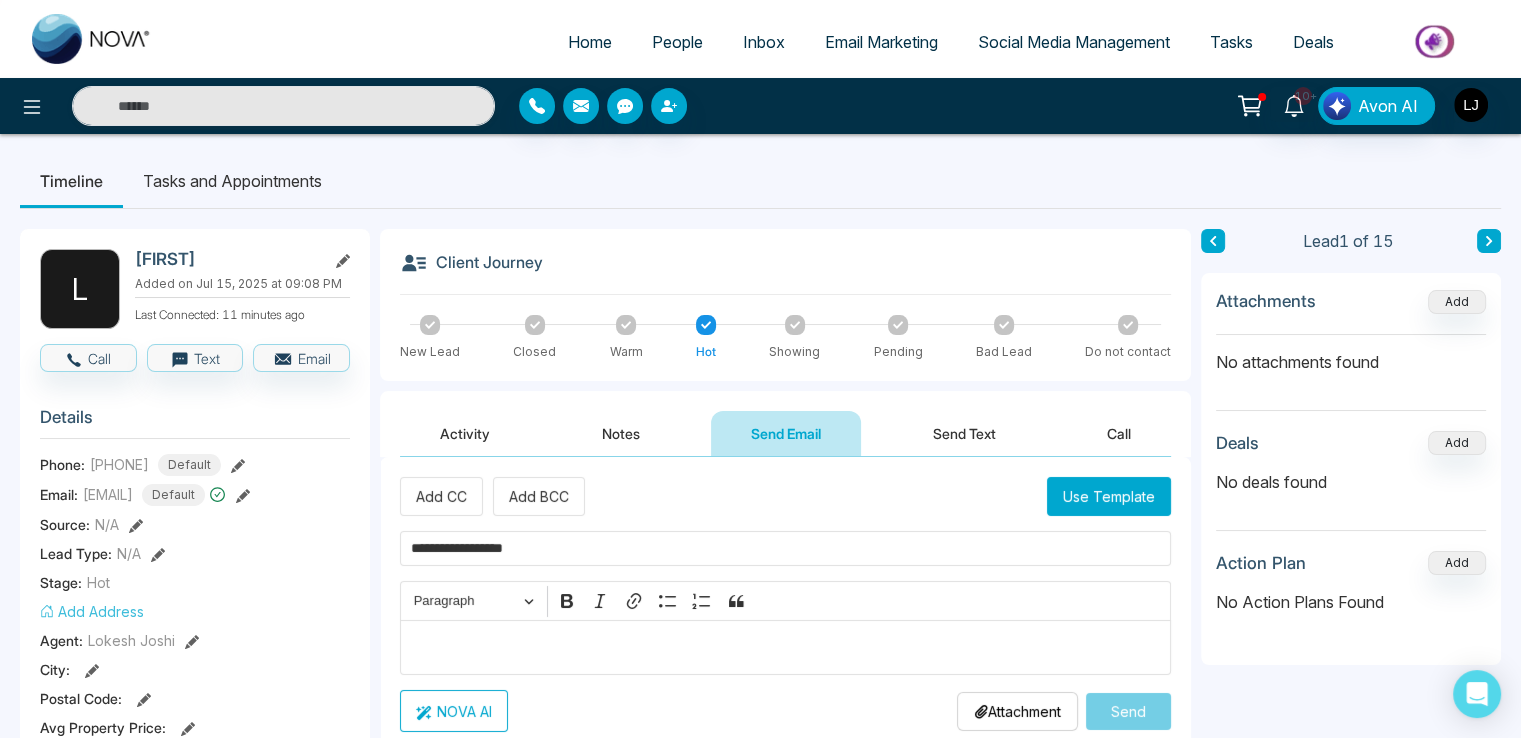 drag, startPoint x: 591, startPoint y: 553, endPoint x: 300, endPoint y: 540, distance: 291.29022 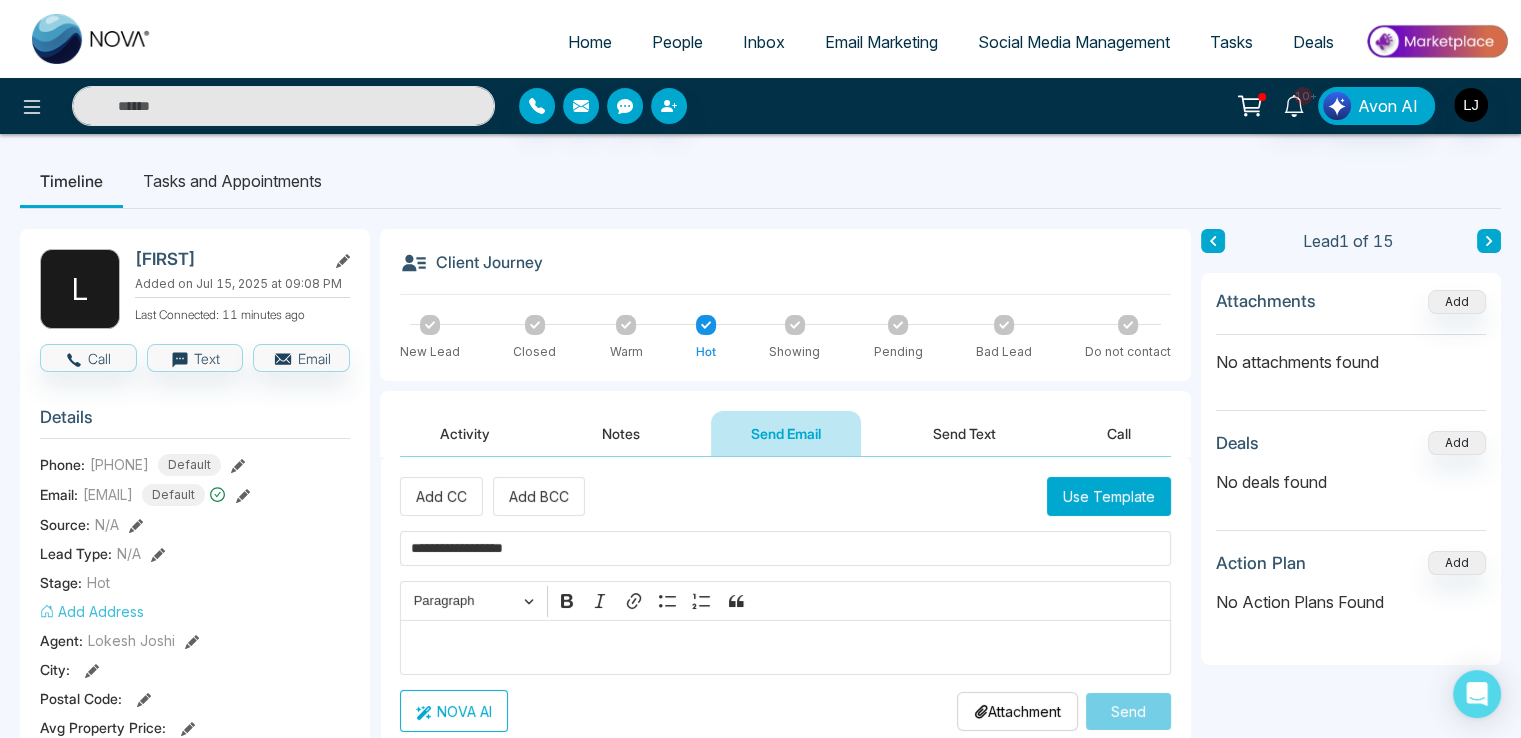 click on "**********" at bounding box center [760, 924] 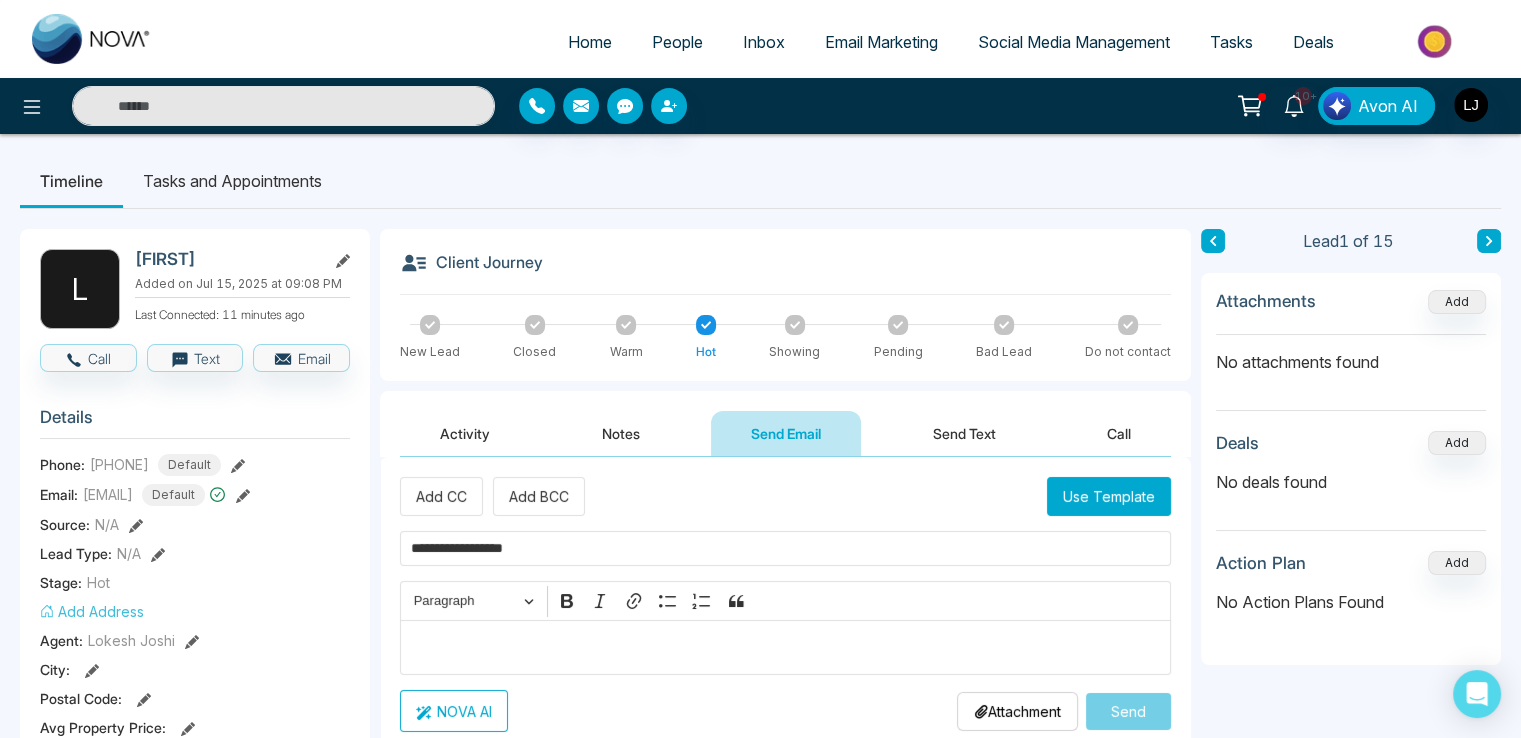 click at bounding box center [786, 648] 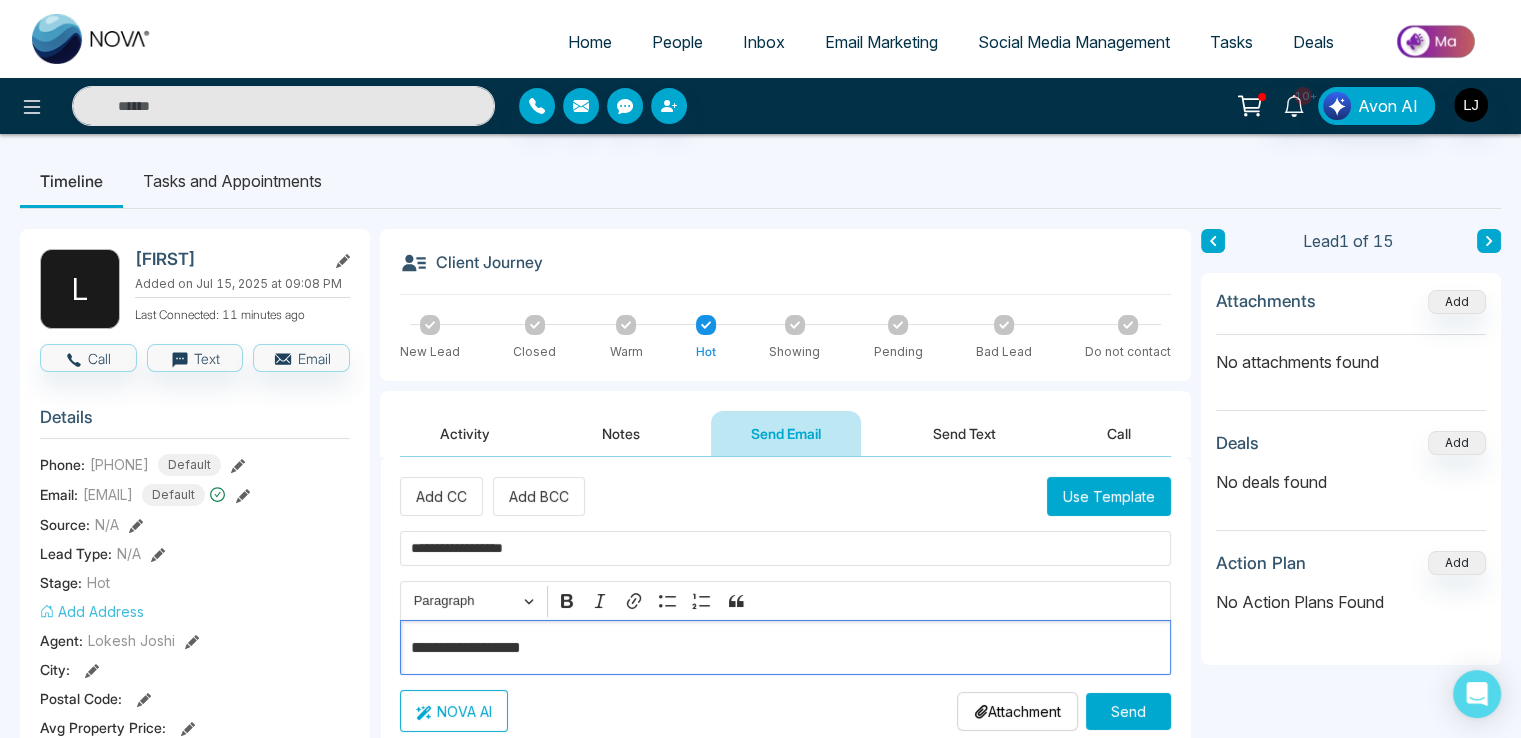 click on "NOVA AI" at bounding box center (454, 711) 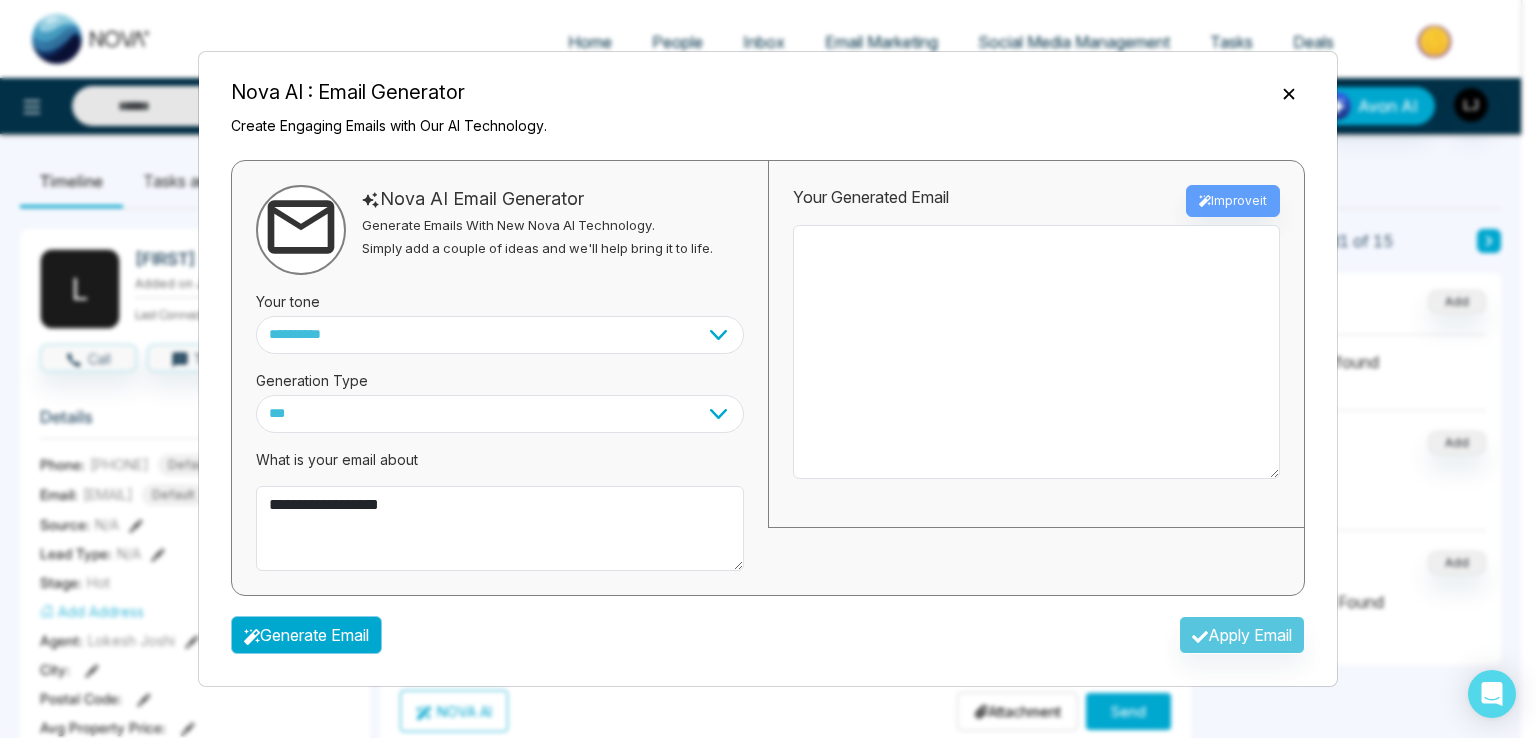 click on "Generate Email" at bounding box center (306, 635) 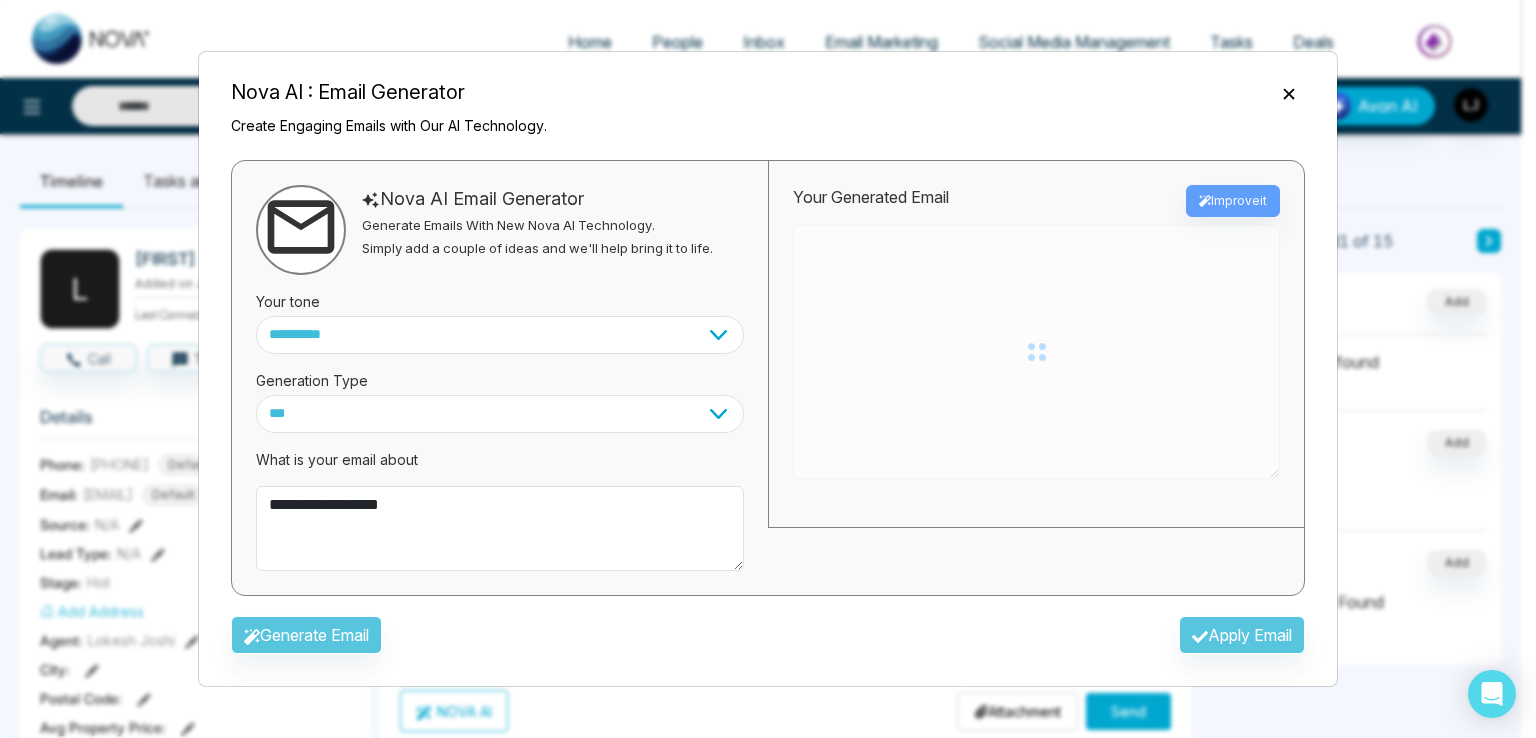type on "**********" 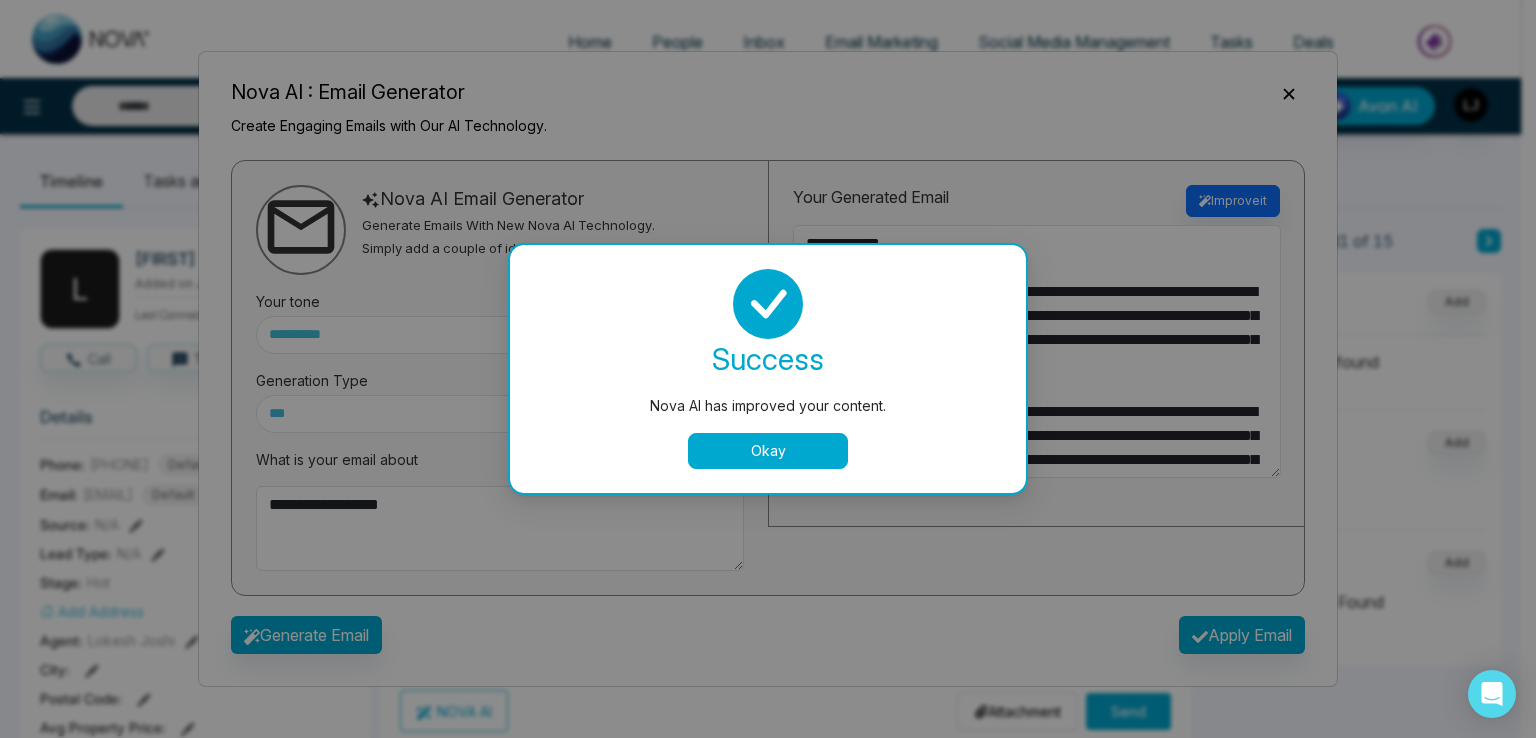 click on "Nova AI has improved your content. success Nova AI has improved your content.   Okay" at bounding box center [768, 369] 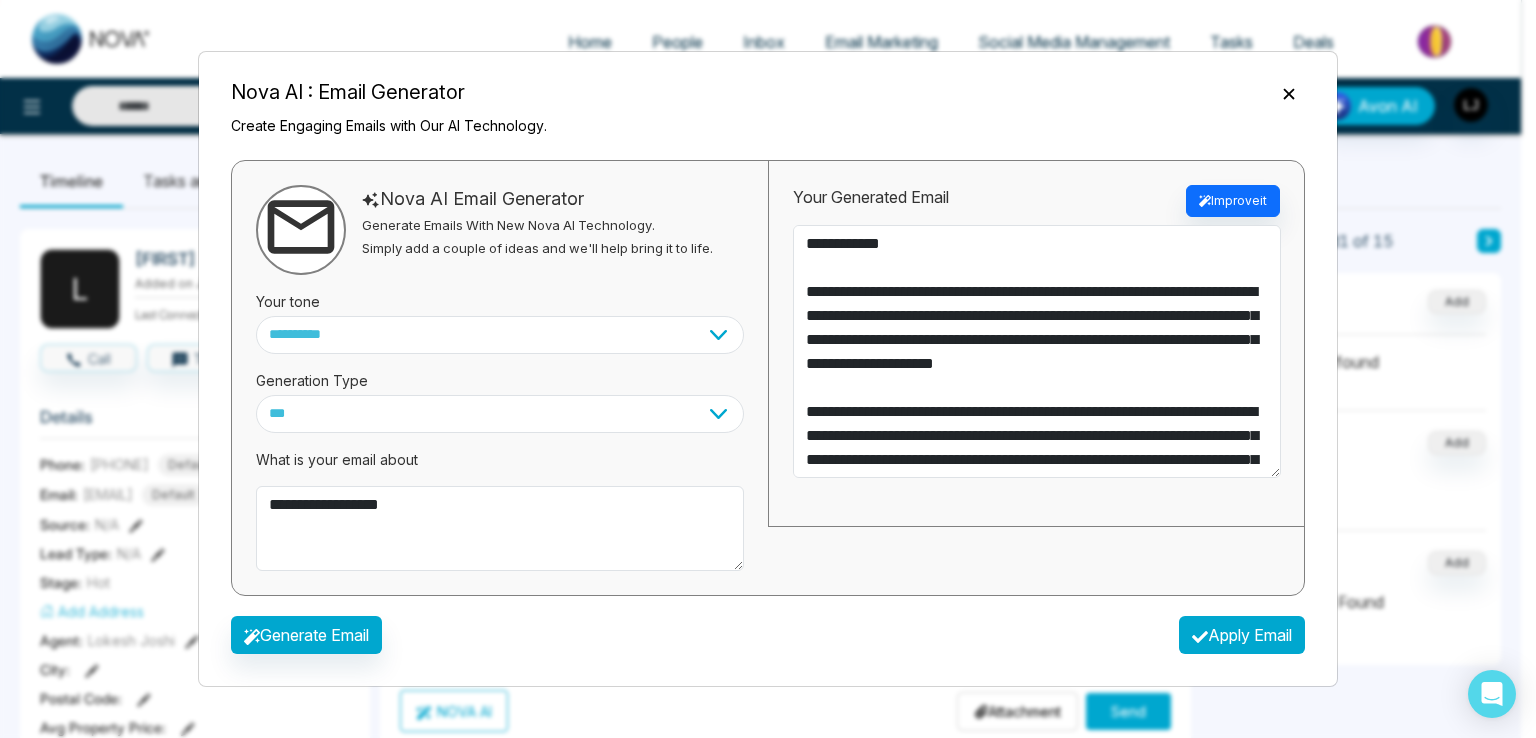 click on "Apply Email" at bounding box center [1242, 635] 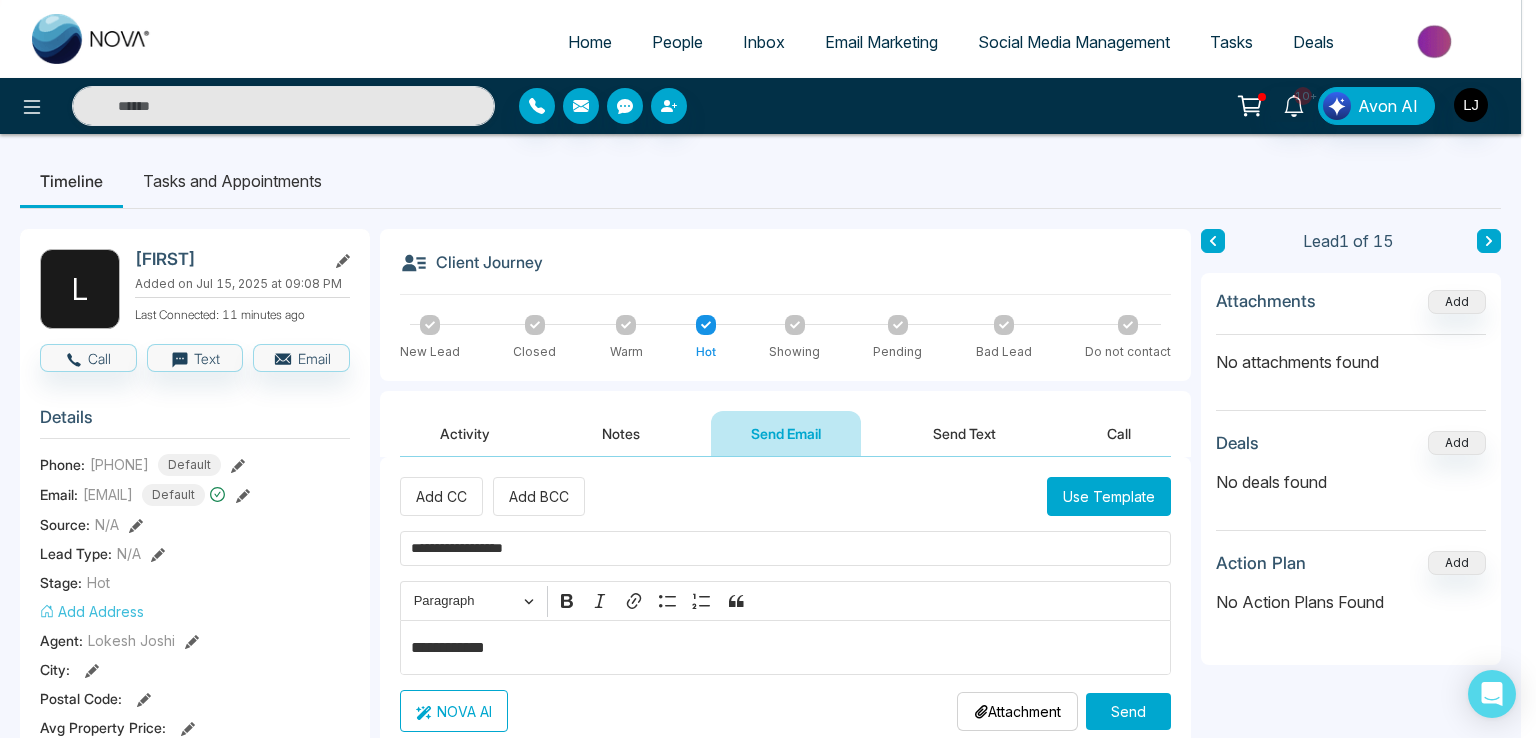 type on "**********" 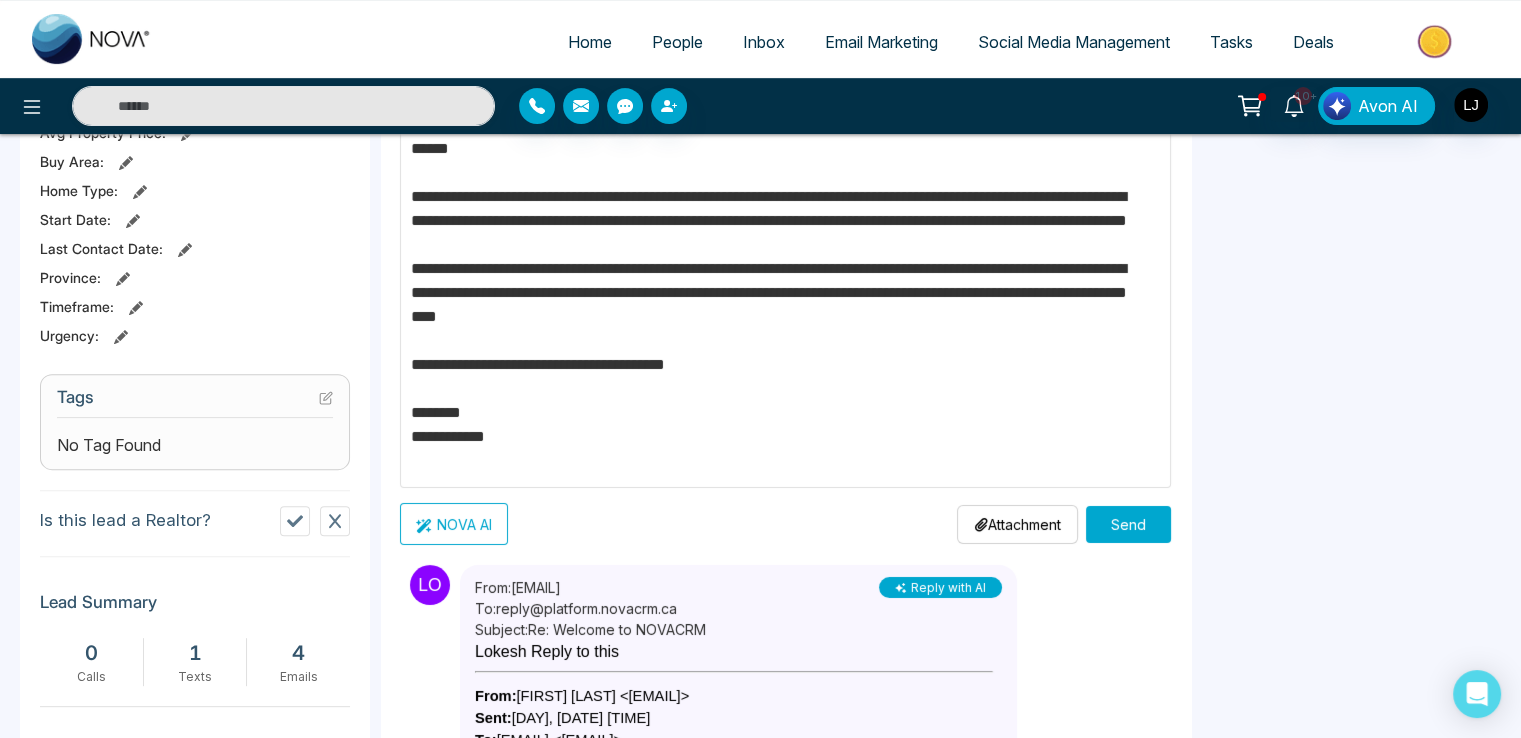 scroll, scrollTop: 748, scrollLeft: 0, axis: vertical 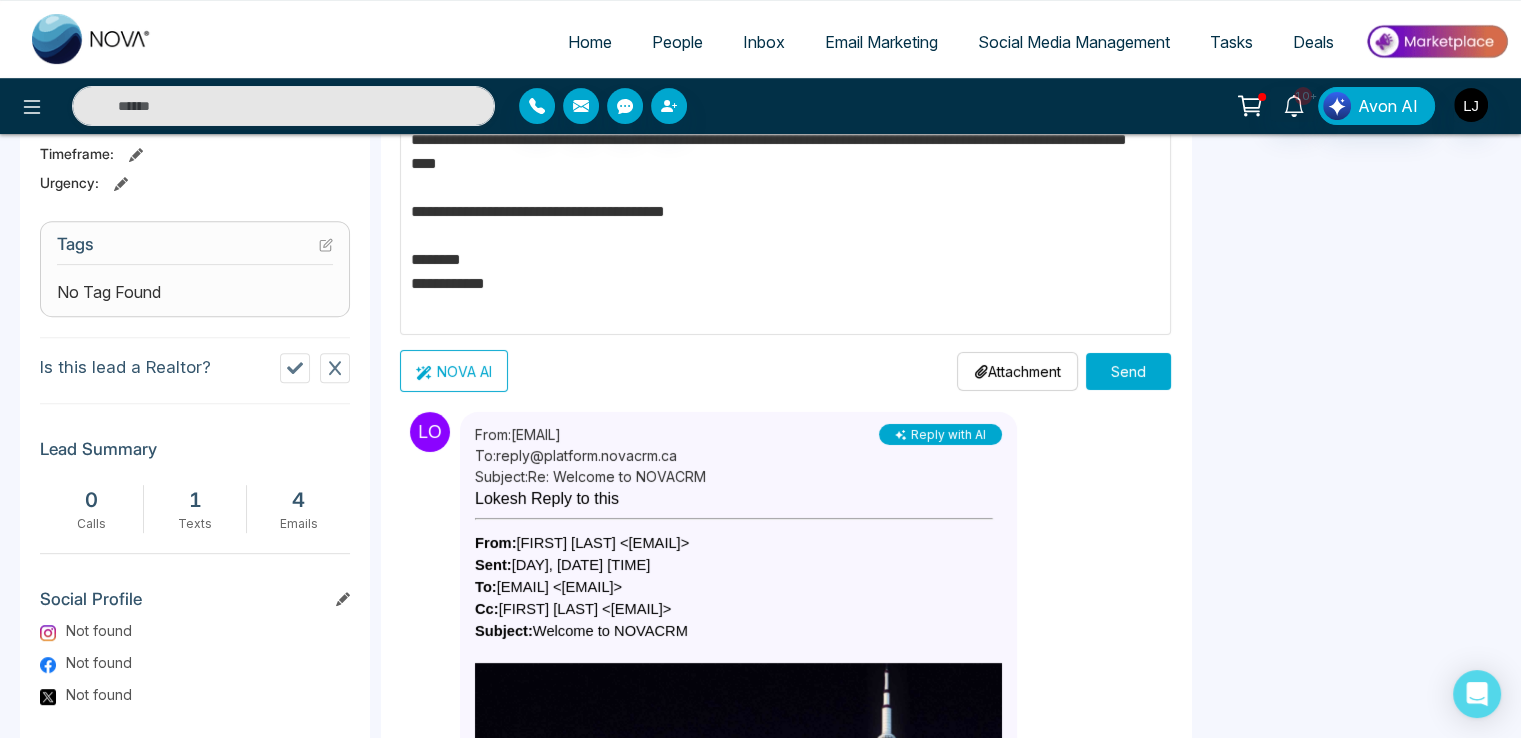 click on "Send" at bounding box center [1128, 371] 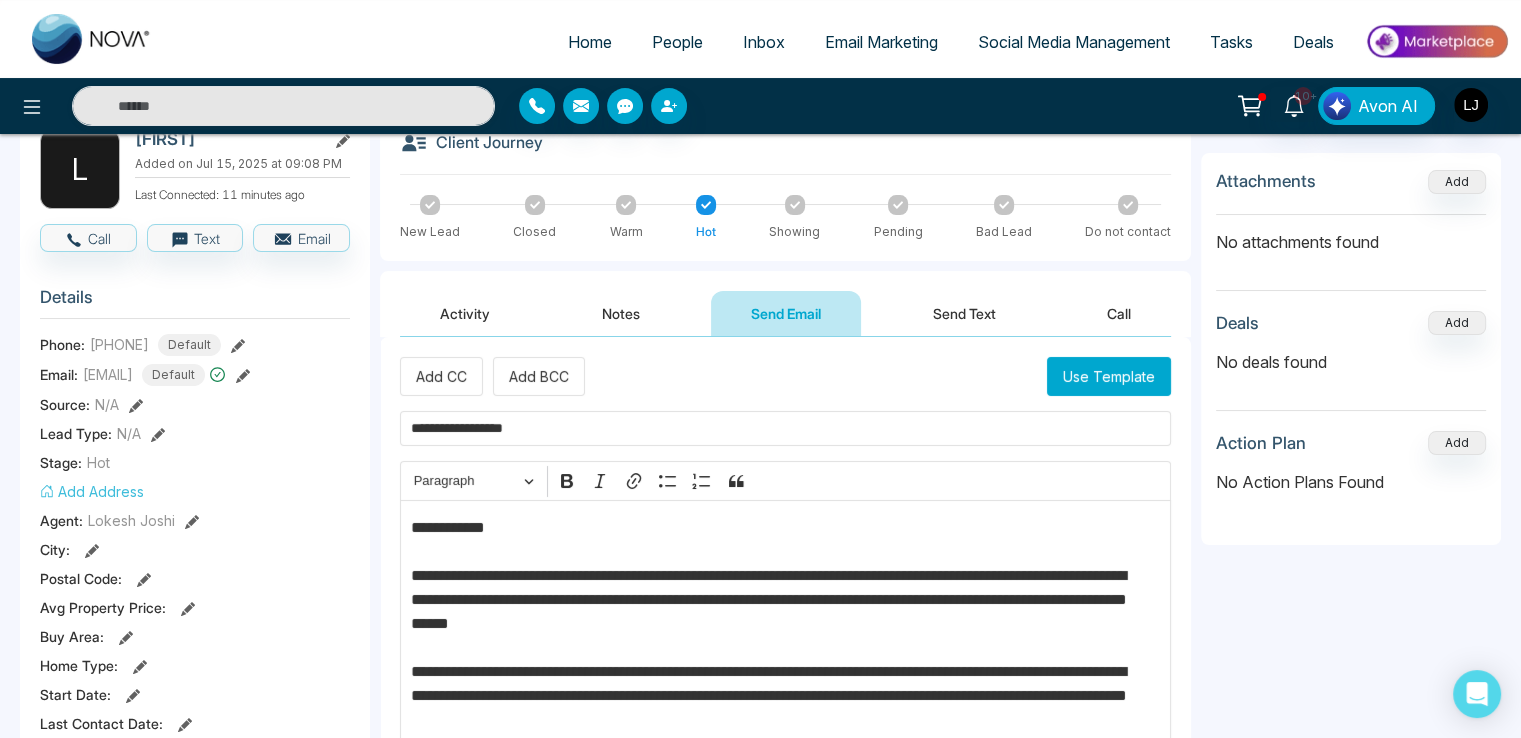 scroll, scrollTop: 48, scrollLeft: 0, axis: vertical 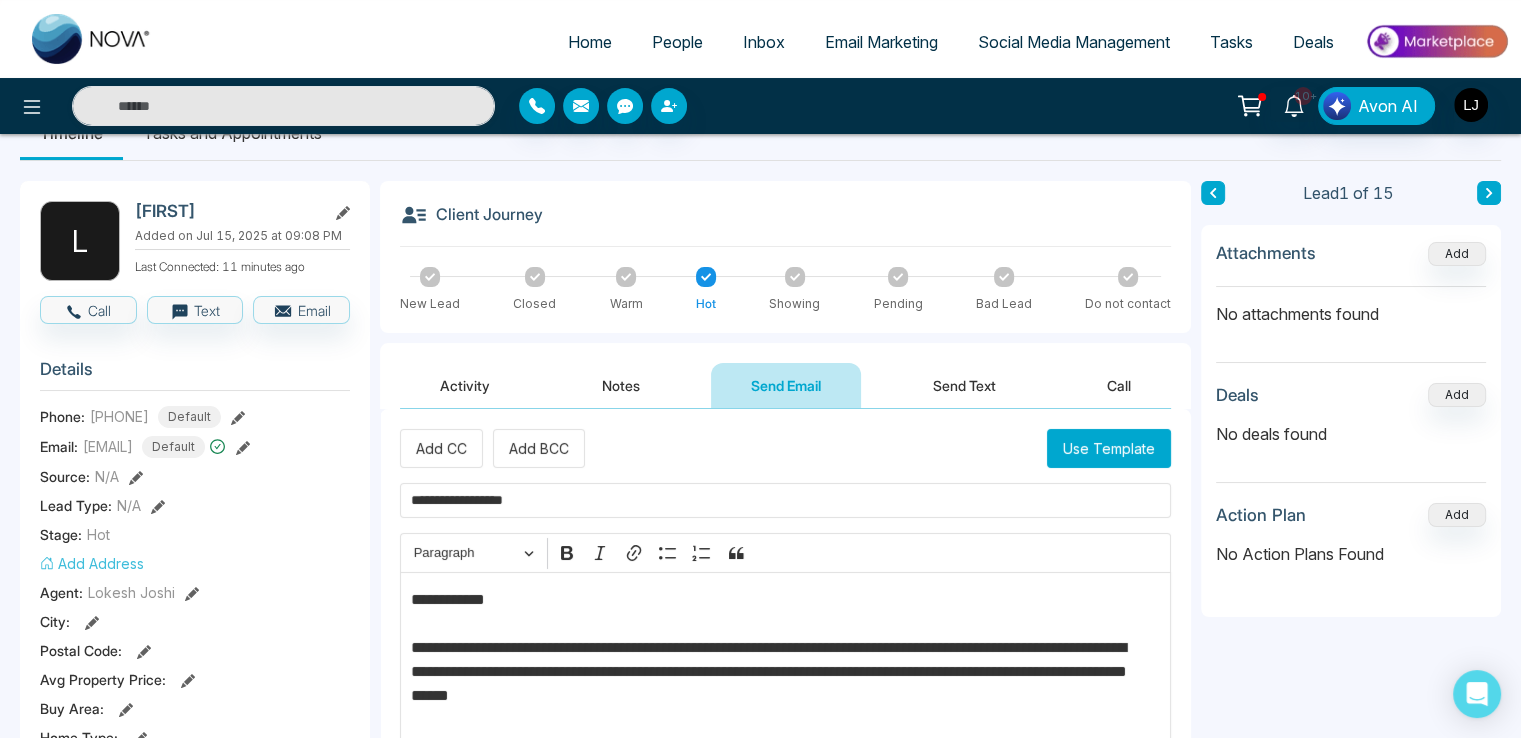 type 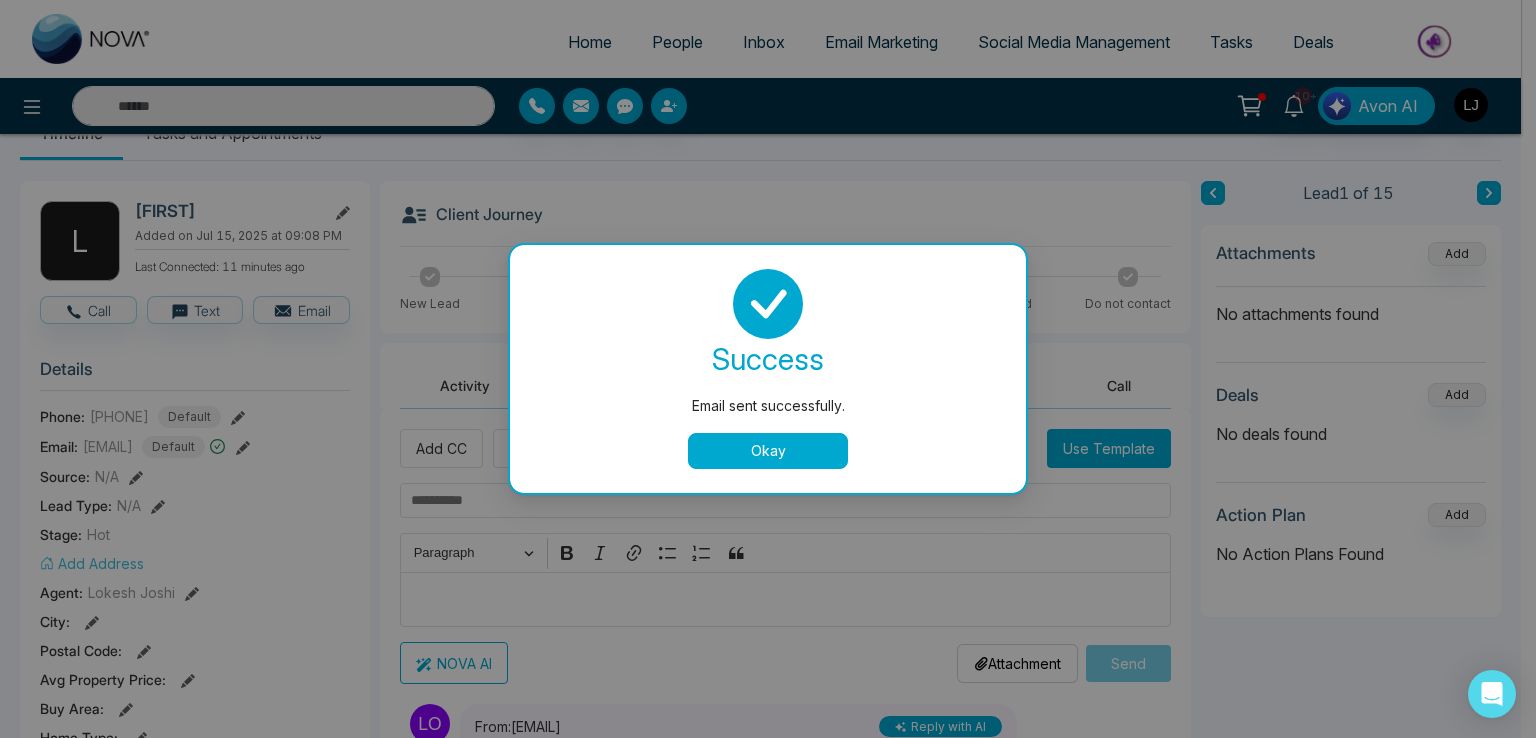click on "Okay" at bounding box center (768, 451) 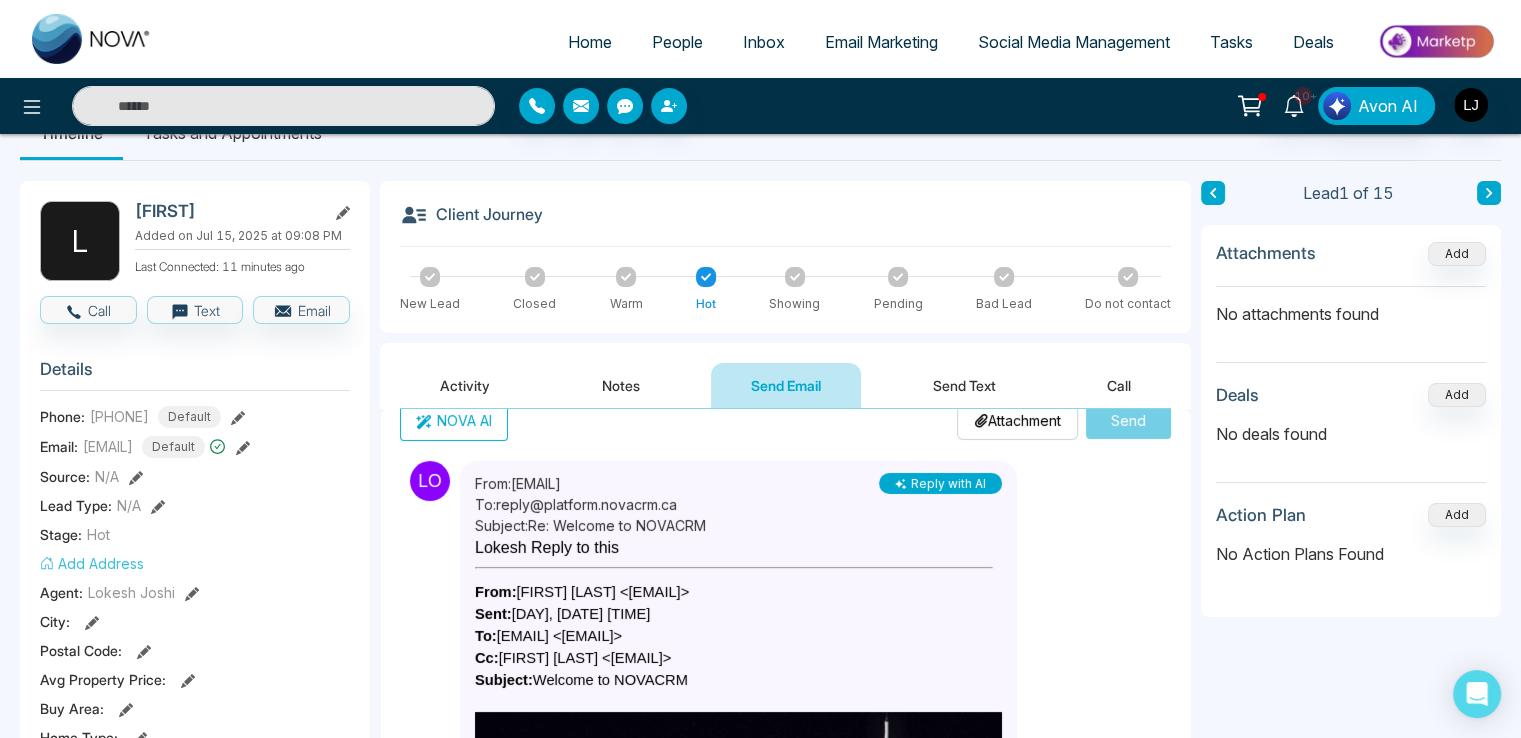 scroll, scrollTop: 200, scrollLeft: 0, axis: vertical 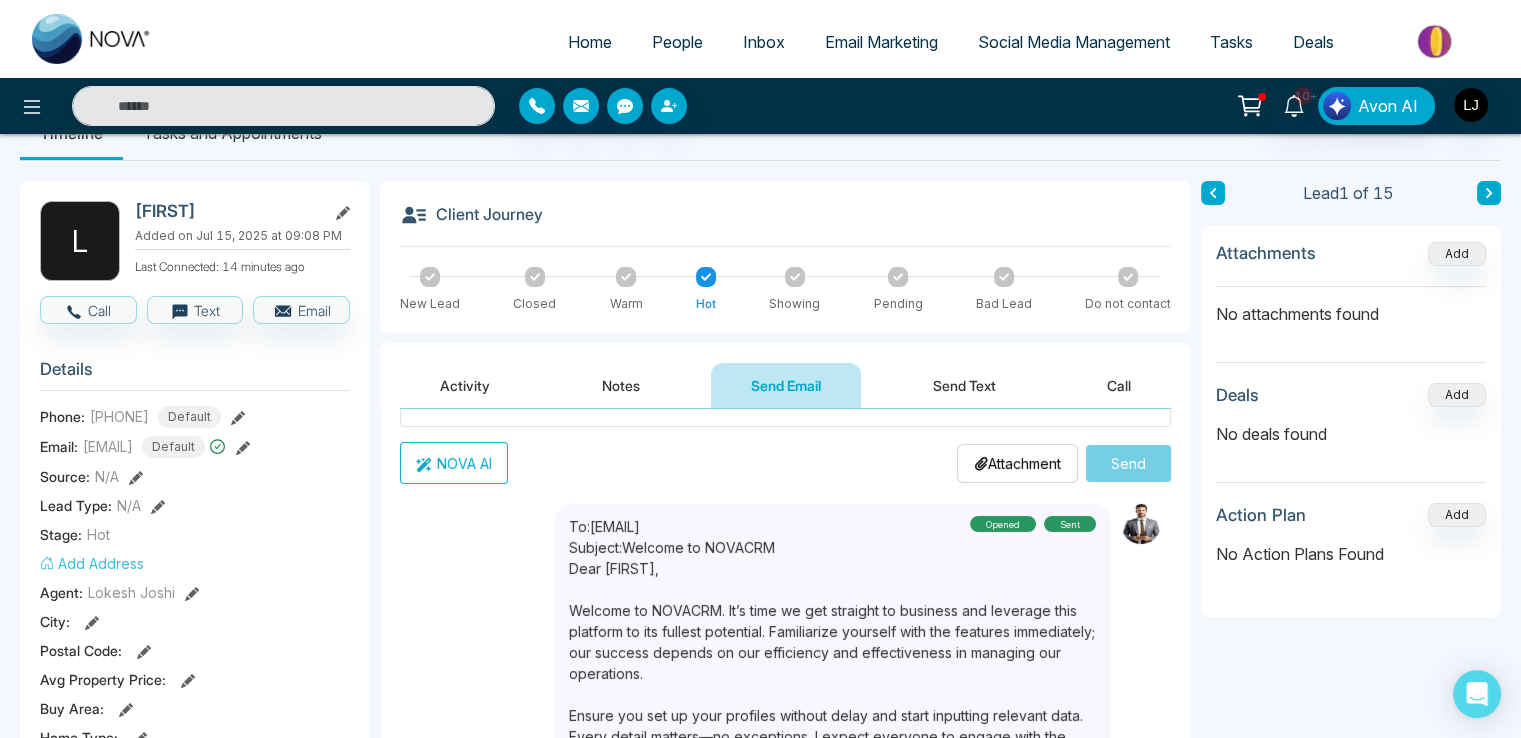 click on "Inbox" at bounding box center [764, 42] 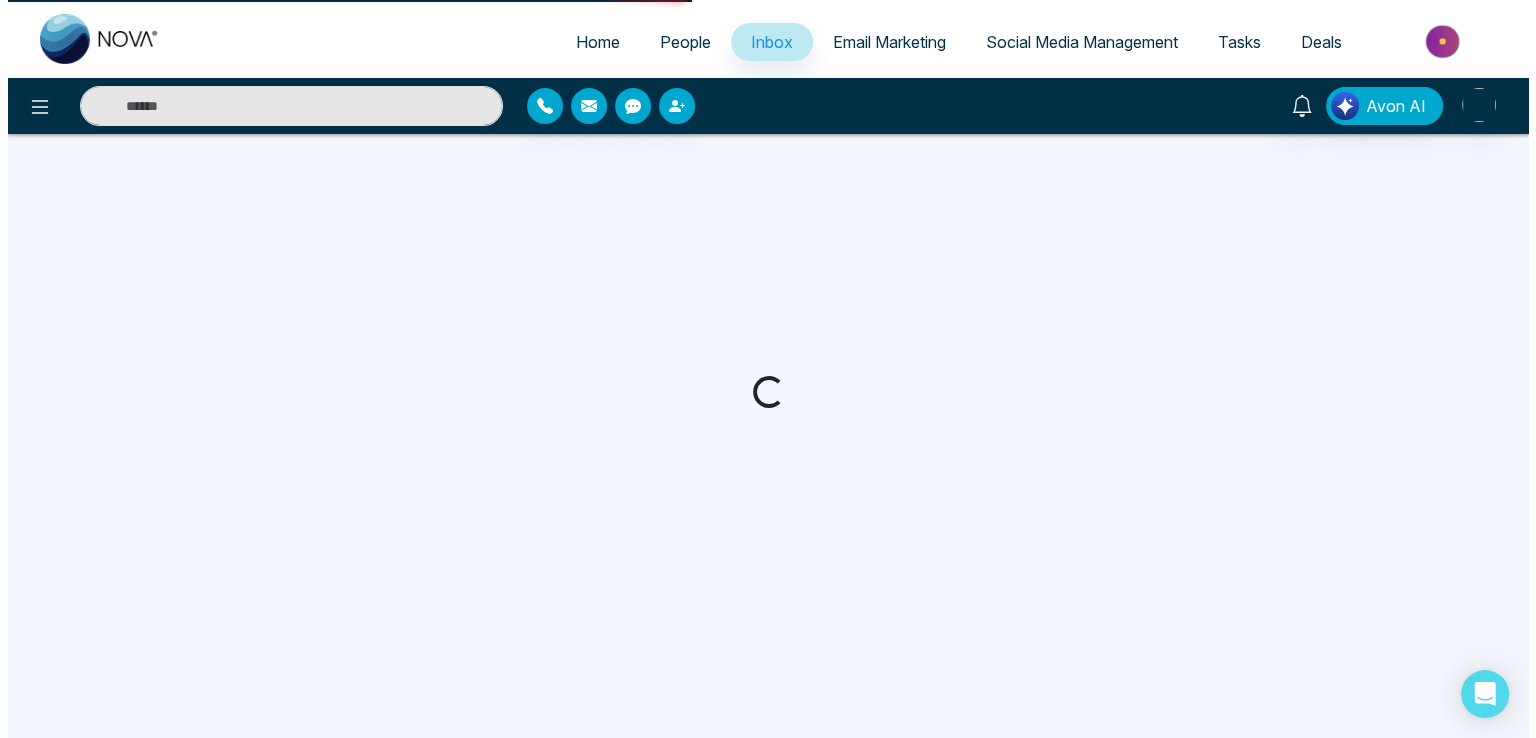 scroll, scrollTop: 0, scrollLeft: 0, axis: both 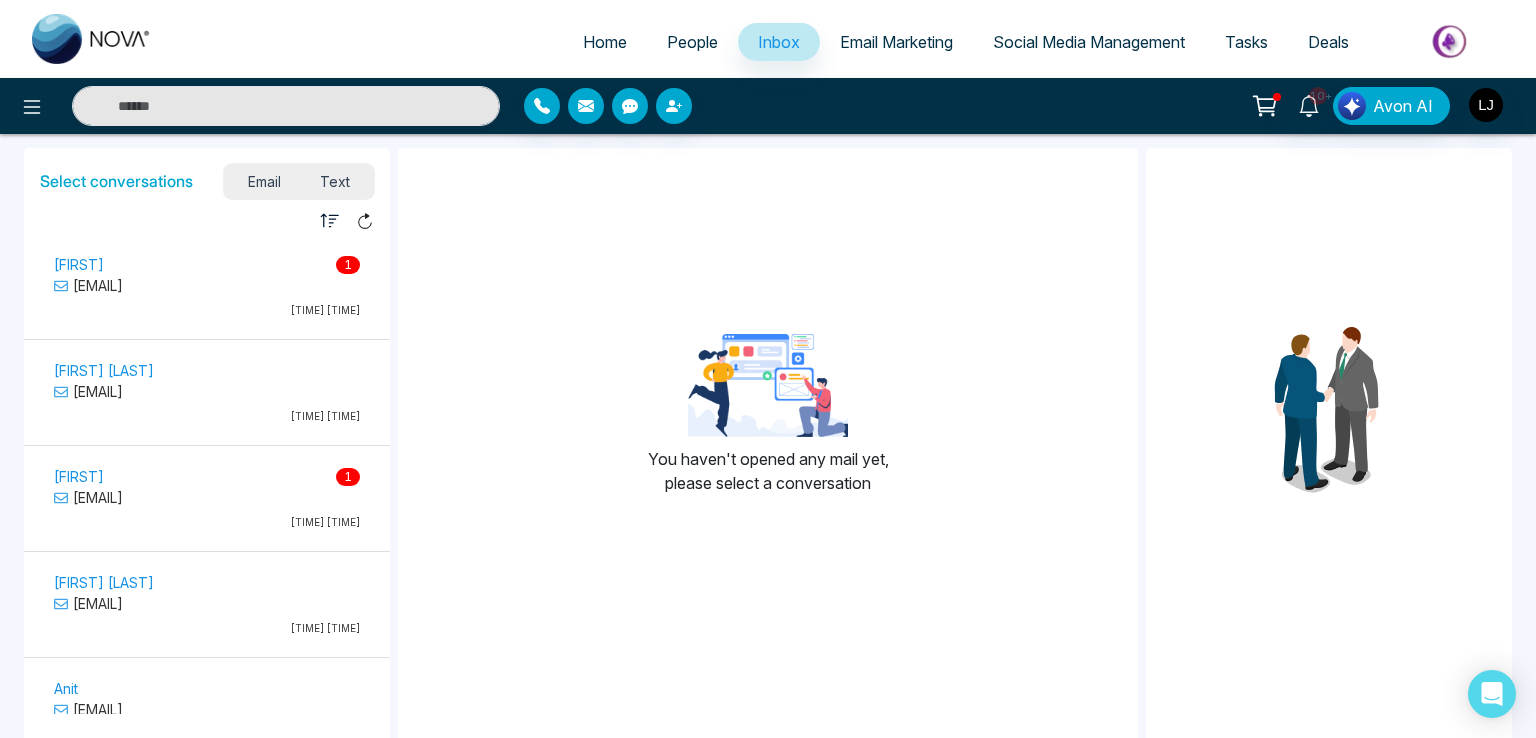 click on "[EMAIL]" at bounding box center (207, 285) 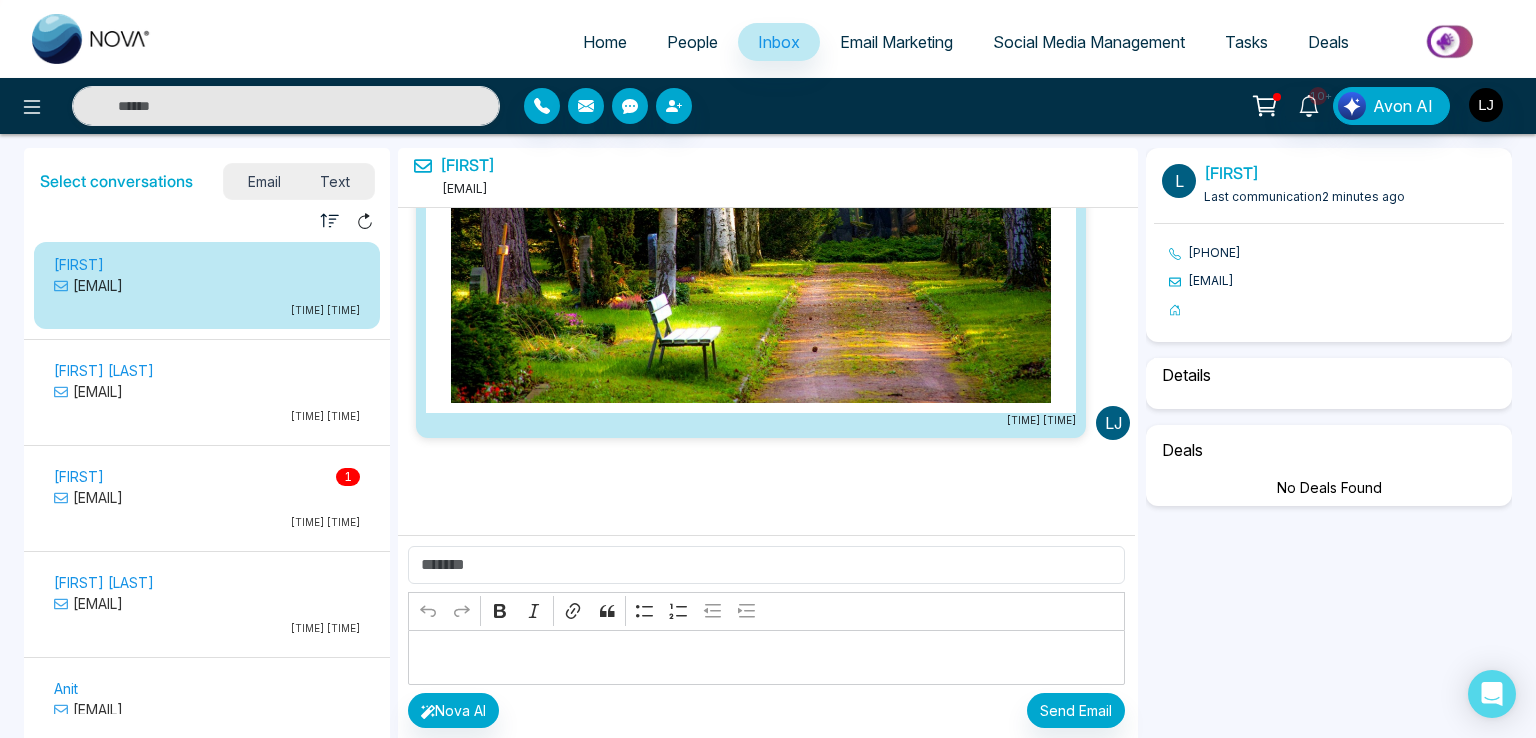 select on "***" 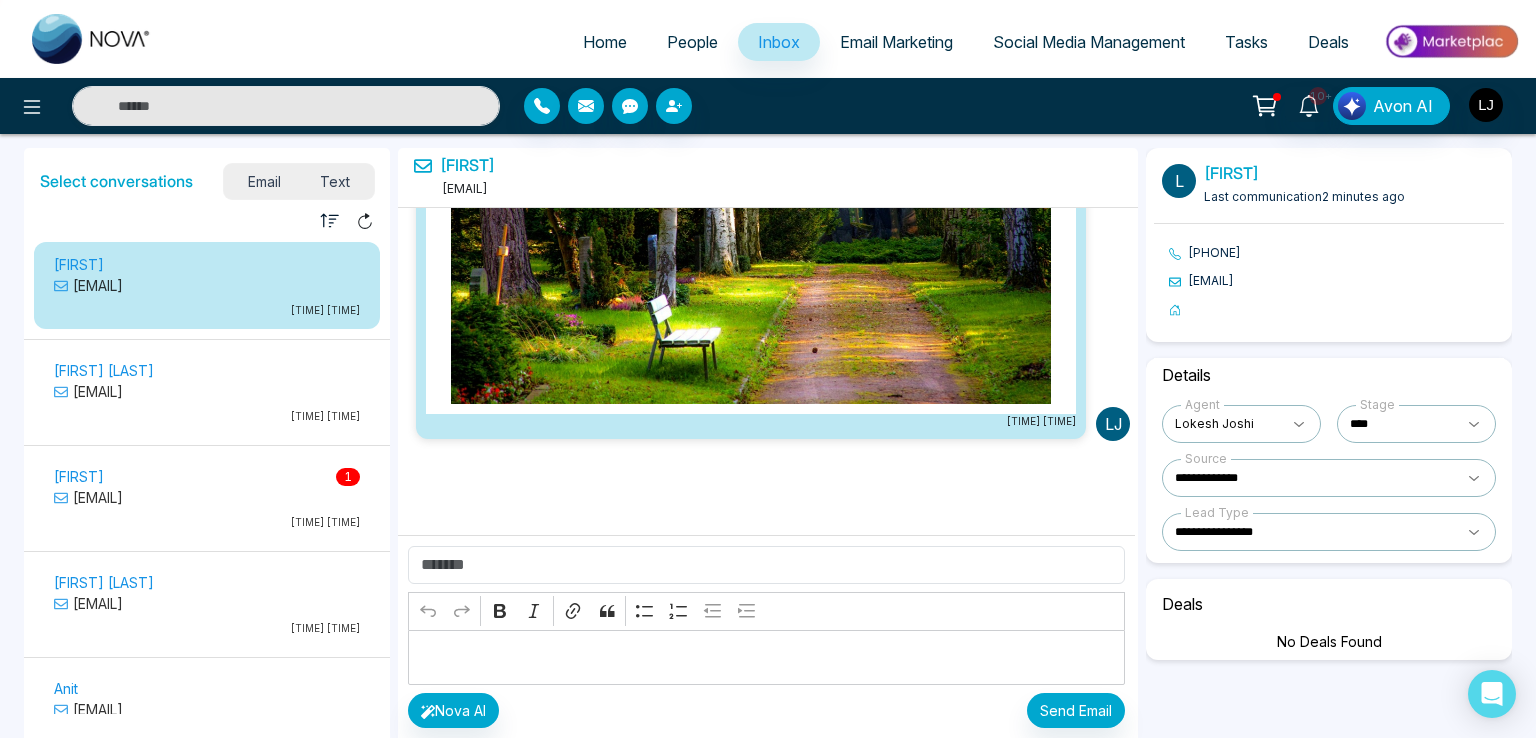 scroll, scrollTop: 9352, scrollLeft: 0, axis: vertical 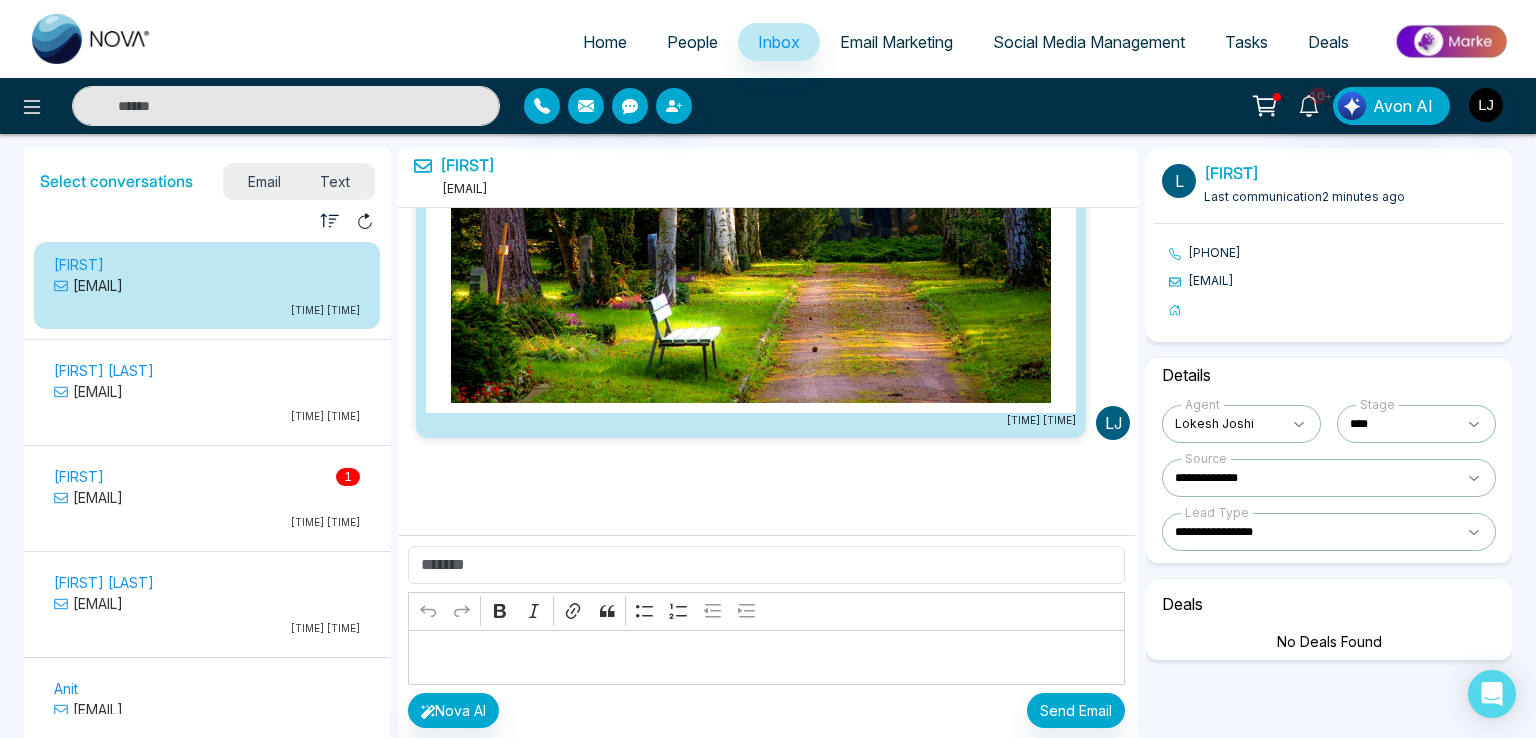 click on "[EMAIL]" at bounding box center [207, 497] 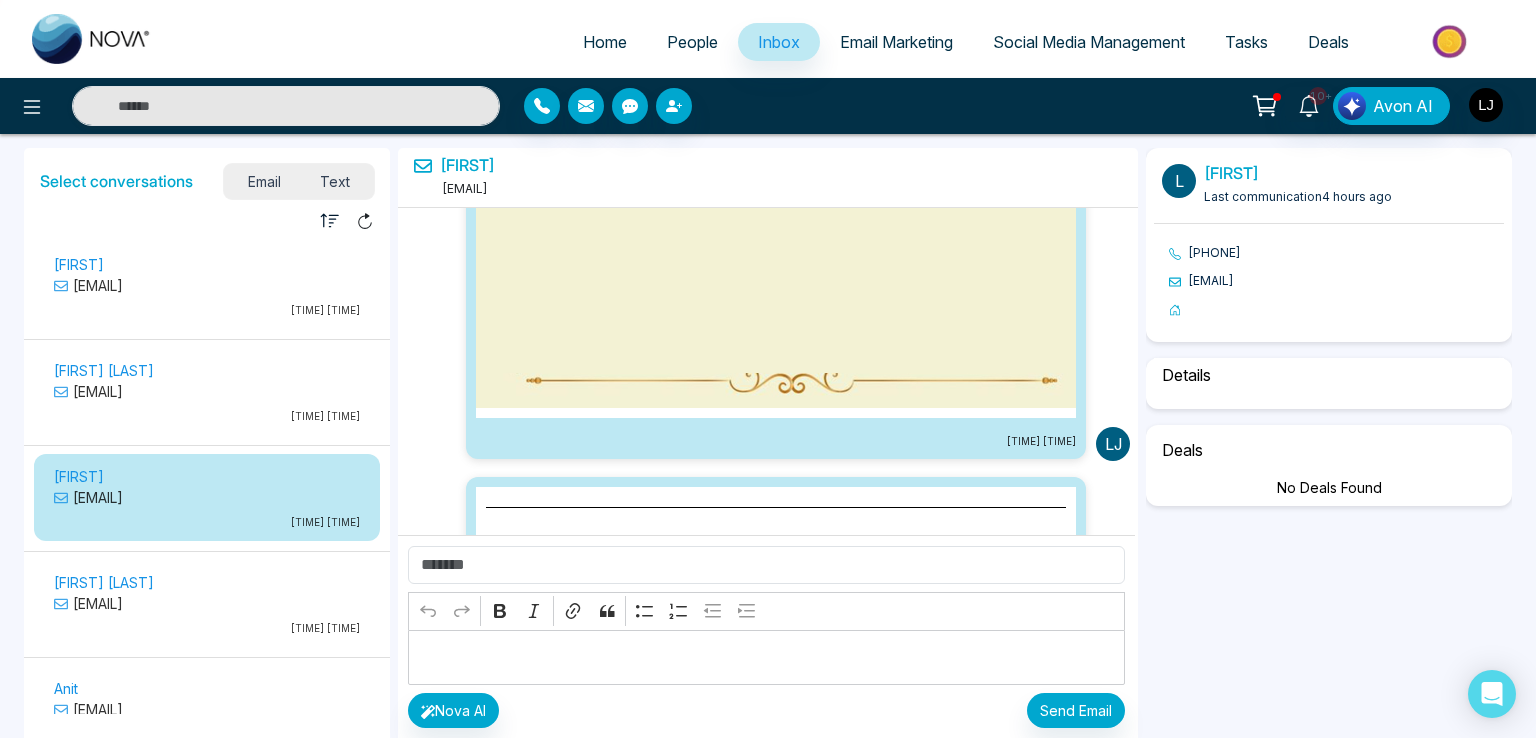 scroll, scrollTop: 5437, scrollLeft: 0, axis: vertical 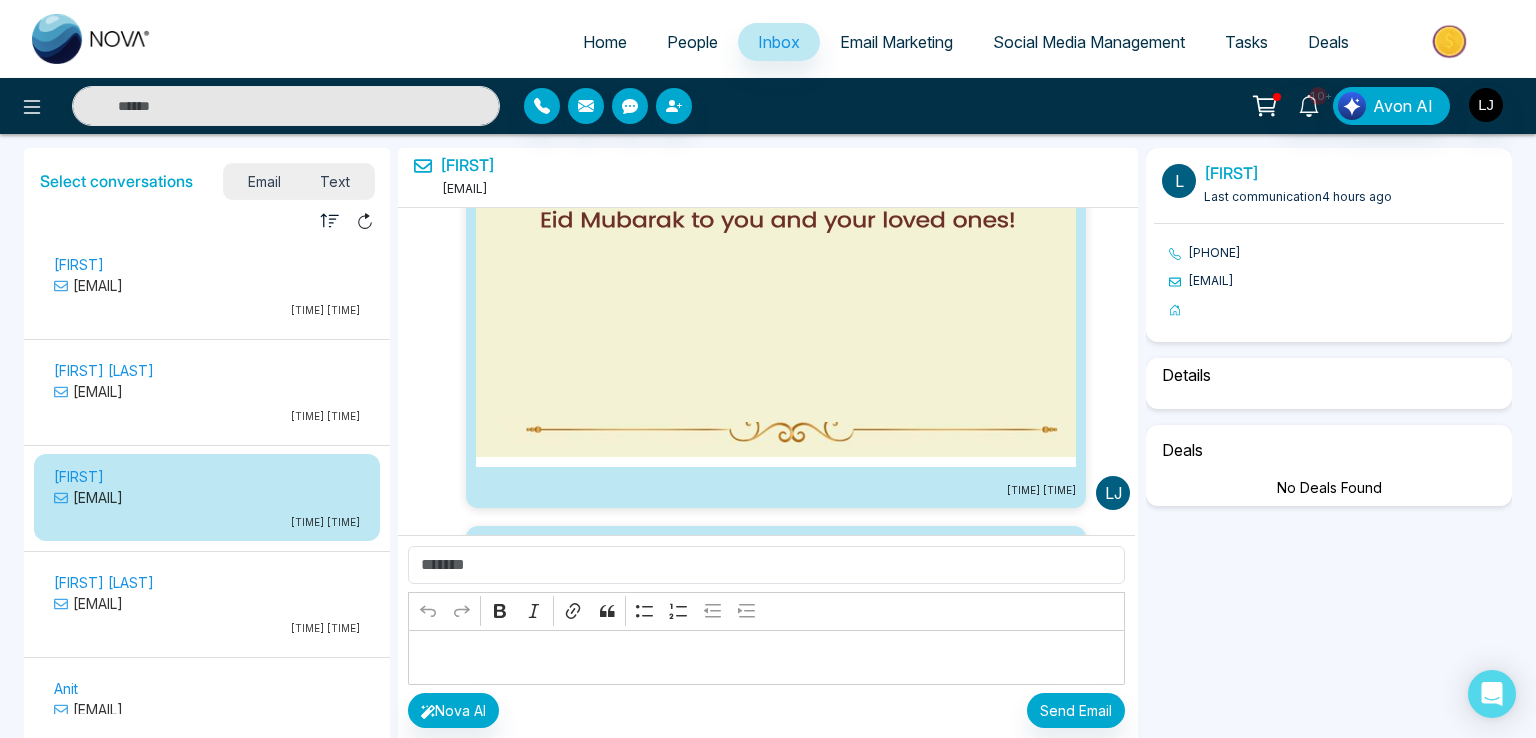 click on "[EMAIL]" at bounding box center [207, 391] 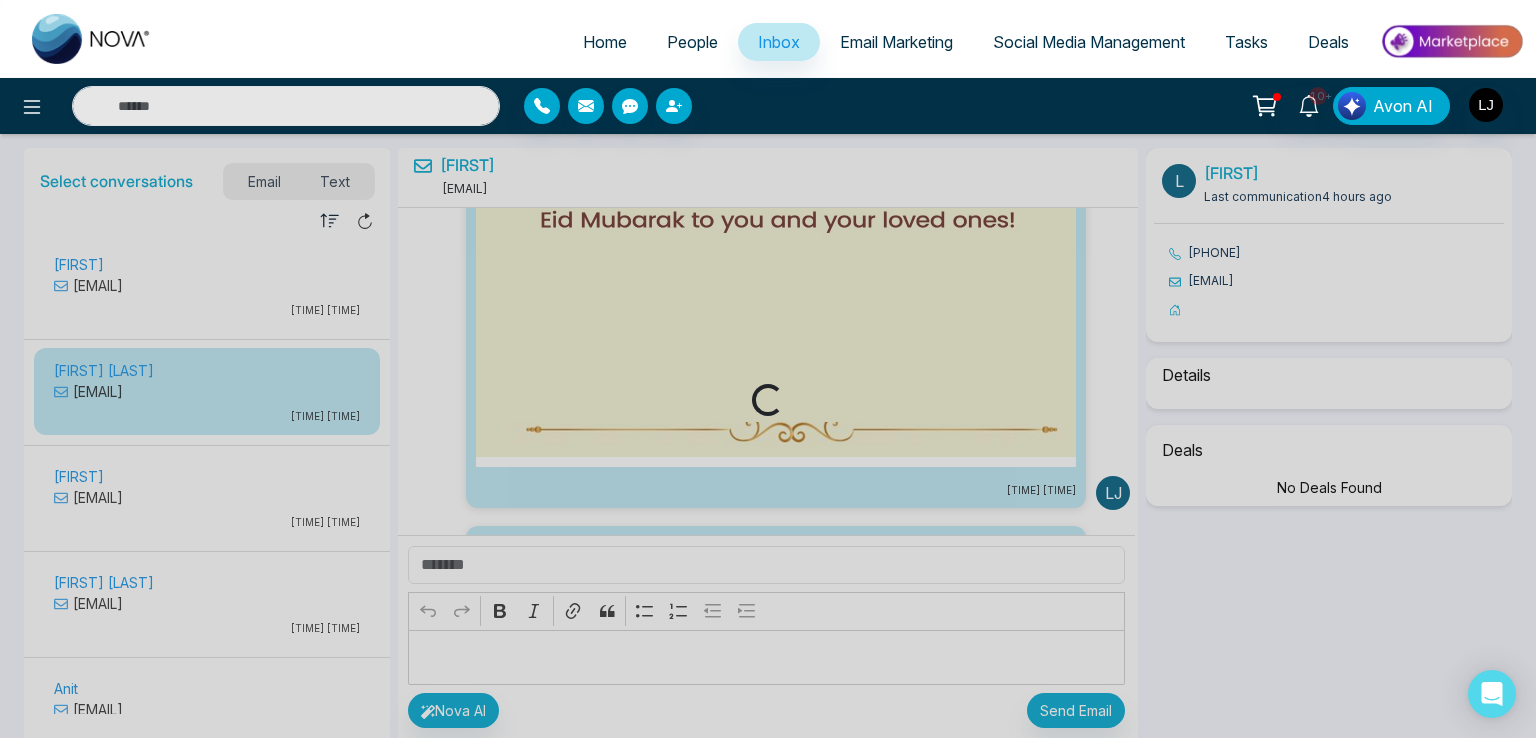 click on "Loading..." at bounding box center [768, 369] 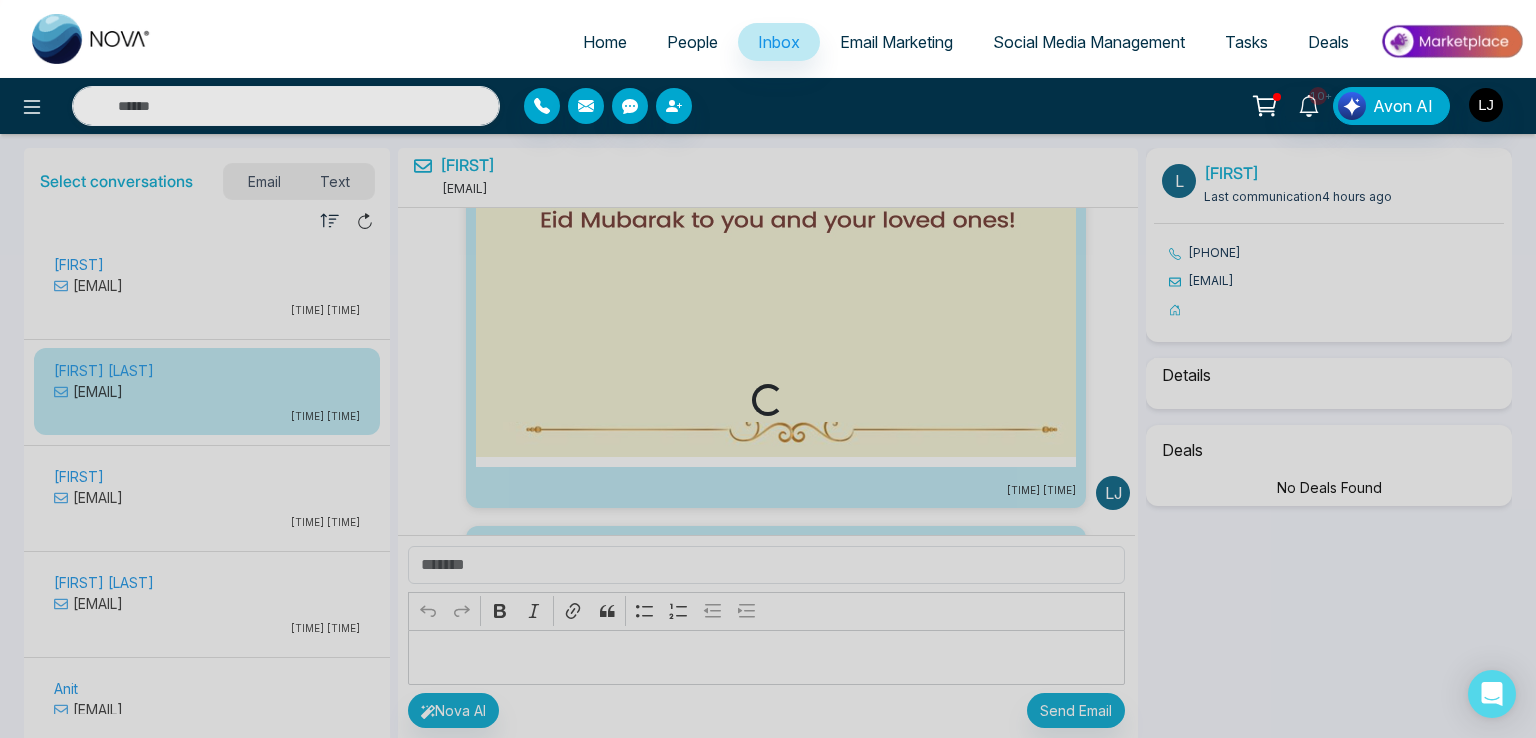 select on "***" 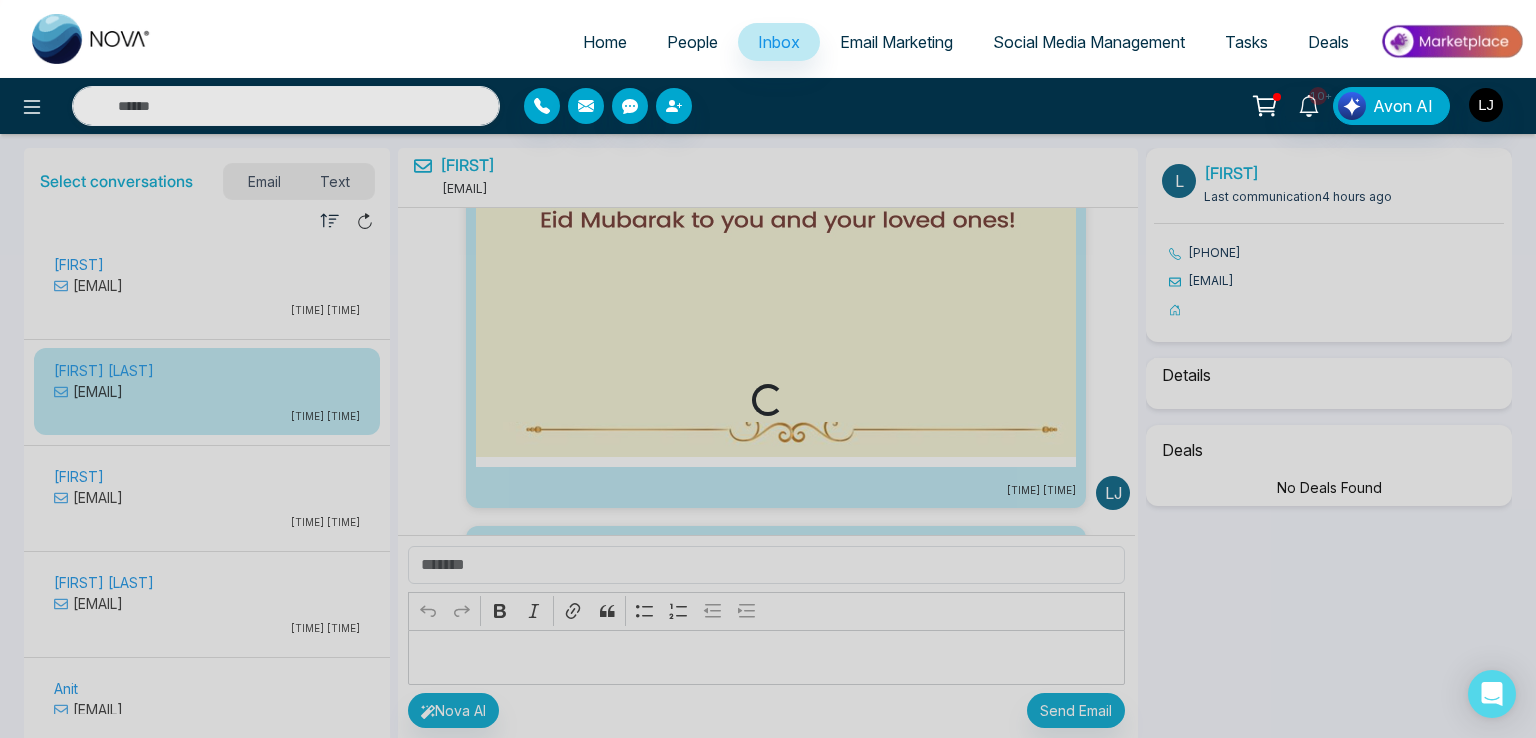 select on "******" 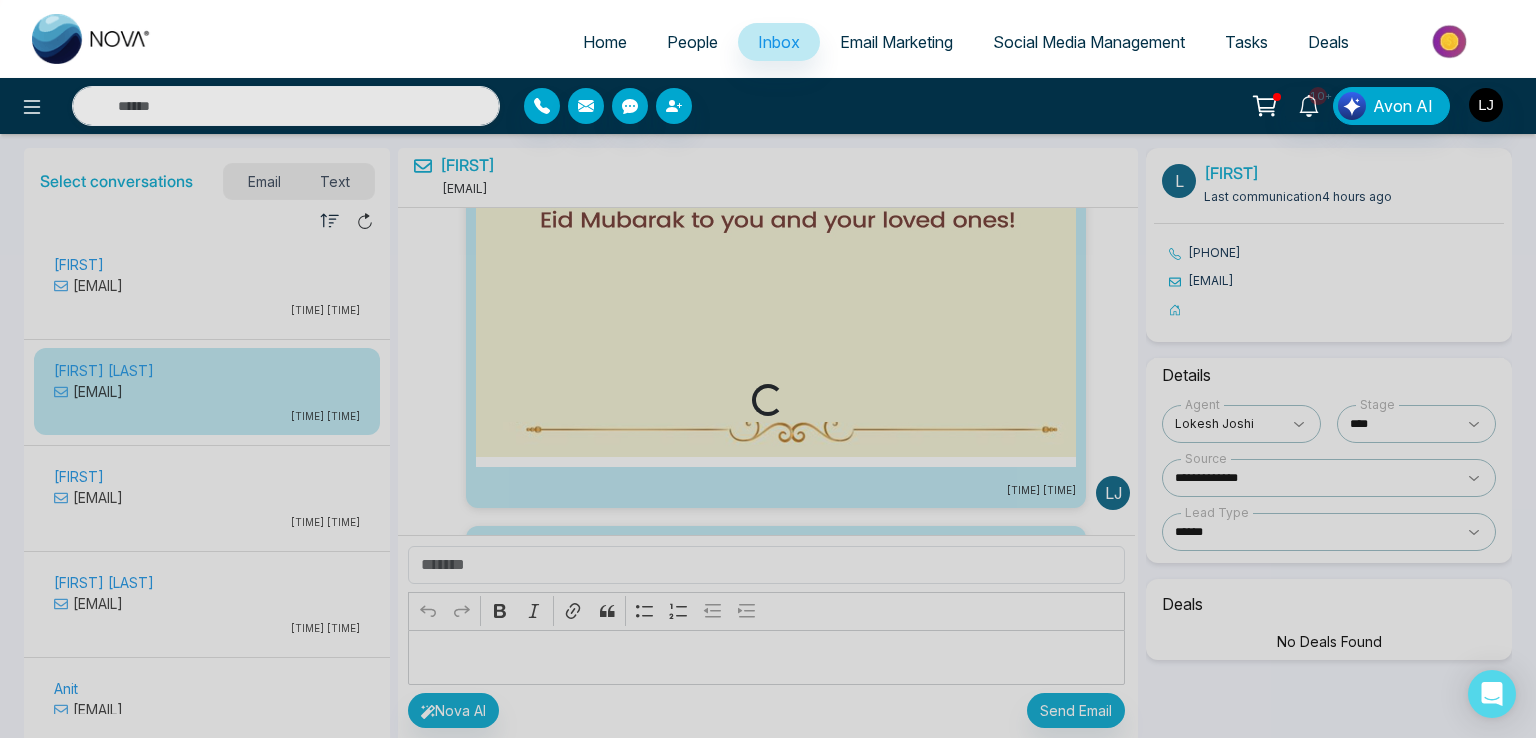 click on "Loading..." at bounding box center [768, 369] 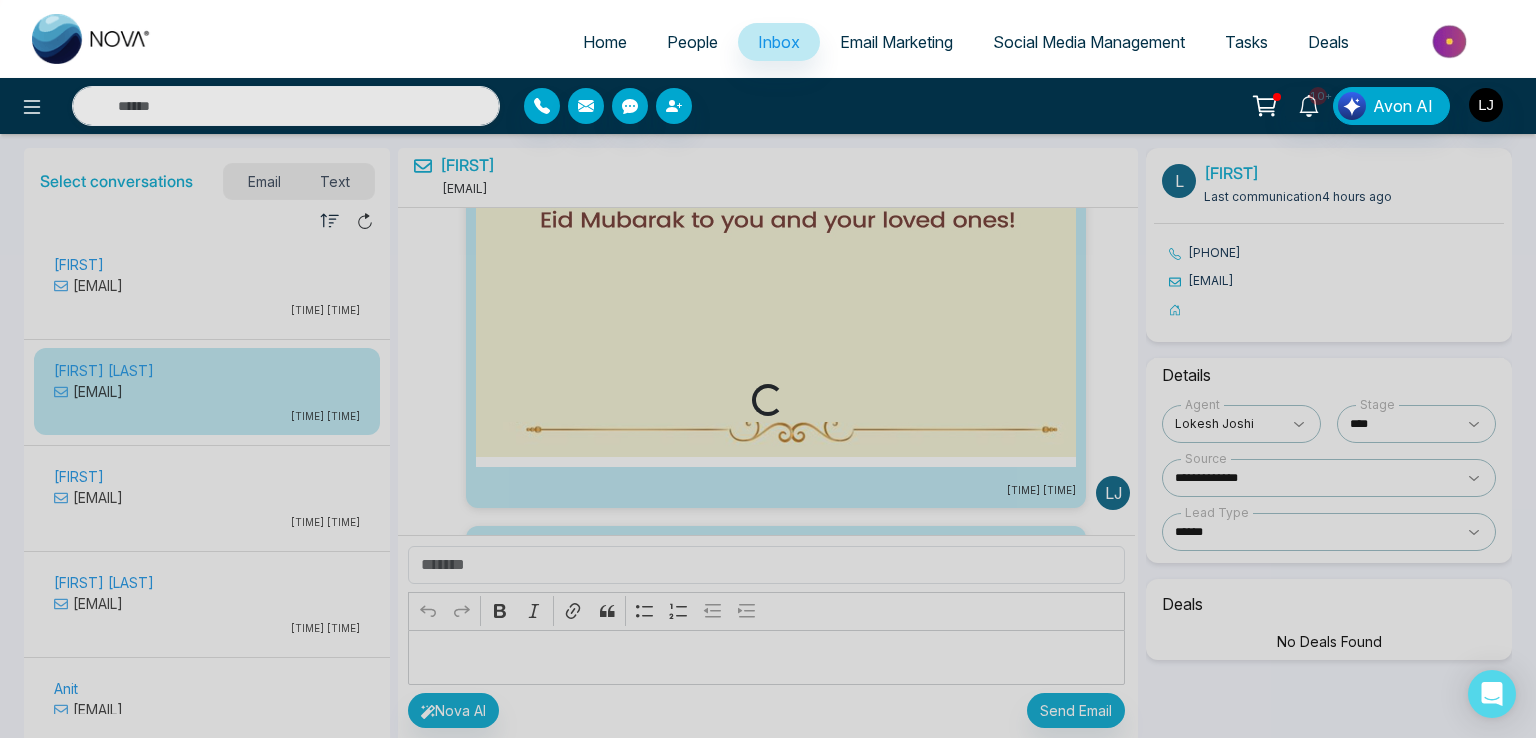 scroll, scrollTop: 490, scrollLeft: 0, axis: vertical 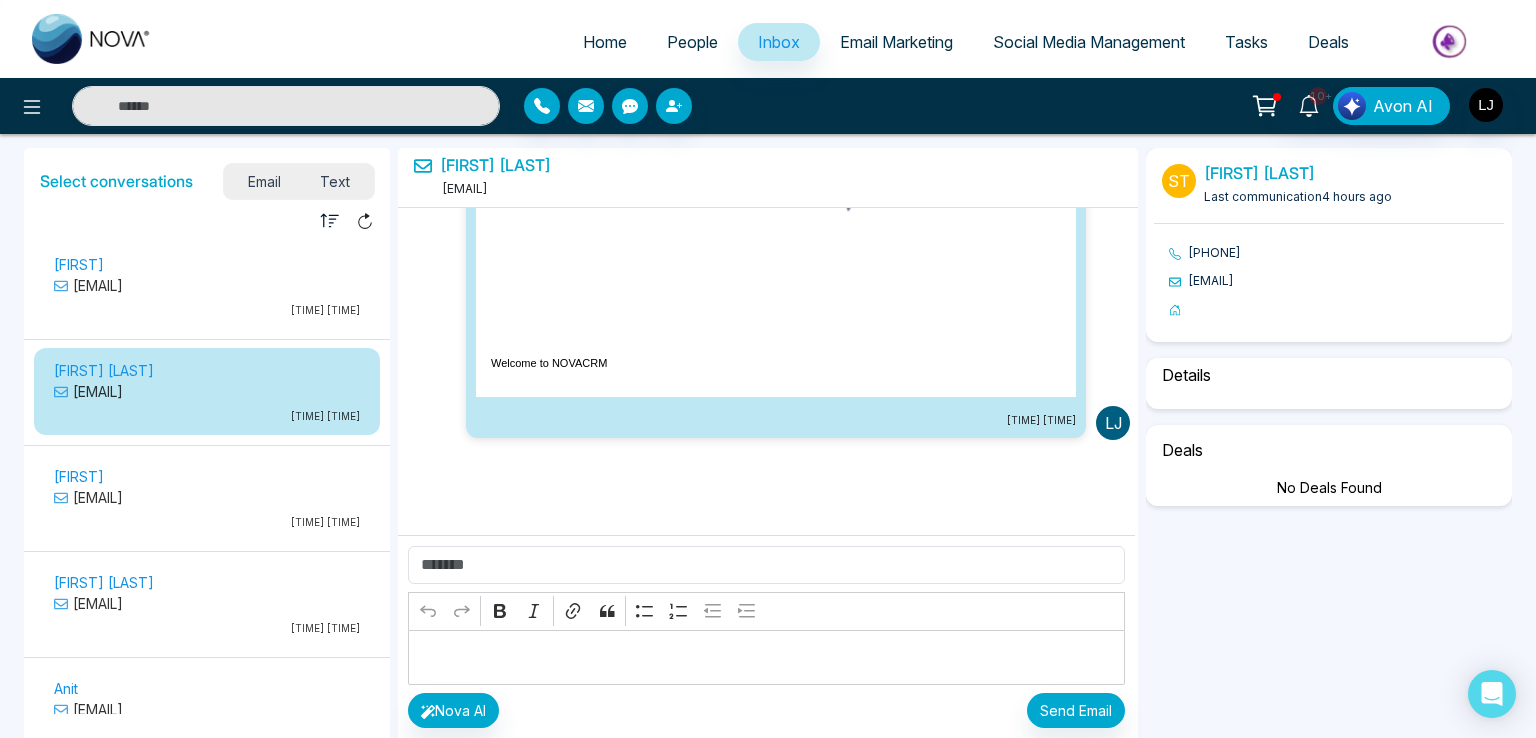 click on "[EMAIL]" at bounding box center [207, 285] 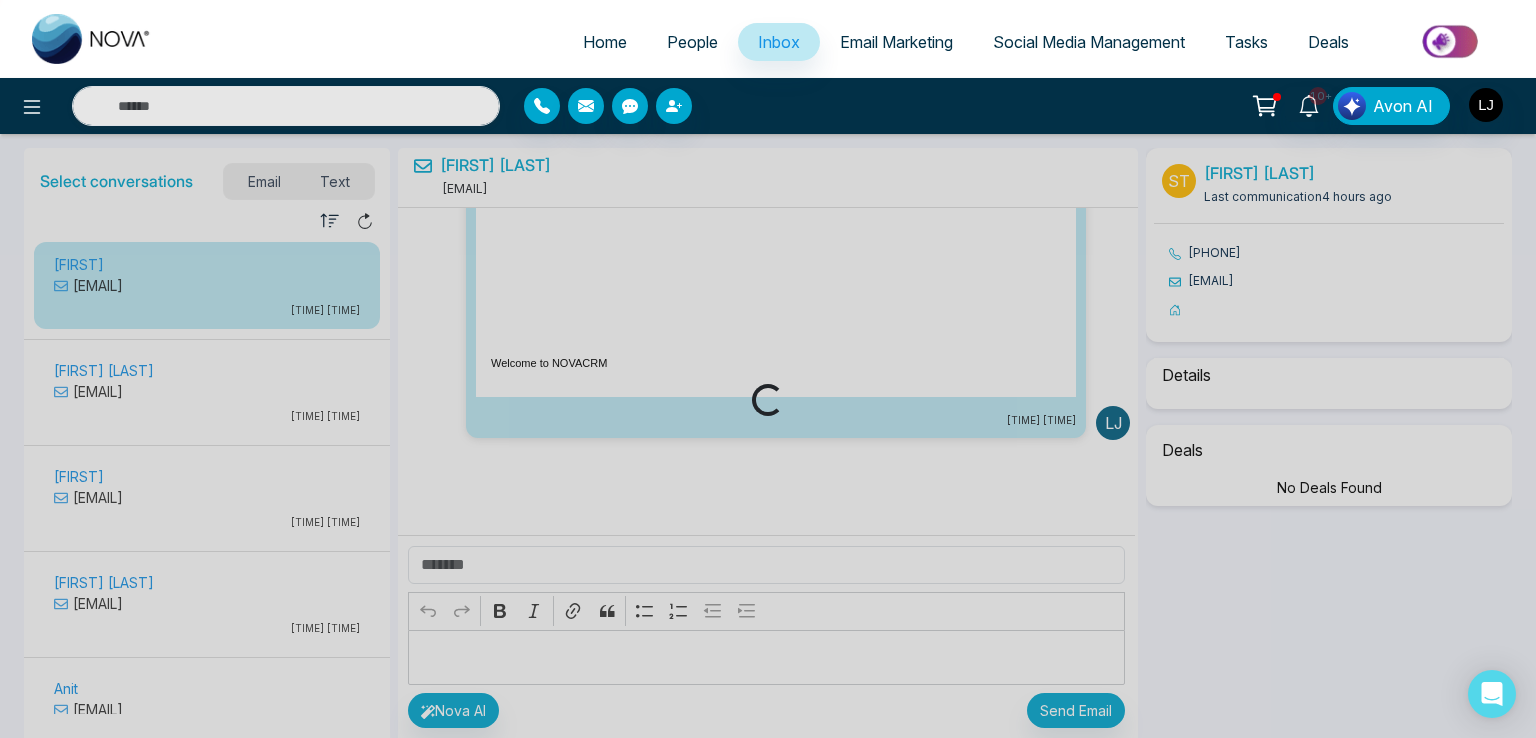 select on "***" 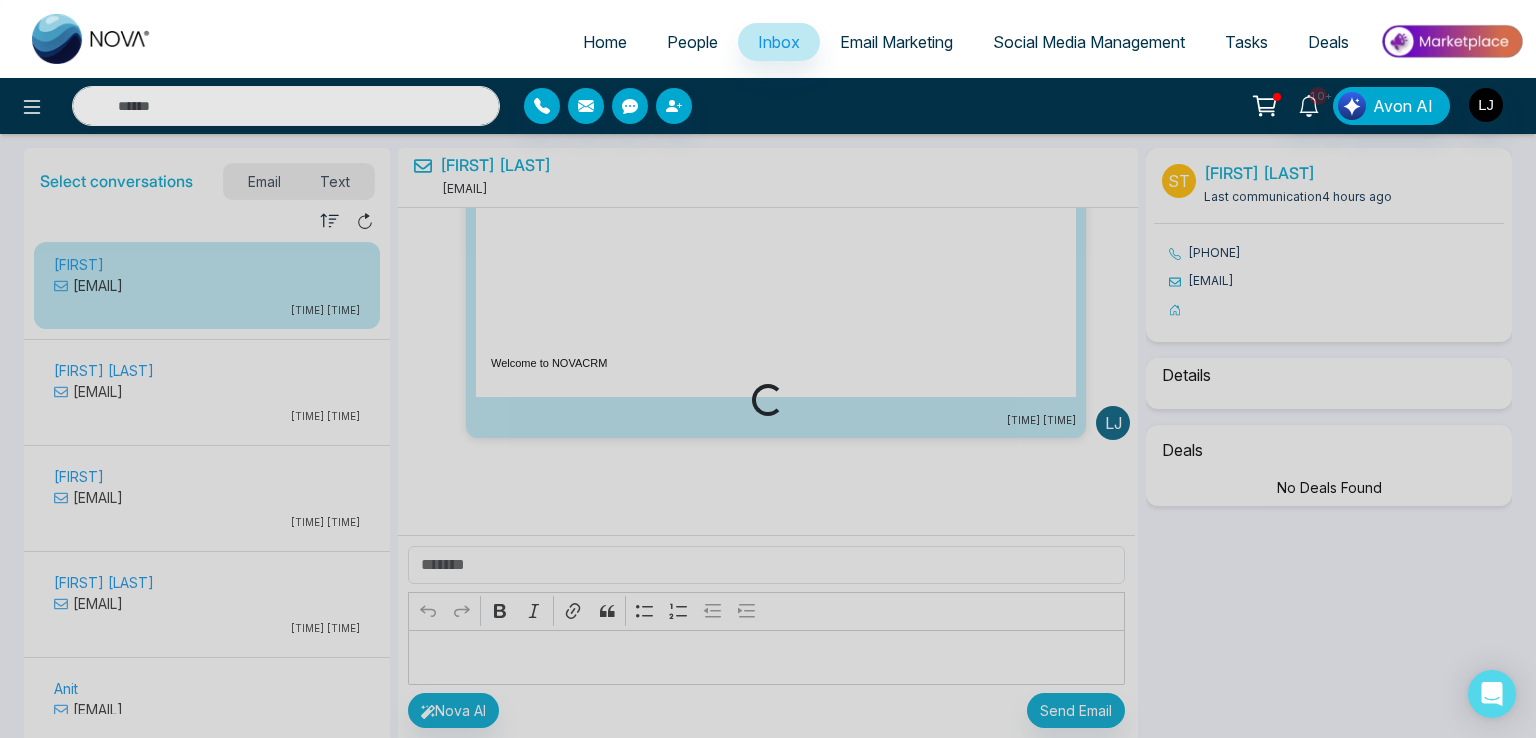 select on "******" 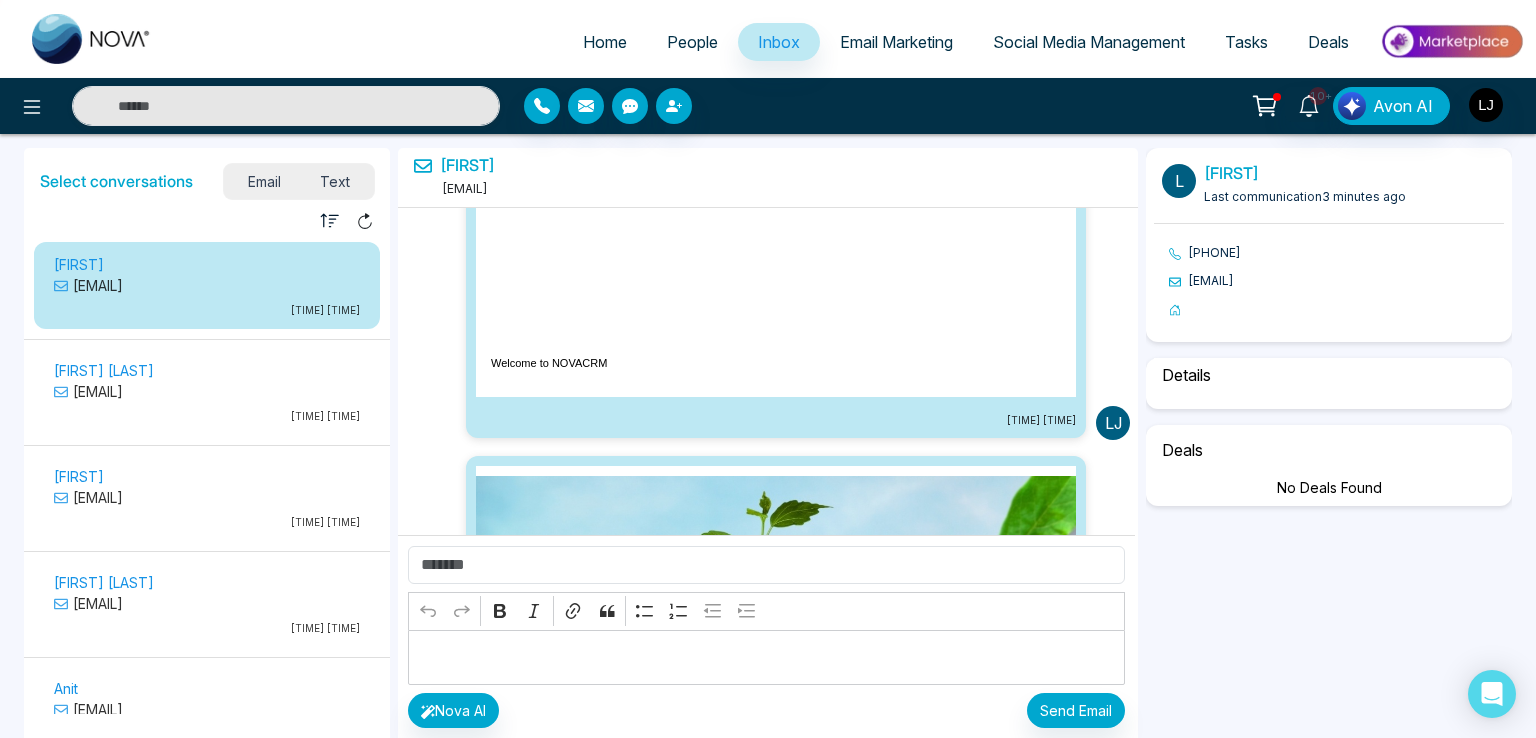 scroll, scrollTop: 9352, scrollLeft: 0, axis: vertical 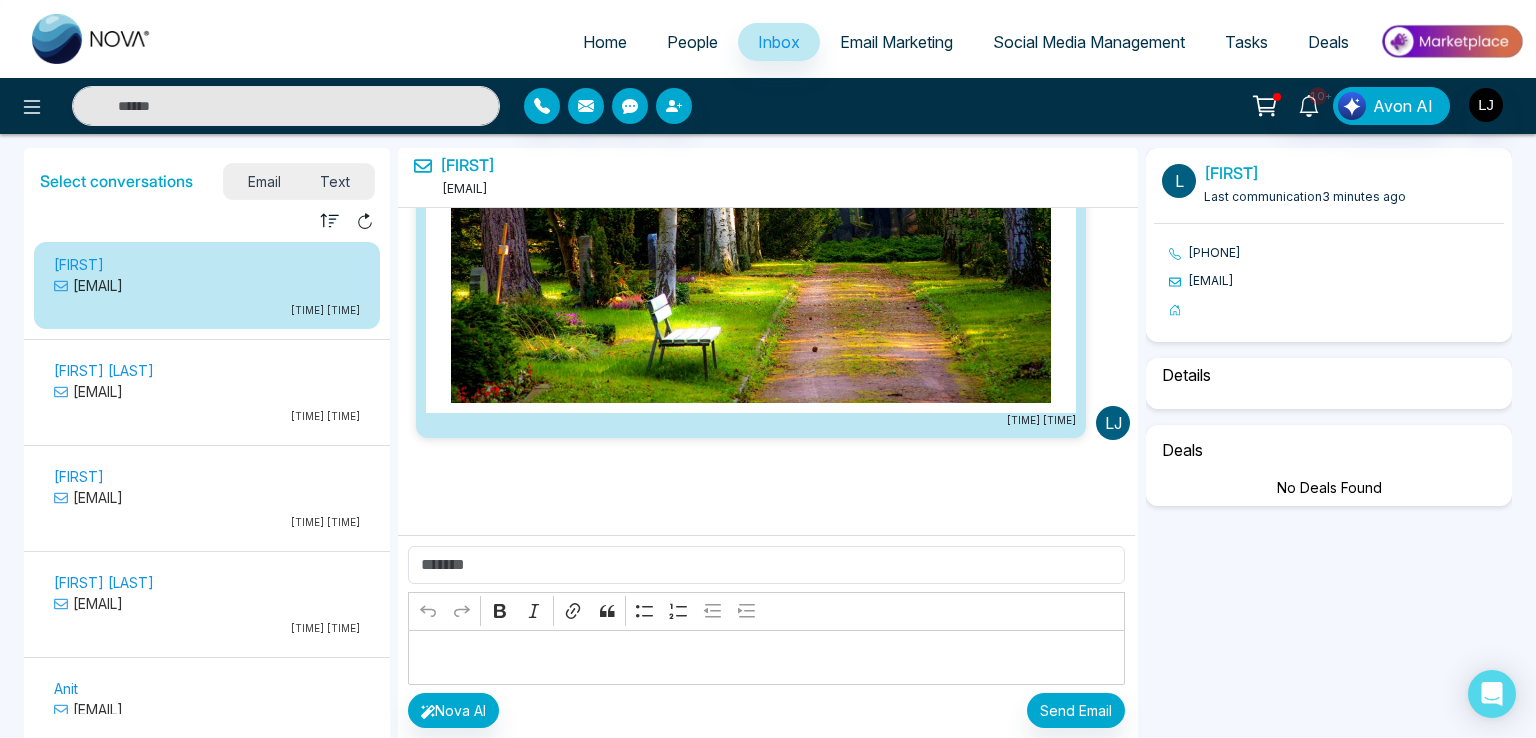 select on "***" 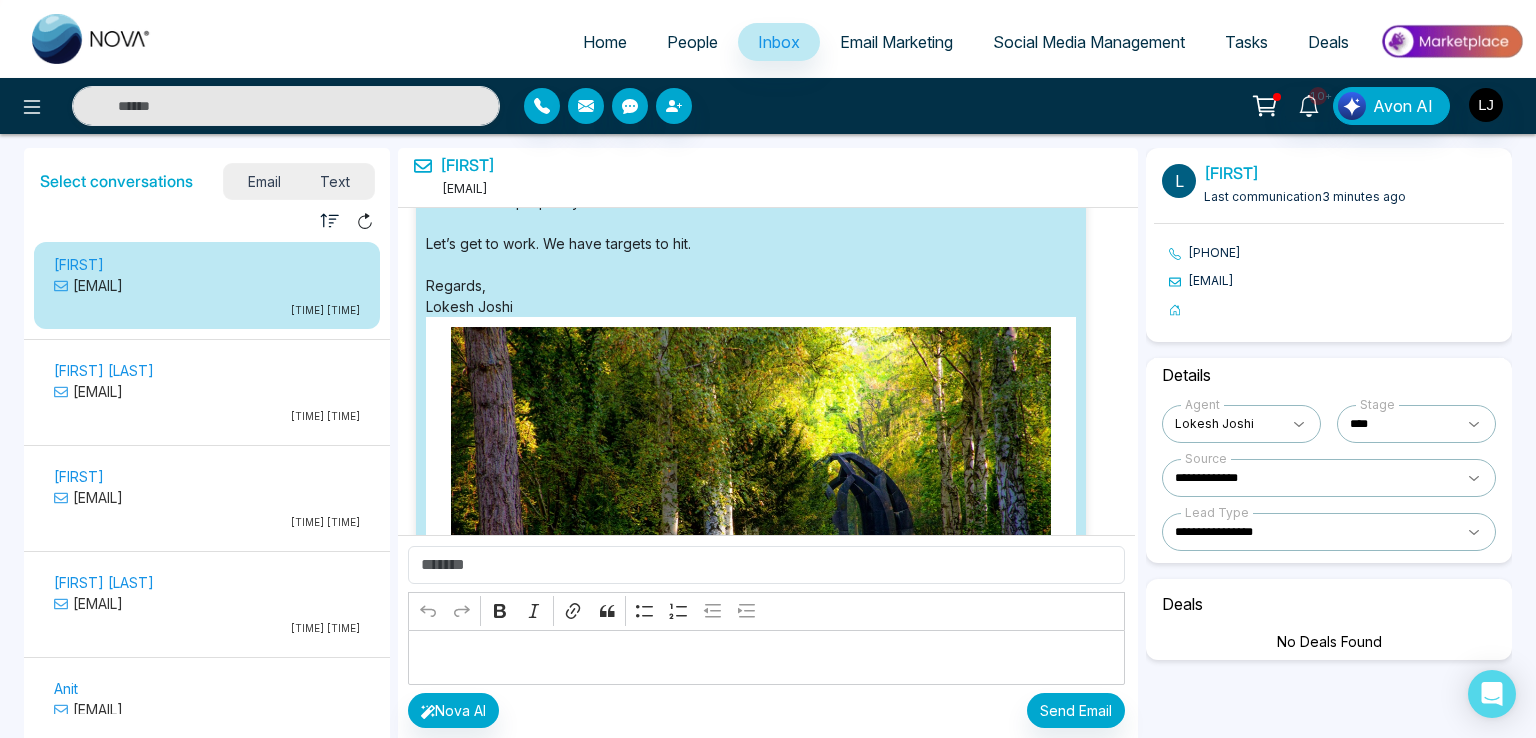 scroll, scrollTop: 9152, scrollLeft: 0, axis: vertical 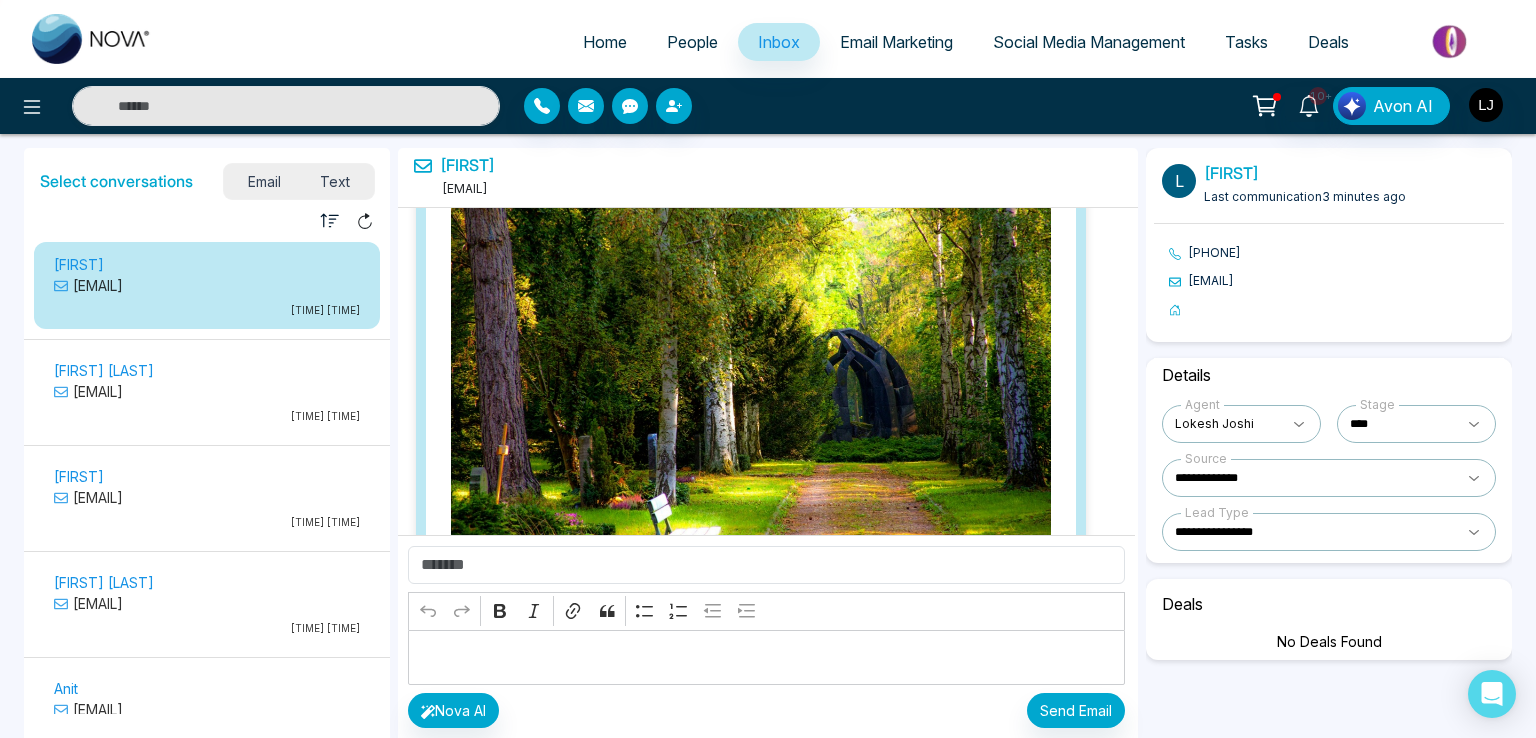 click on "Email Marketing" at bounding box center [896, 42] 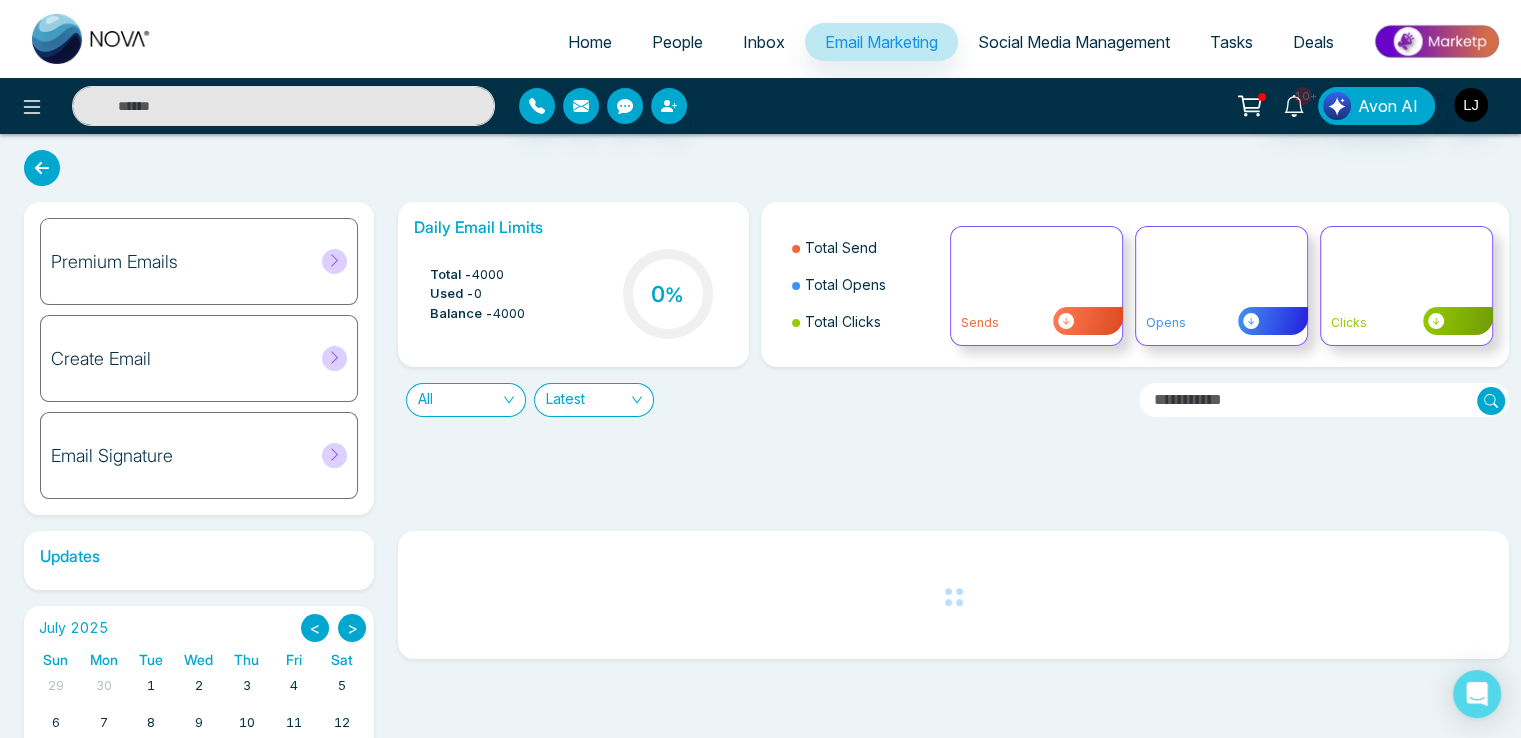 click on "Inbox" at bounding box center (764, 42) 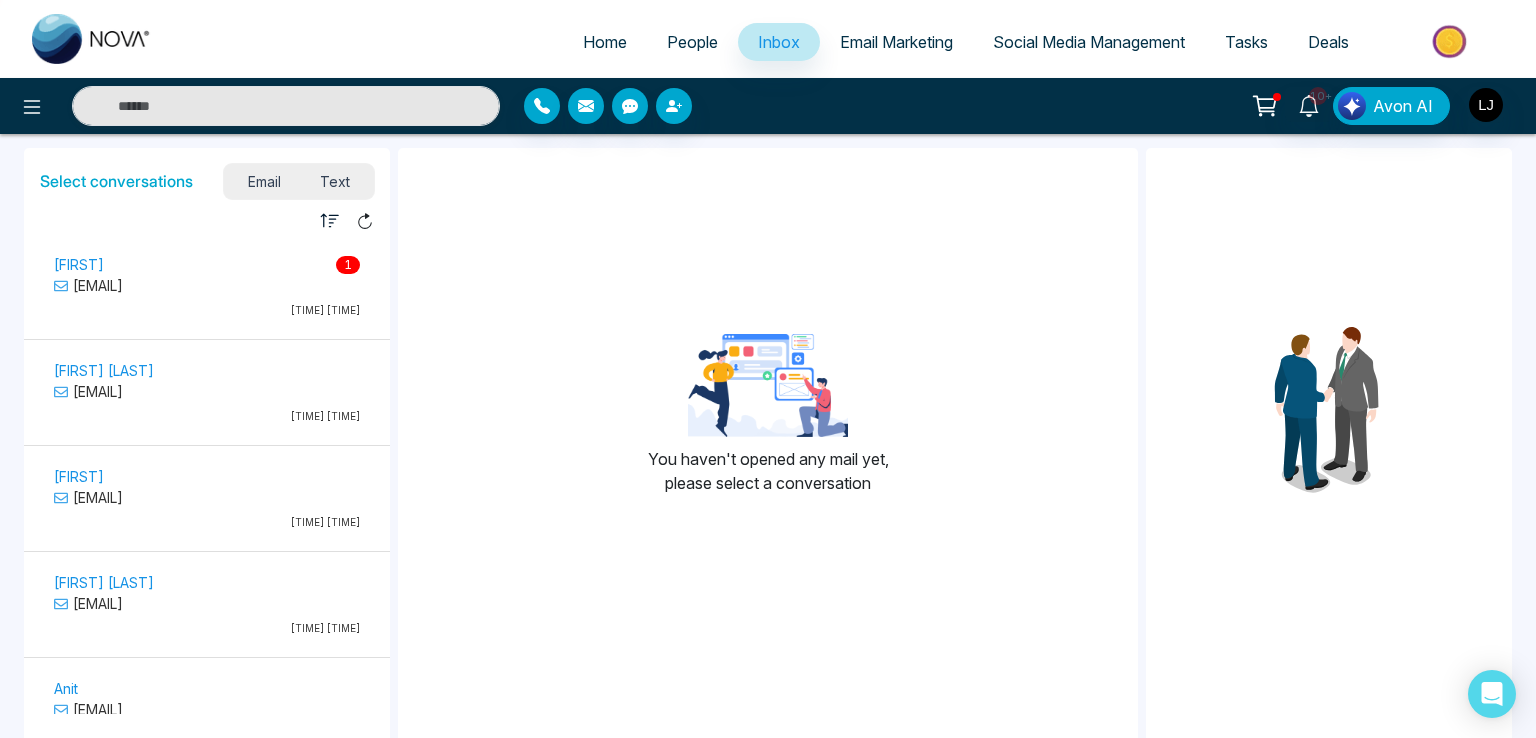 click on "[EMAIL]" at bounding box center (207, 285) 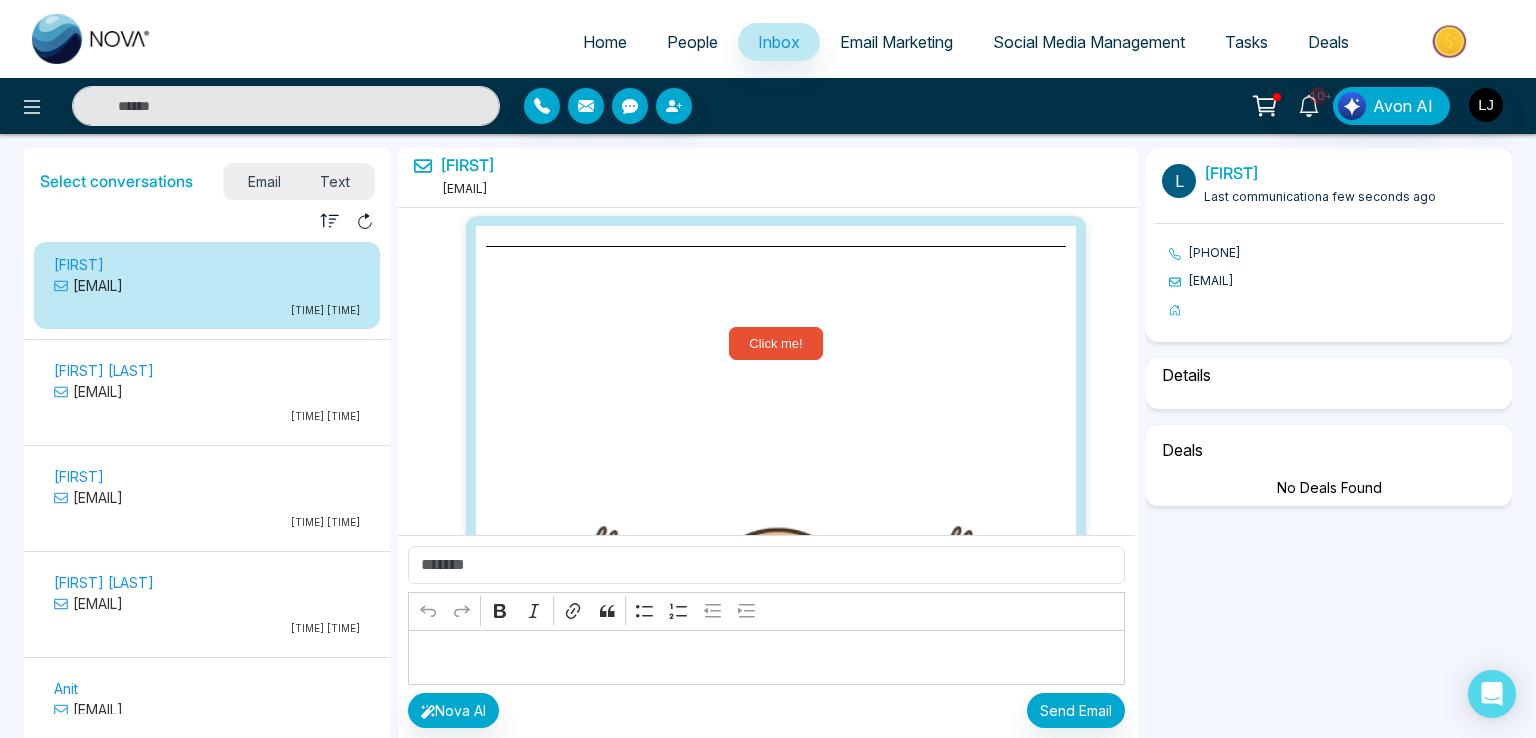 scroll, scrollTop: 10380, scrollLeft: 0, axis: vertical 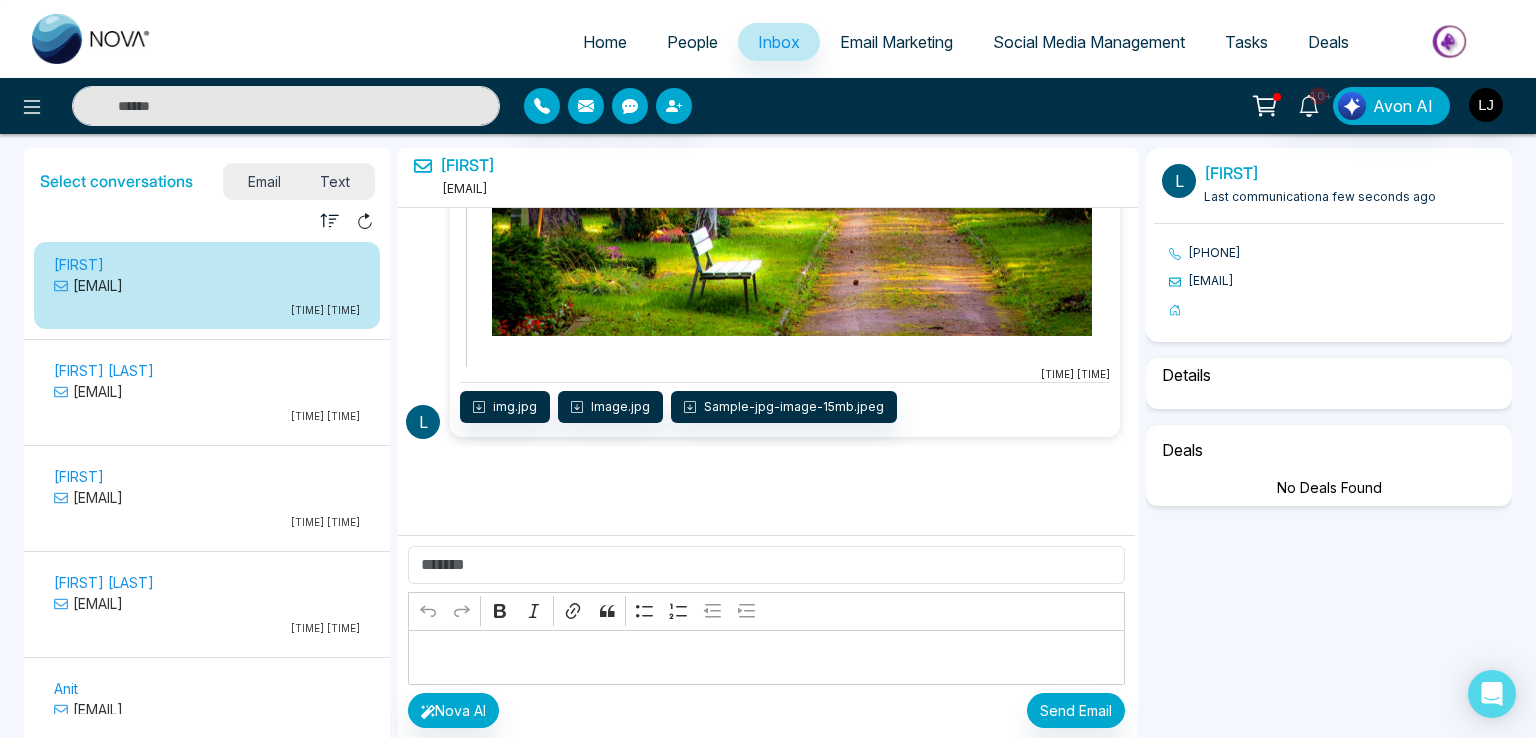 select on "***" 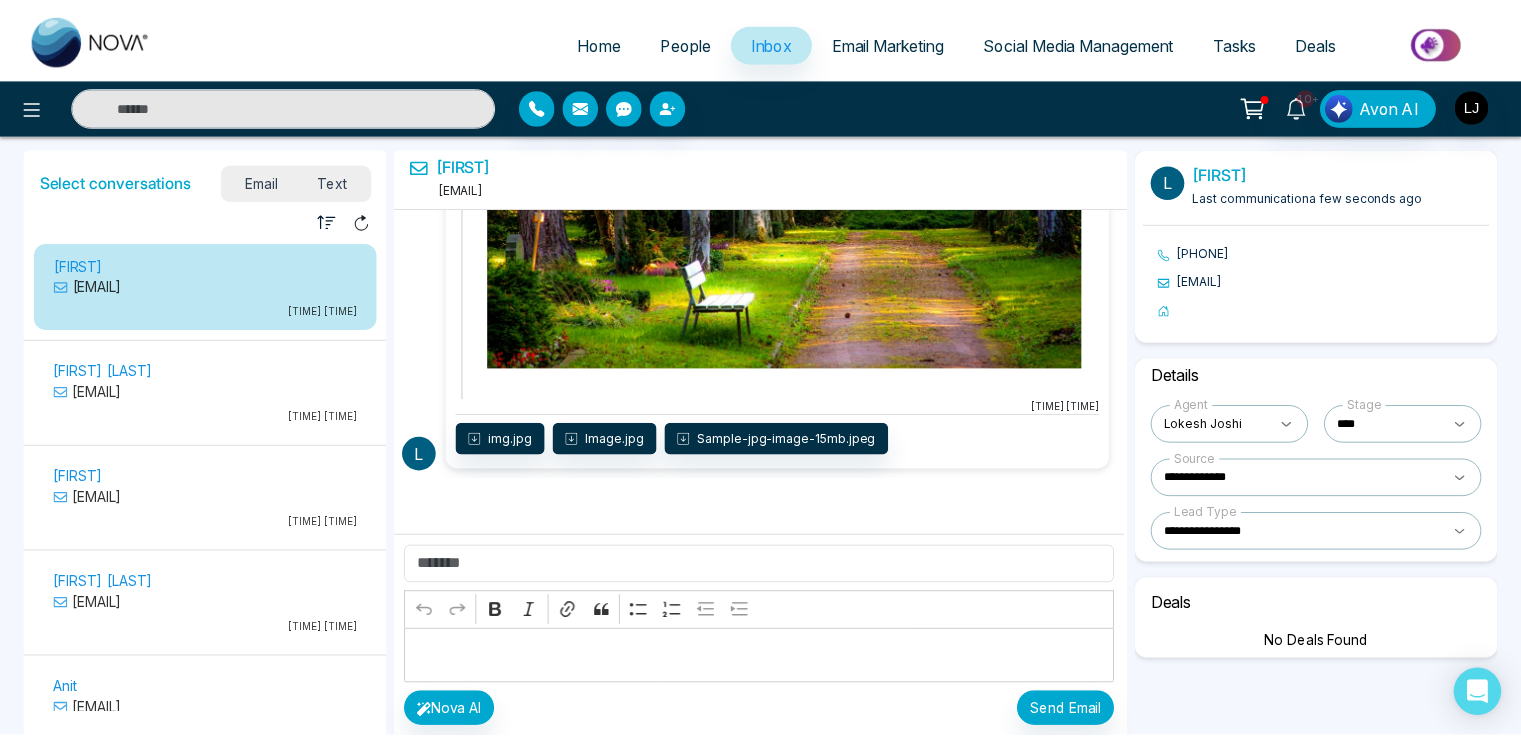 scroll, scrollTop: 10280, scrollLeft: 0, axis: vertical 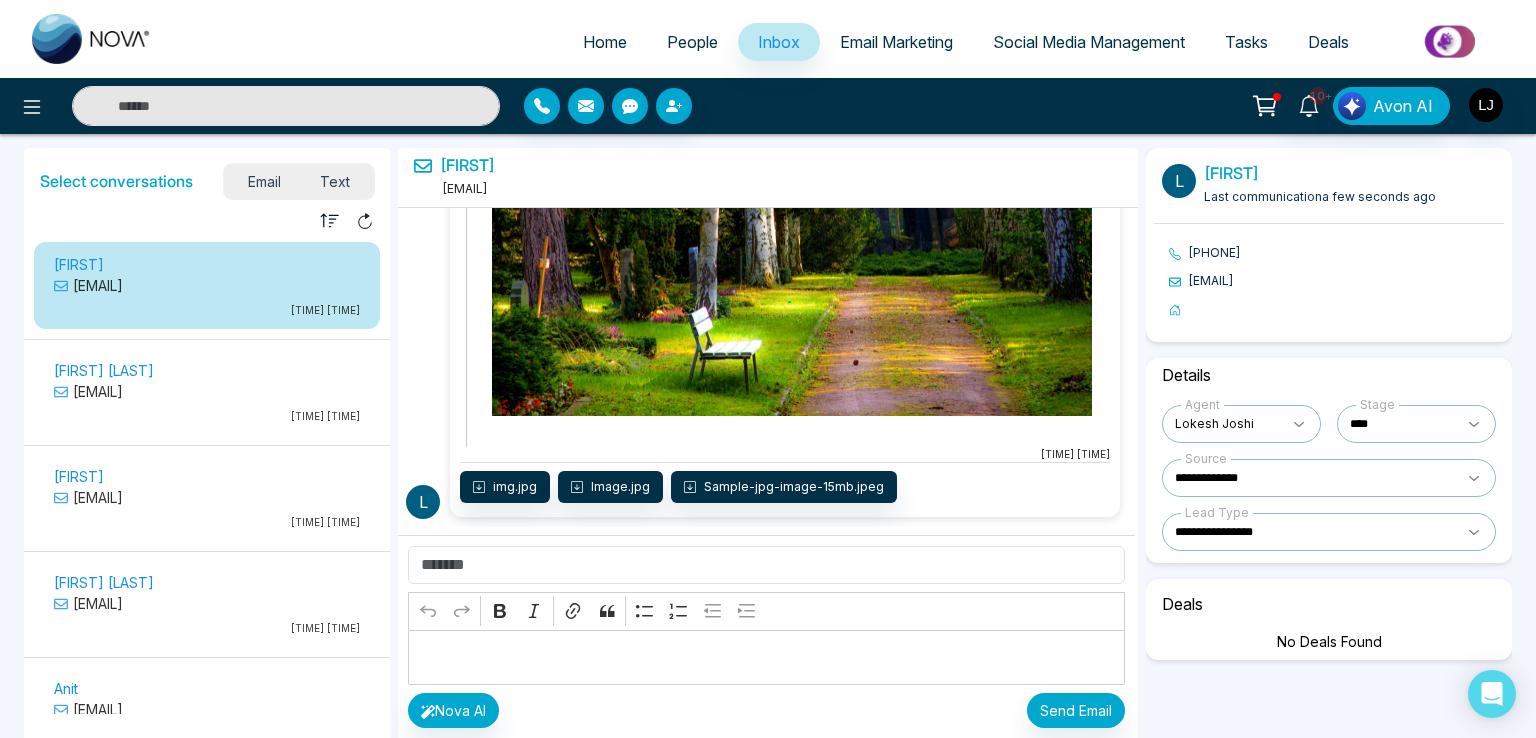click on "People" at bounding box center [692, 42] 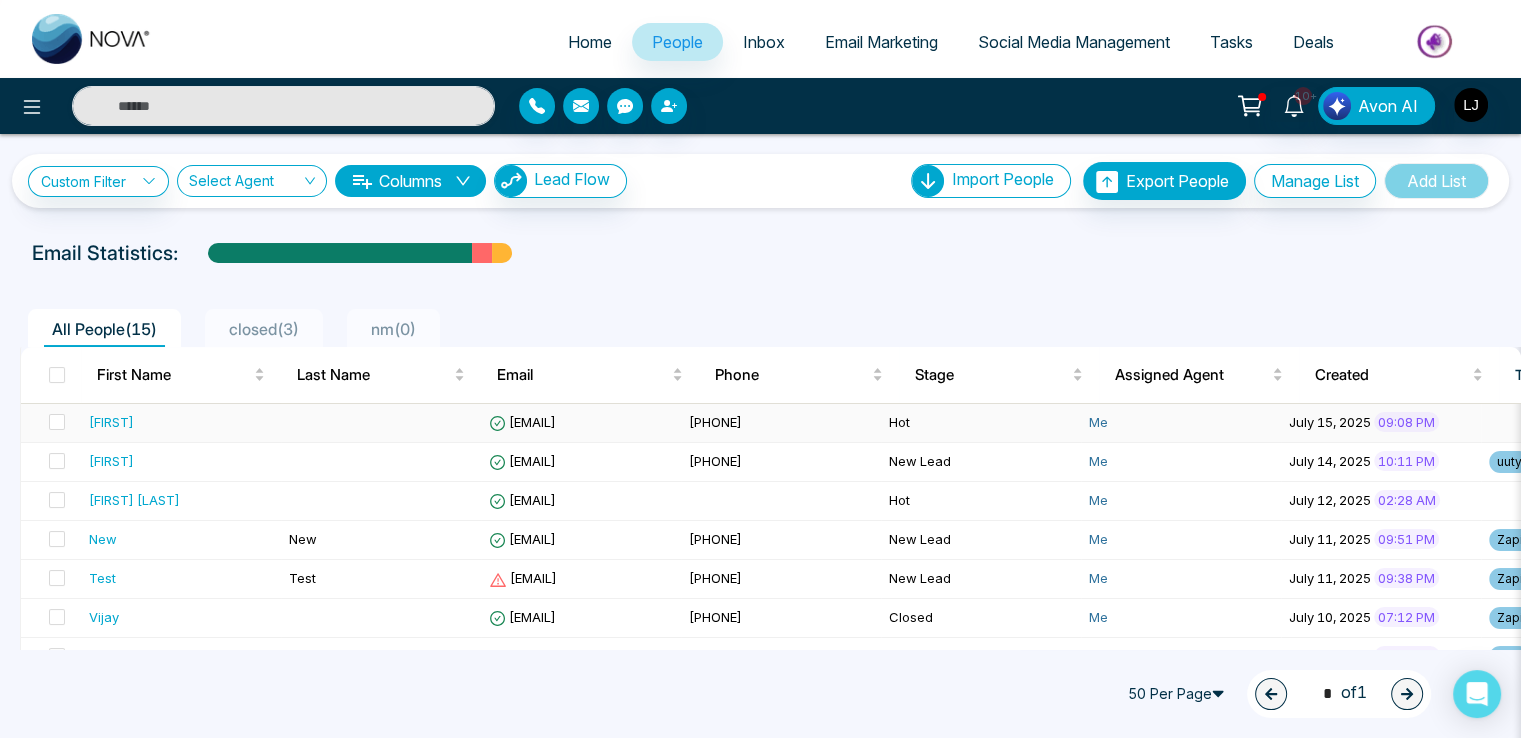 click on "[EMAIL]" at bounding box center (522, 422) 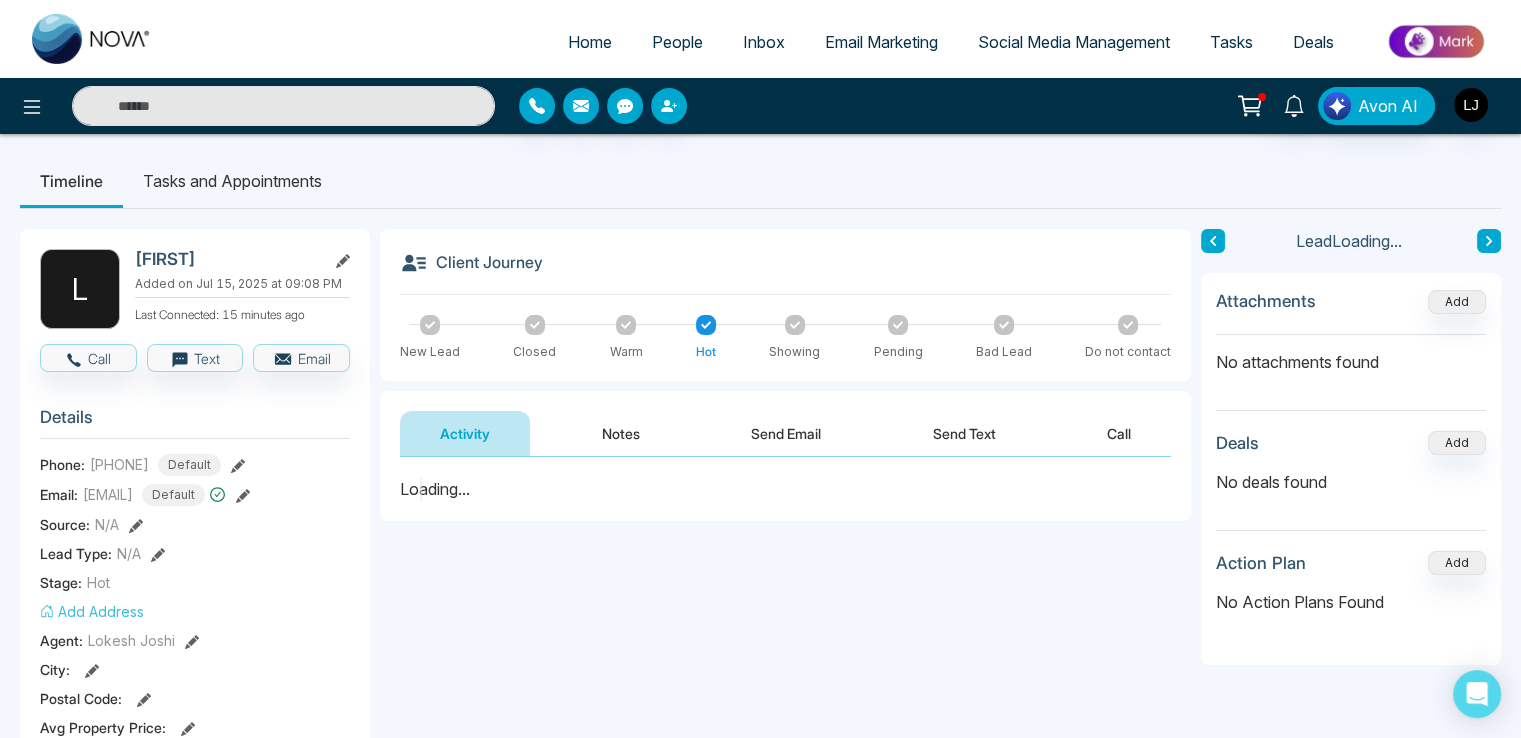click on "Send Email" at bounding box center (786, 433) 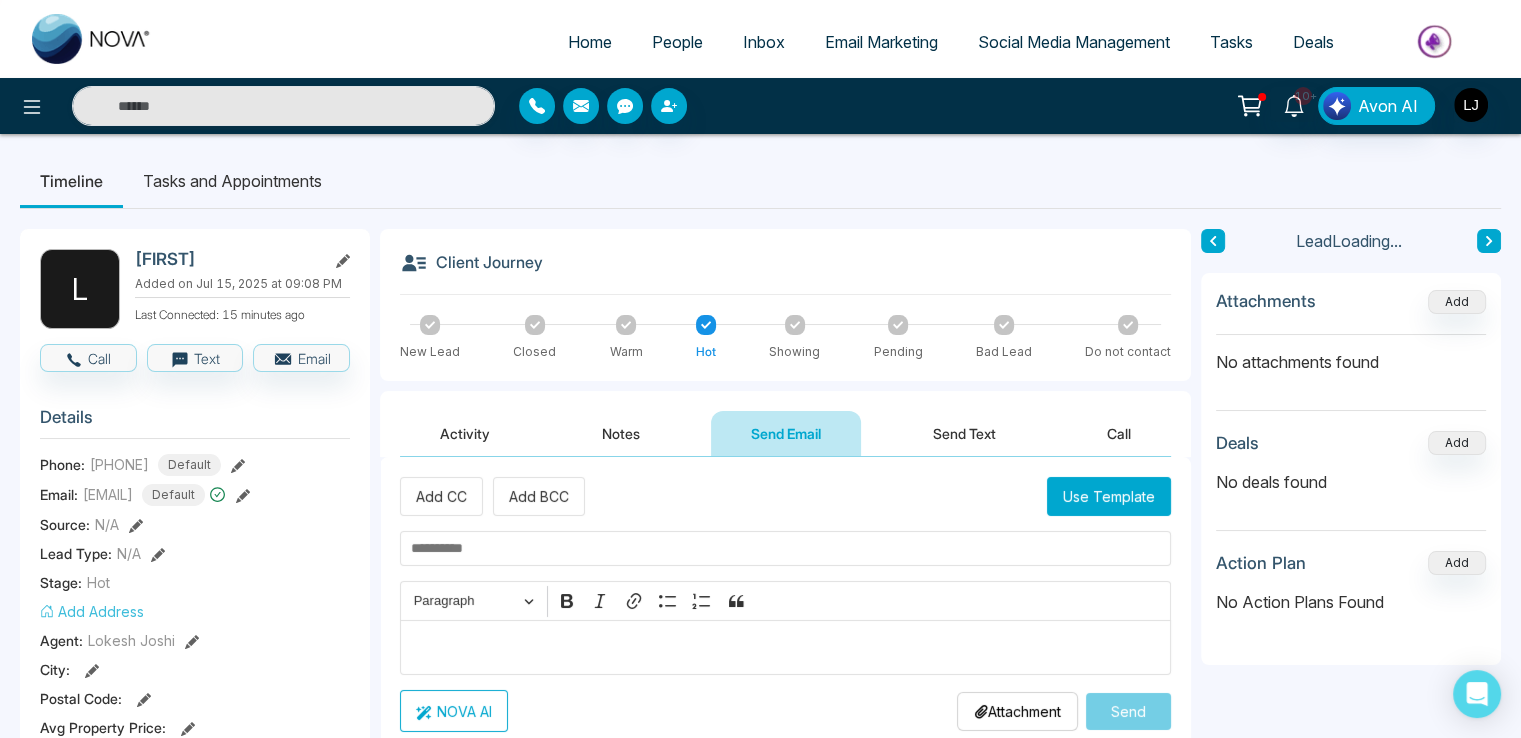 click at bounding box center (785, 548) 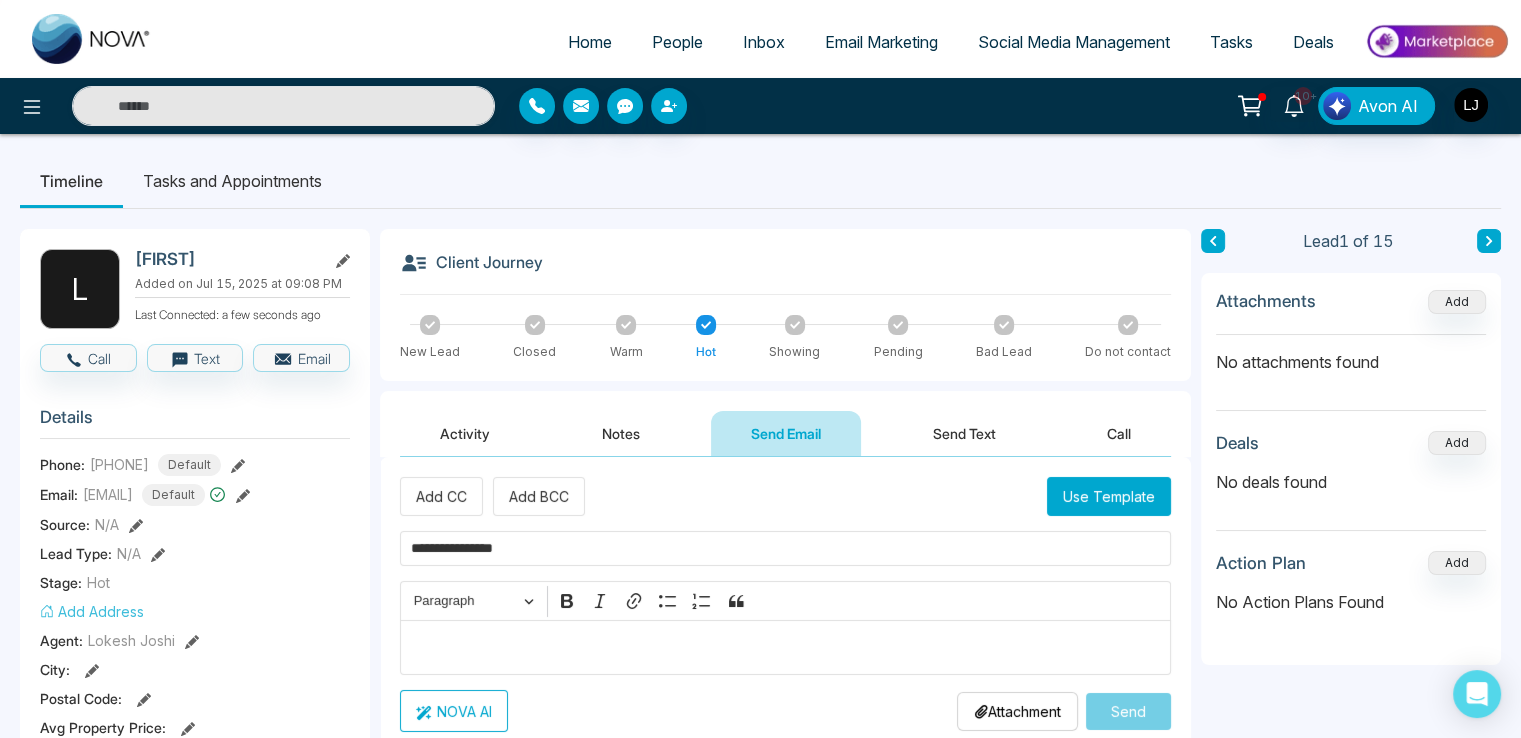 type on "**********" 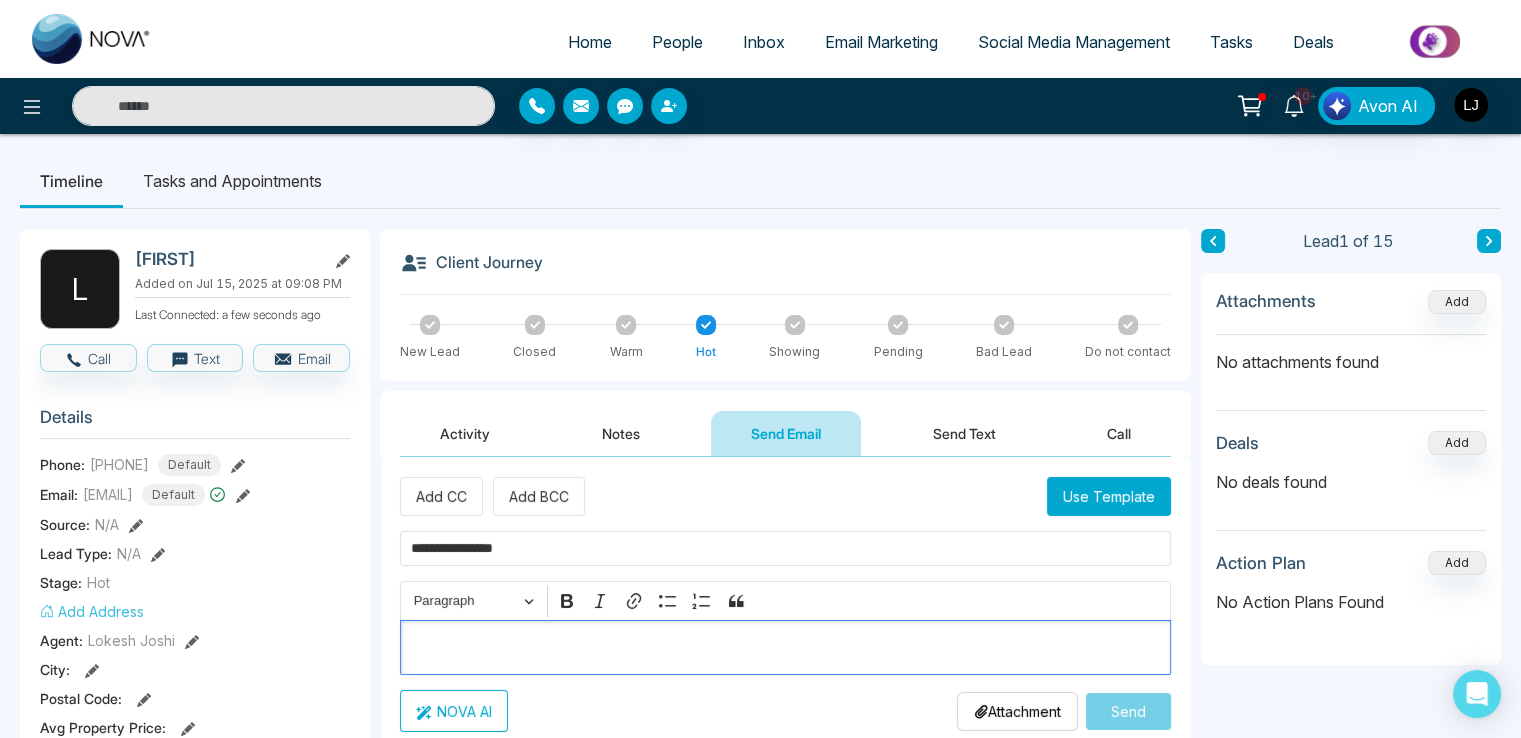 click at bounding box center (786, 648) 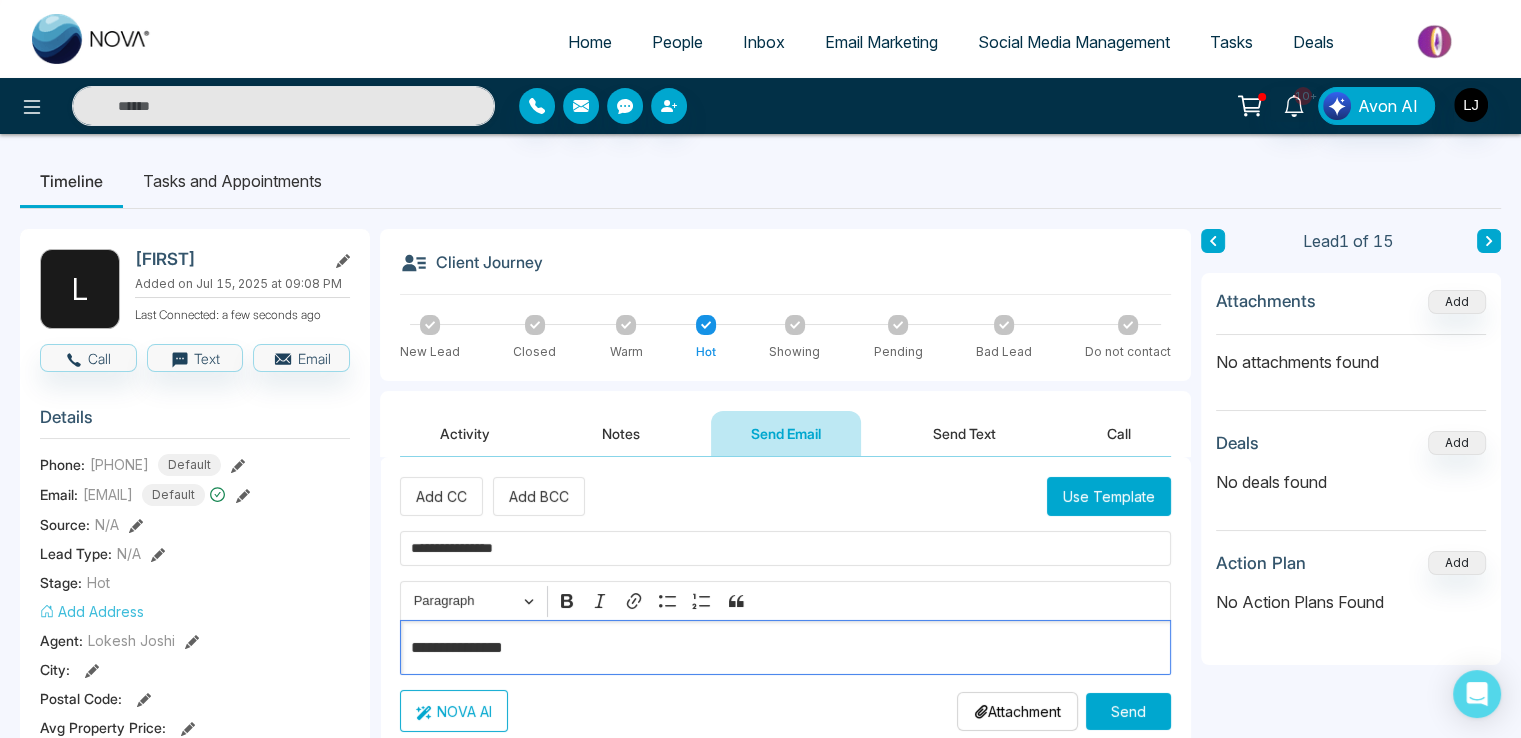 click on "Attachment" at bounding box center (1017, 711) 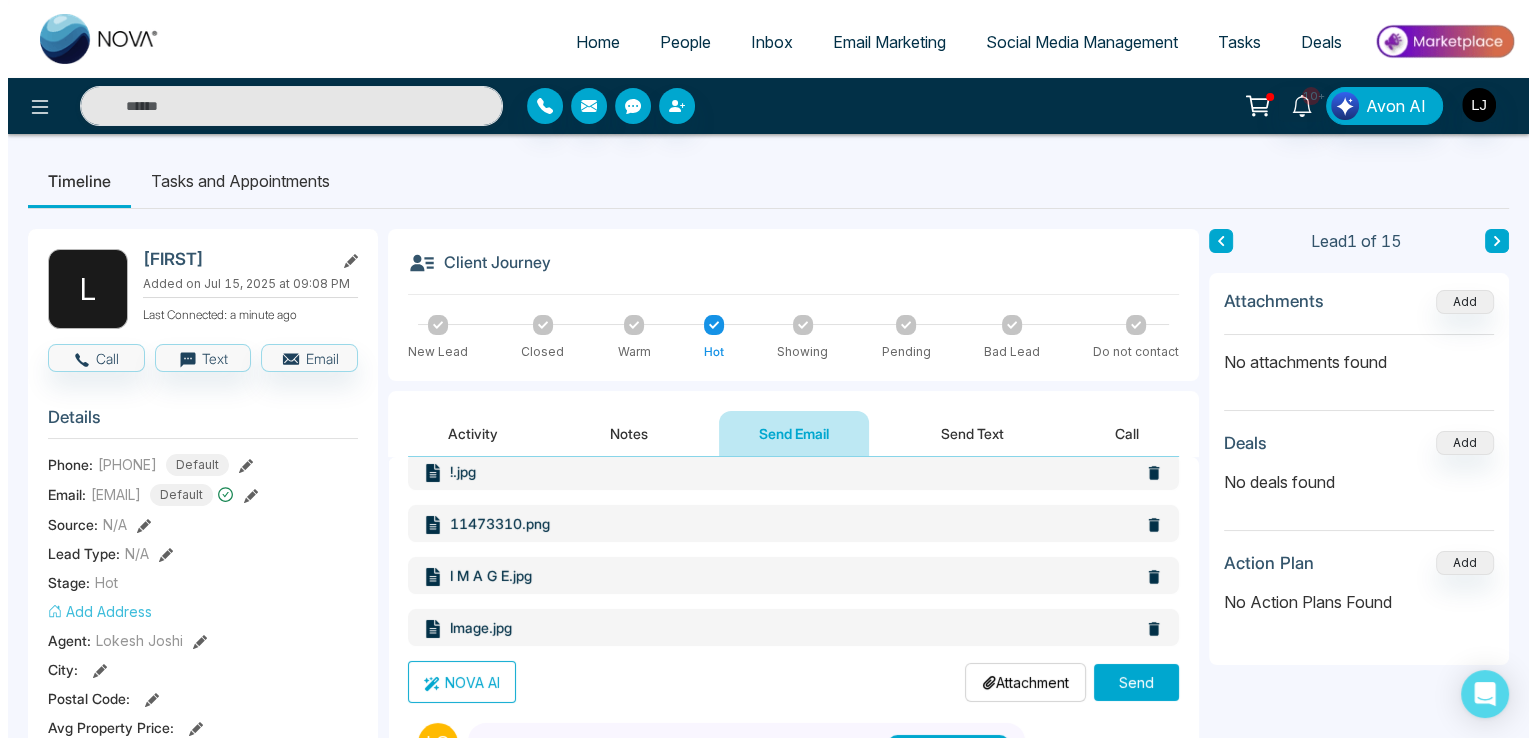 scroll, scrollTop: 300, scrollLeft: 0, axis: vertical 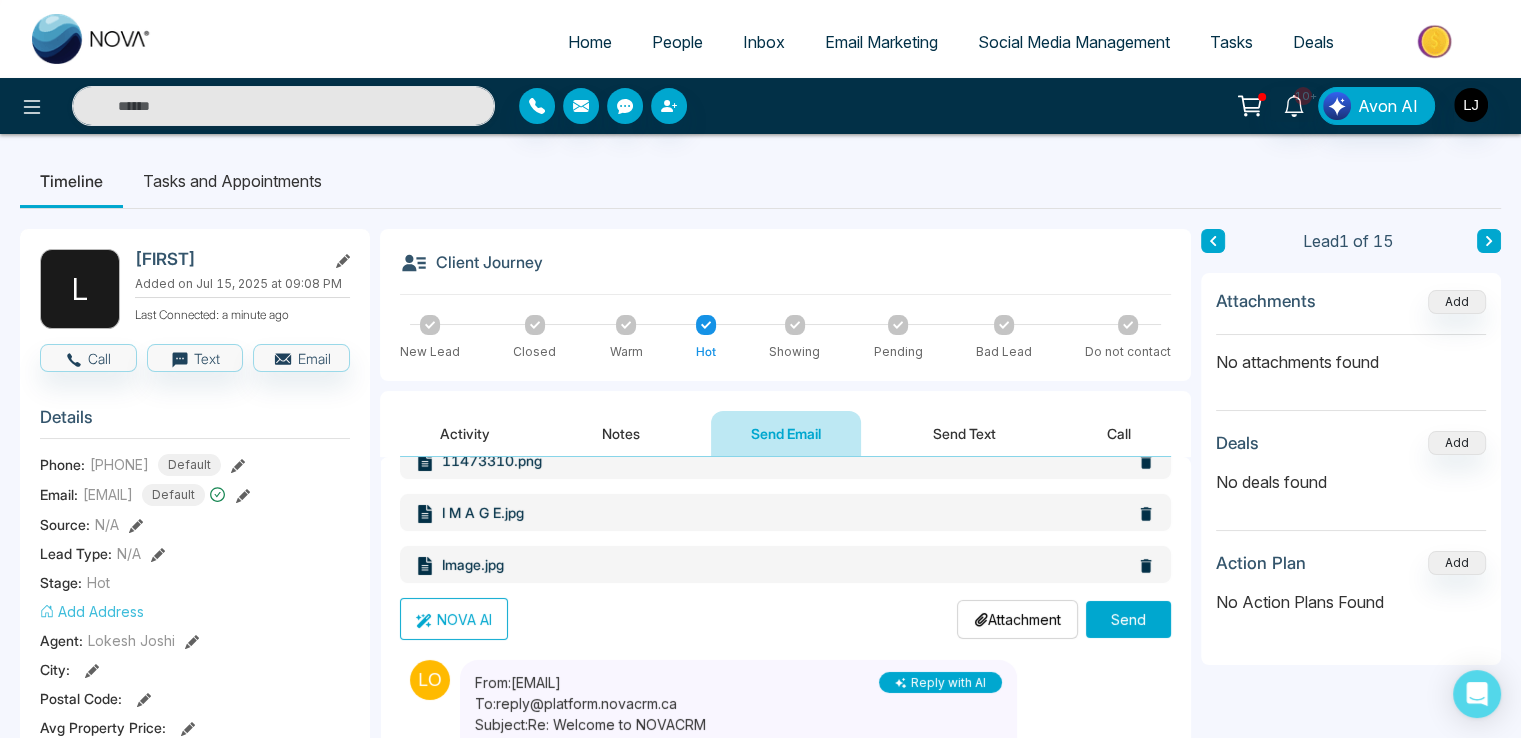 click on "NOVA AI" at bounding box center [454, 619] 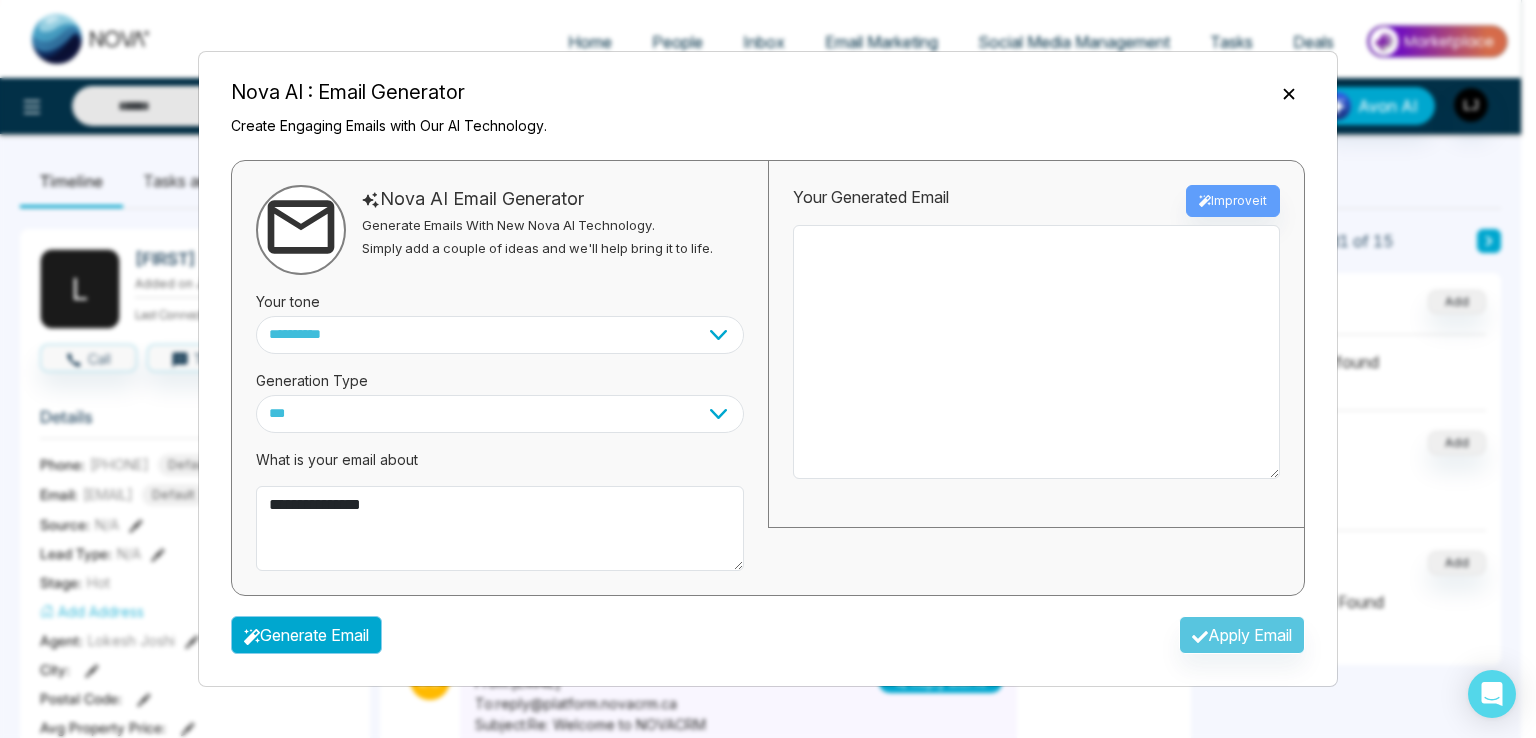 click on "Generate Email" at bounding box center [306, 635] 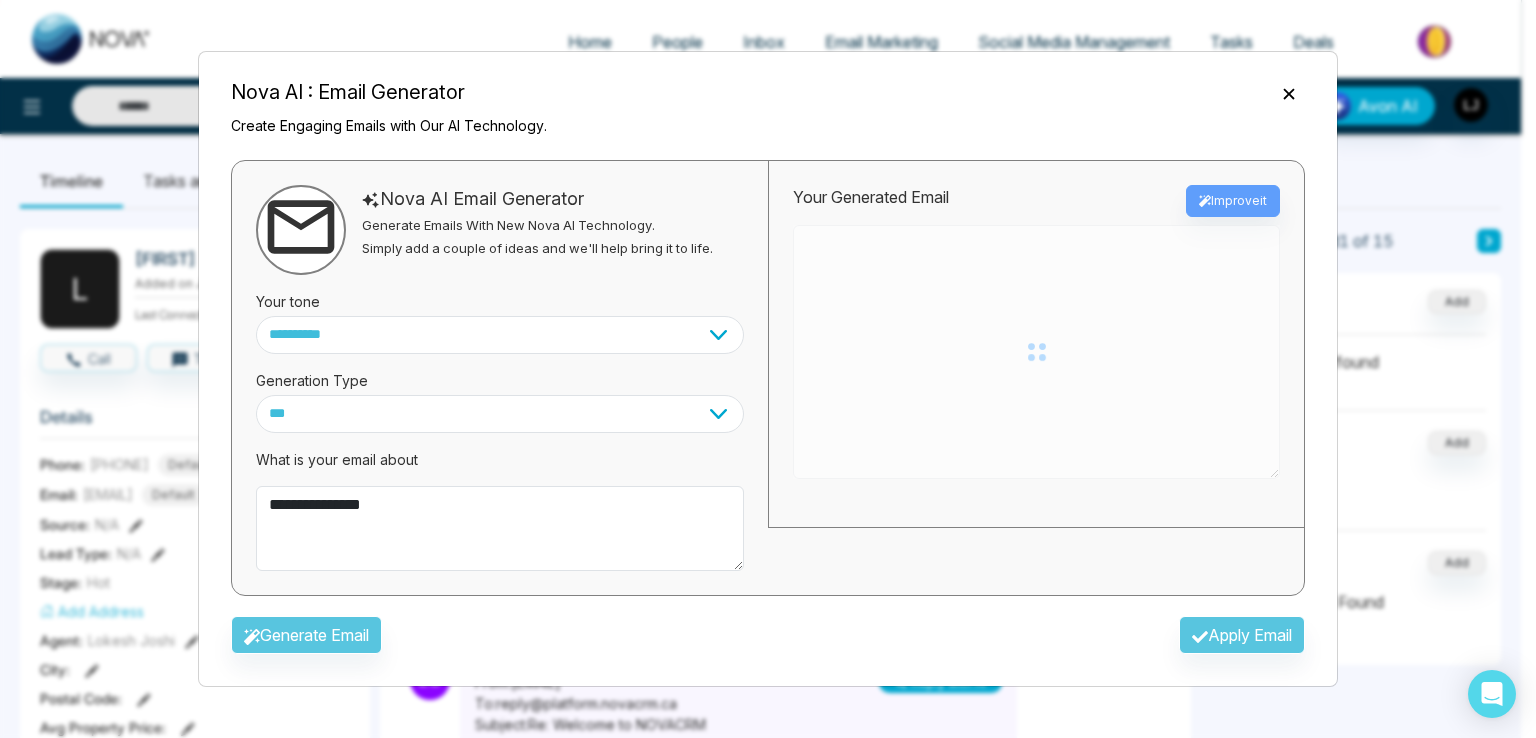 click on "Generate Email  Apply Email" at bounding box center [768, 641] 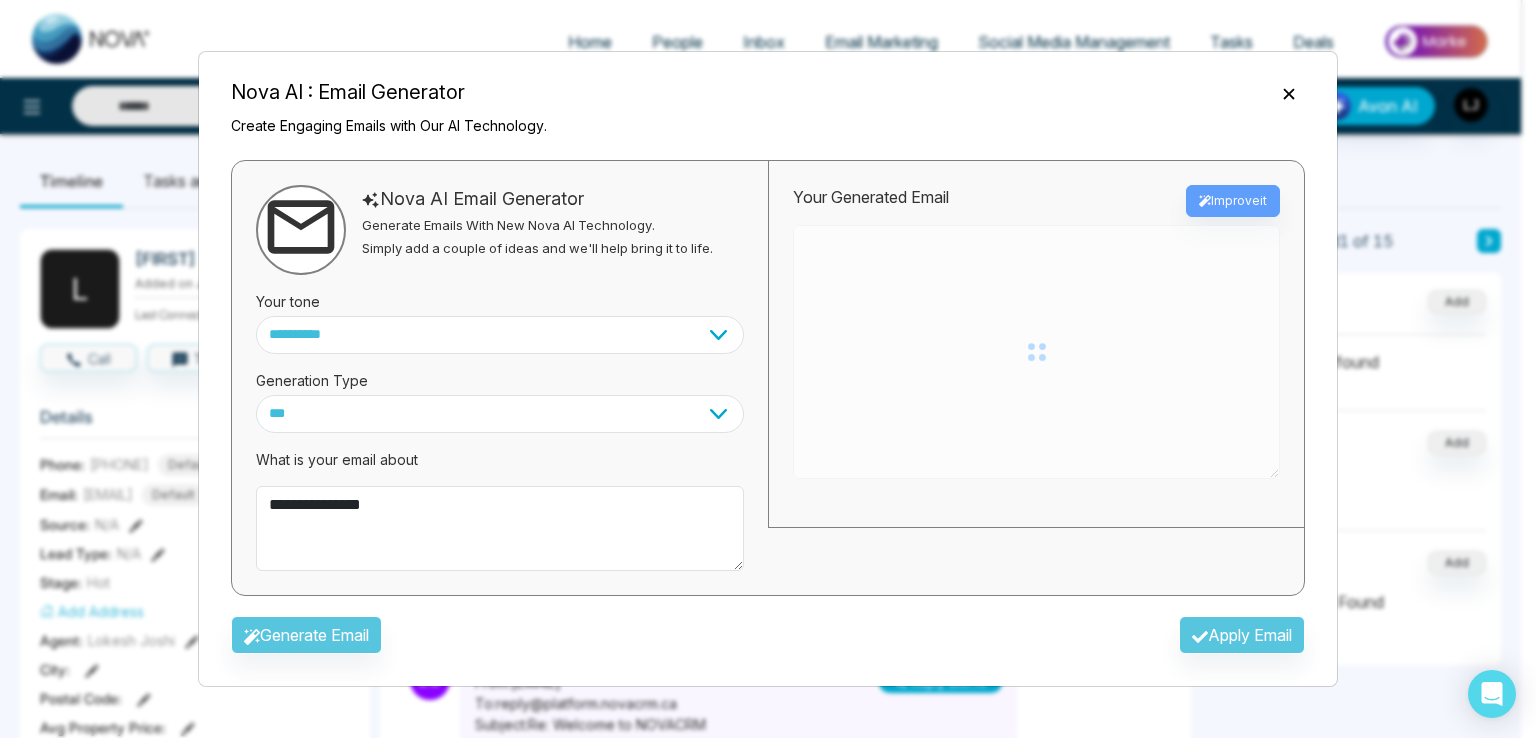 type on "**********" 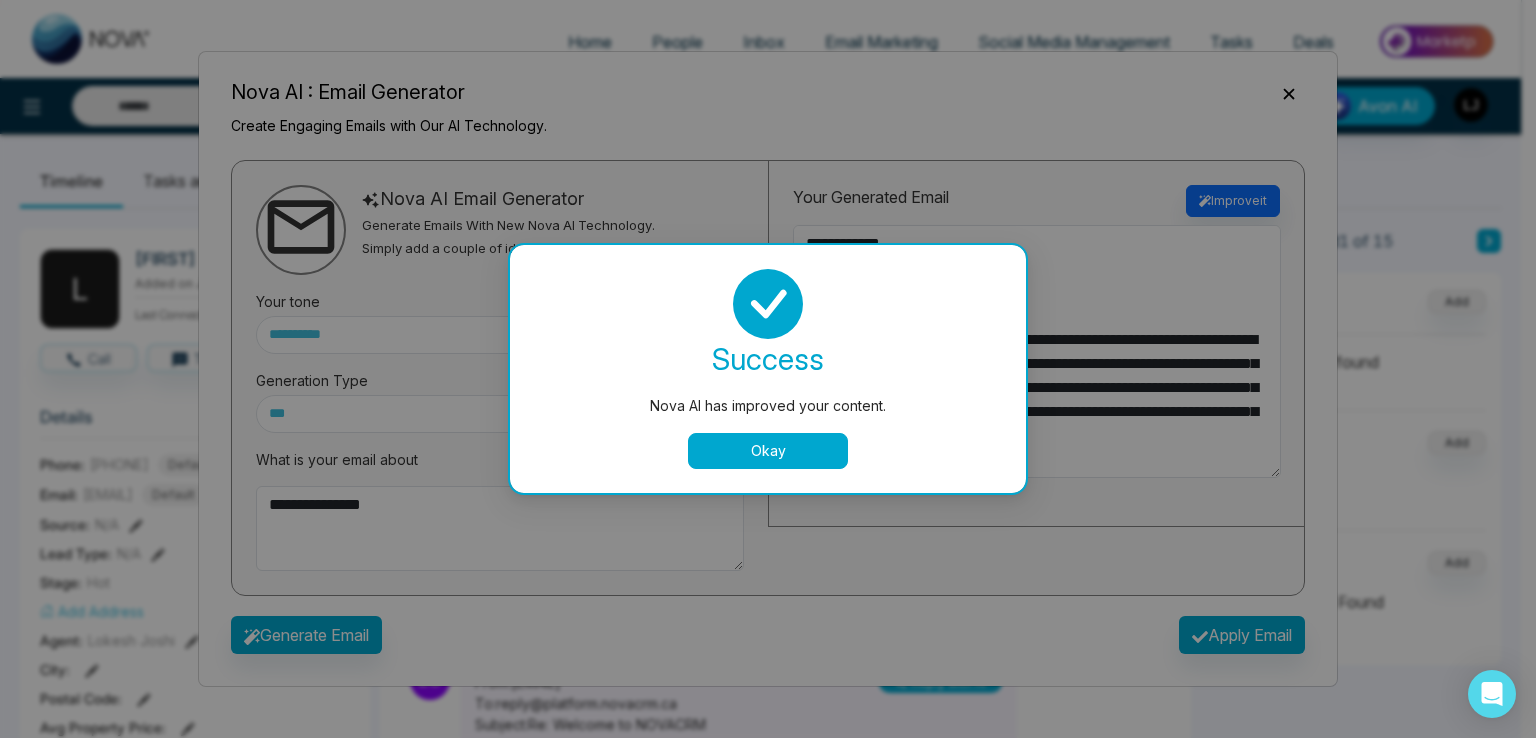 click on "Nova AI has improved your content. success Nova AI has improved your content.   Okay" at bounding box center [768, 369] 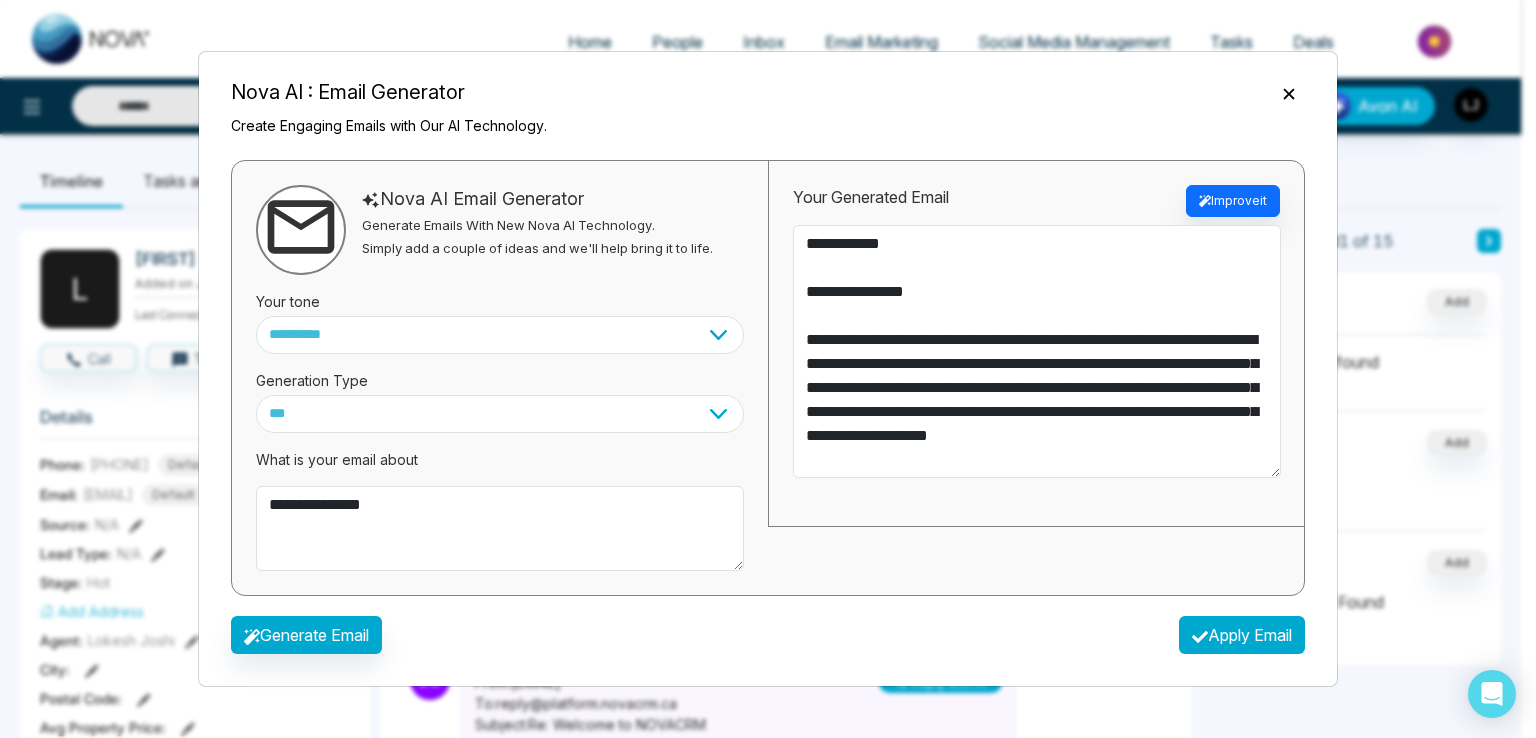 click on "Apply Email" at bounding box center (1242, 635) 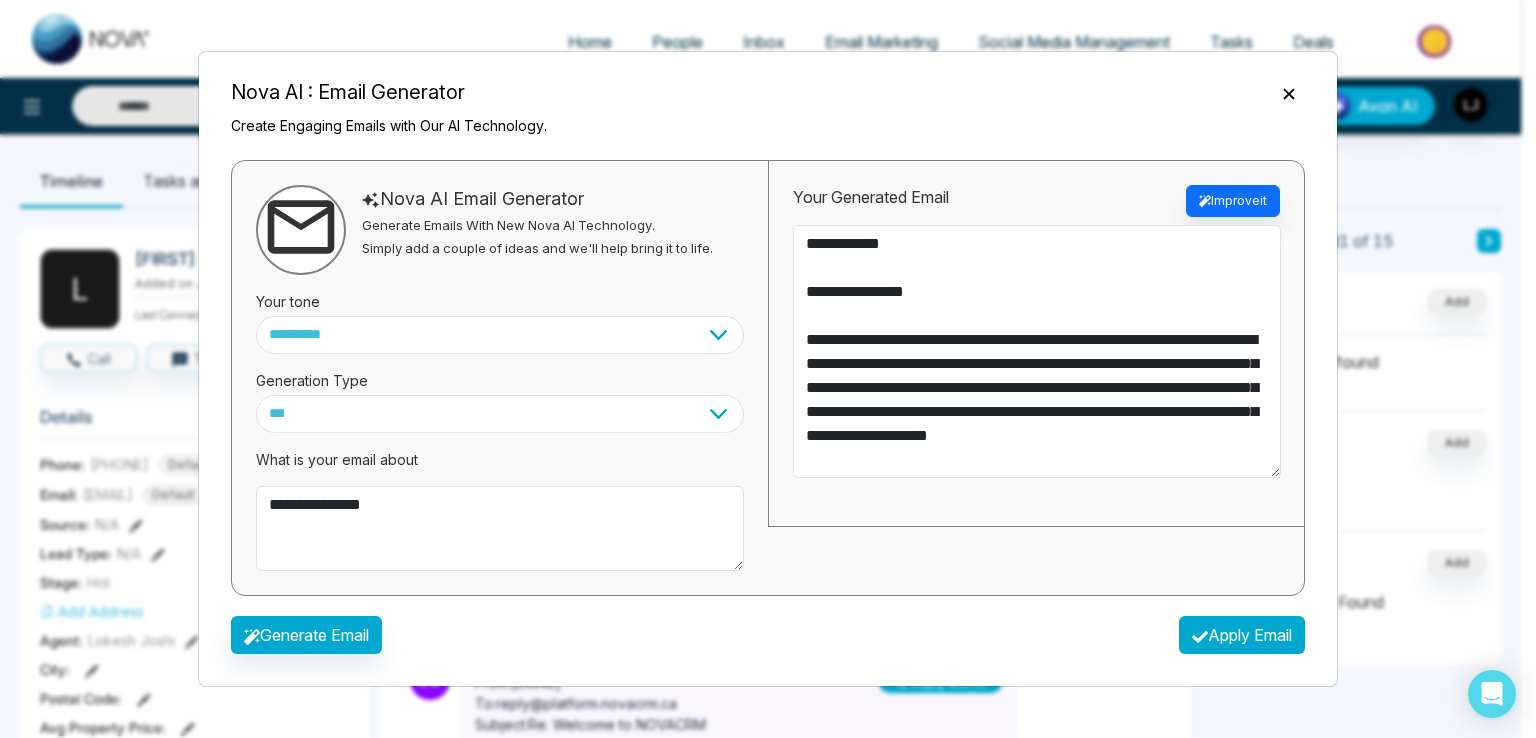 type on "**********" 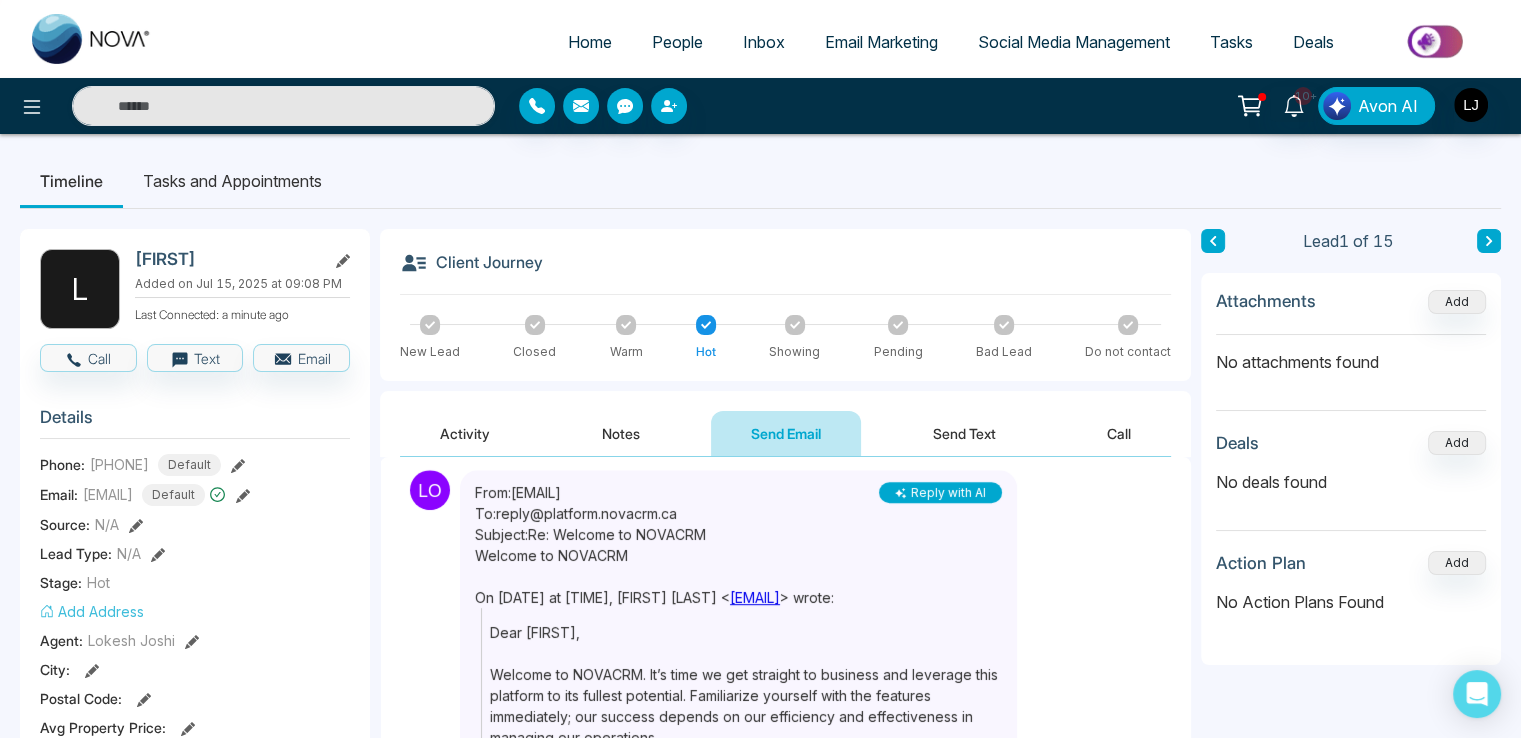 scroll, scrollTop: 1076, scrollLeft: 0, axis: vertical 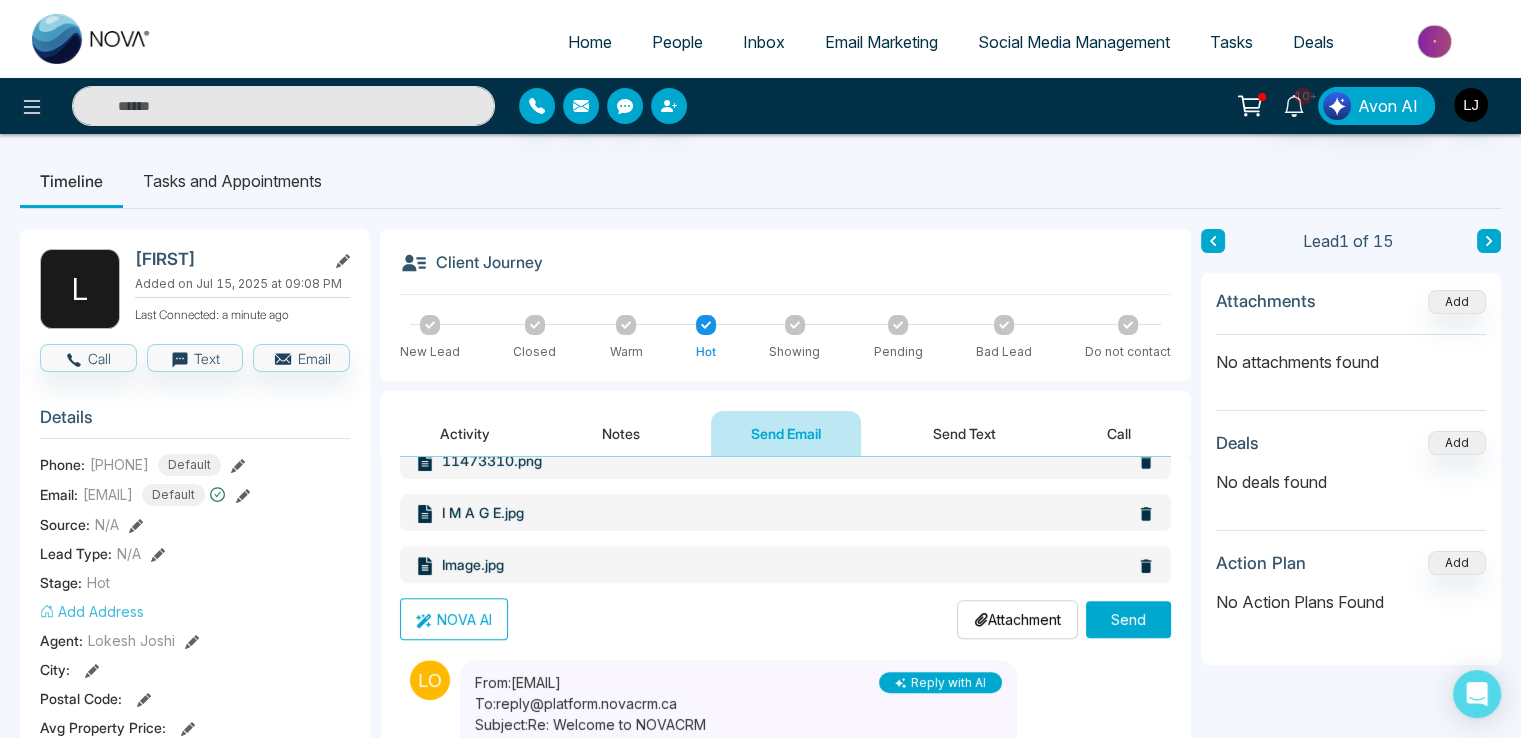click on "Send" at bounding box center (1128, 619) 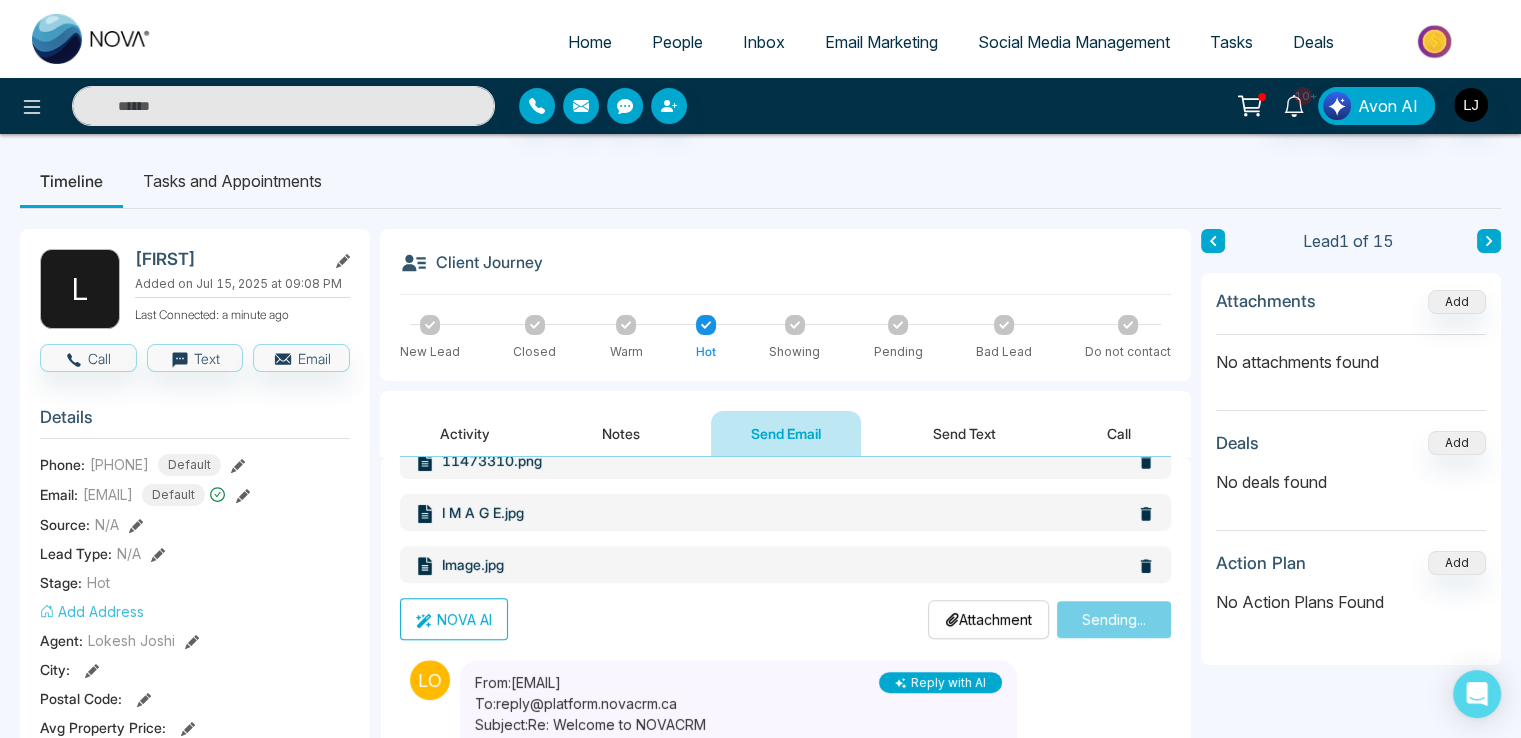 type 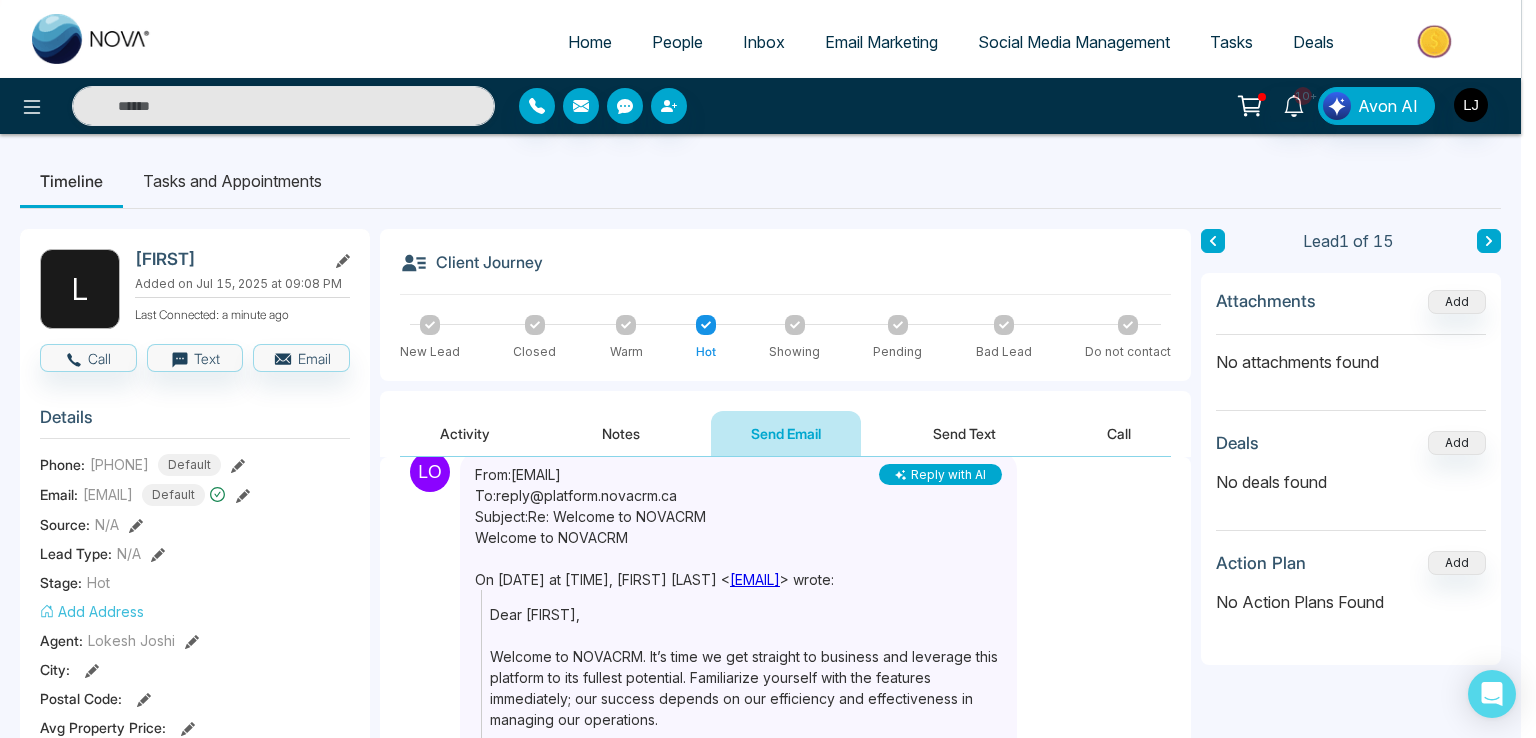 scroll, scrollTop: 92, scrollLeft: 0, axis: vertical 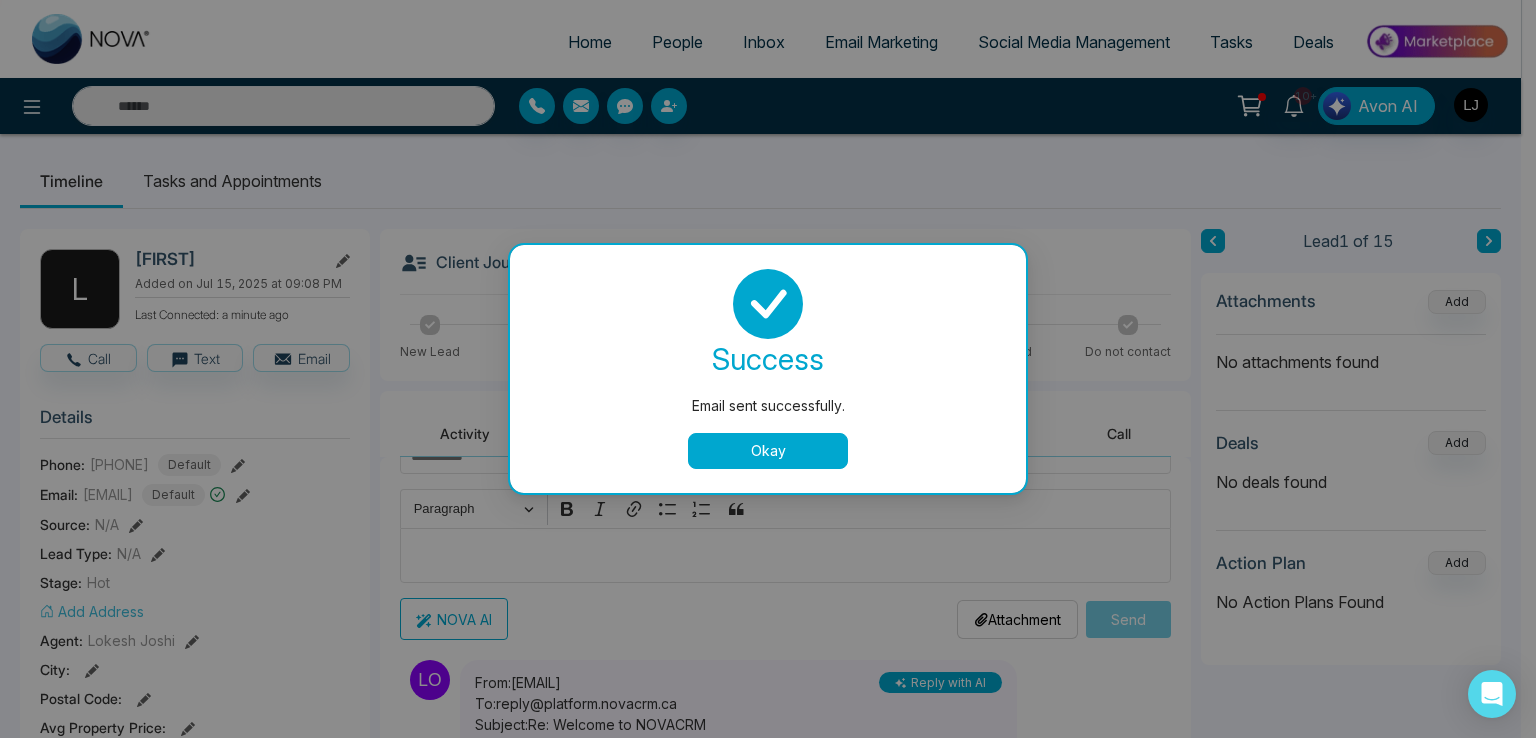 click on "Okay" at bounding box center (768, 451) 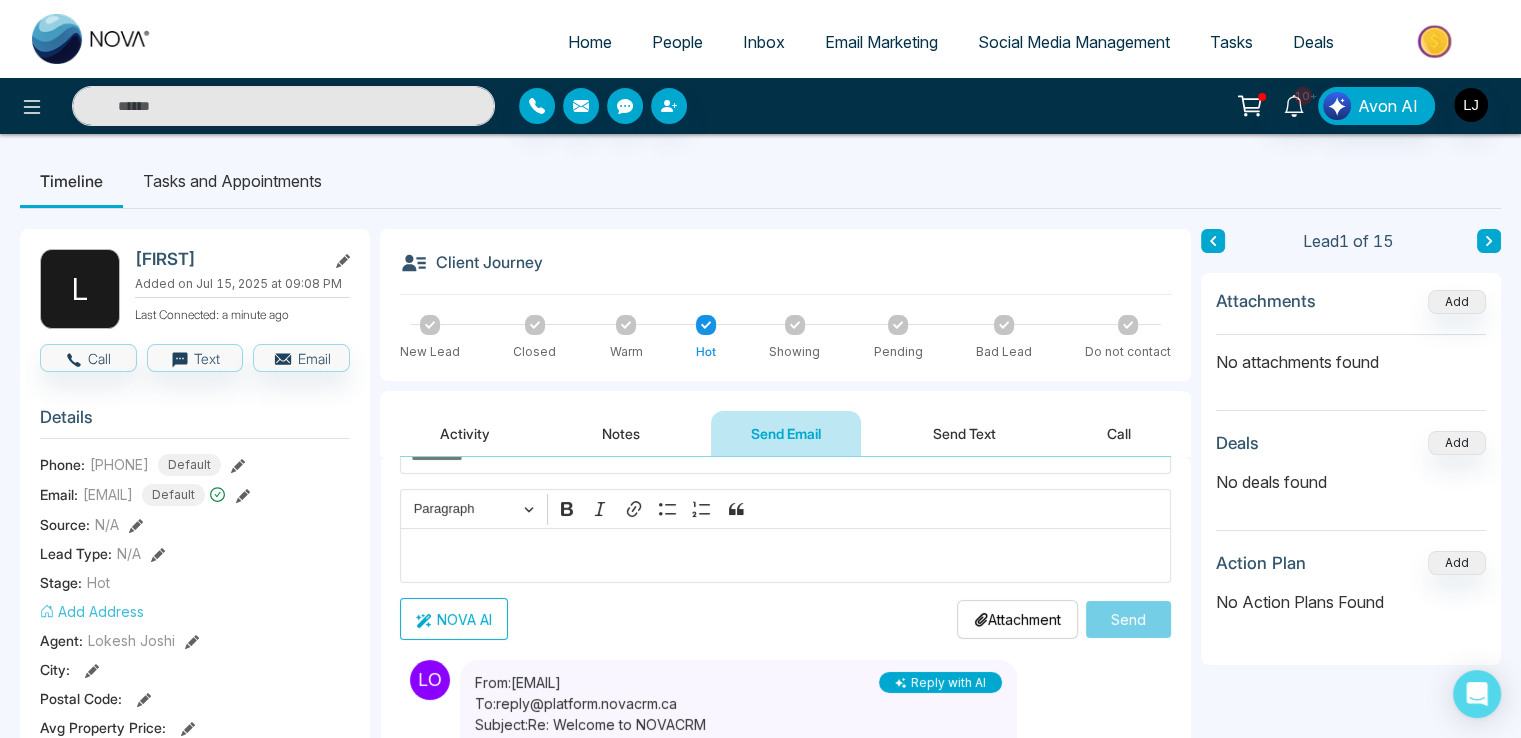 click on "Inbox" at bounding box center [764, 42] 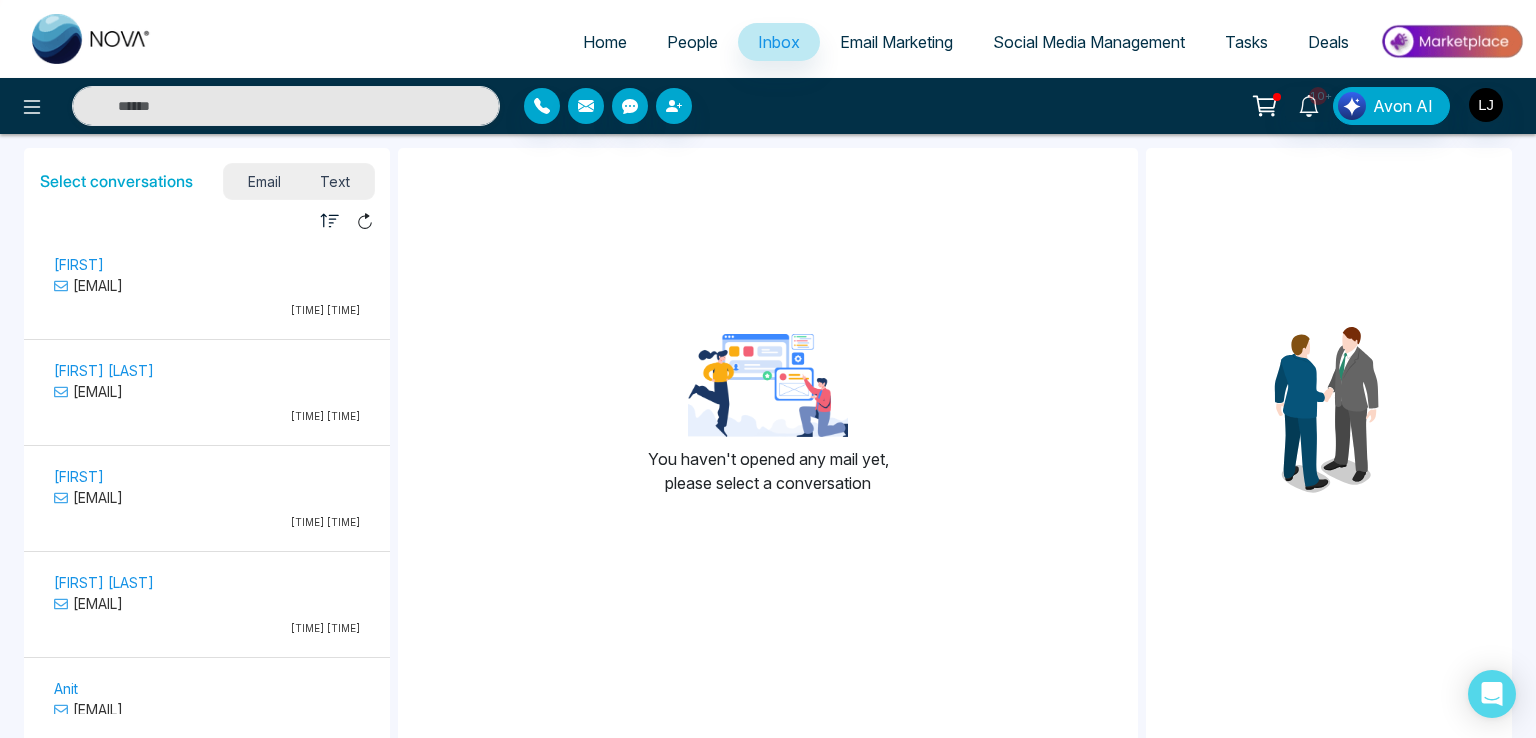 click on "[EMAIL]" at bounding box center (207, 285) 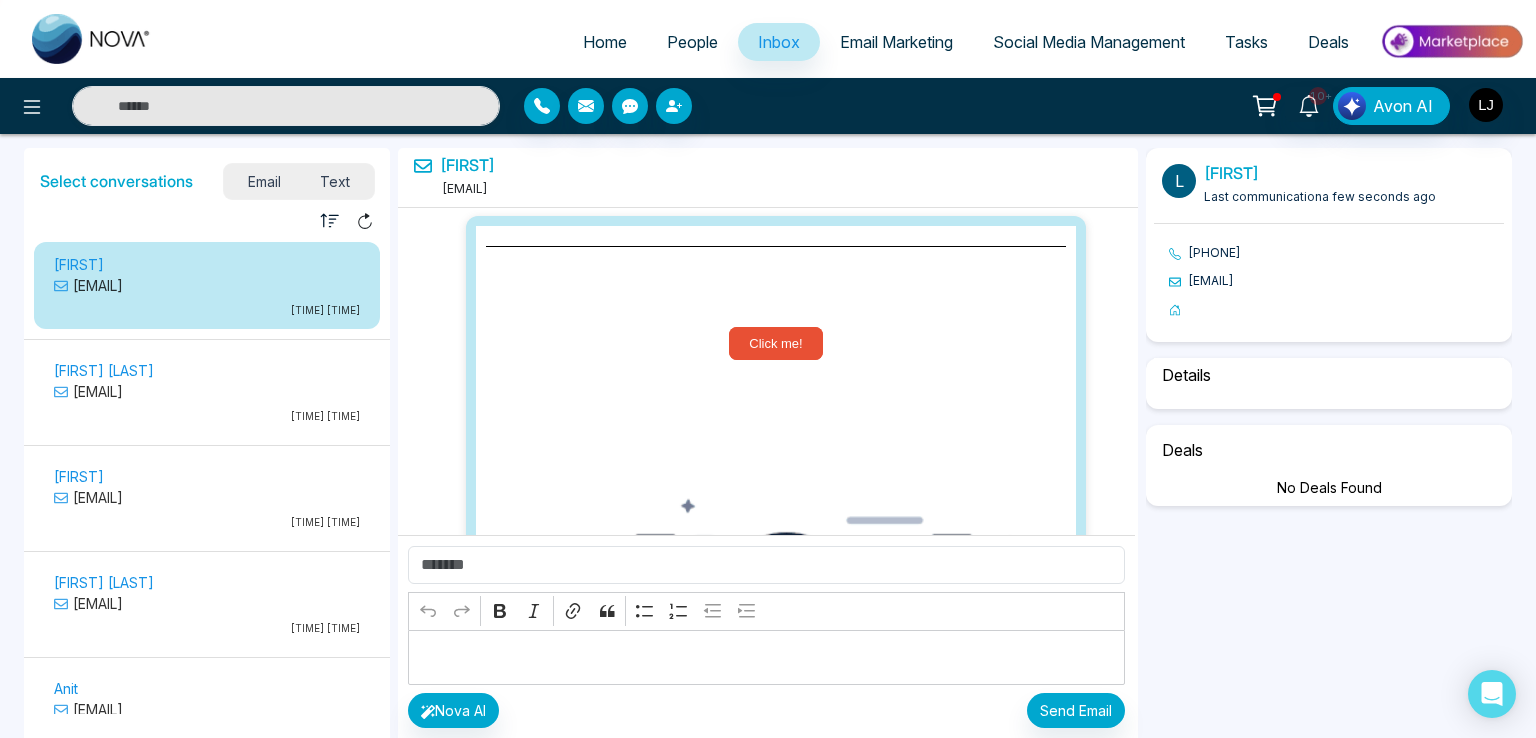 scroll, scrollTop: 11378, scrollLeft: 0, axis: vertical 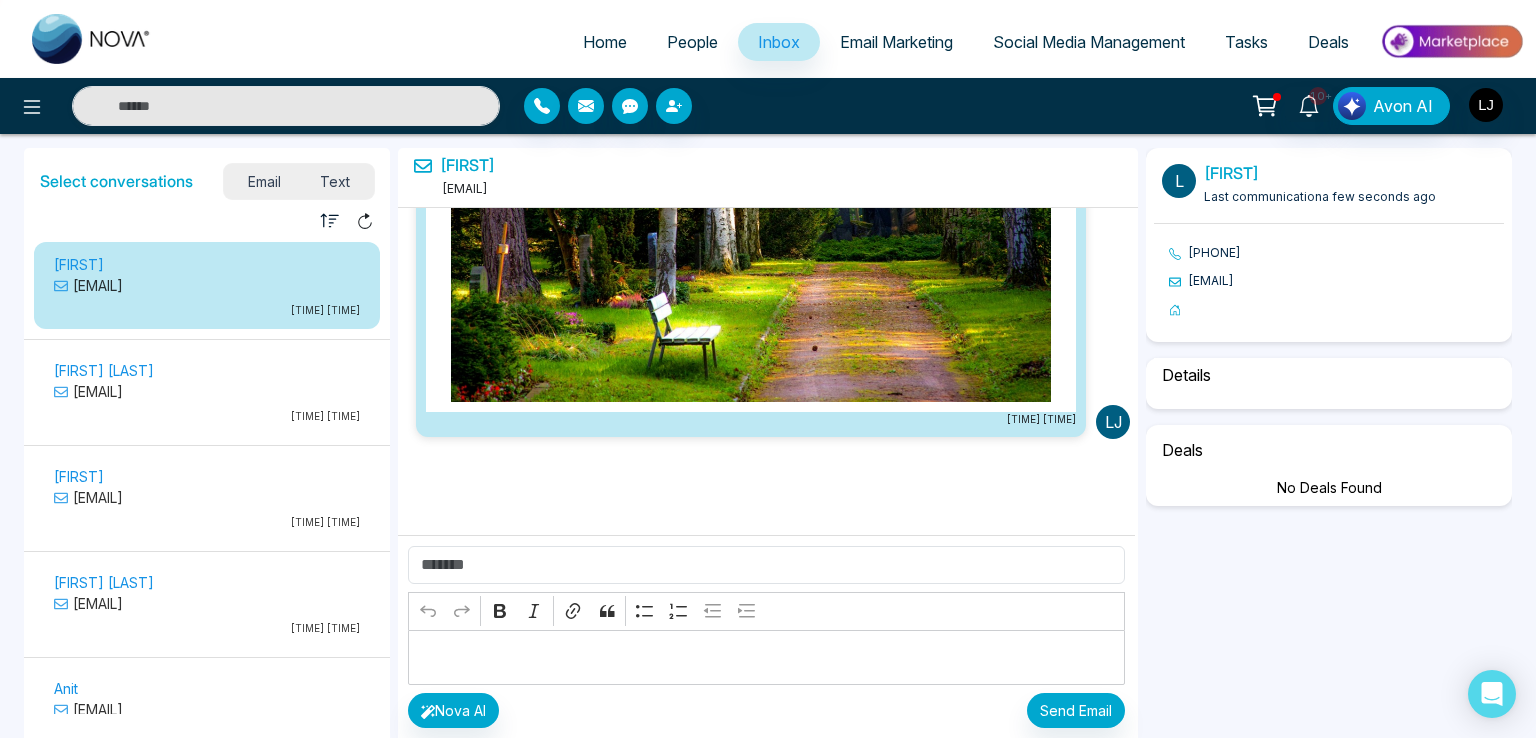 select on "***" 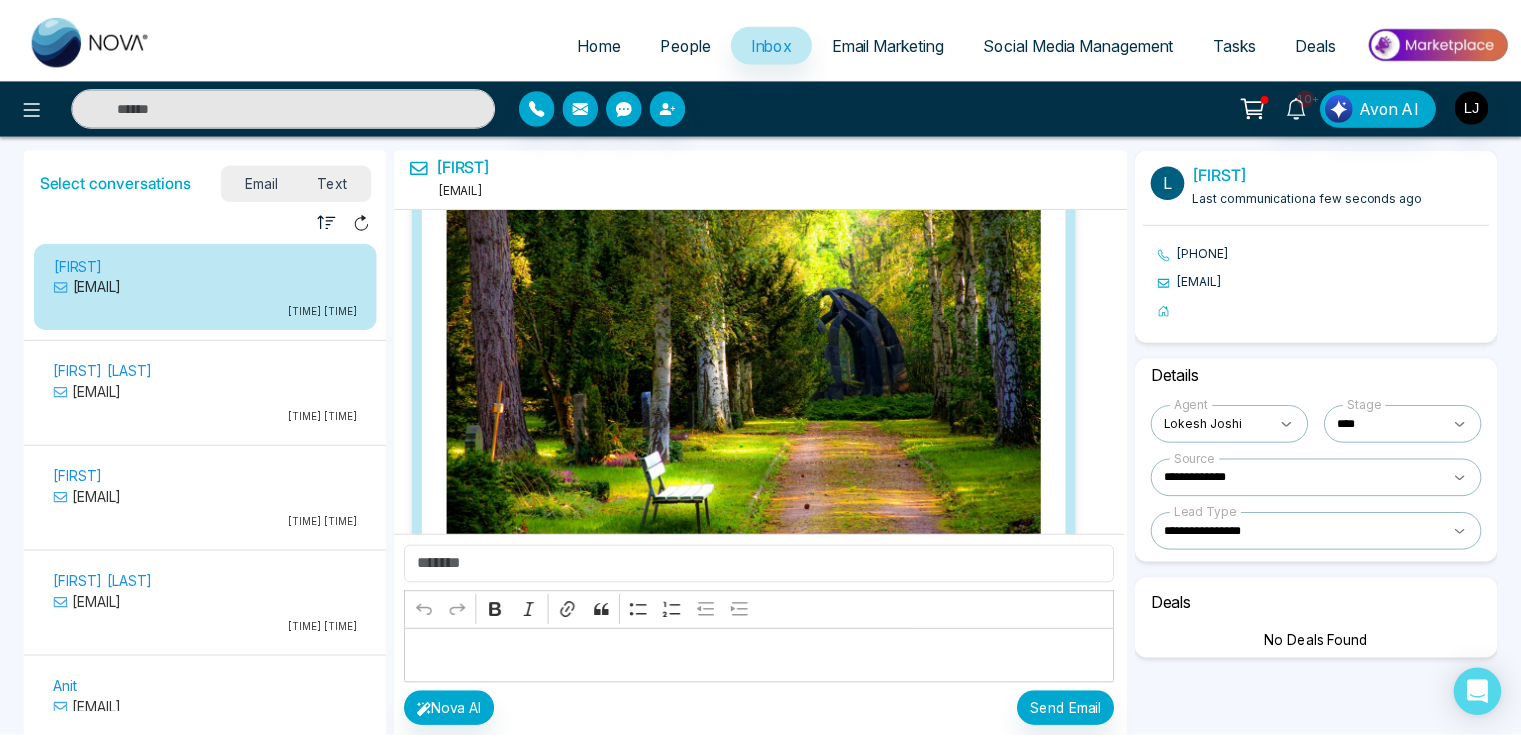 scroll, scrollTop: 11378, scrollLeft: 0, axis: vertical 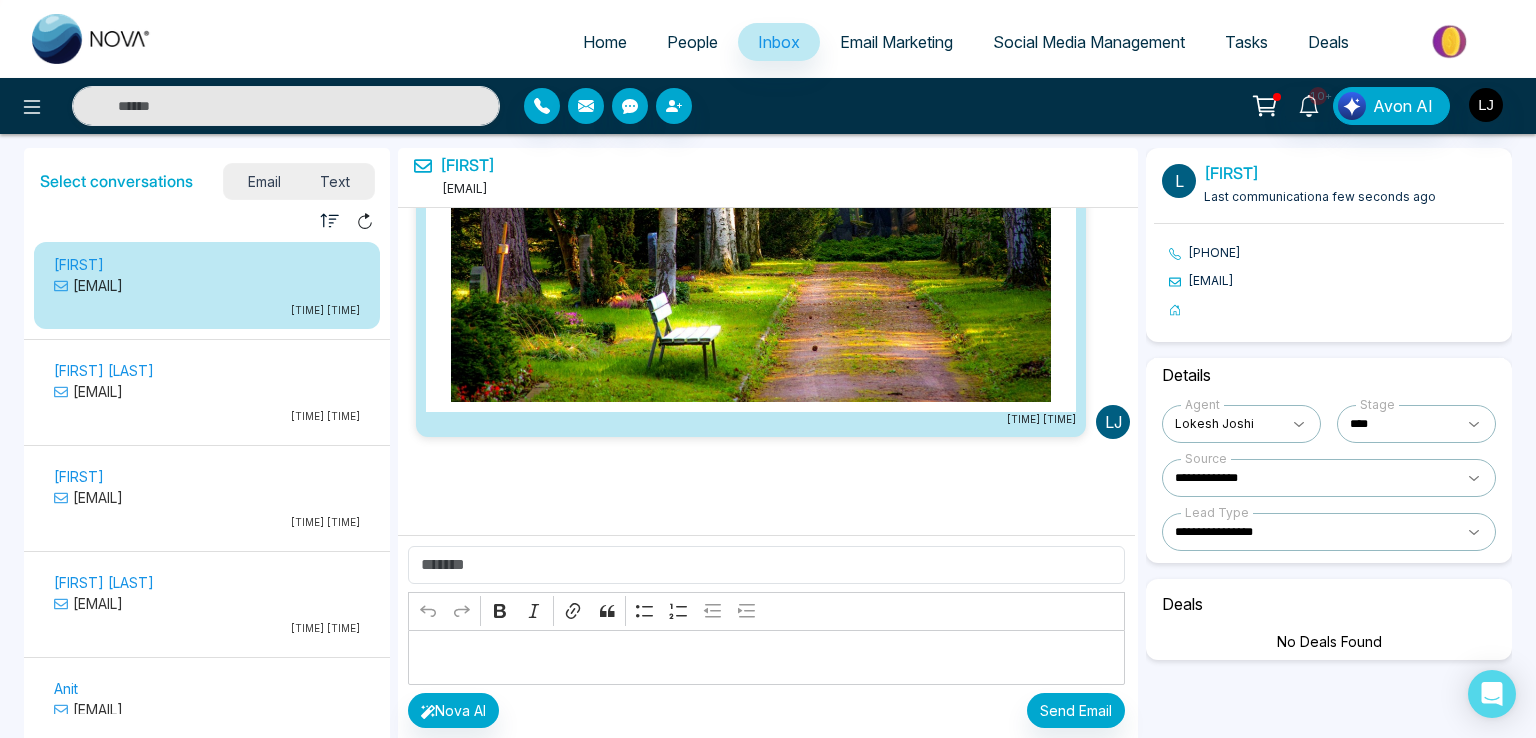 click on "People" at bounding box center (692, 42) 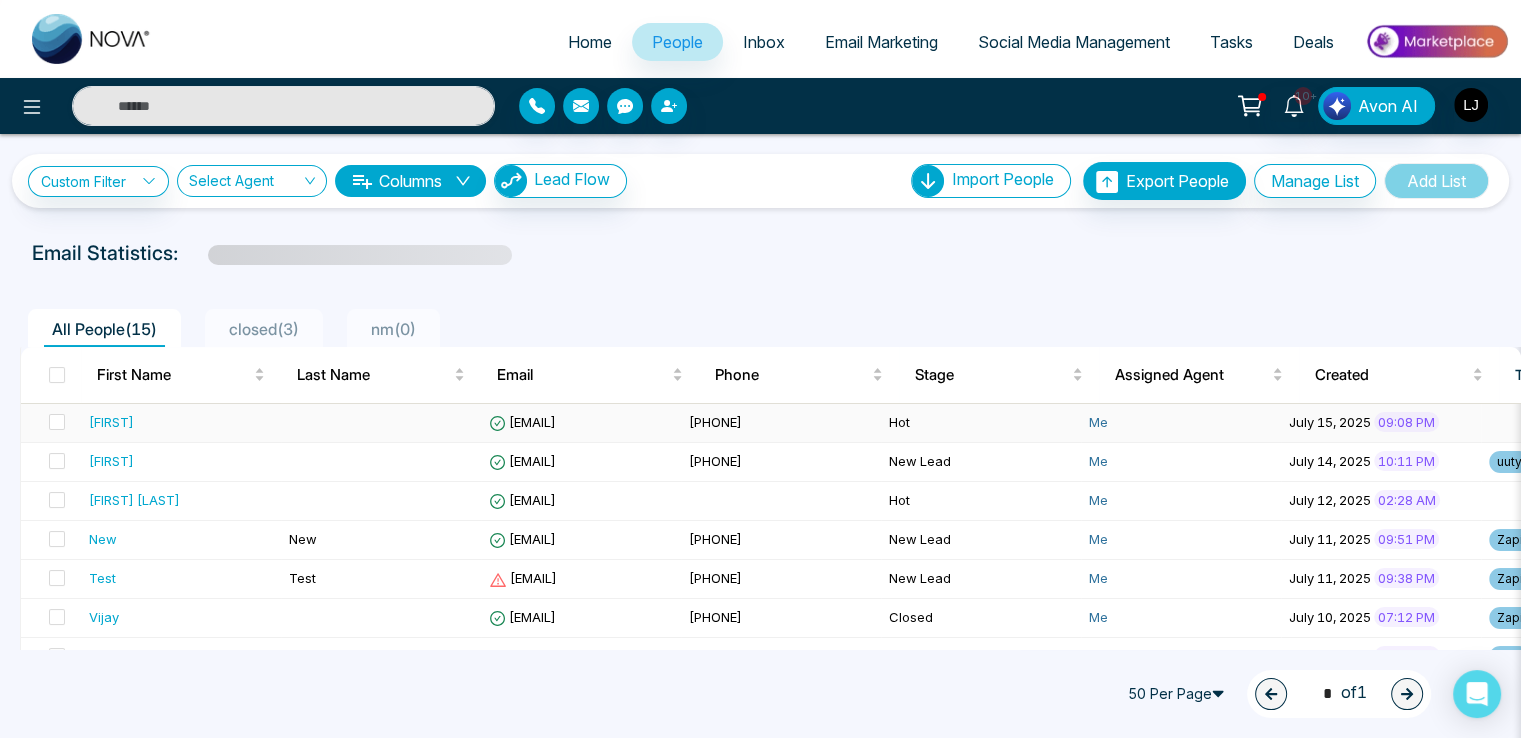 click on "[EMAIL]" at bounding box center (522, 422) 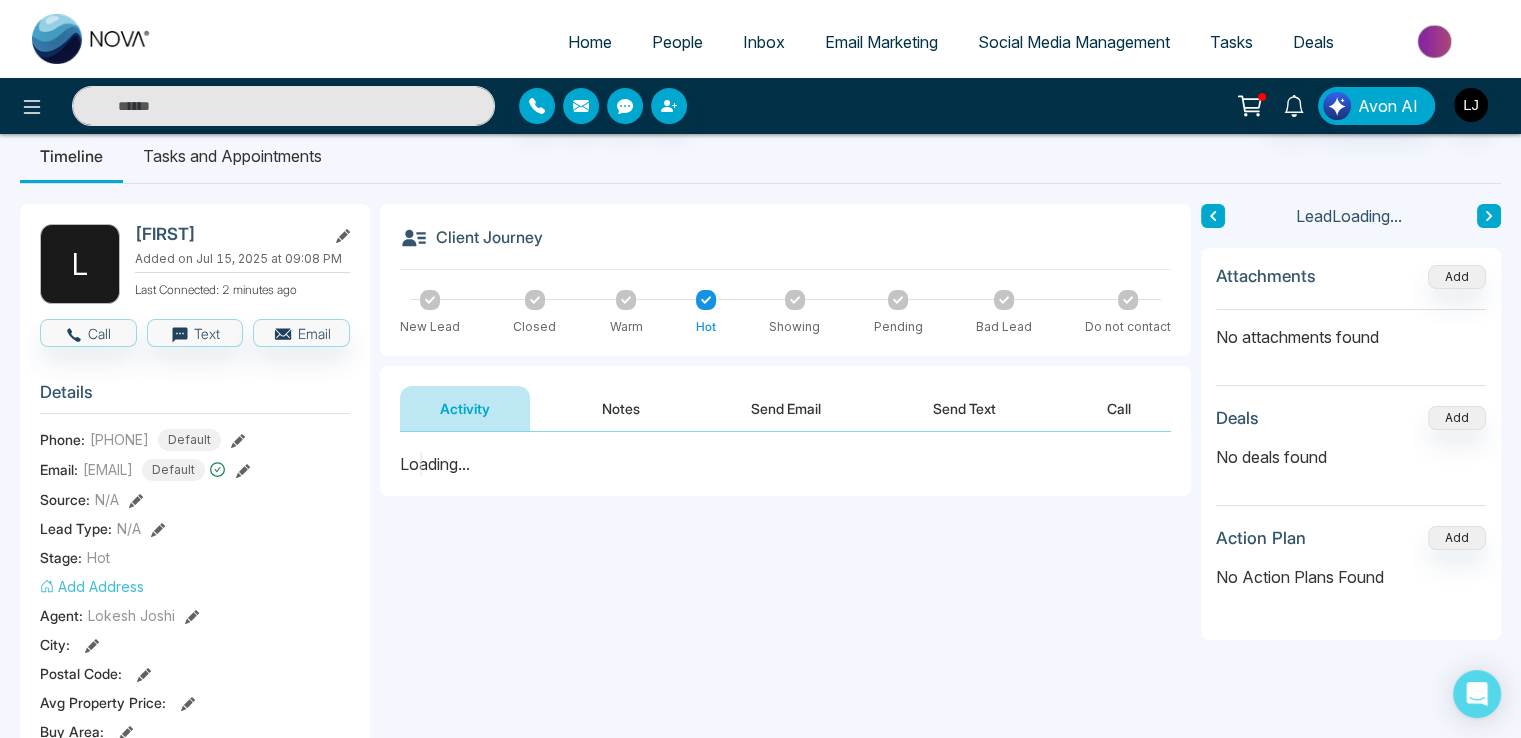 scroll, scrollTop: 100, scrollLeft: 0, axis: vertical 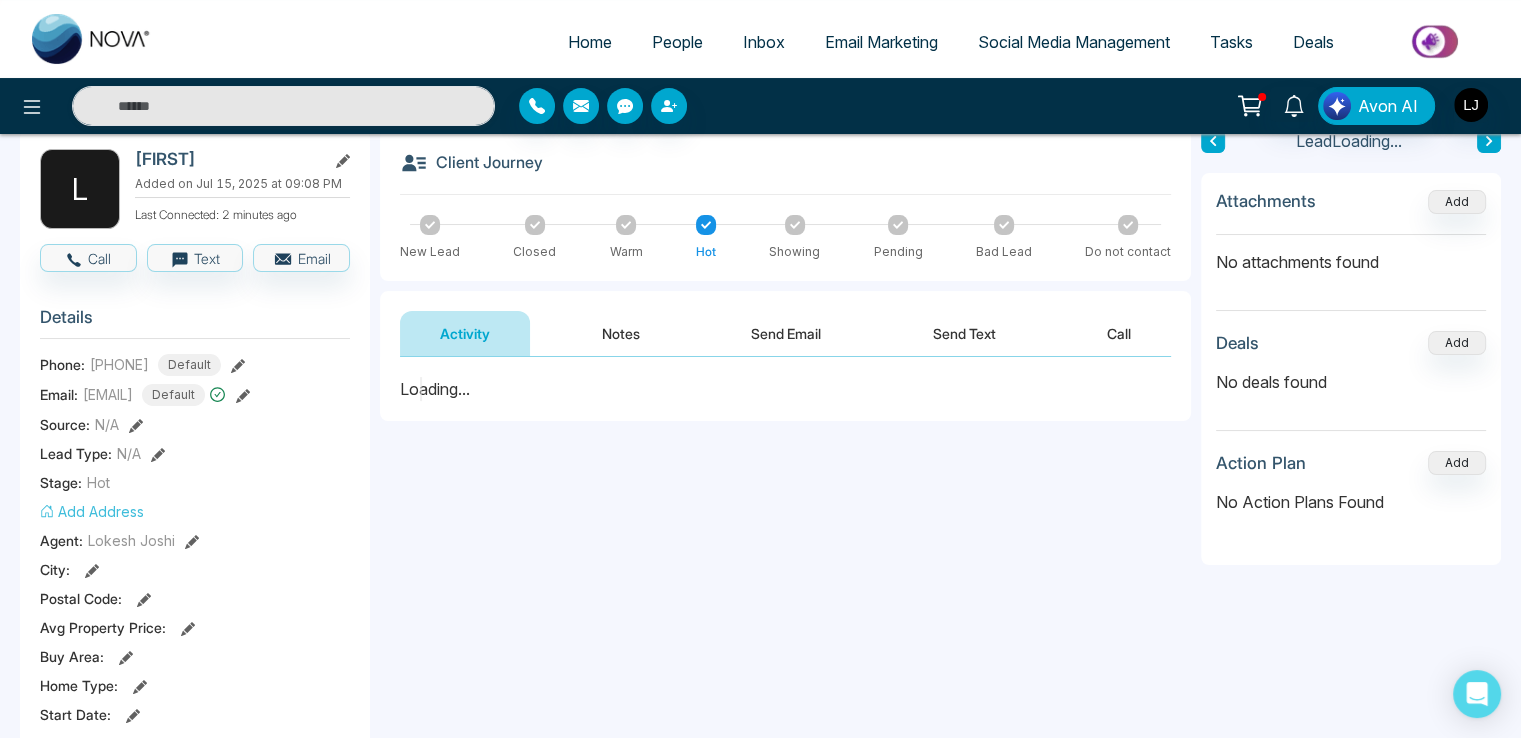 click on "Send Email" at bounding box center [786, 333] 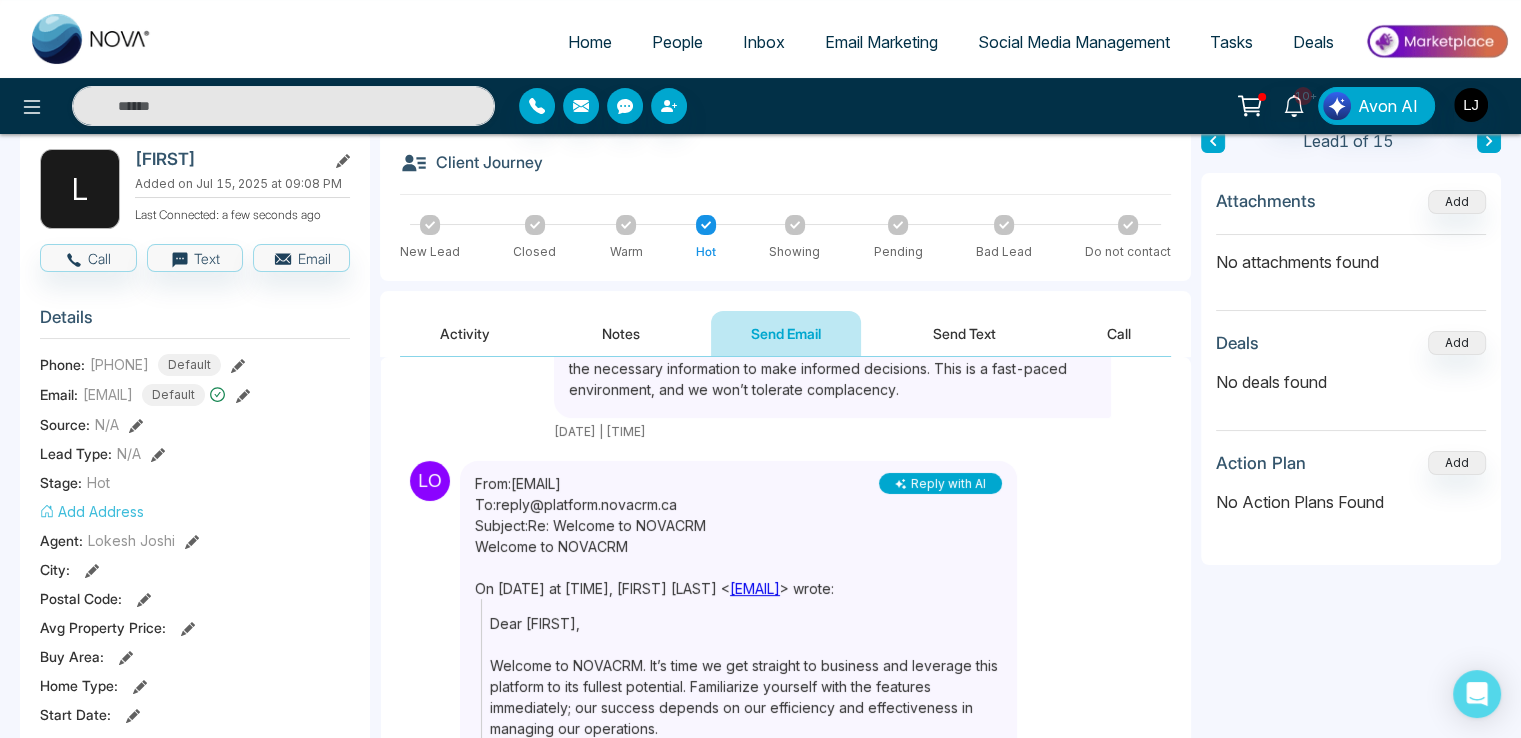scroll, scrollTop: 1009, scrollLeft: 0, axis: vertical 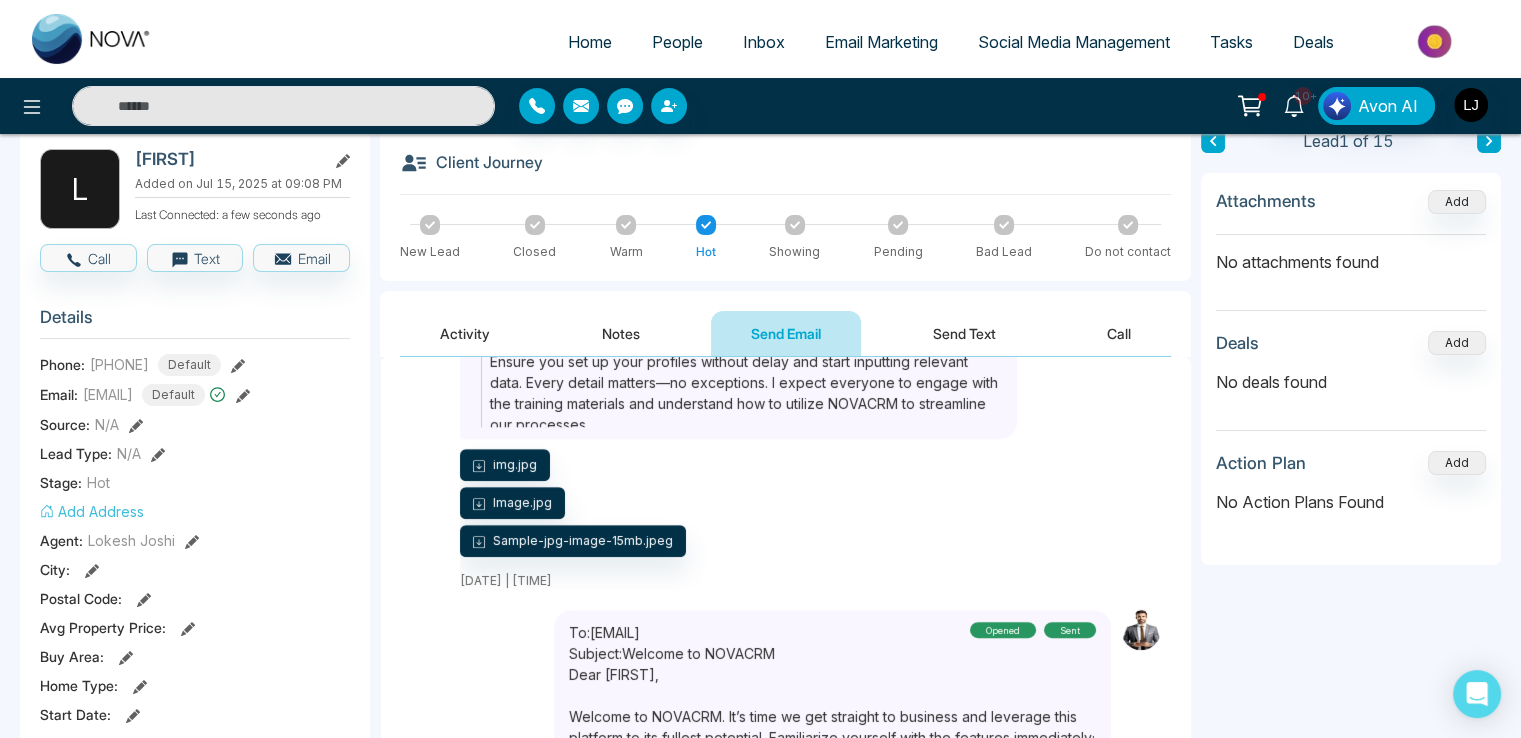 click on "Email Marketing" at bounding box center (881, 42) 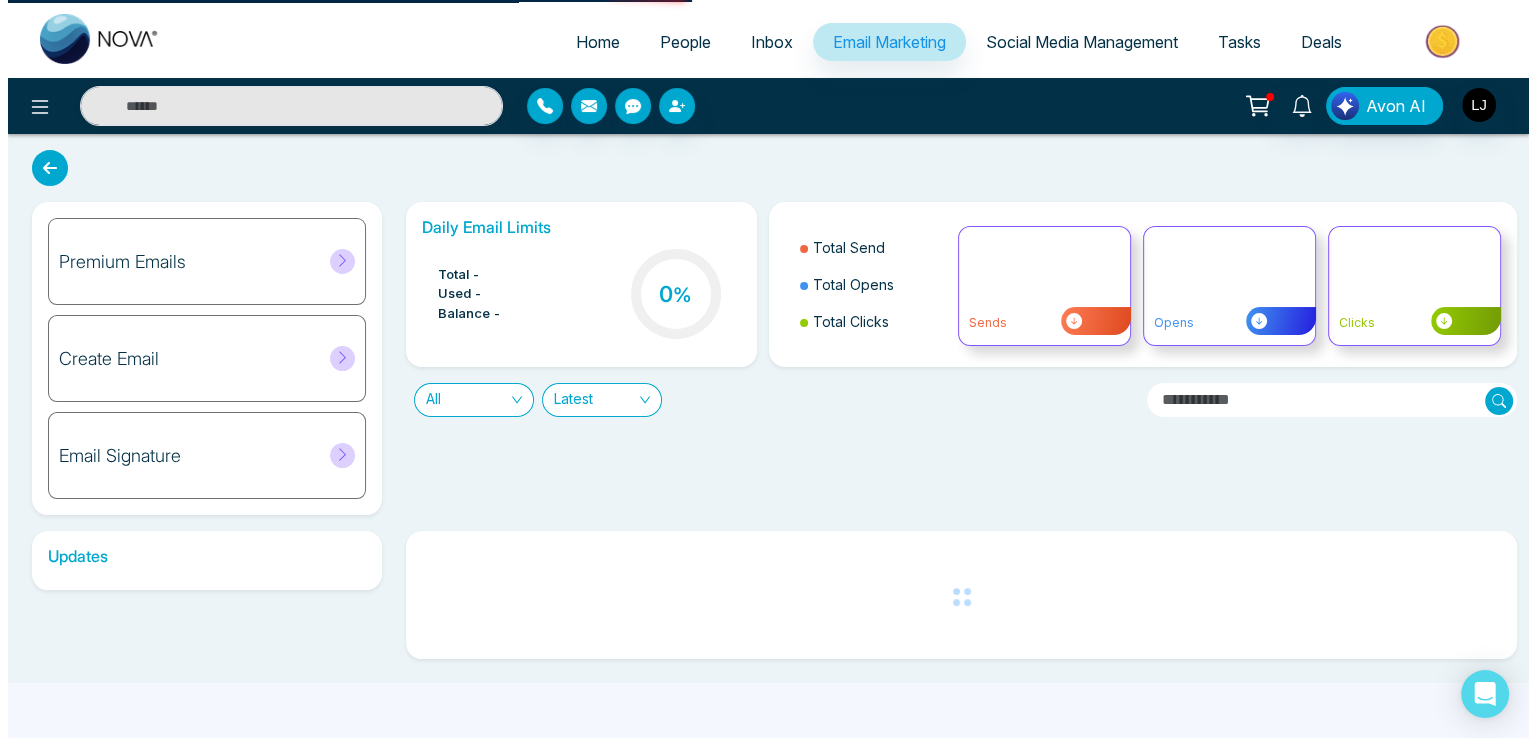 scroll, scrollTop: 0, scrollLeft: 0, axis: both 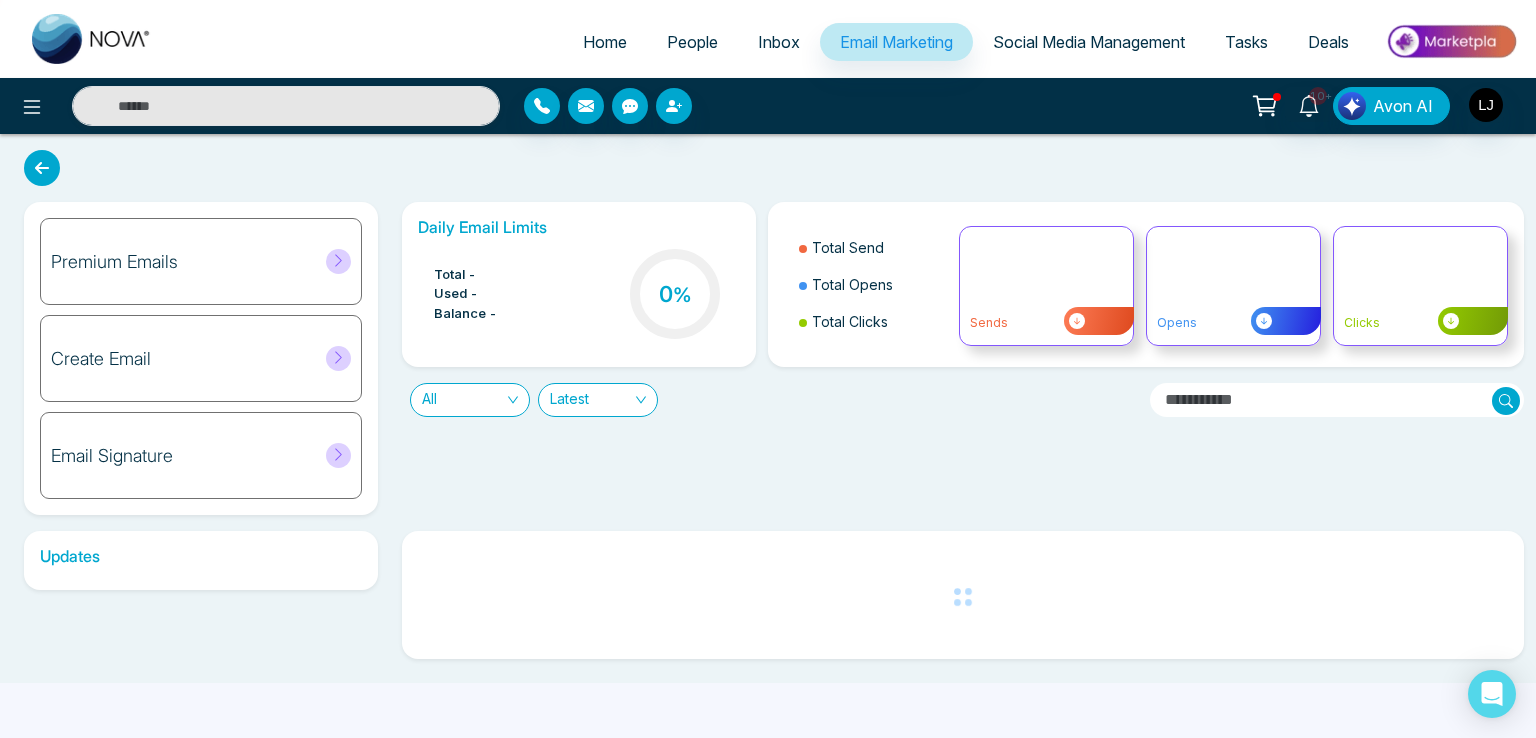 click on "Inbox" at bounding box center (779, 42) 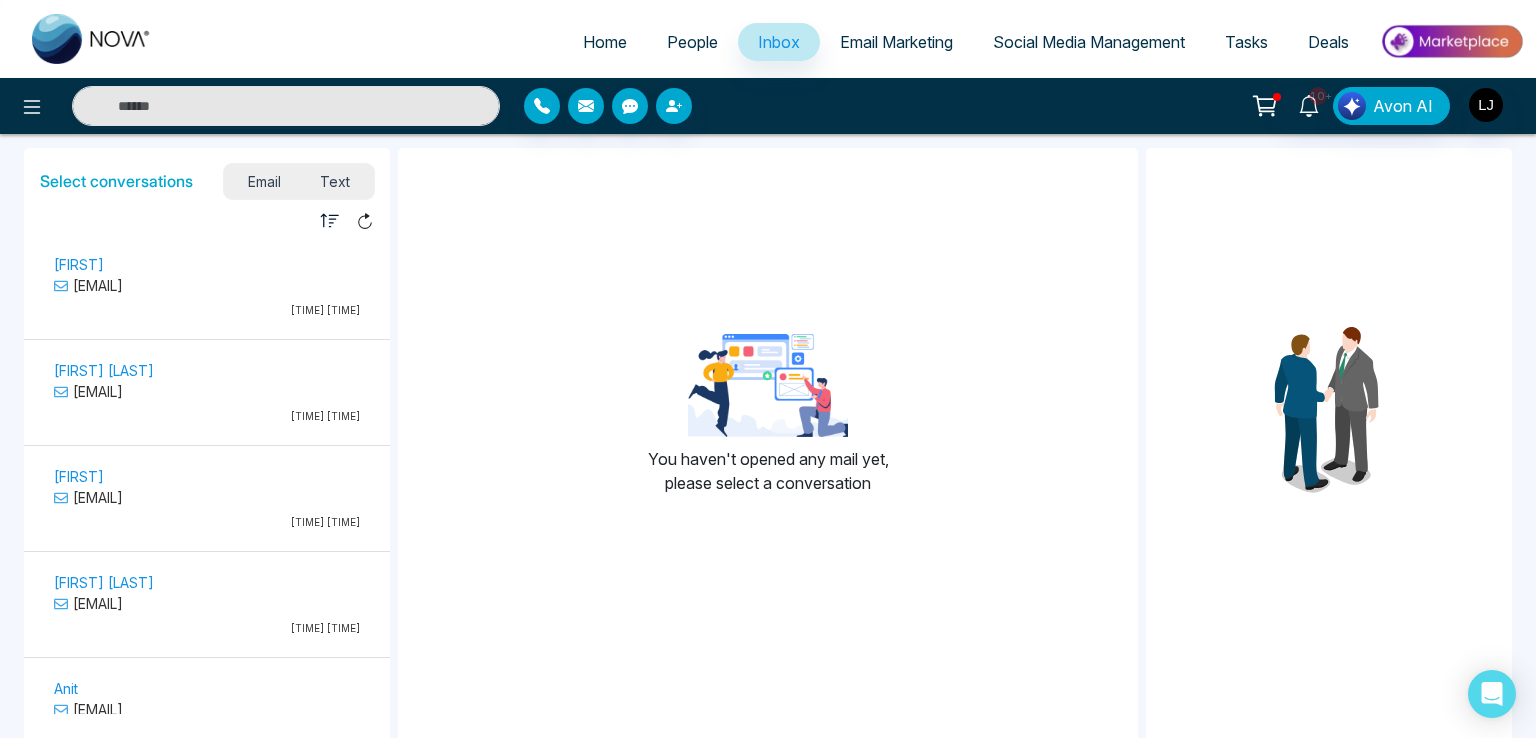 click on "[EMAIL]" at bounding box center [207, 285] 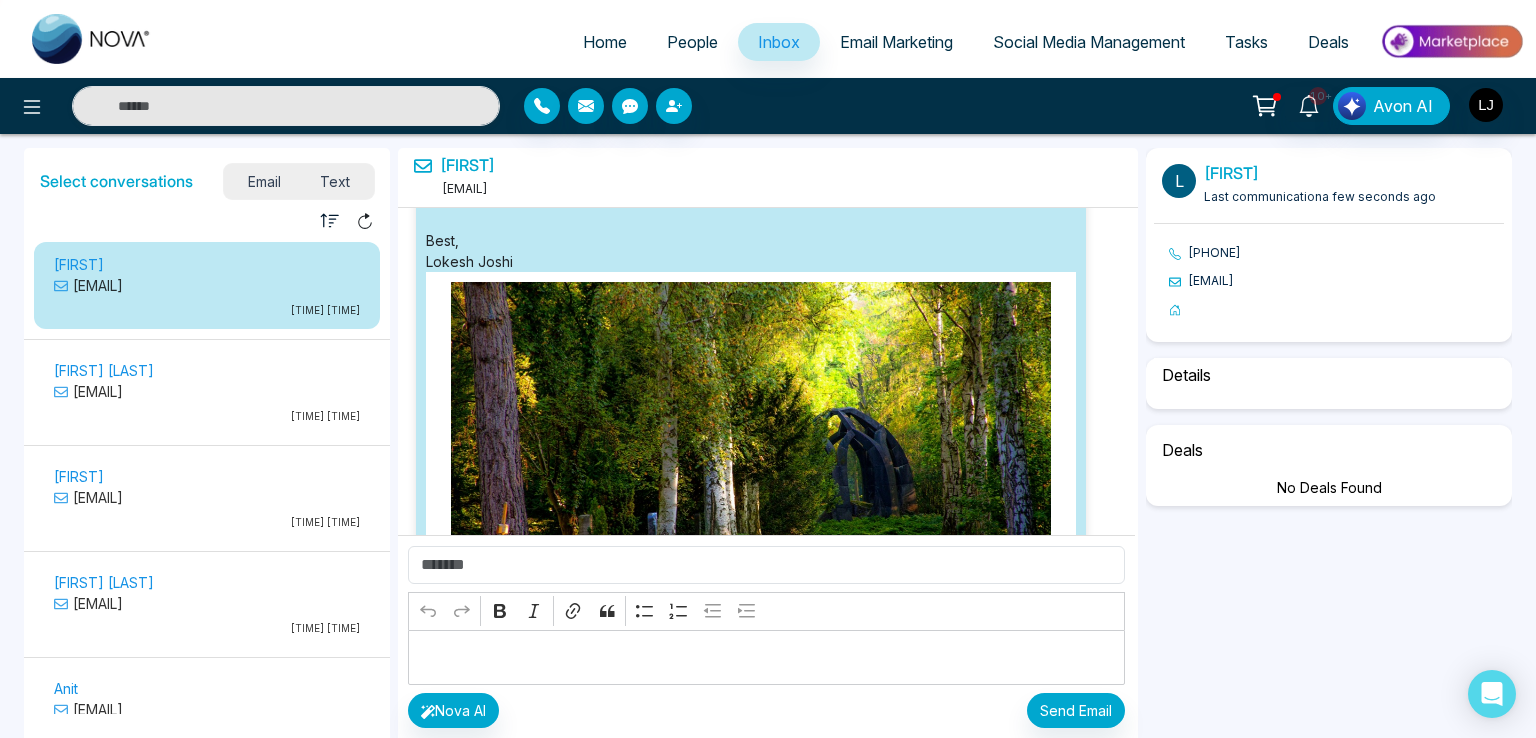 select on "***" 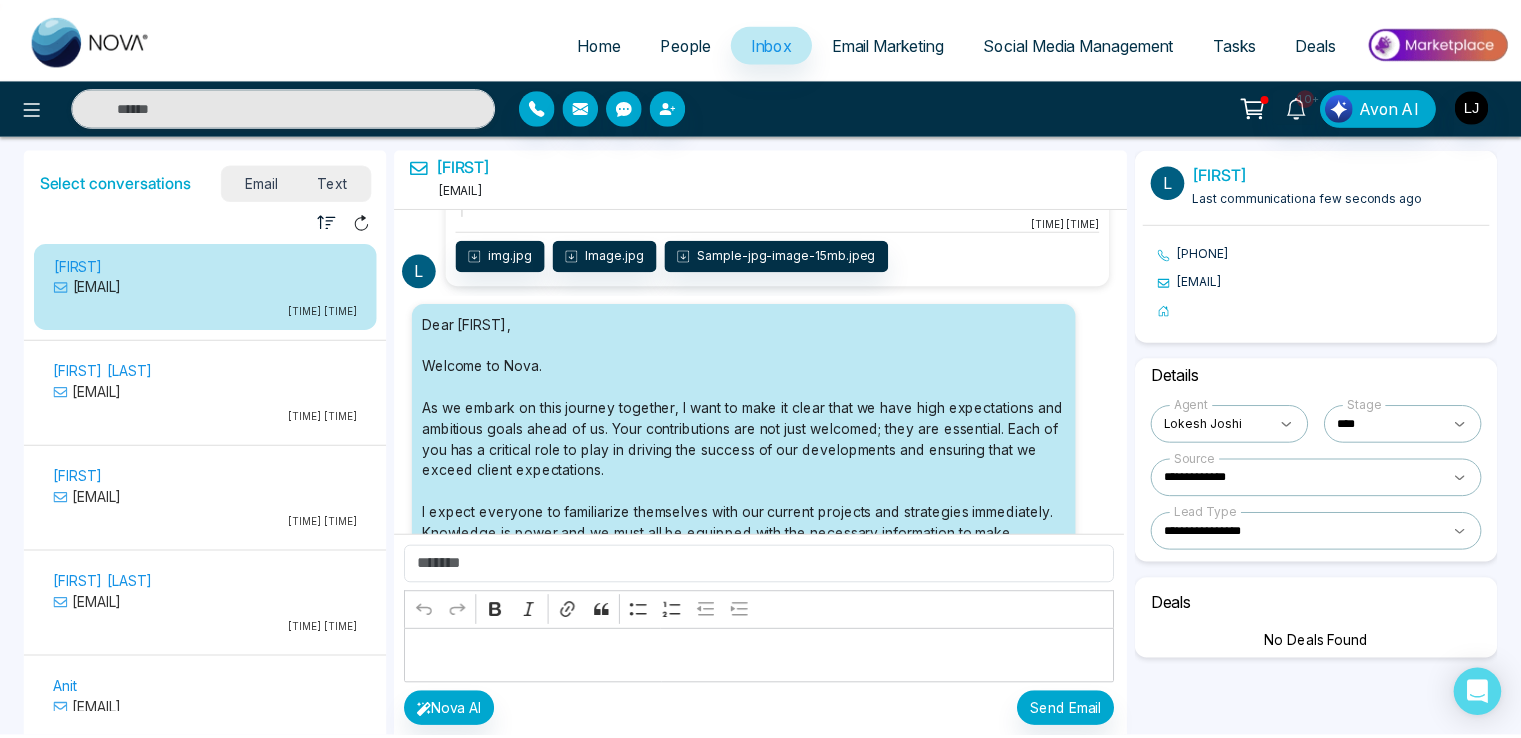 scroll, scrollTop: 10478, scrollLeft: 0, axis: vertical 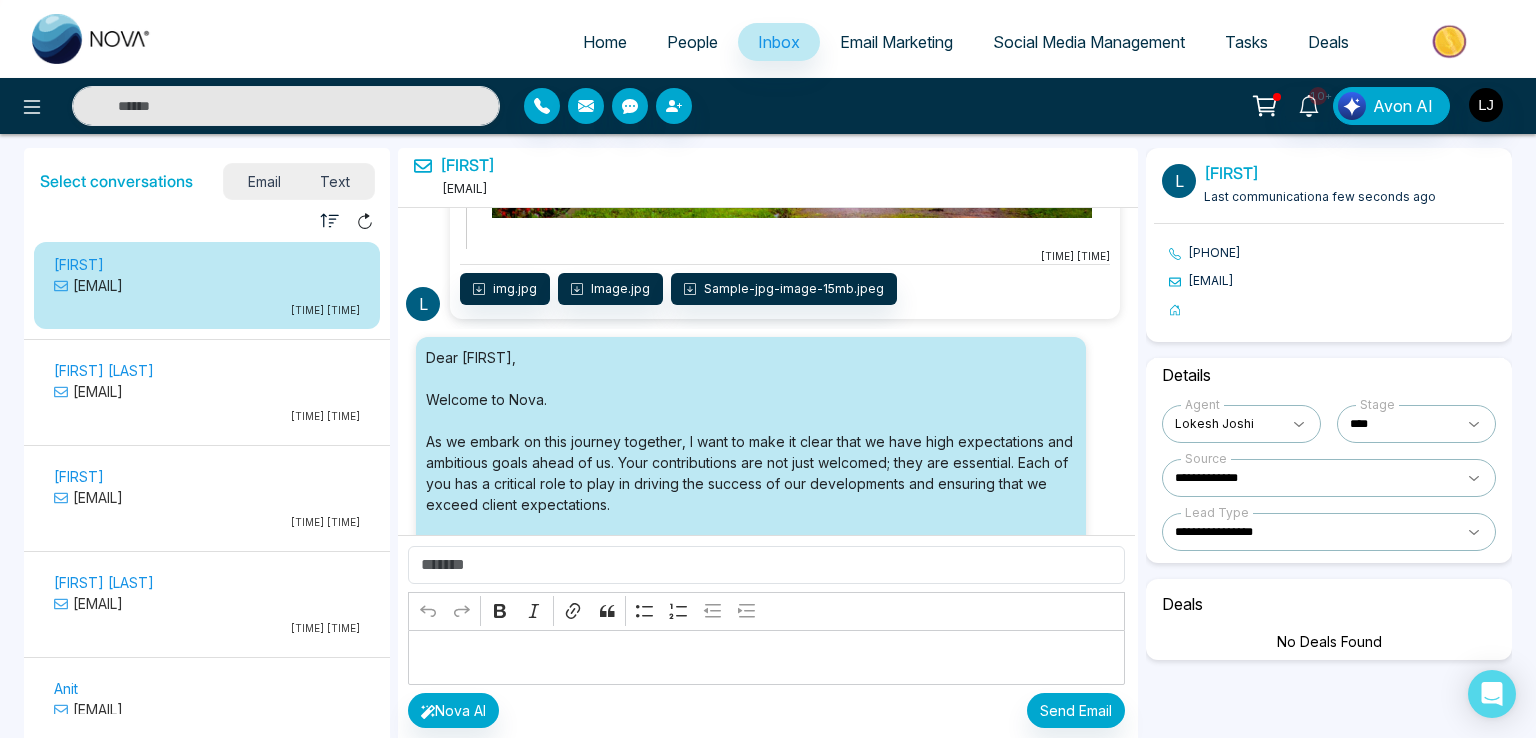 click on "People" at bounding box center [692, 42] 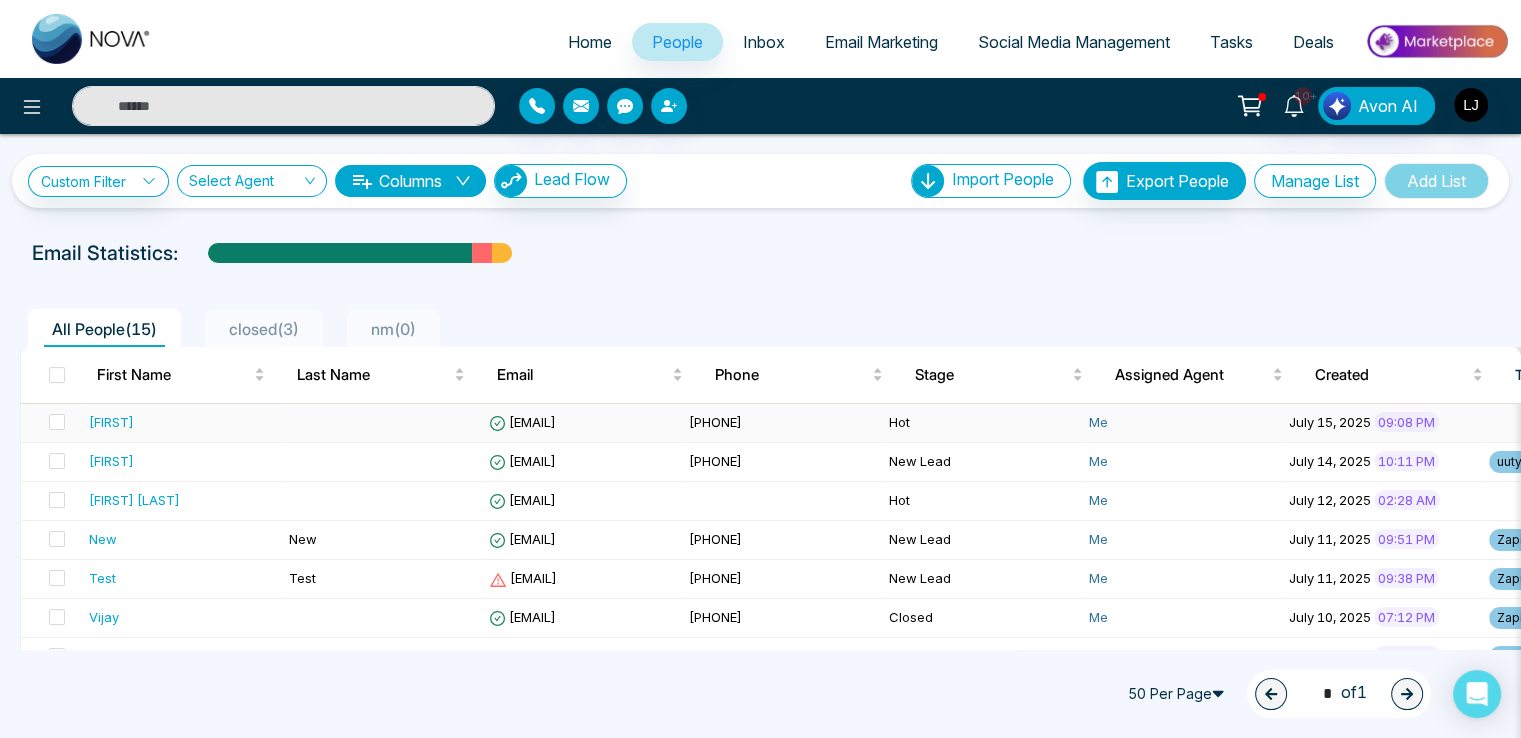 click on "[EMAIL]" at bounding box center [522, 422] 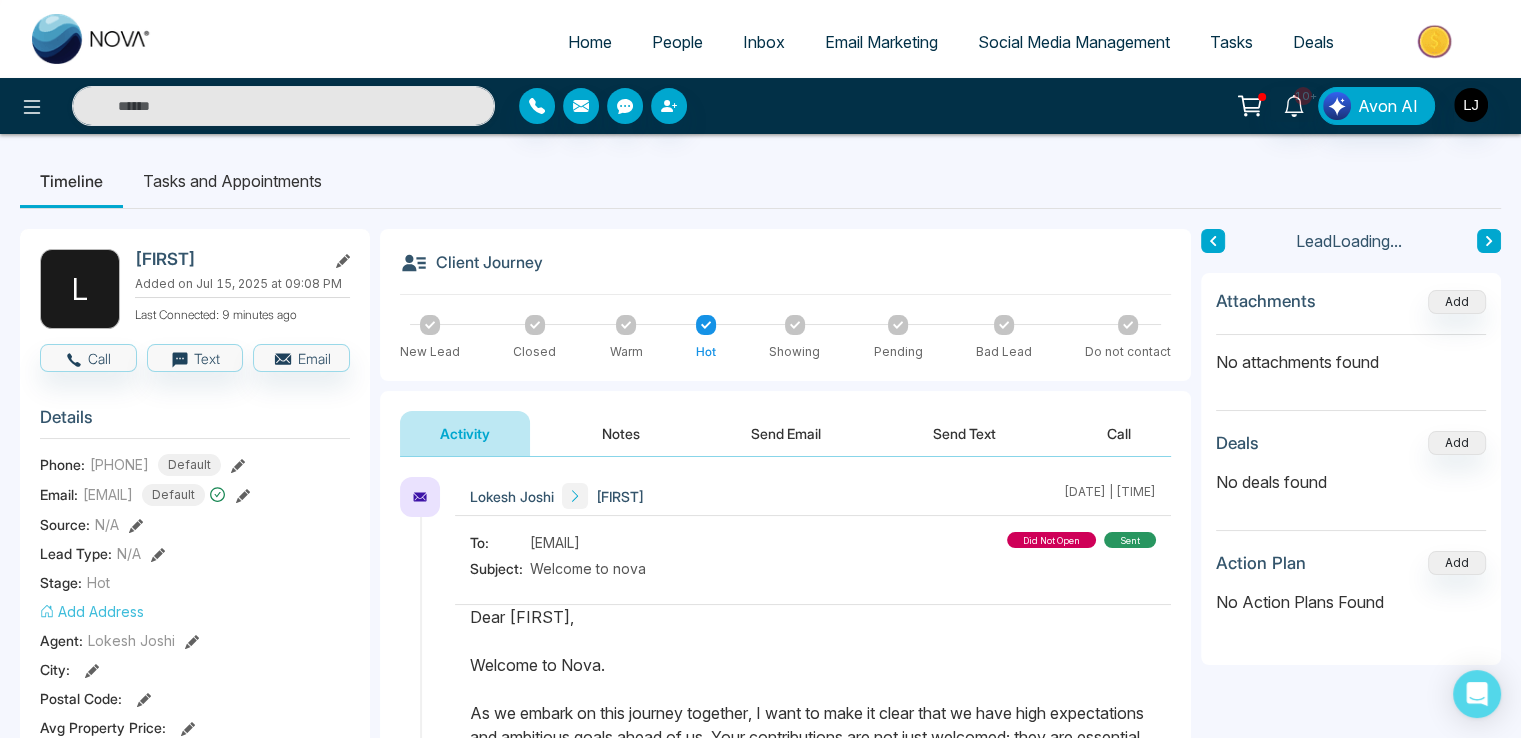 click on "Send Email" at bounding box center [786, 433] 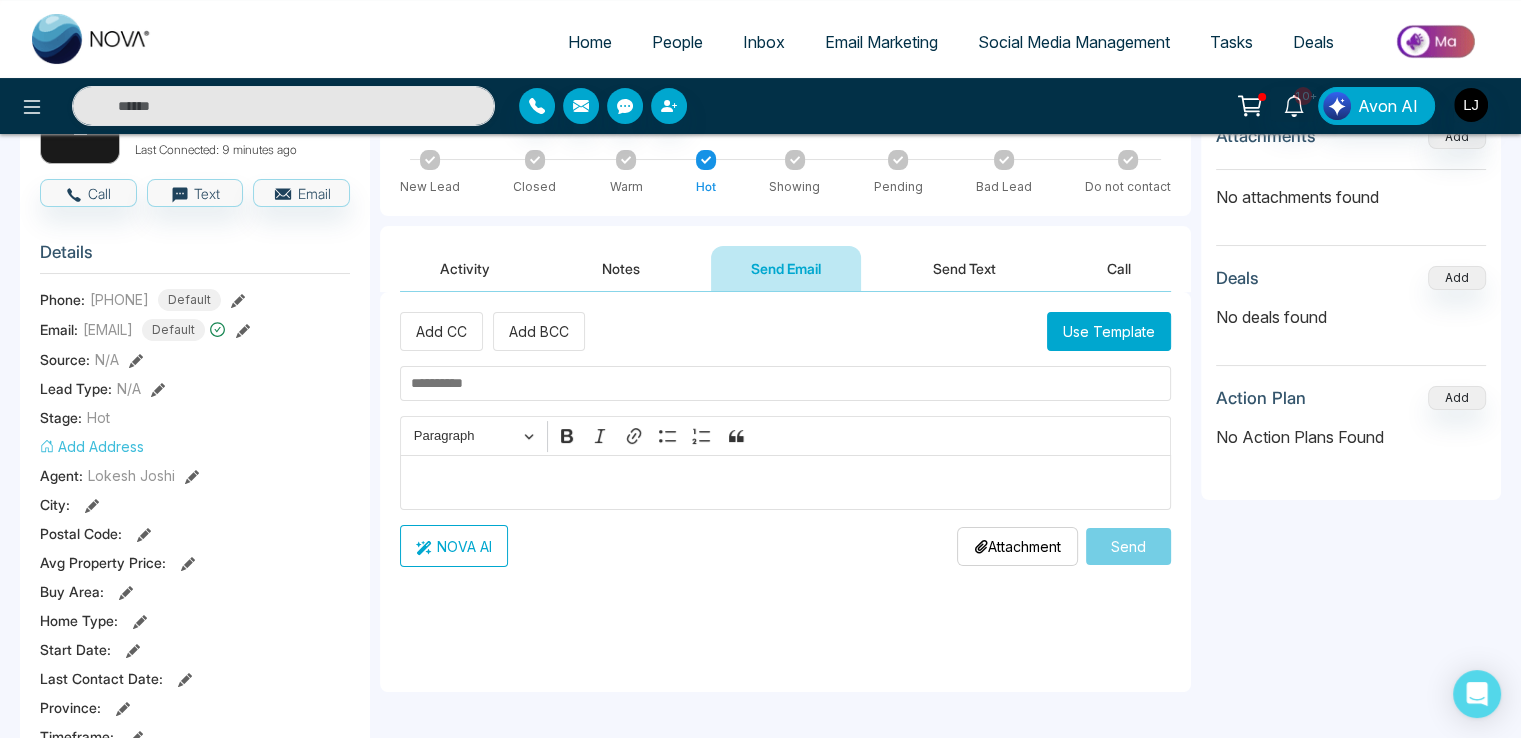 scroll, scrollTop: 100, scrollLeft: 0, axis: vertical 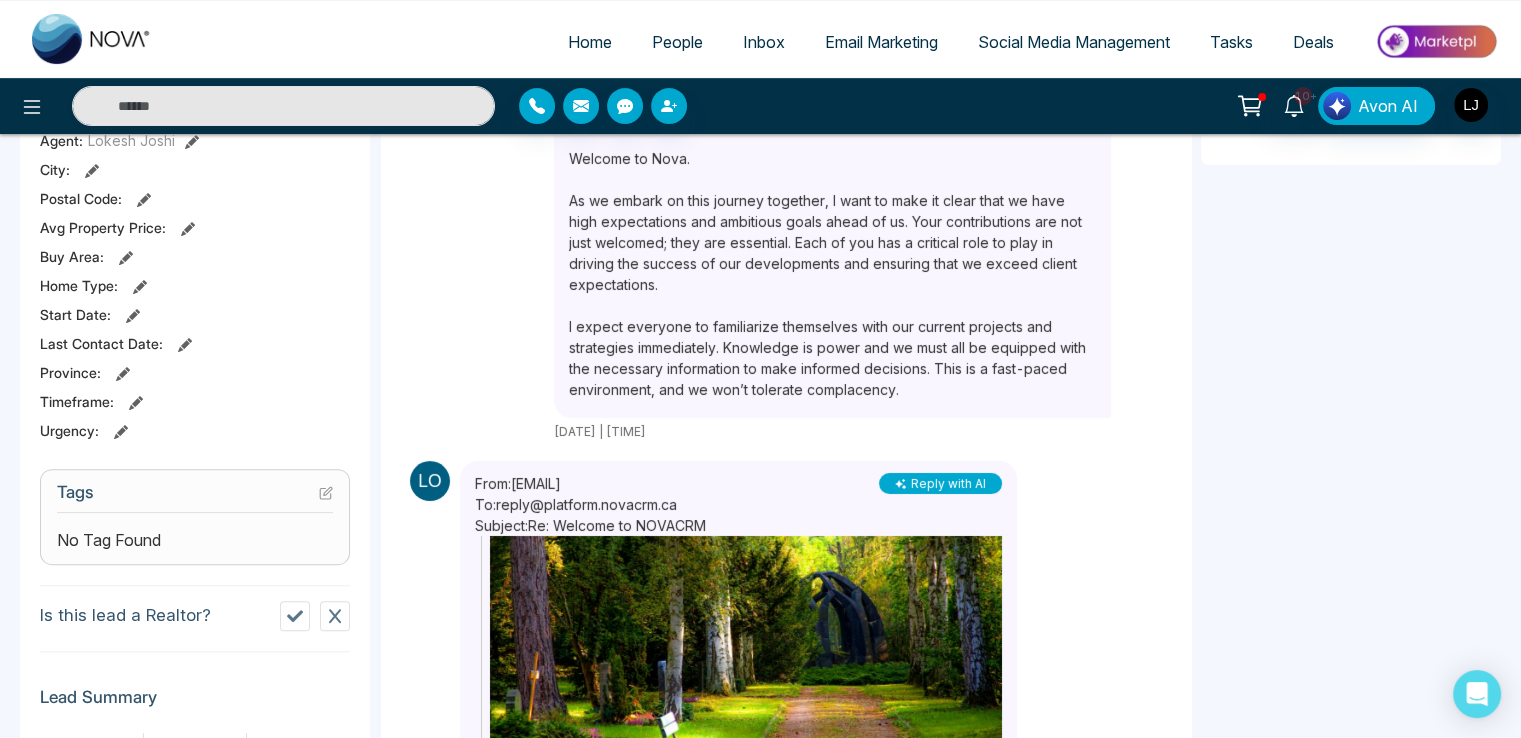 click on "Email Marketing" at bounding box center (881, 42) 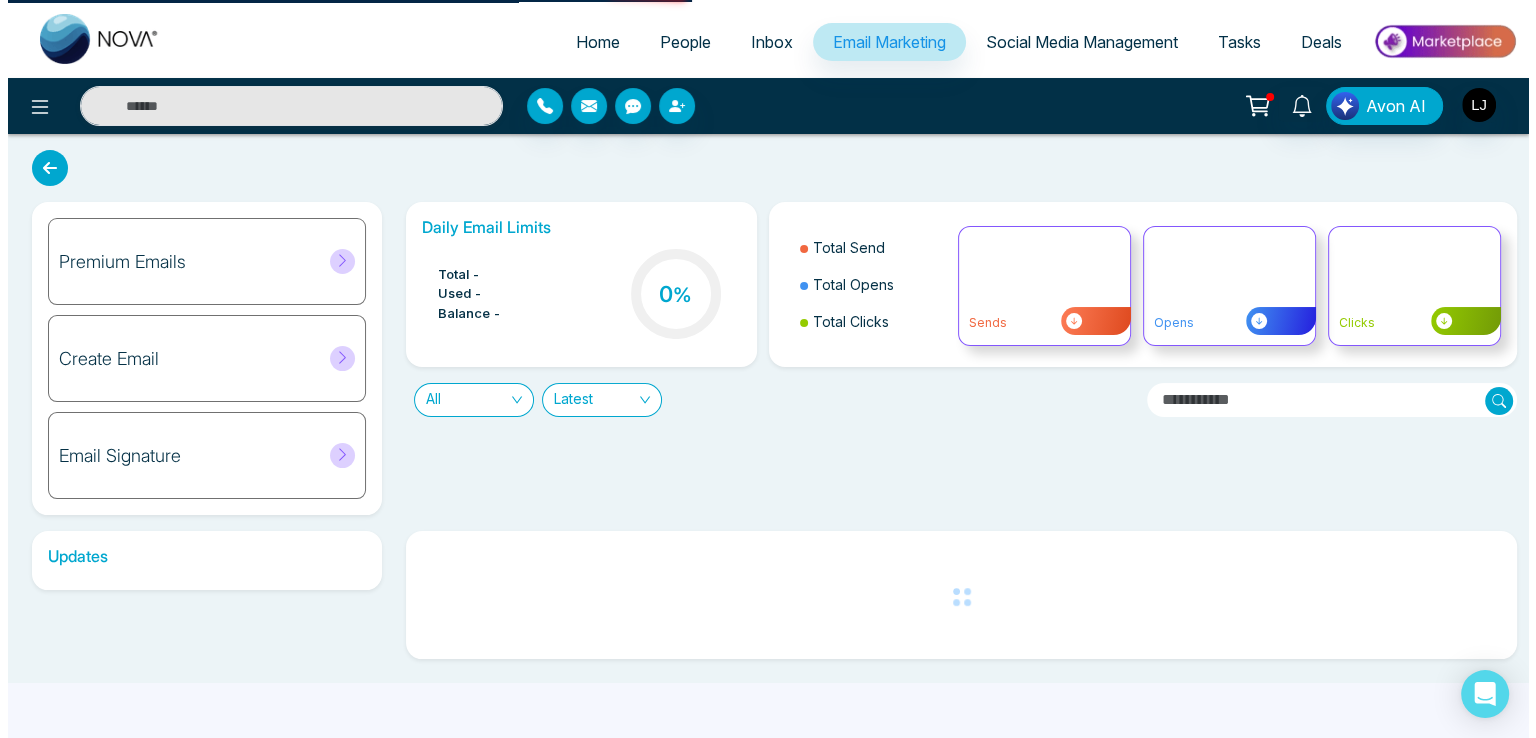 scroll, scrollTop: 0, scrollLeft: 0, axis: both 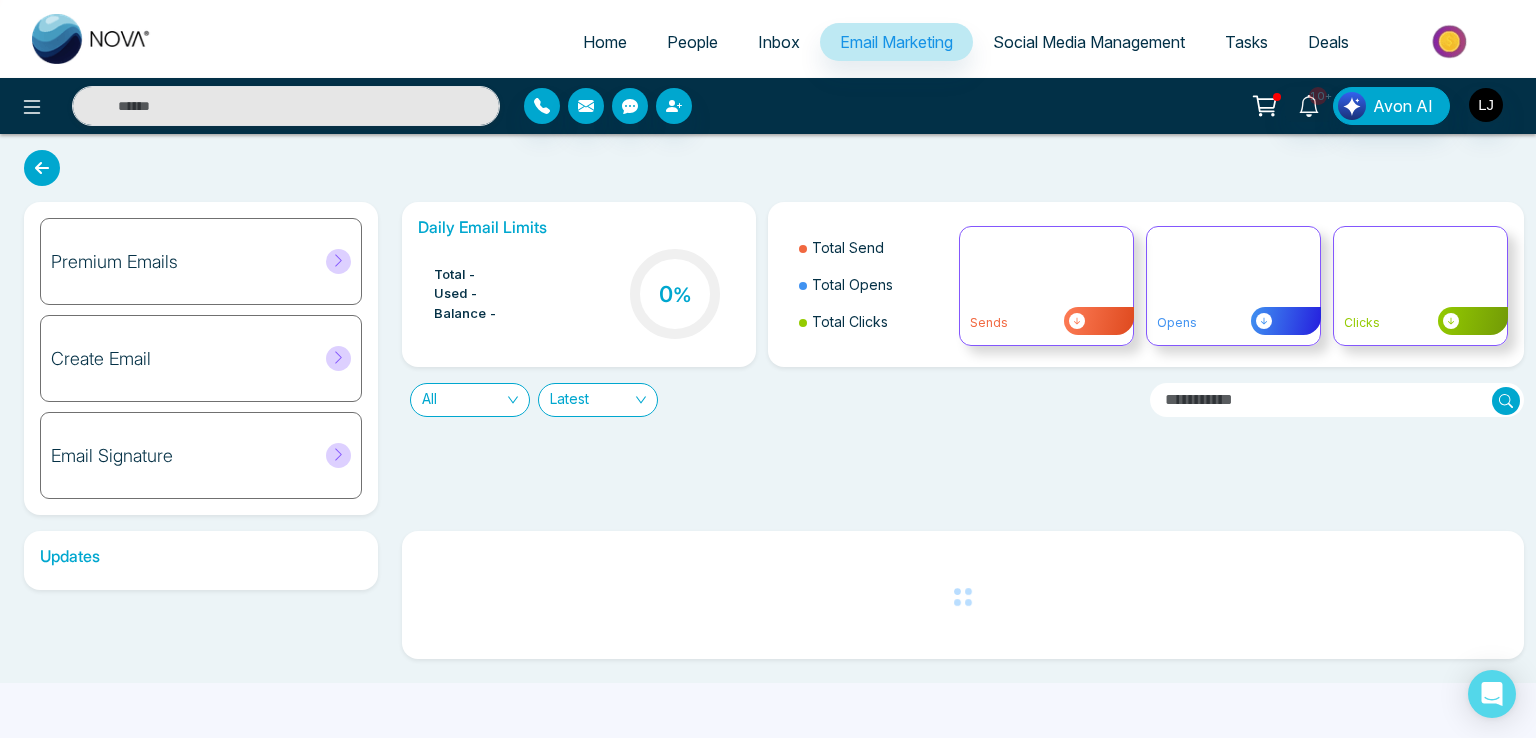 click on "Inbox" at bounding box center [779, 42] 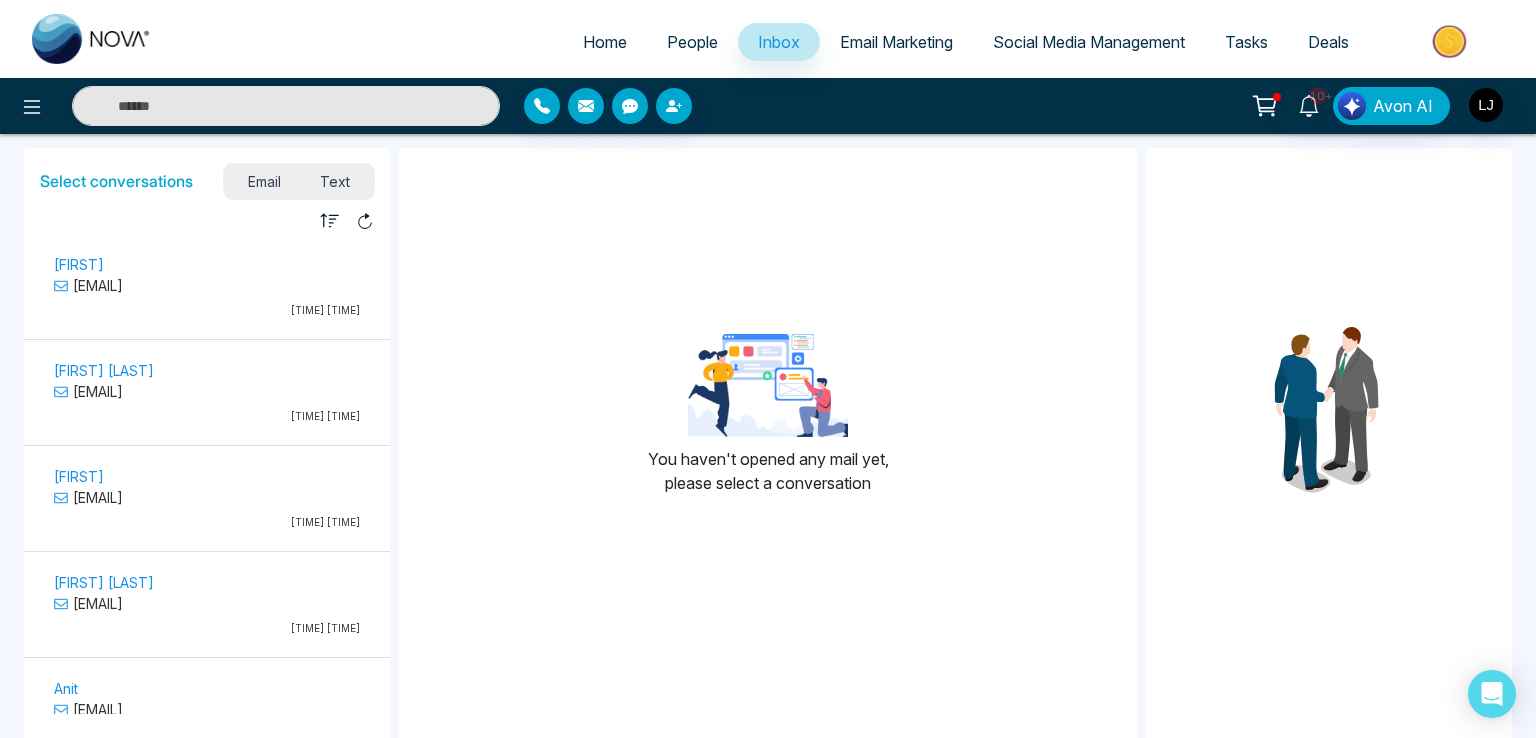 click on "[FIRST]" at bounding box center (207, 264) 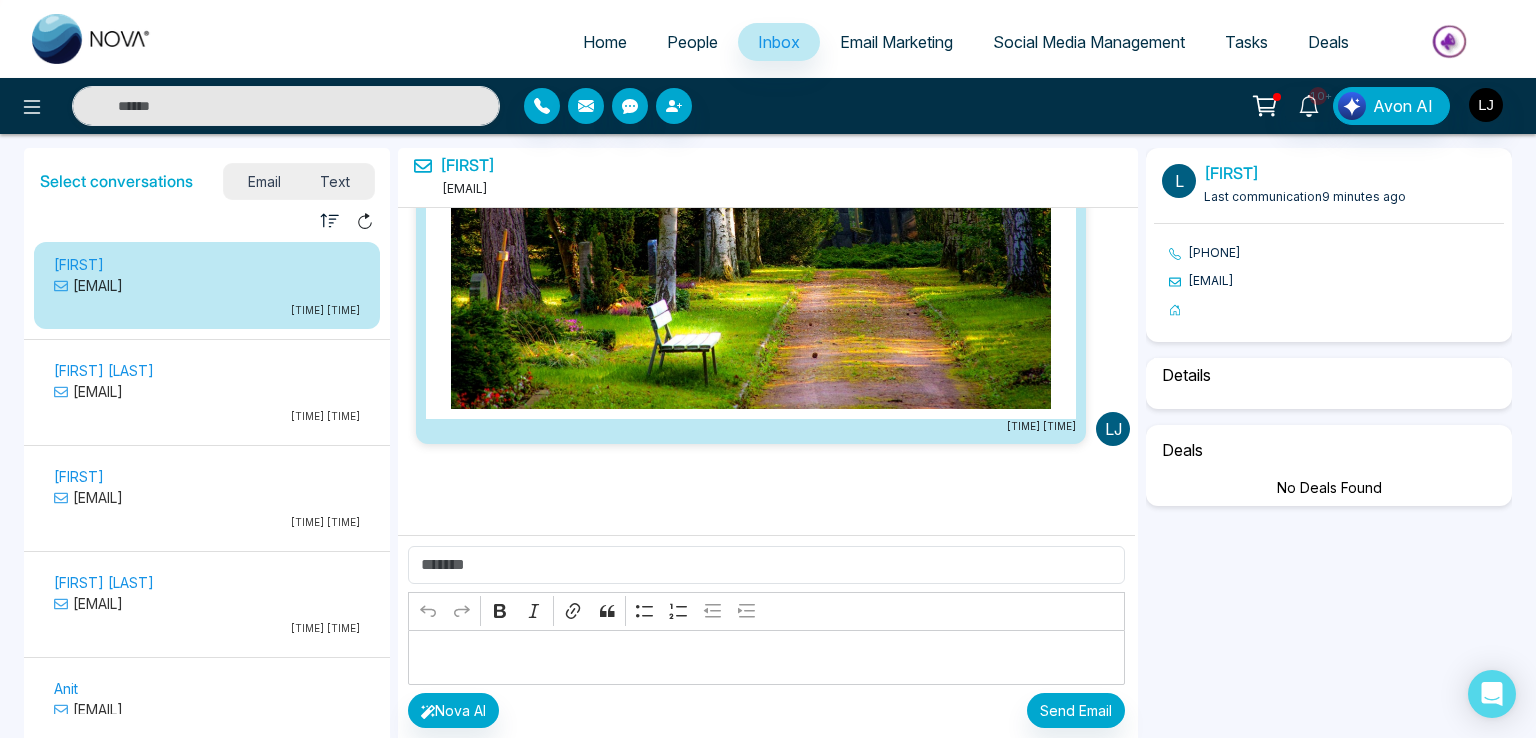 select on "***" 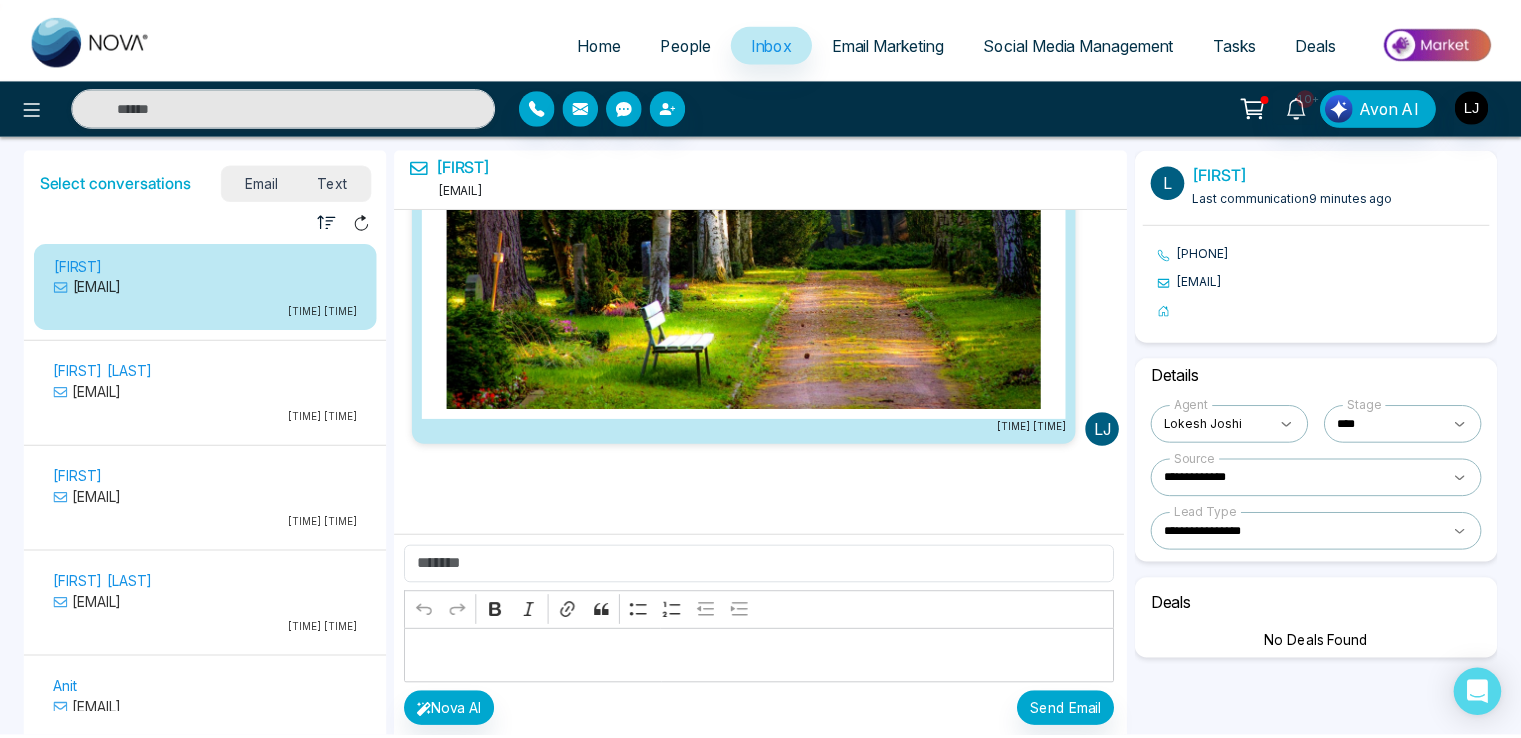 scroll, scrollTop: 11378, scrollLeft: 0, axis: vertical 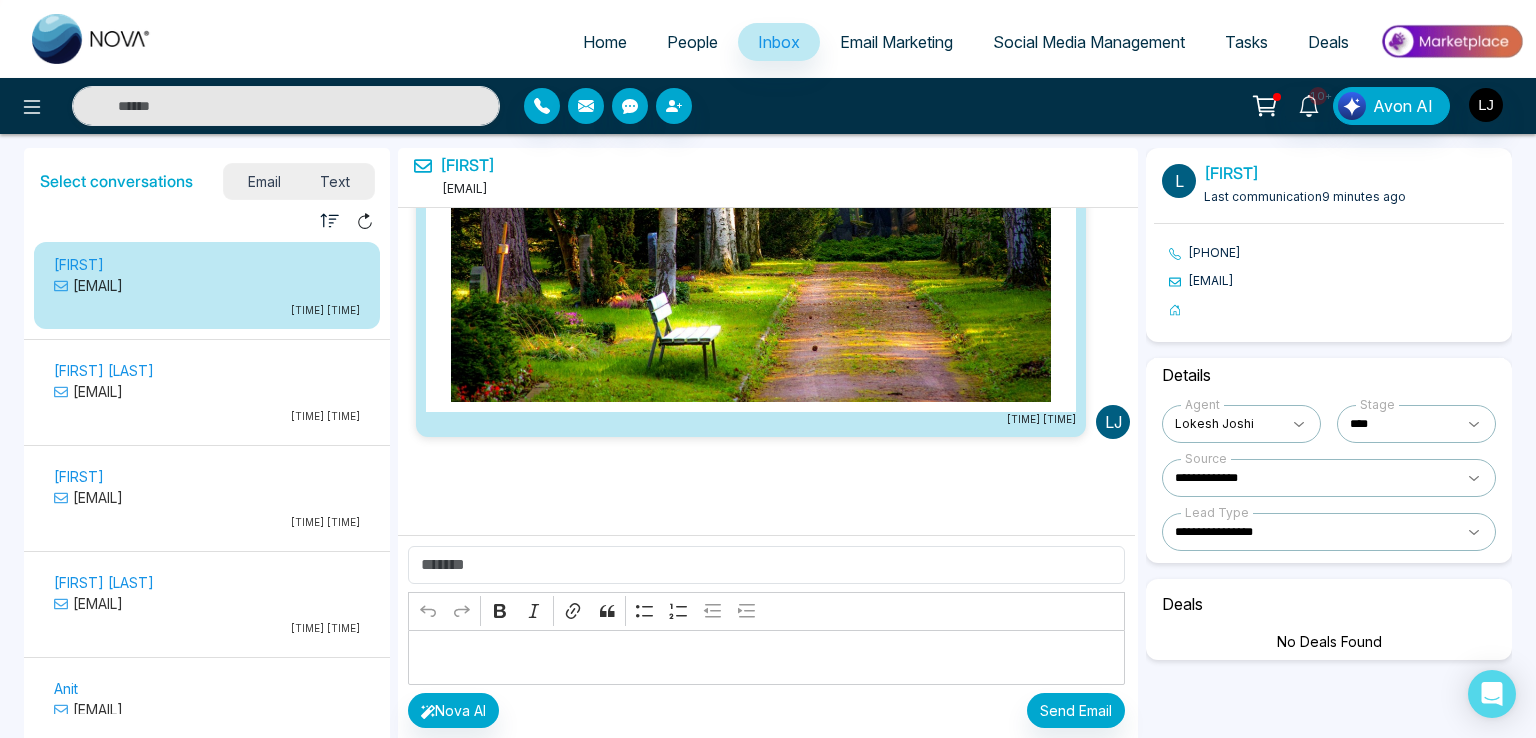 click on "Home People Inbox Email Marketing Social Media Management Tasks Deals" at bounding box center (848, 43) 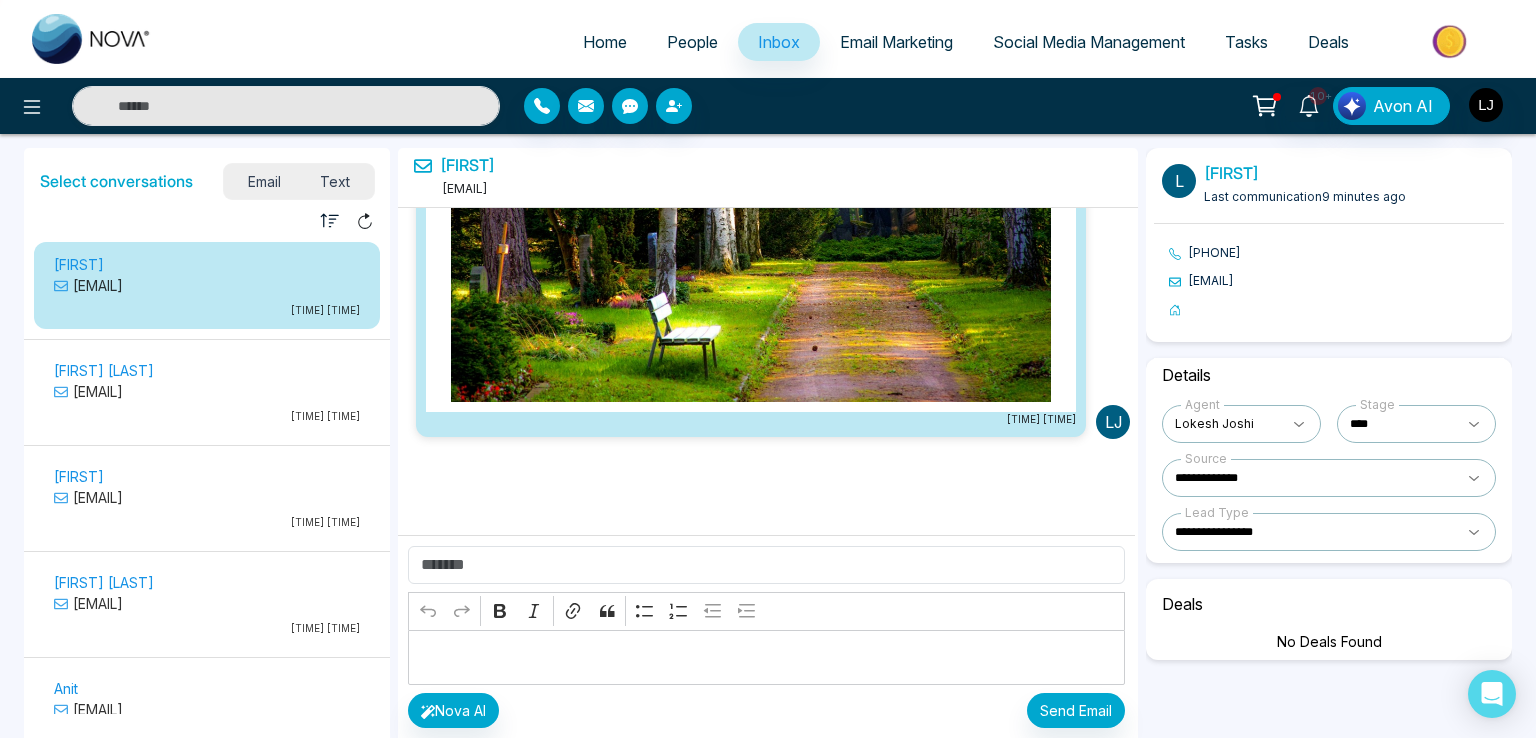click on "People" at bounding box center (692, 42) 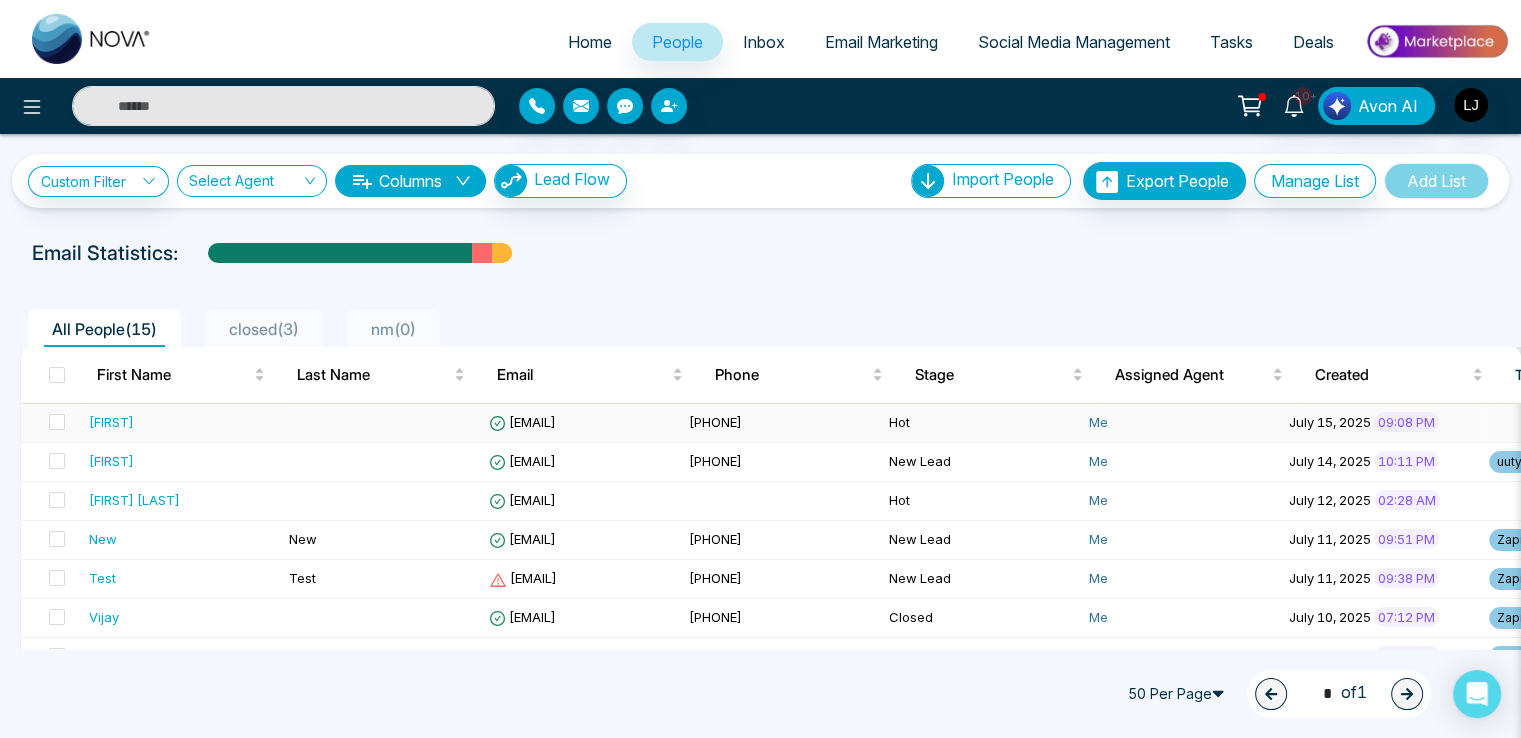 click on "[EMAIL]" at bounding box center [522, 422] 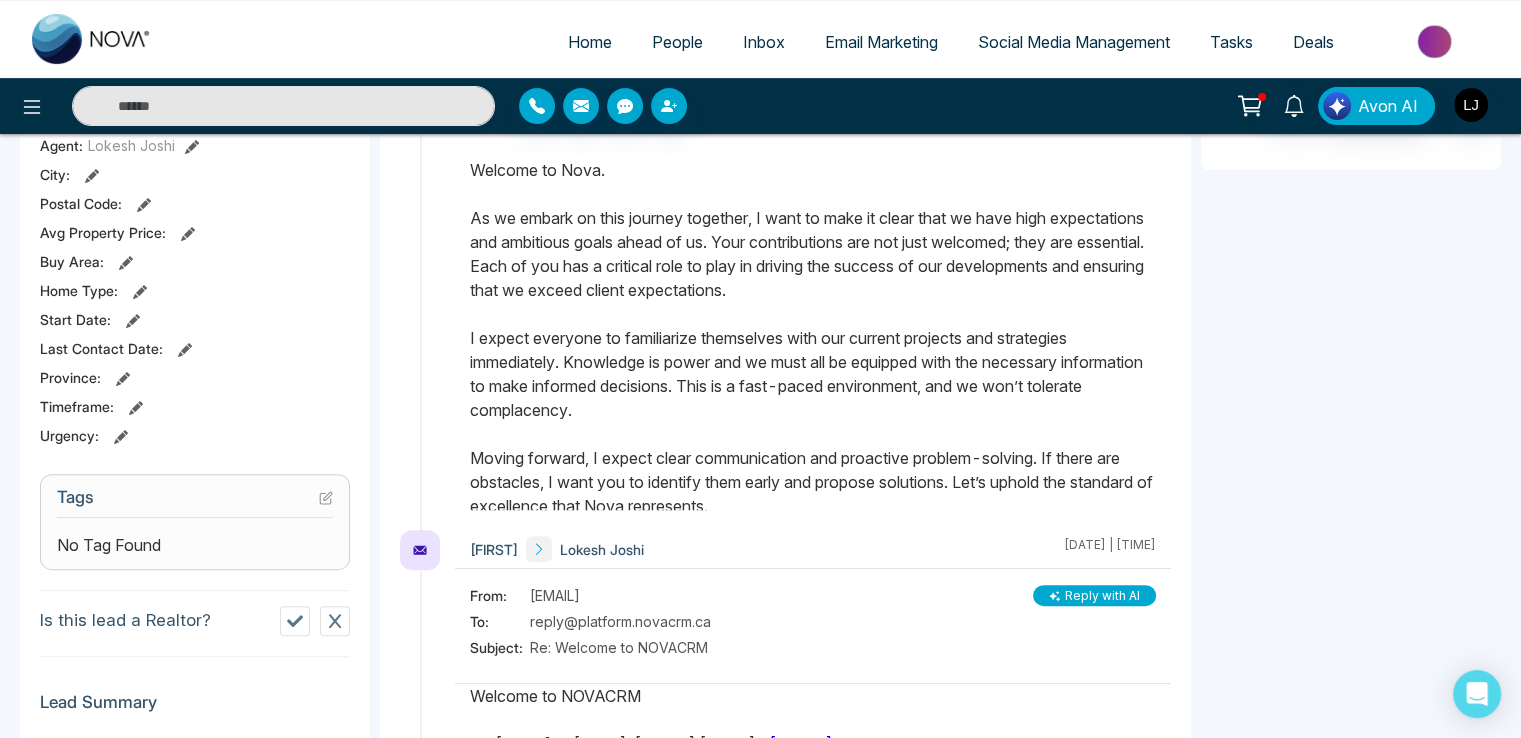 scroll, scrollTop: 500, scrollLeft: 0, axis: vertical 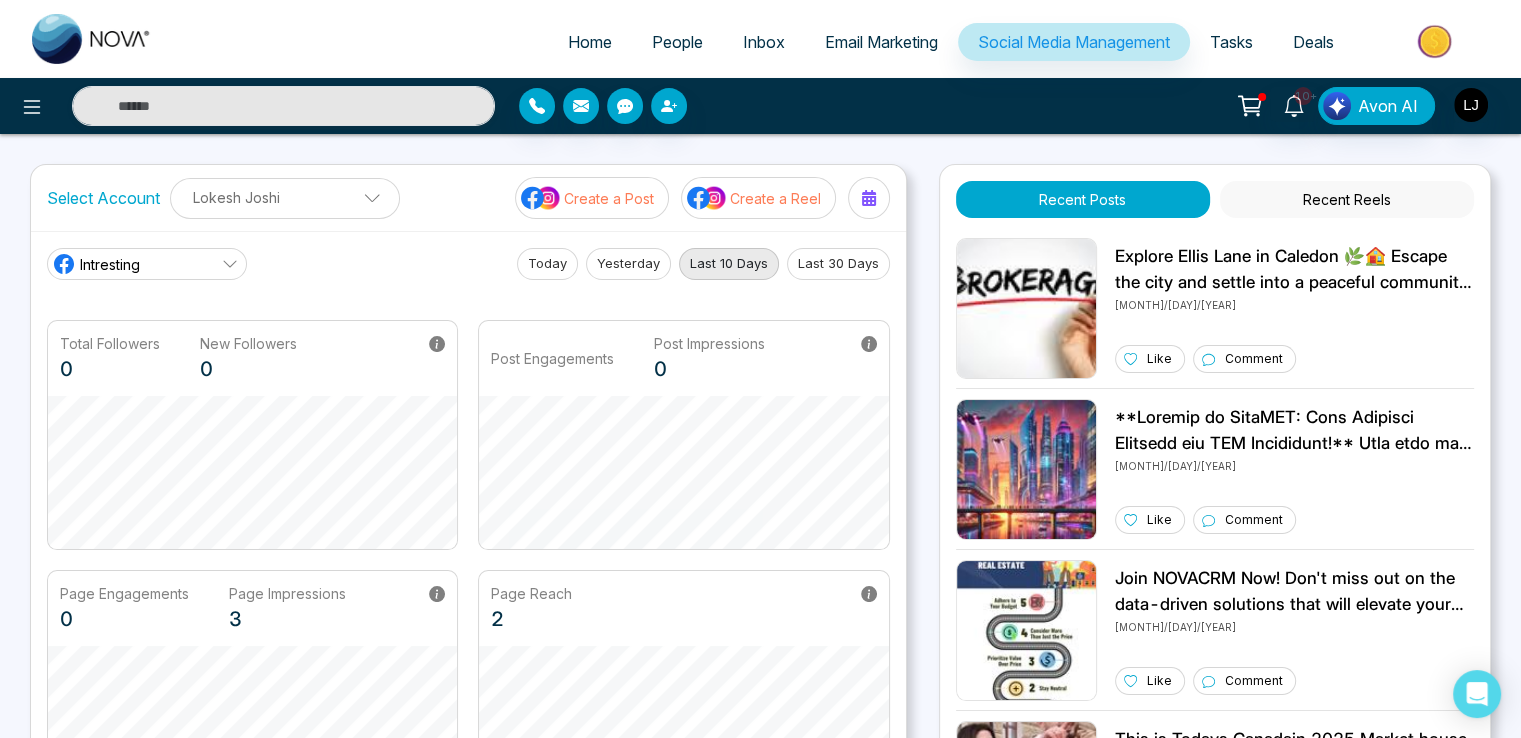 click on "Lokesh Joshi" at bounding box center (285, 197) 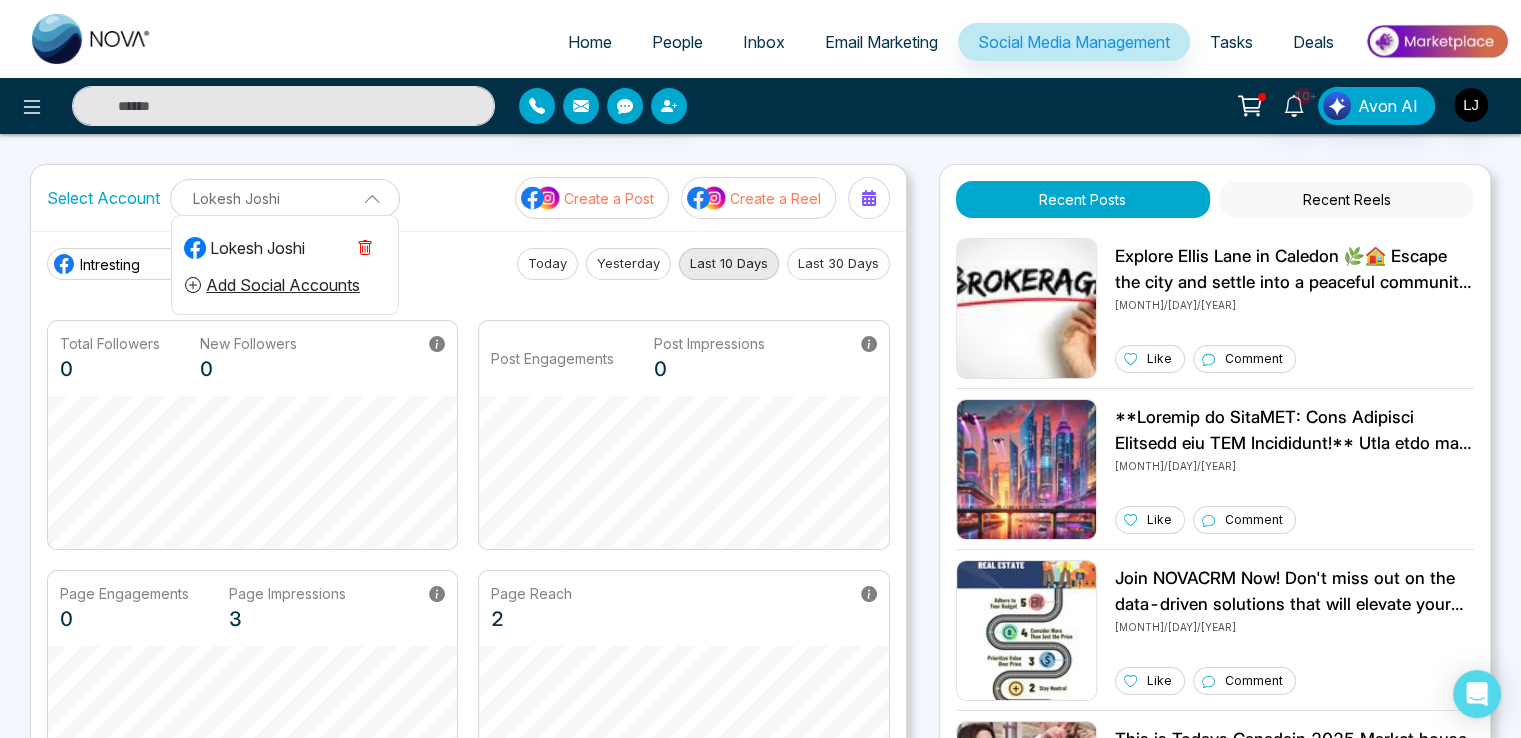 click on "Add Social Accounts" at bounding box center (272, 285) 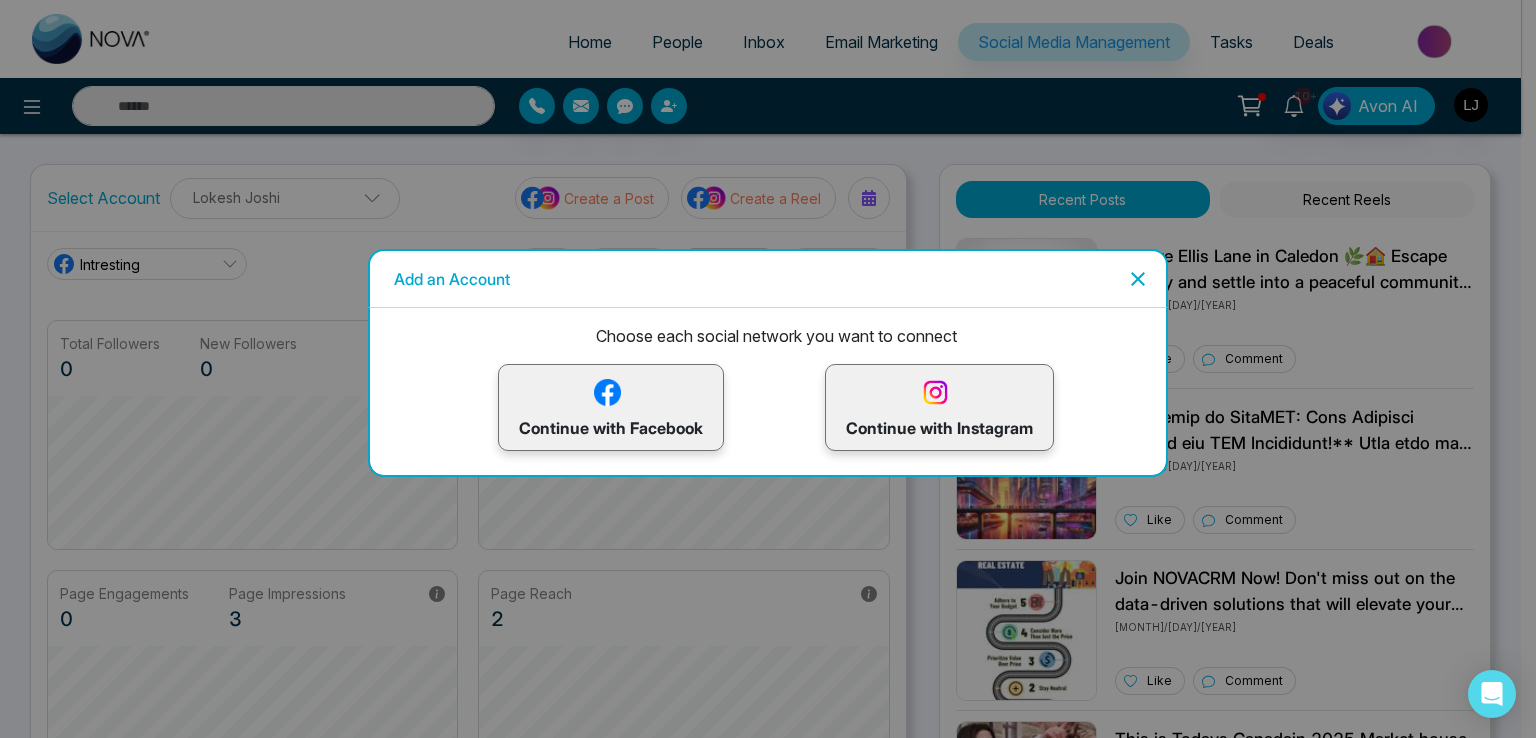 click on "Continue with Facebook" at bounding box center [611, 407] 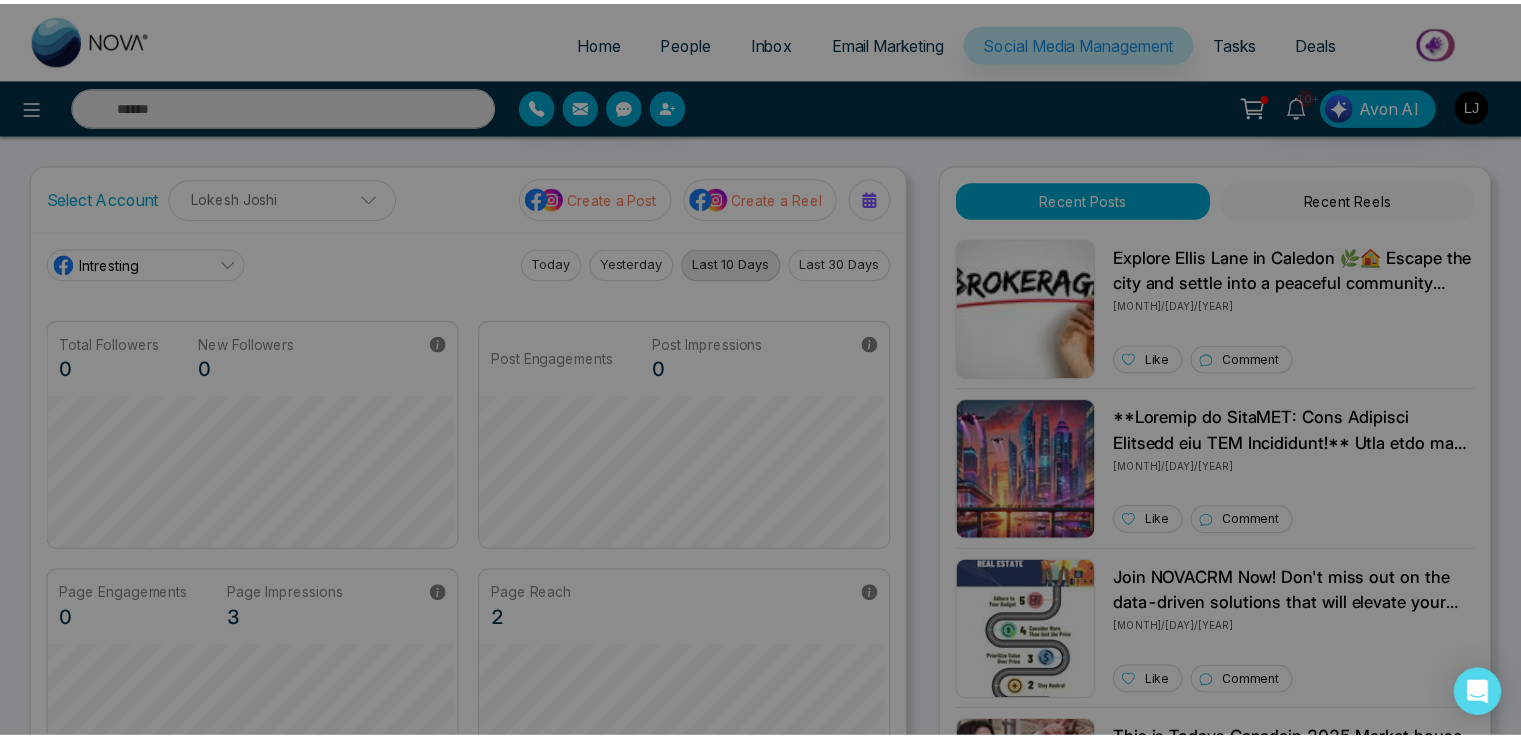 scroll, scrollTop: 75, scrollLeft: 0, axis: vertical 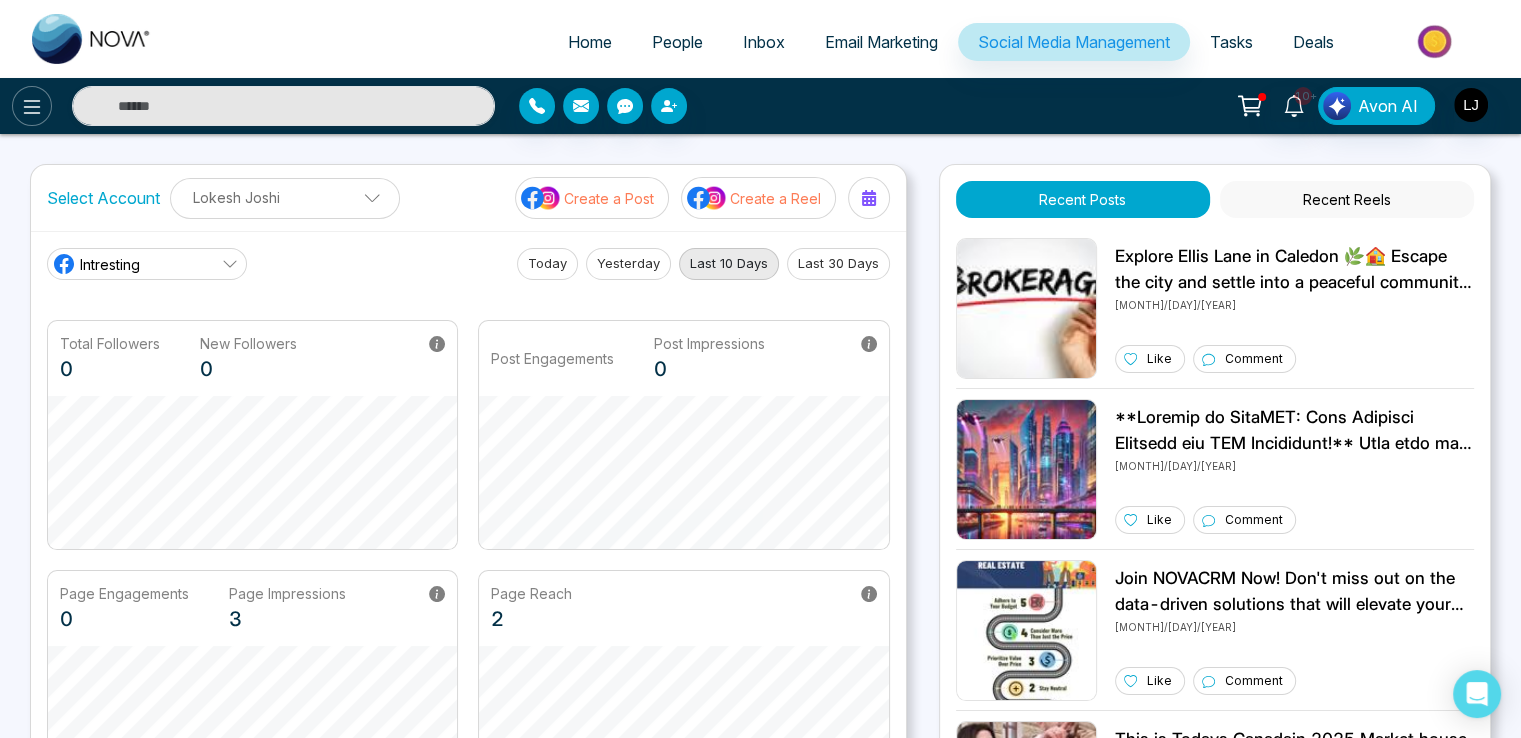 click 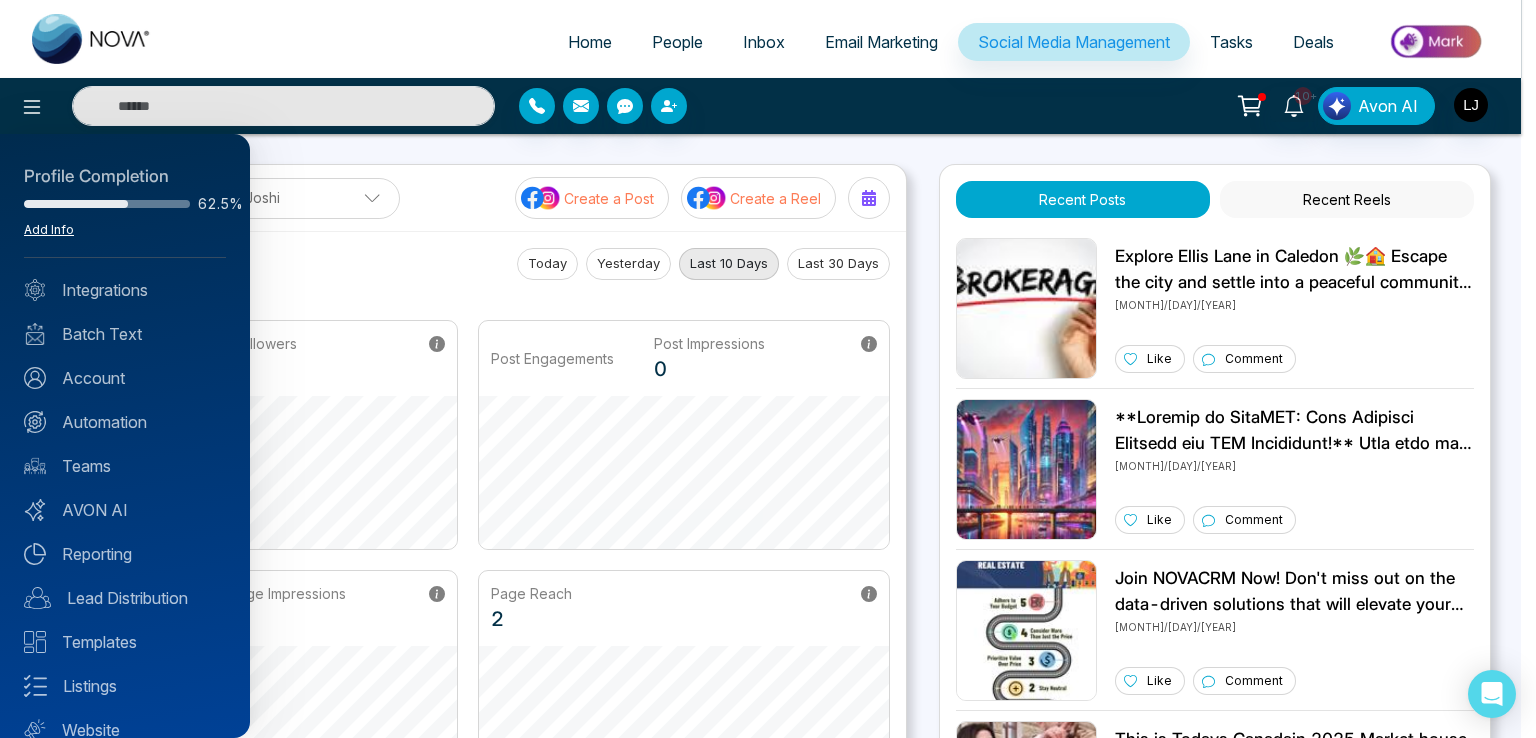 click on "Add Info" at bounding box center (49, 229) 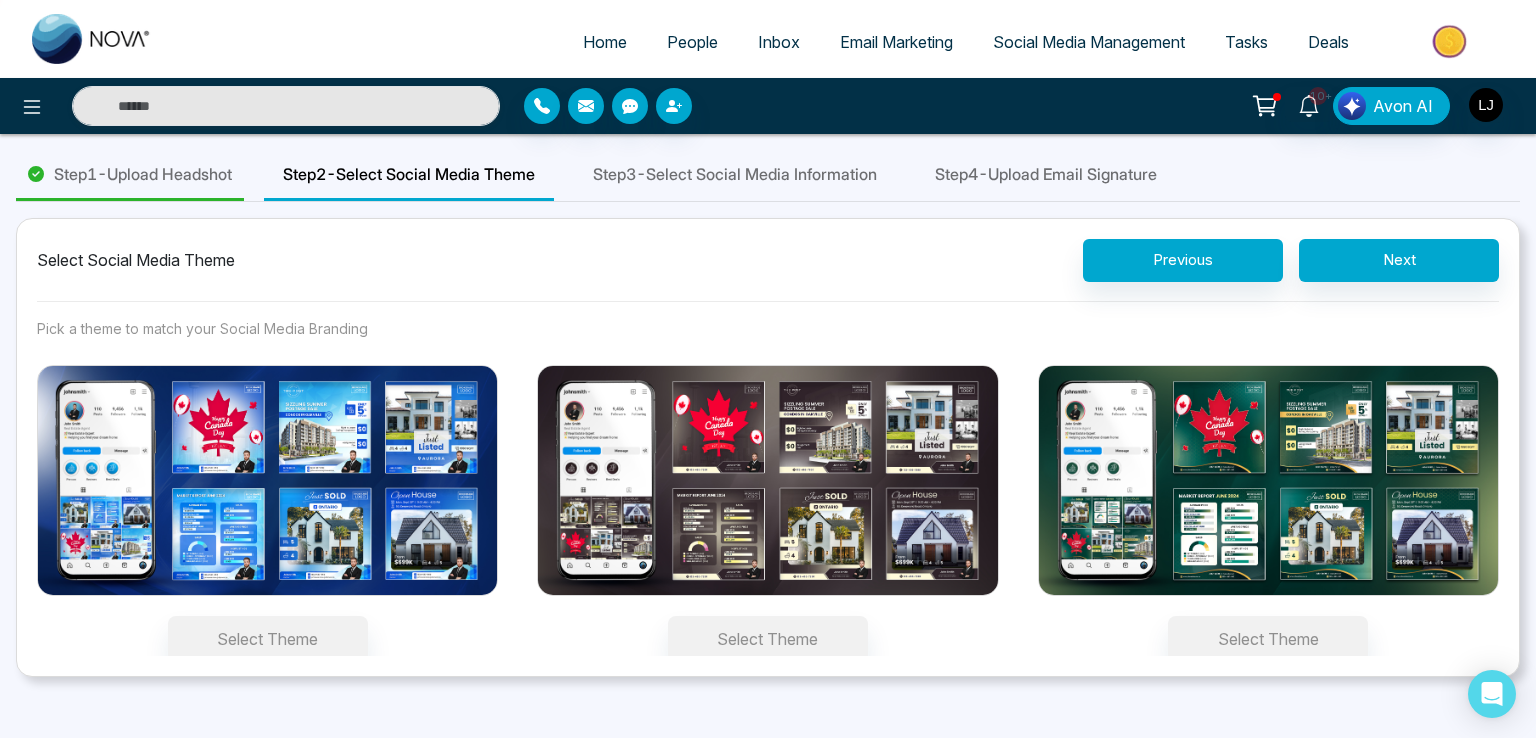 click on "Step  2  -  Select Social Media Theme" at bounding box center (409, 174) 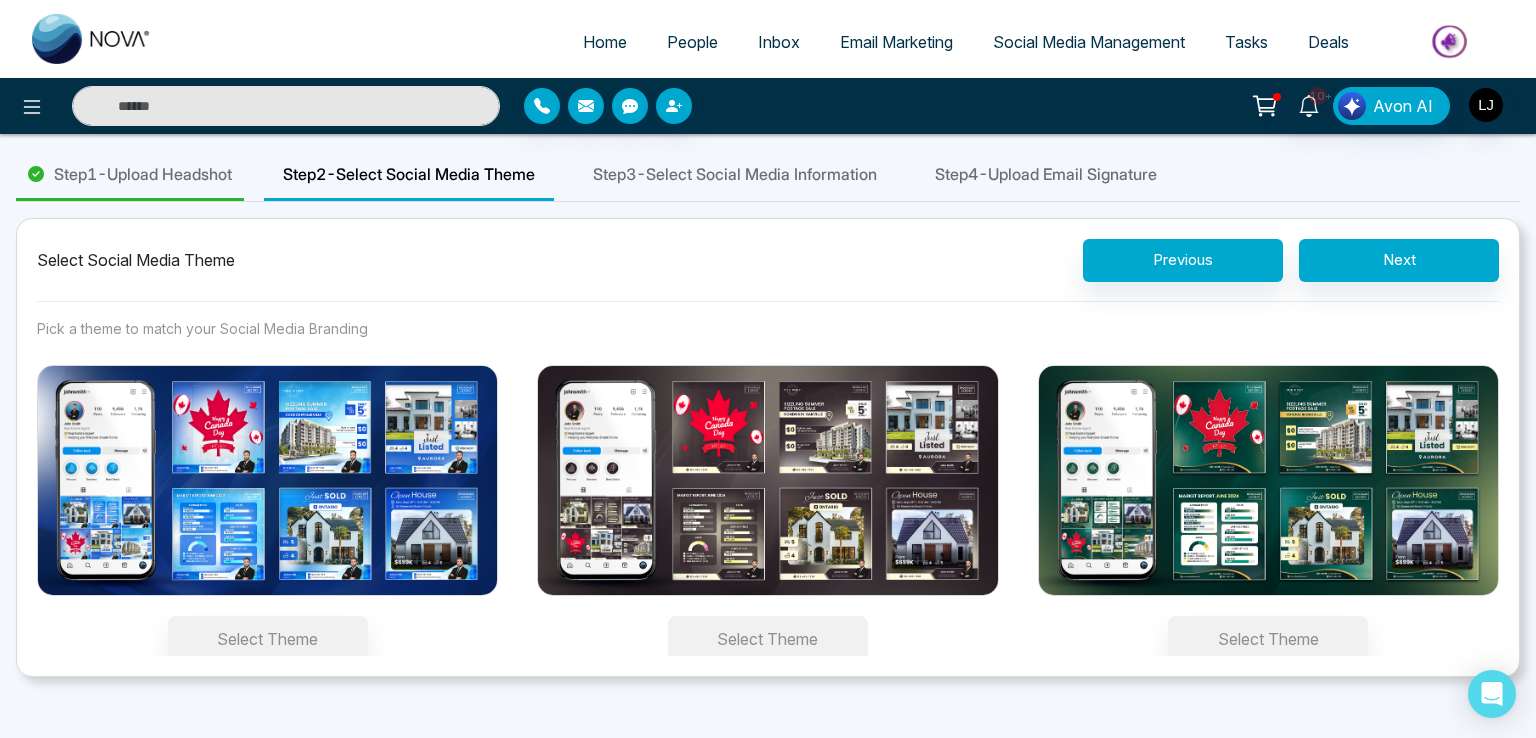 click on "Select Theme" at bounding box center [768, 639] 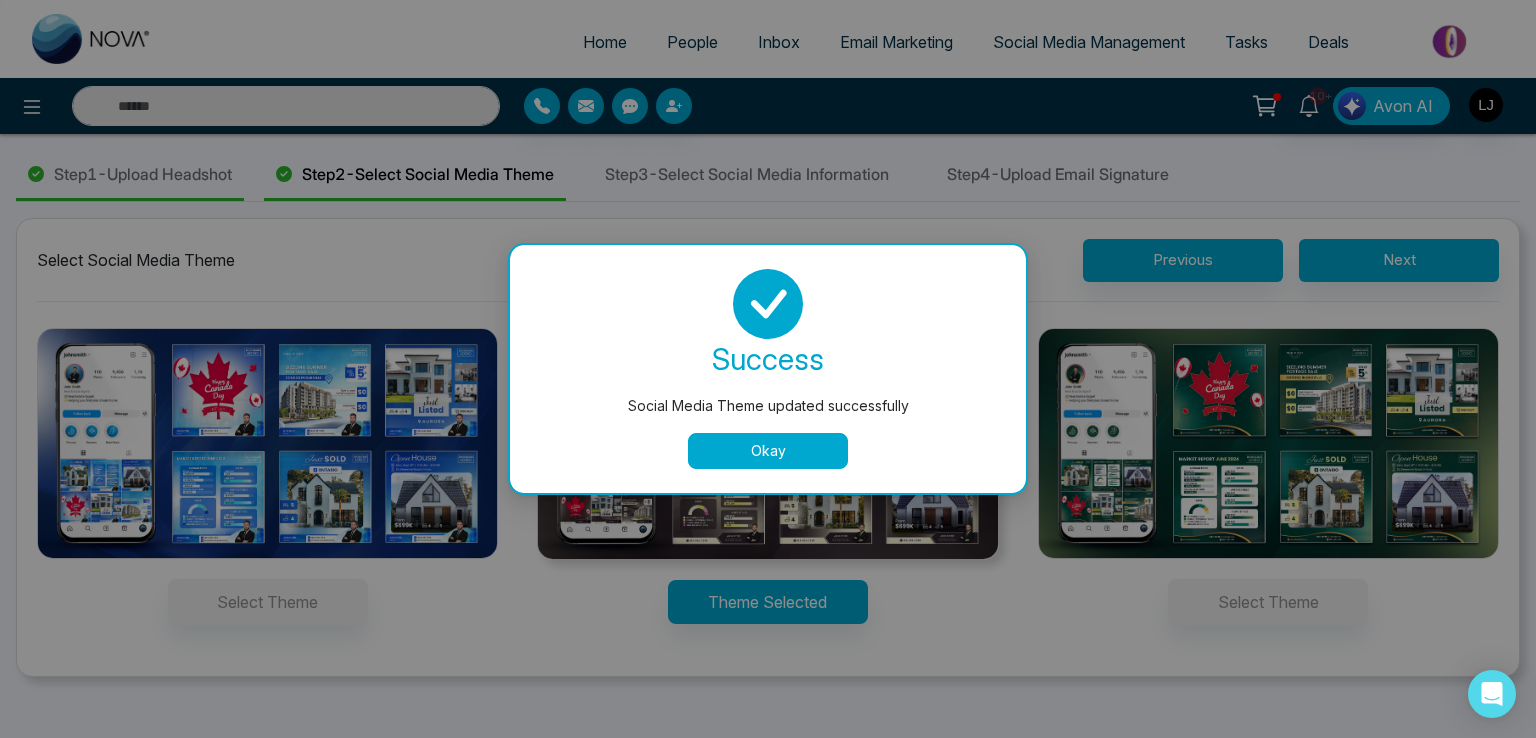 click on "success Social Media Theme updated successfully   Okay" at bounding box center (768, 369) 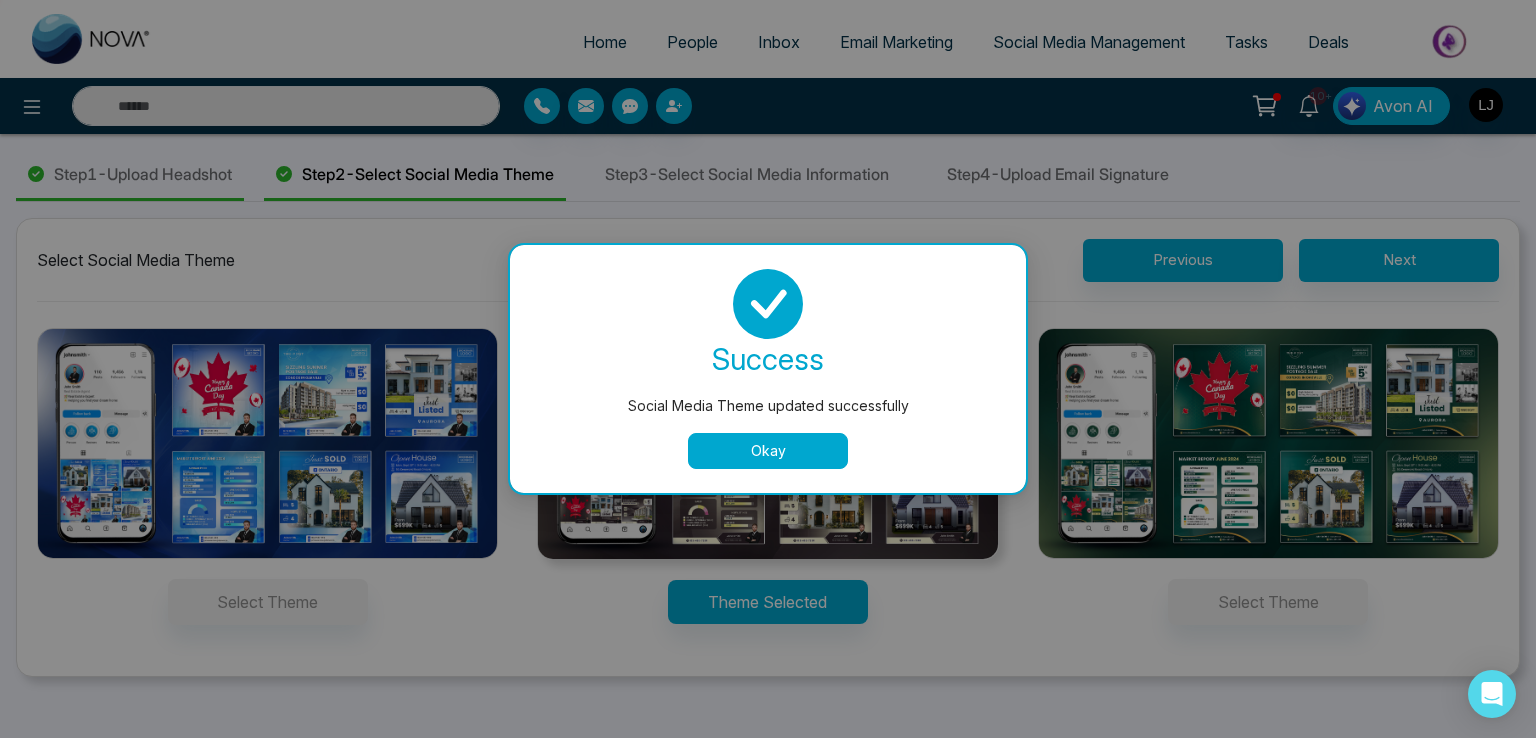 click on "Okay" at bounding box center (768, 451) 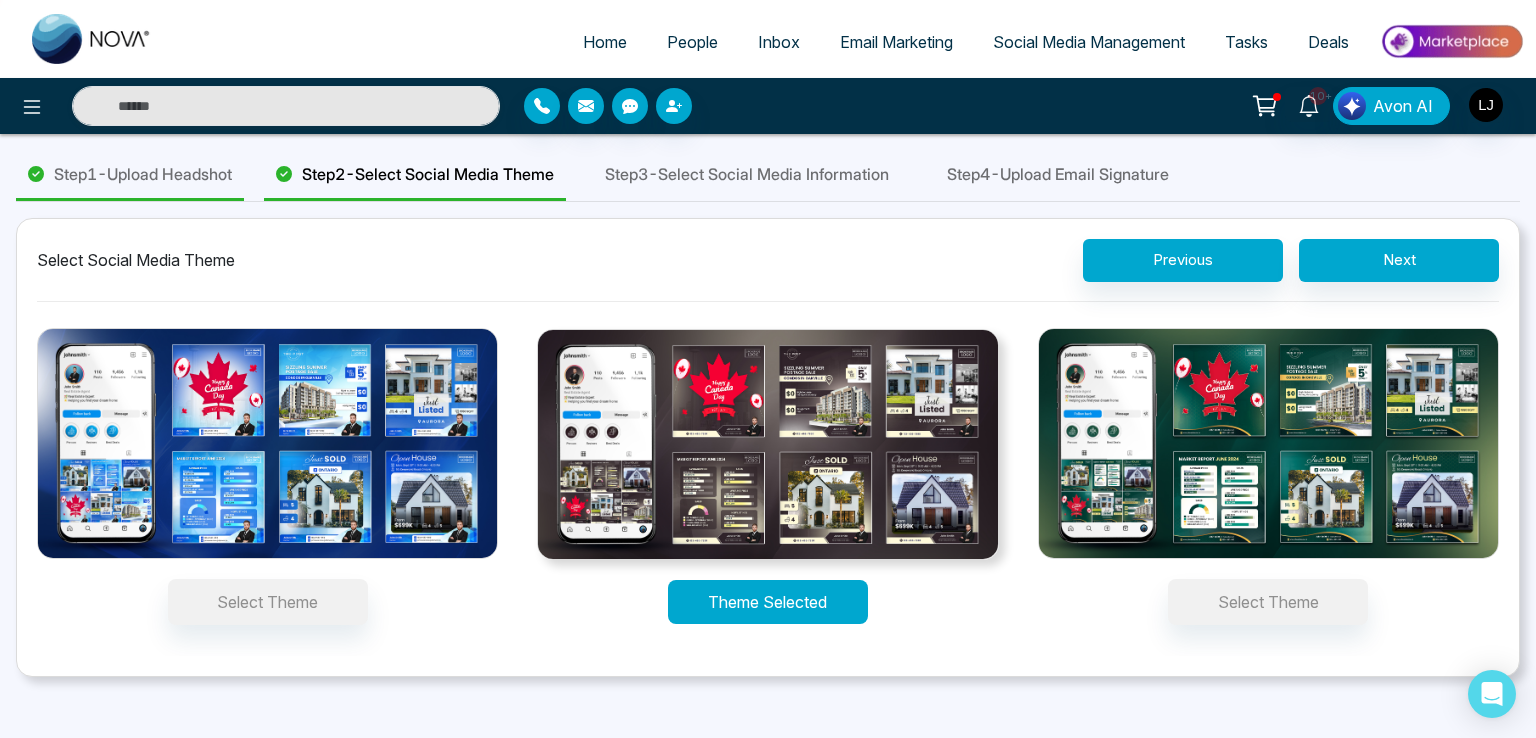 click on "Theme Selected" at bounding box center (768, 602) 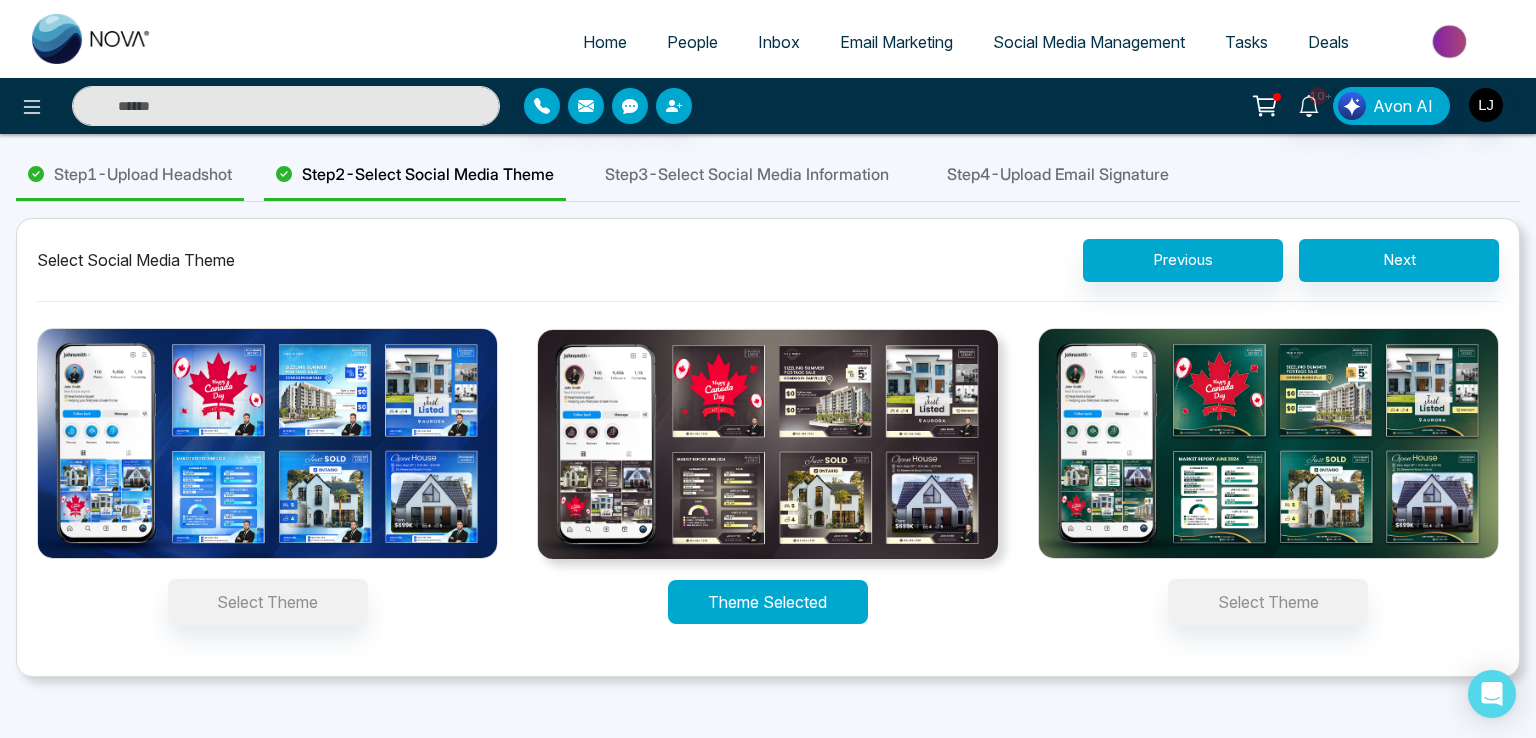 click on "Theme Selected" at bounding box center [768, 602] 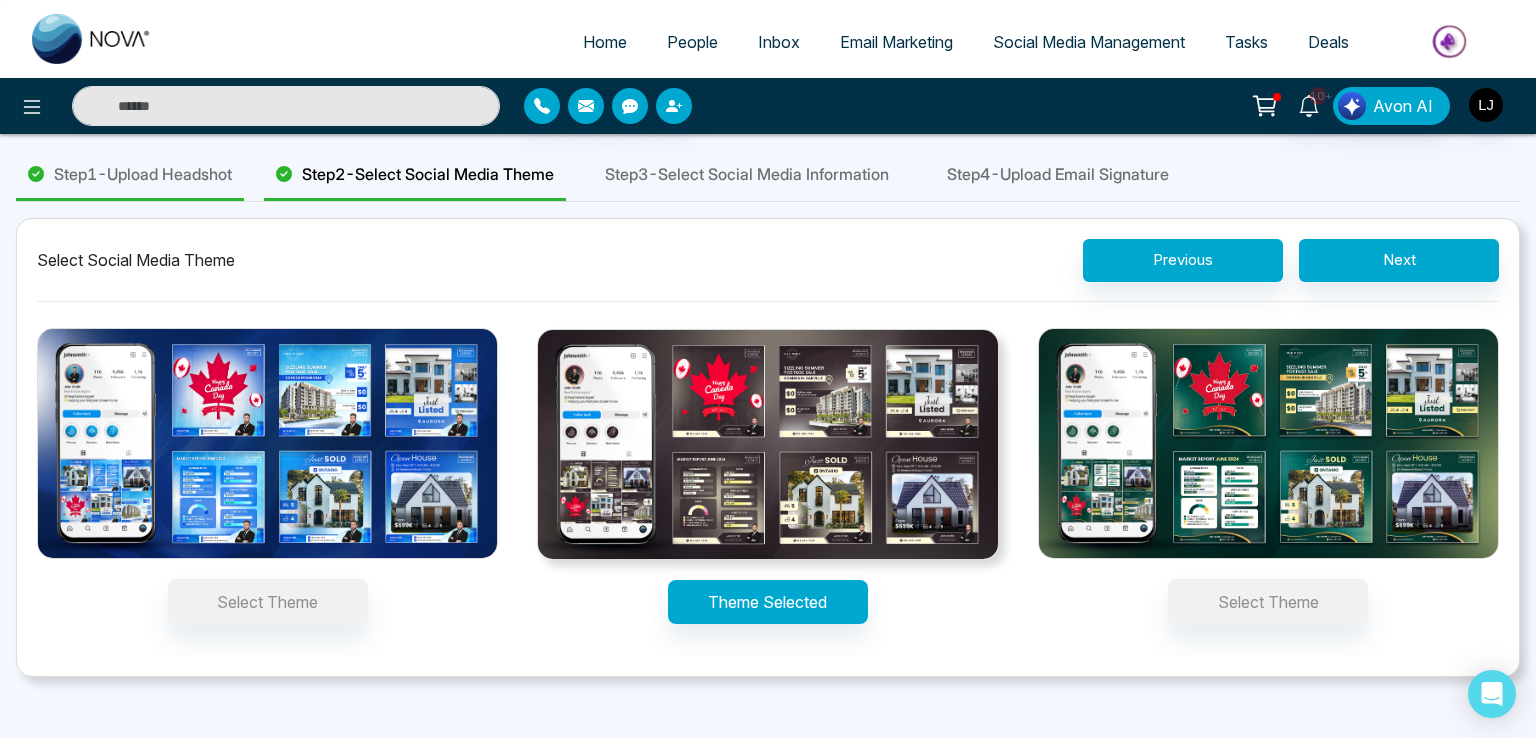 click at bounding box center [767, 444] 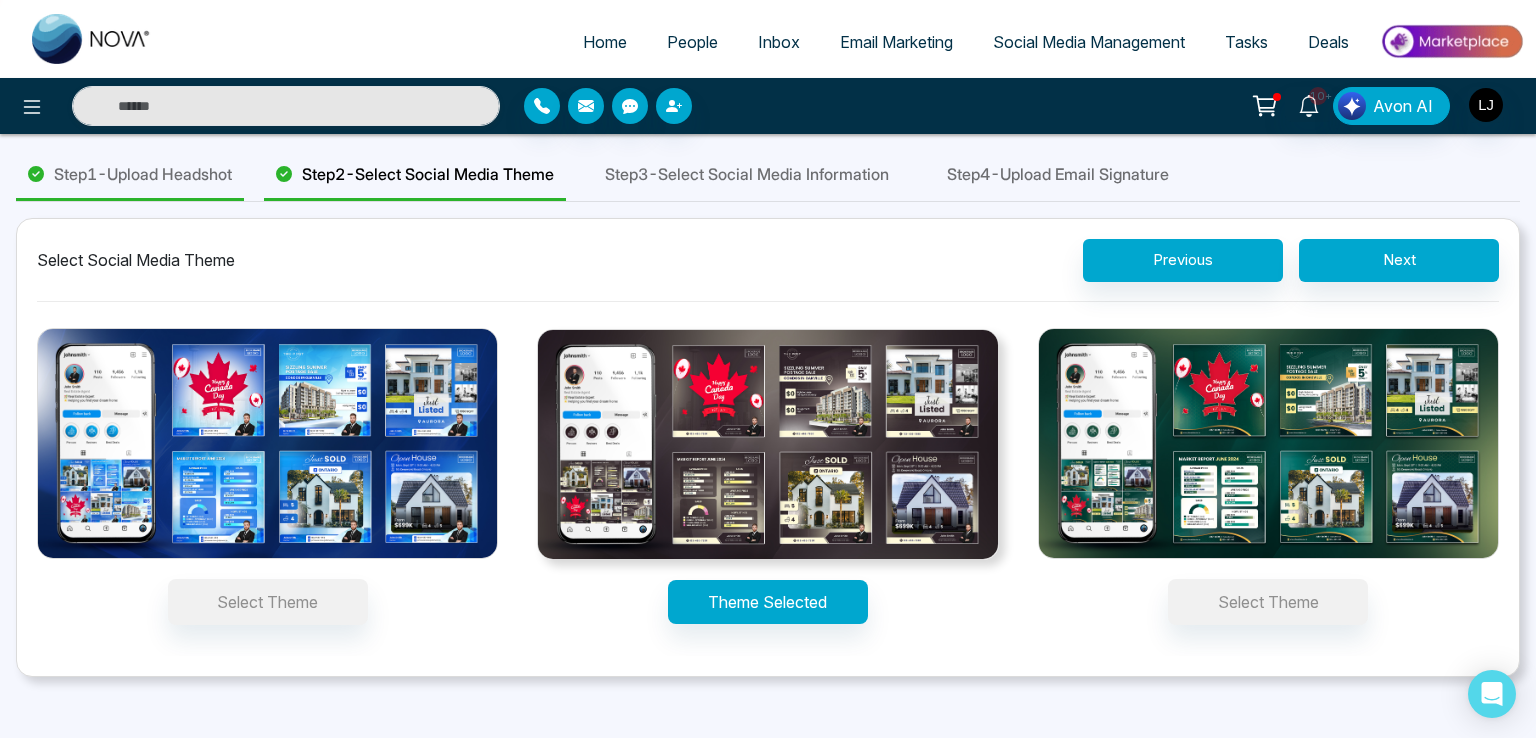 click on "Theme Selected" at bounding box center (768, 602) 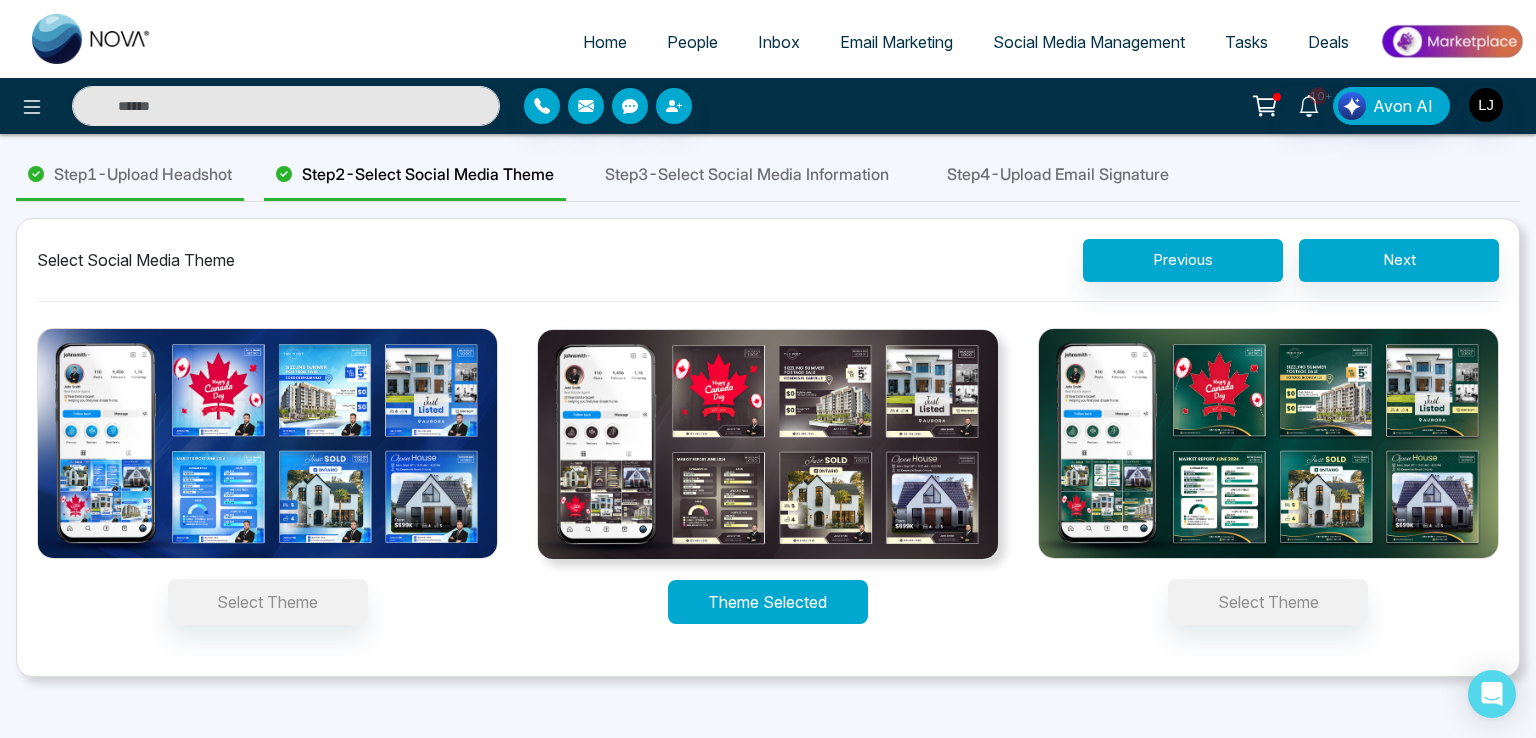 click on "Theme Selected" at bounding box center (768, 602) 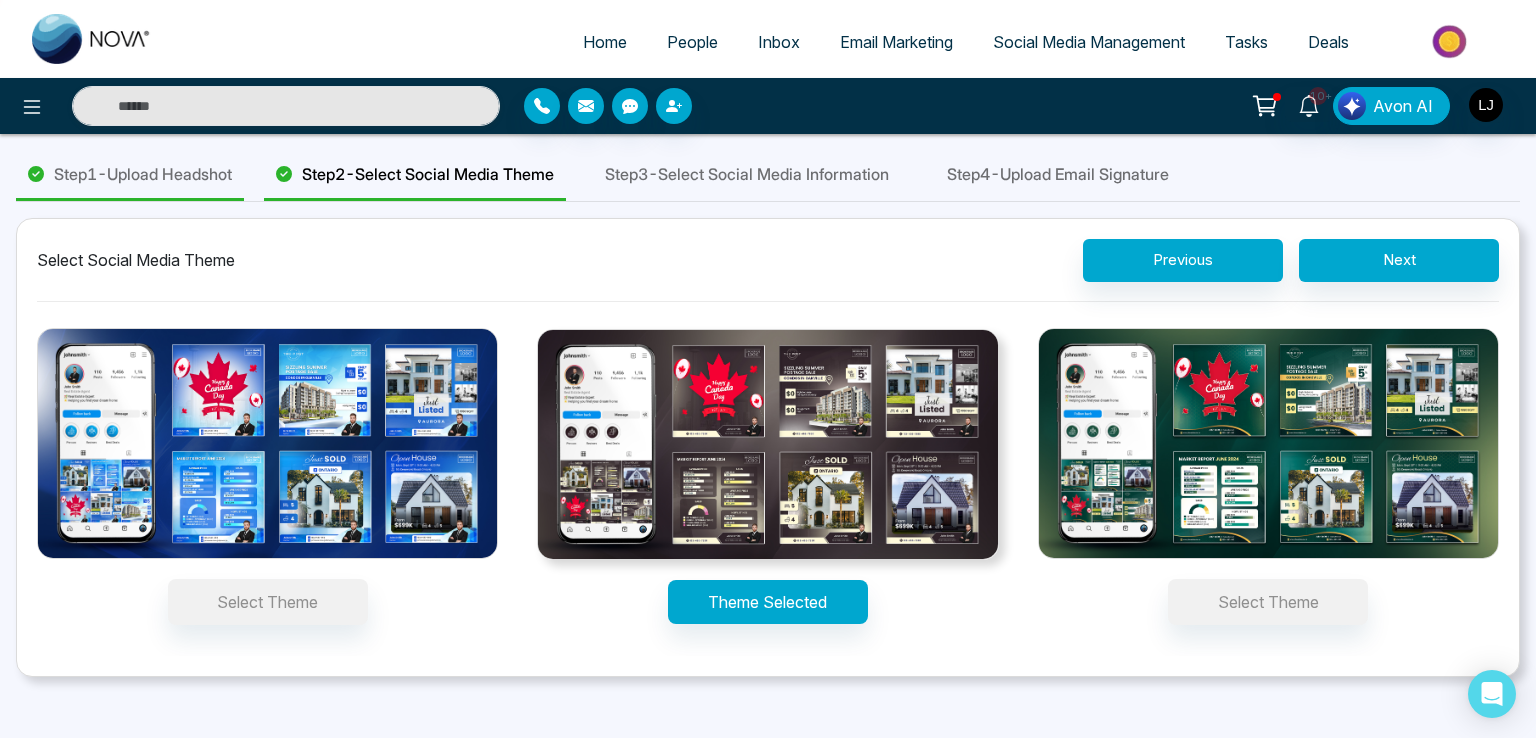 click at bounding box center (767, 444) 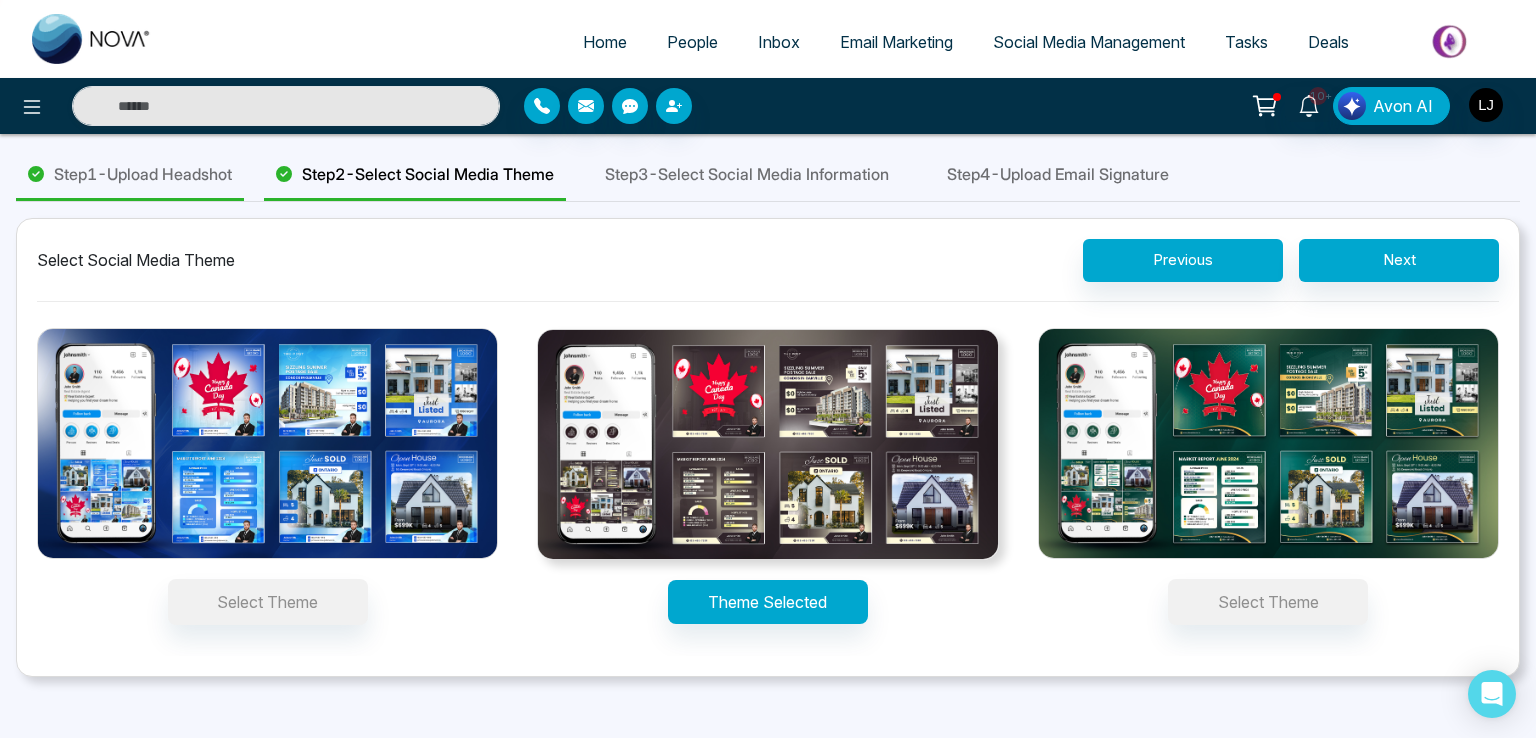click on "Theme Selected" at bounding box center [768, 602] 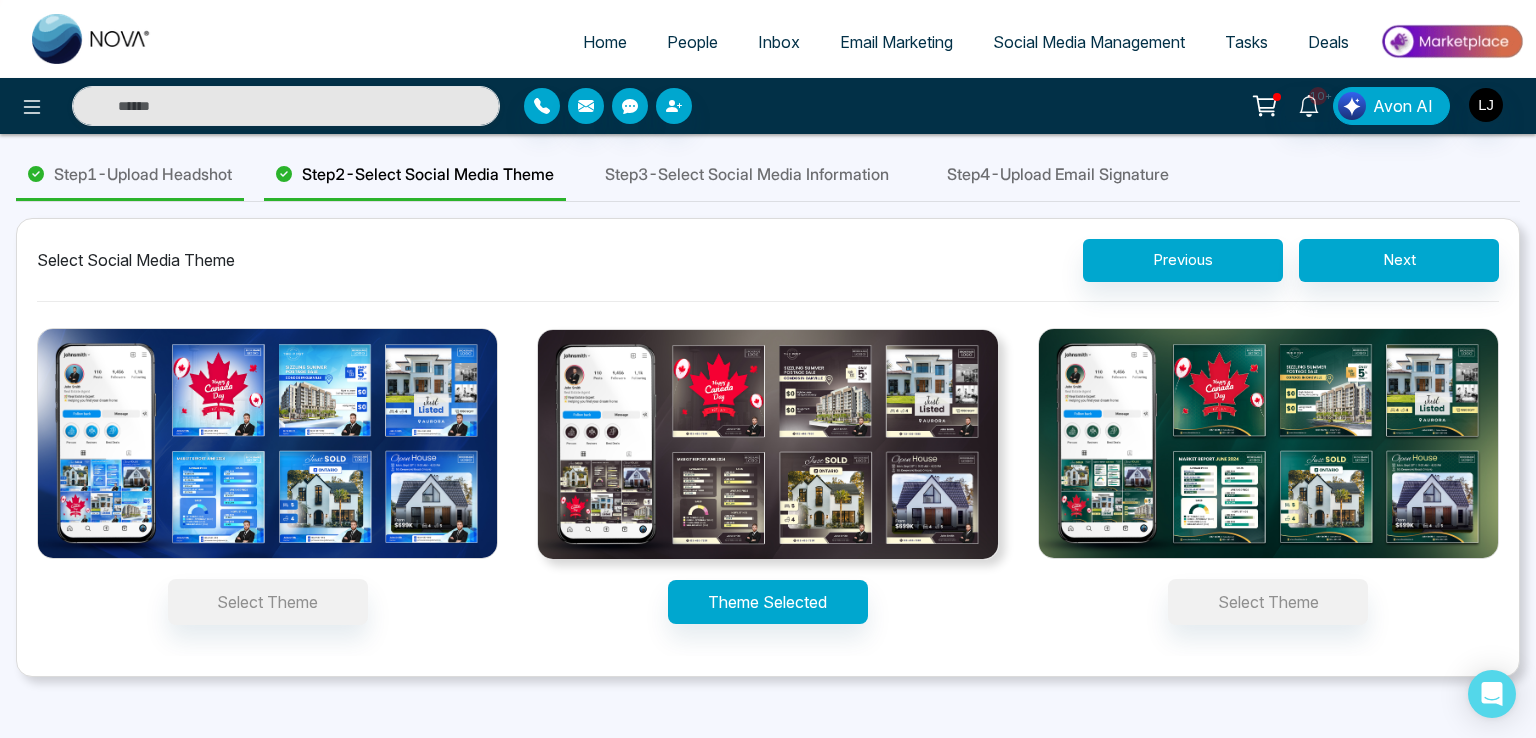 click at bounding box center [767, 444] 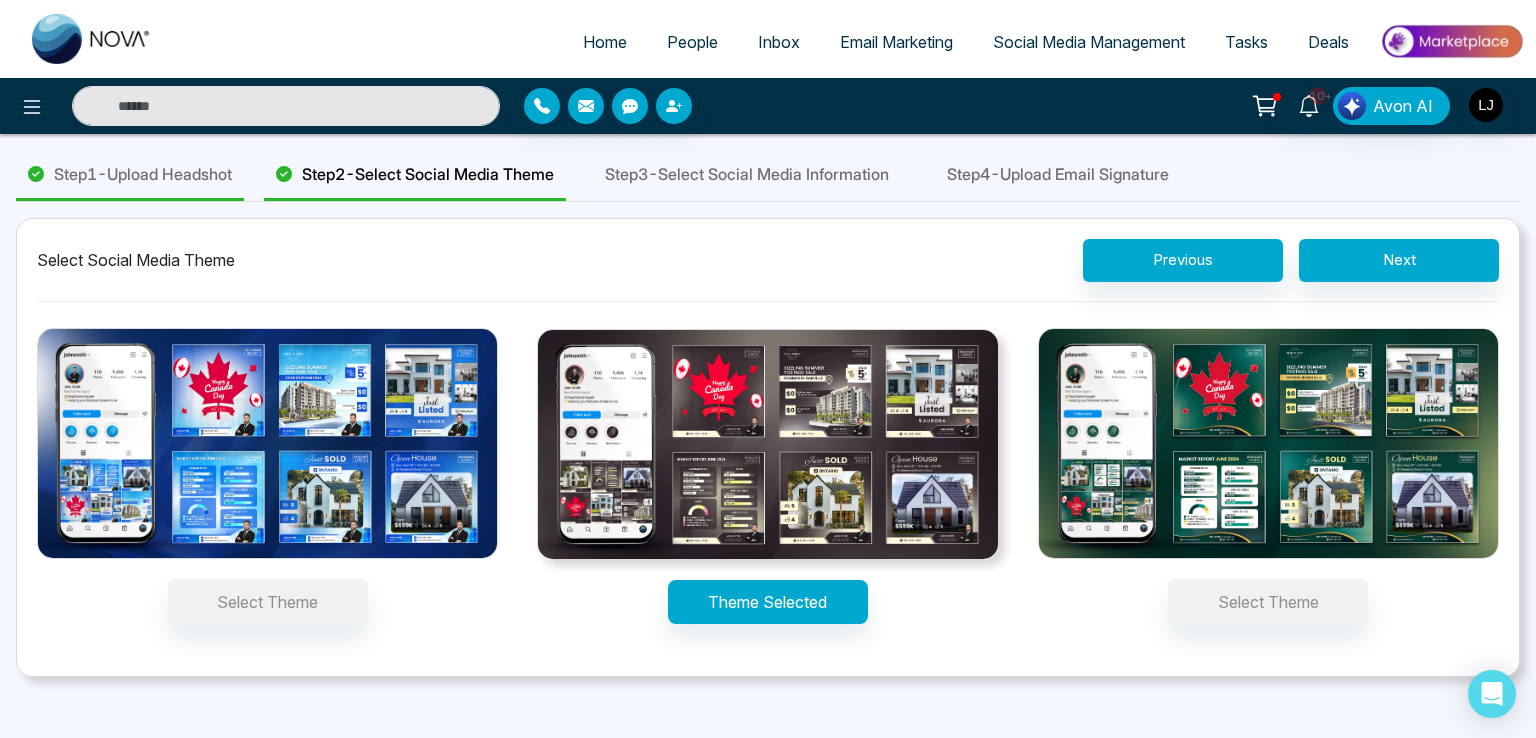 click on "Theme Selected" at bounding box center [768, 602] 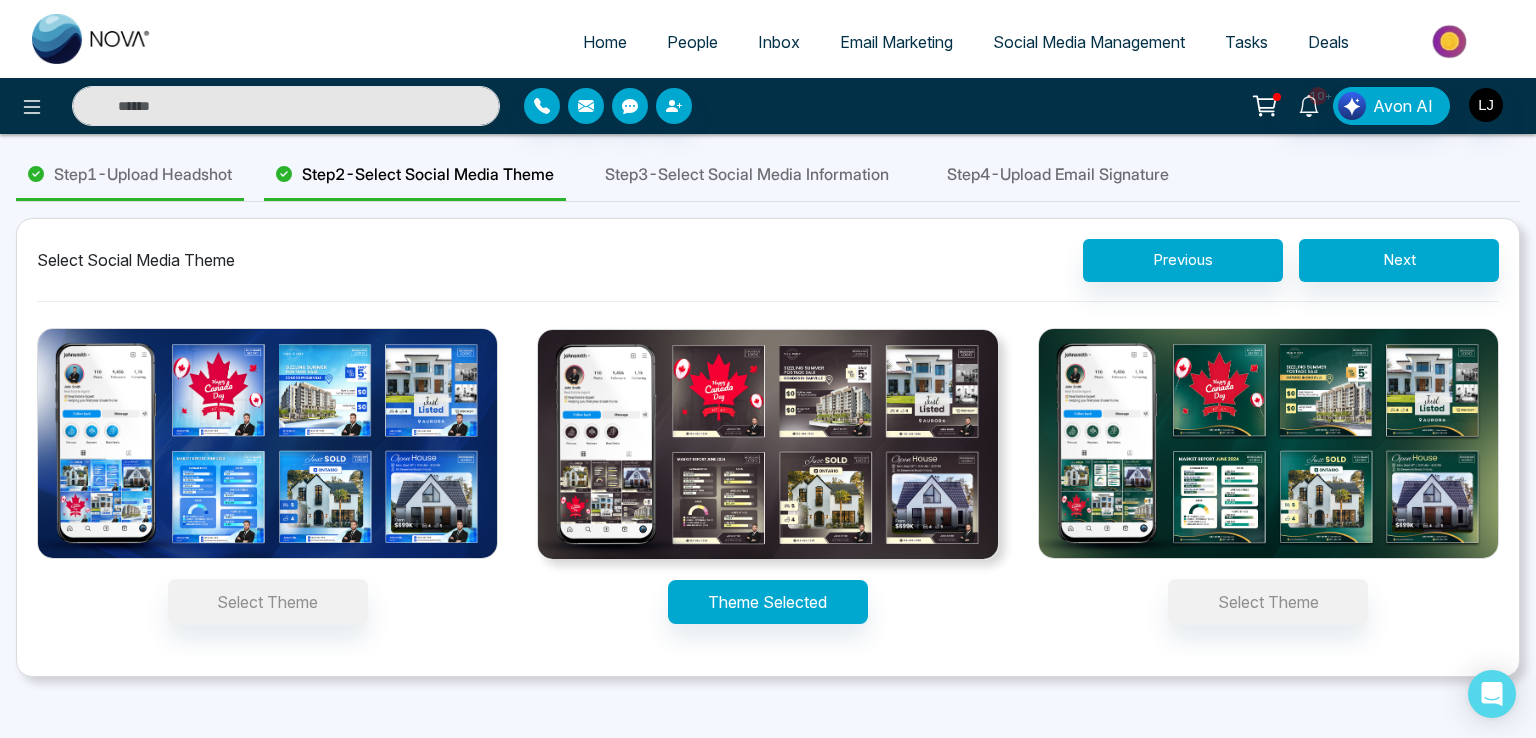 click on "Step  4  -  Upload Email Signature" at bounding box center [1058, 175] 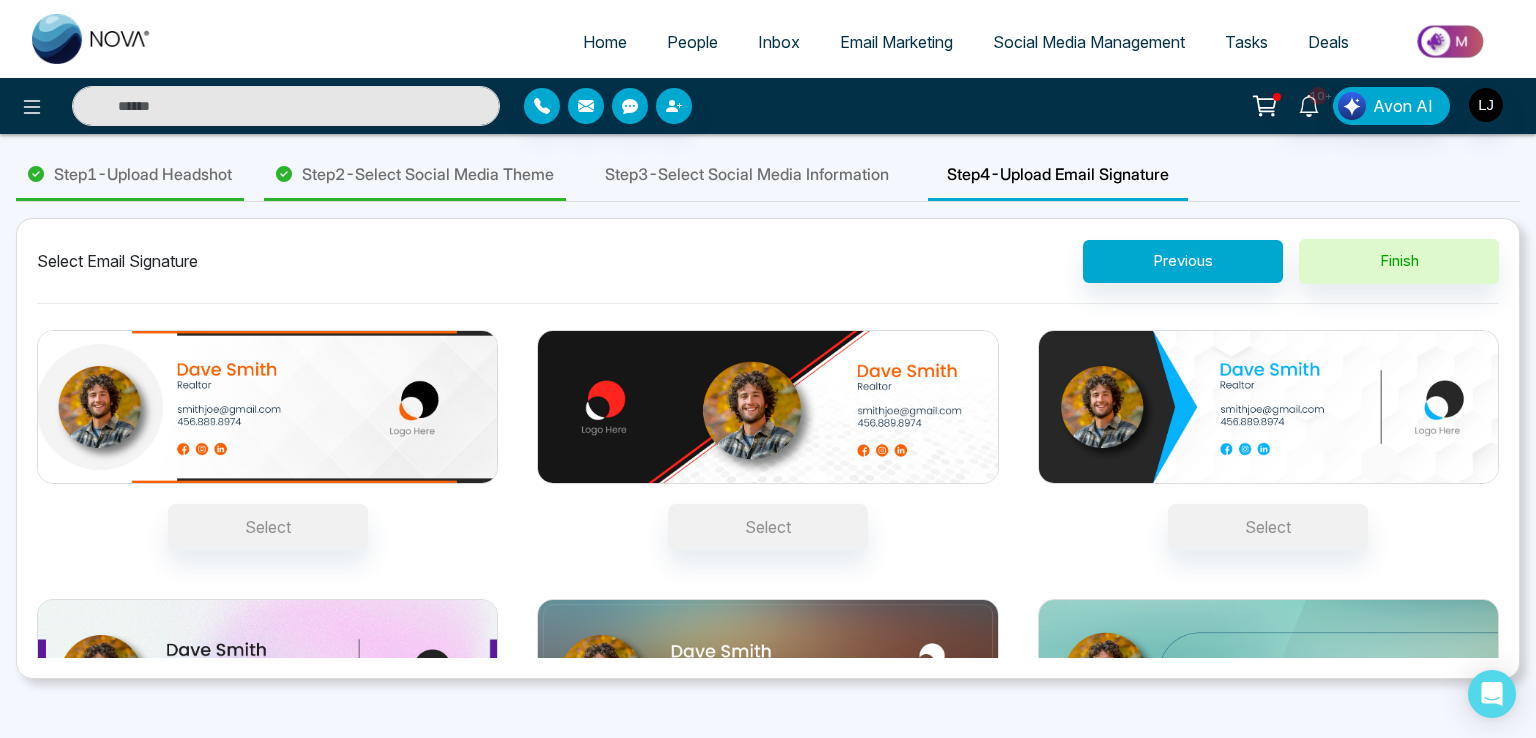 click at bounding box center [767, 407] 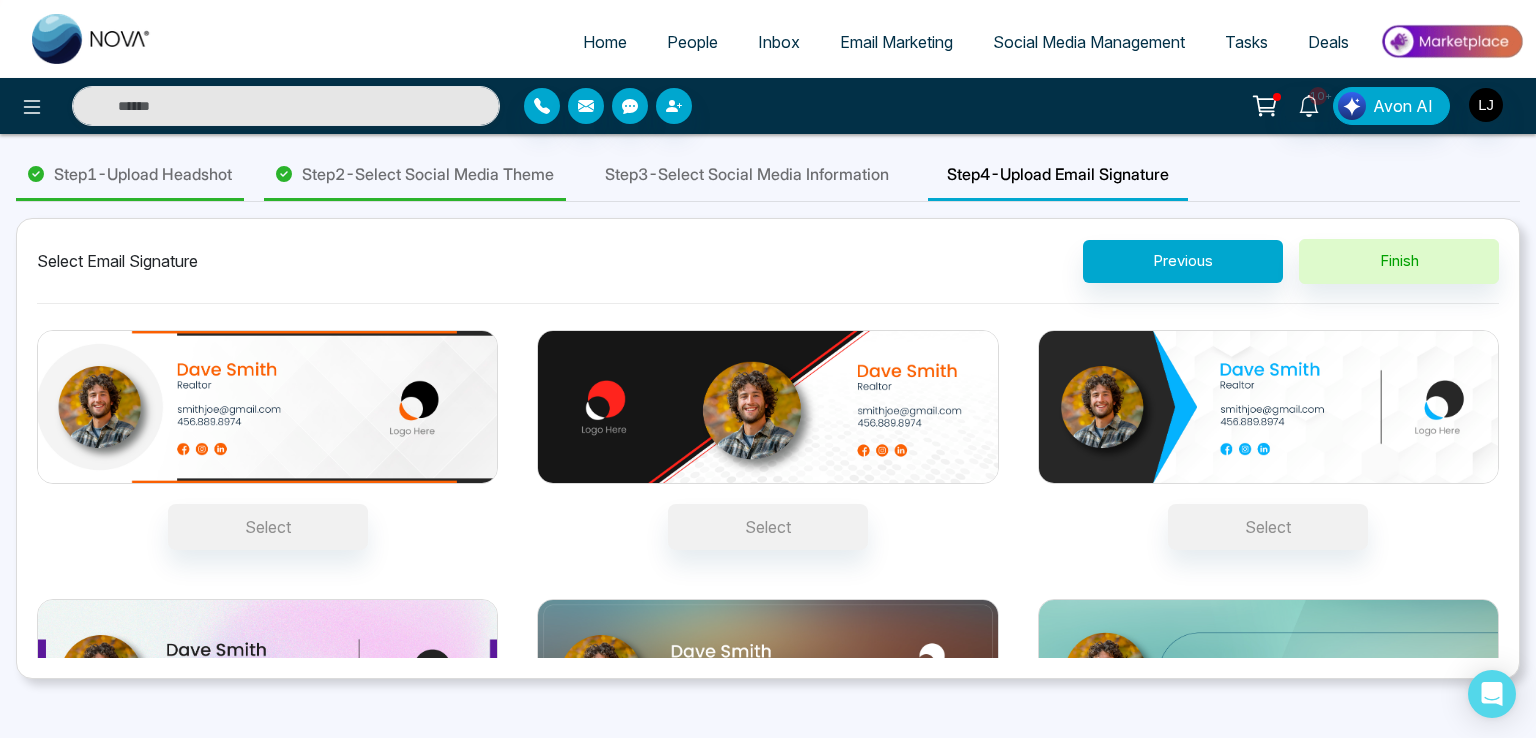 click on "Select" at bounding box center (768, 527) 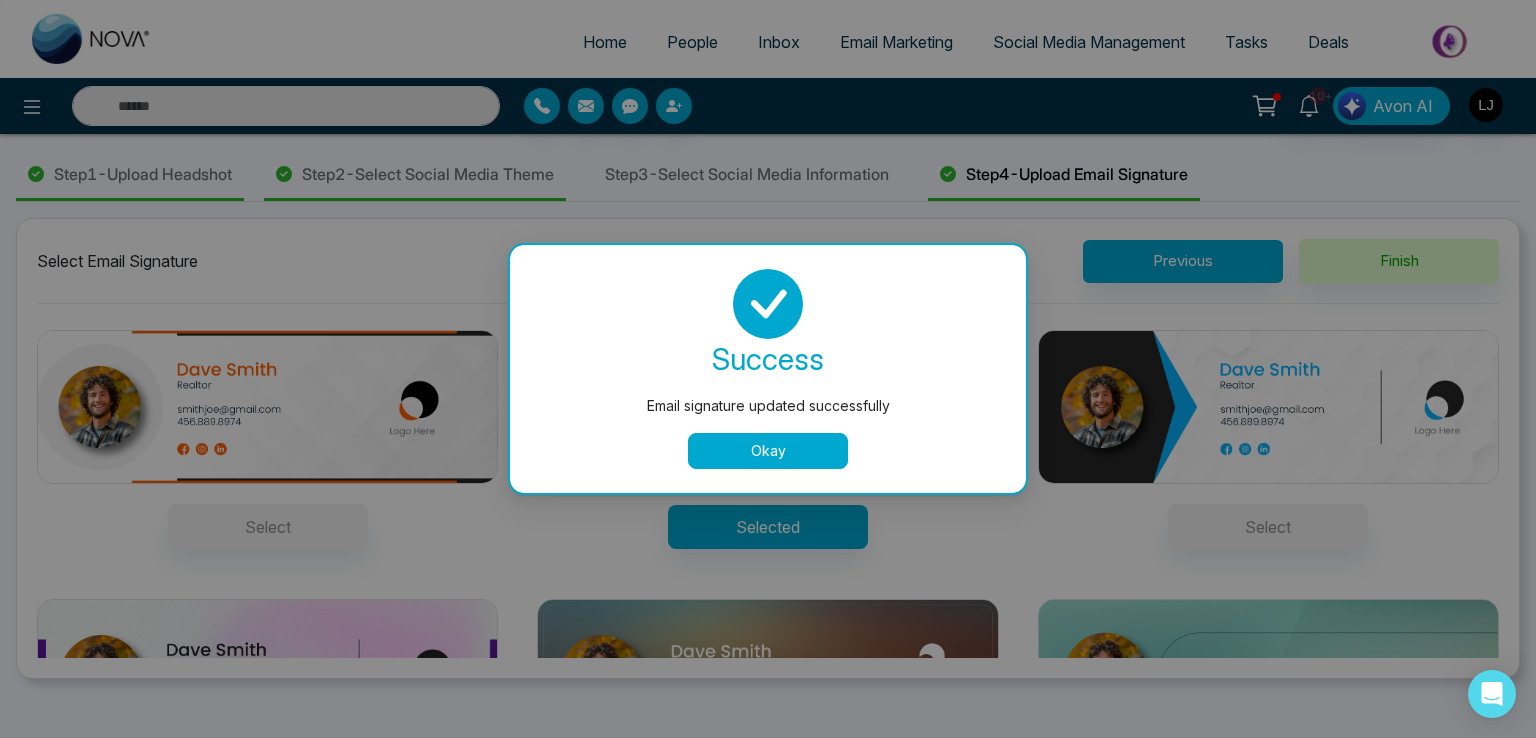 click on "Email signature updated successfully success Email signature updated successfully   Okay" at bounding box center (768, 369) 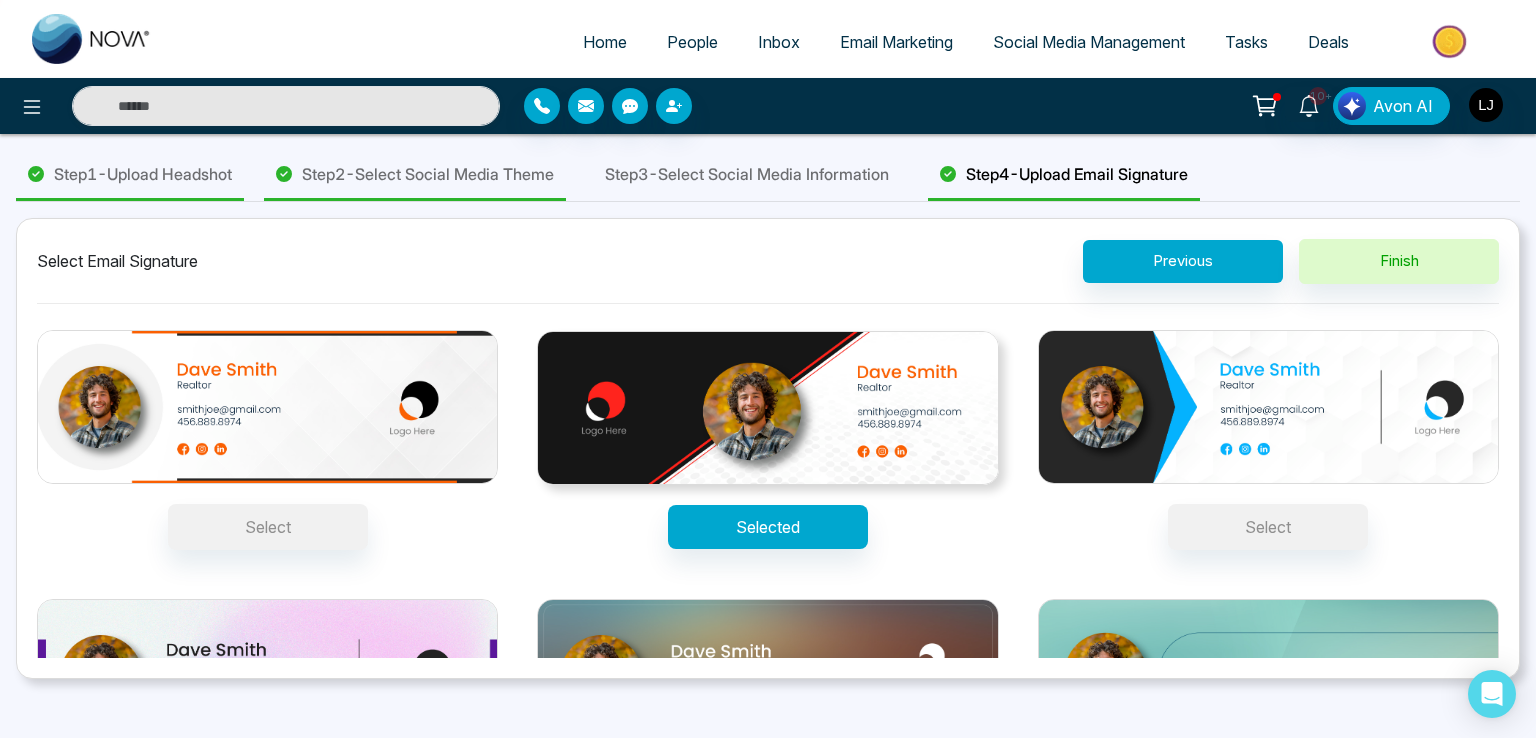 drag, startPoint x: 712, startPoint y: 495, endPoint x: 726, endPoint y: 517, distance: 26.076809 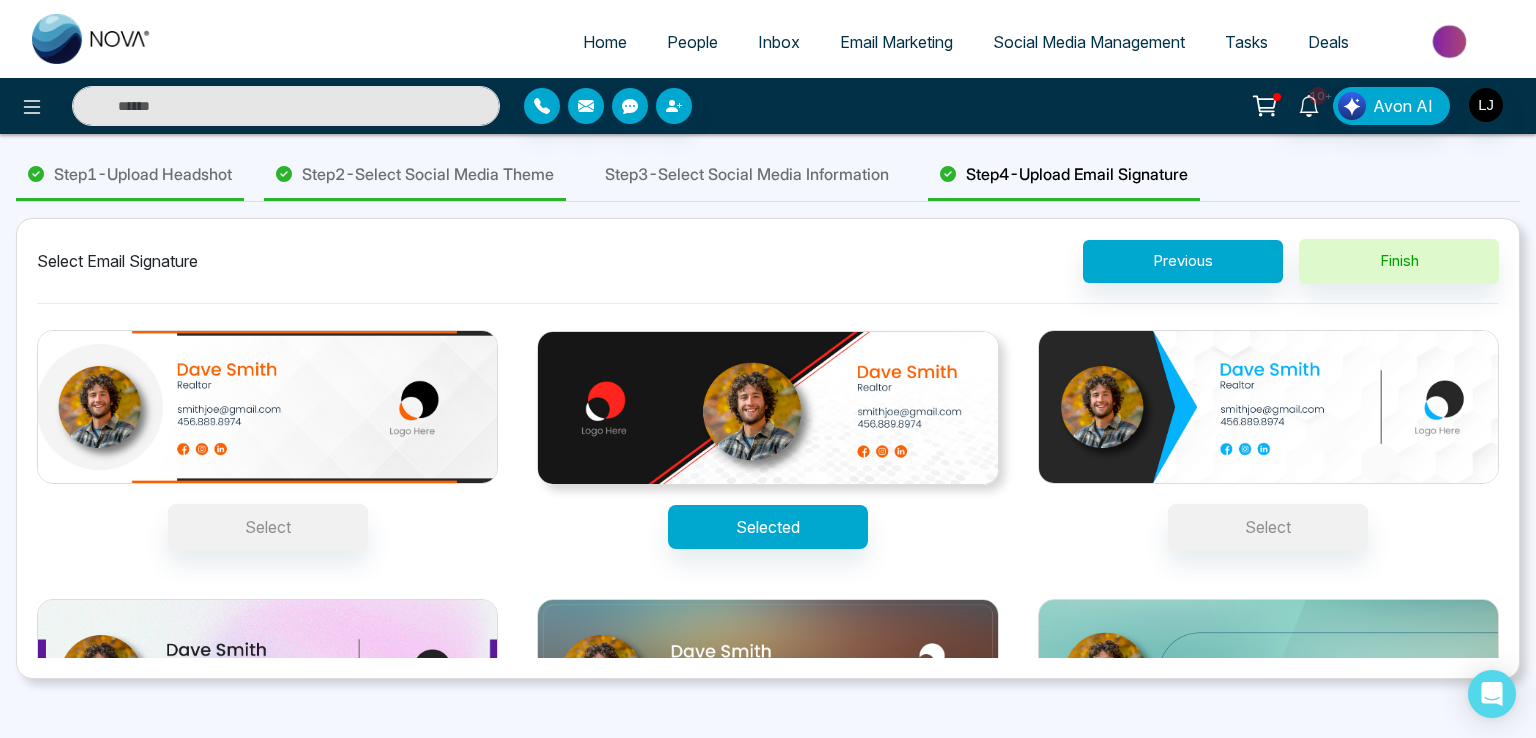 click on "Selected" at bounding box center (767, 440) 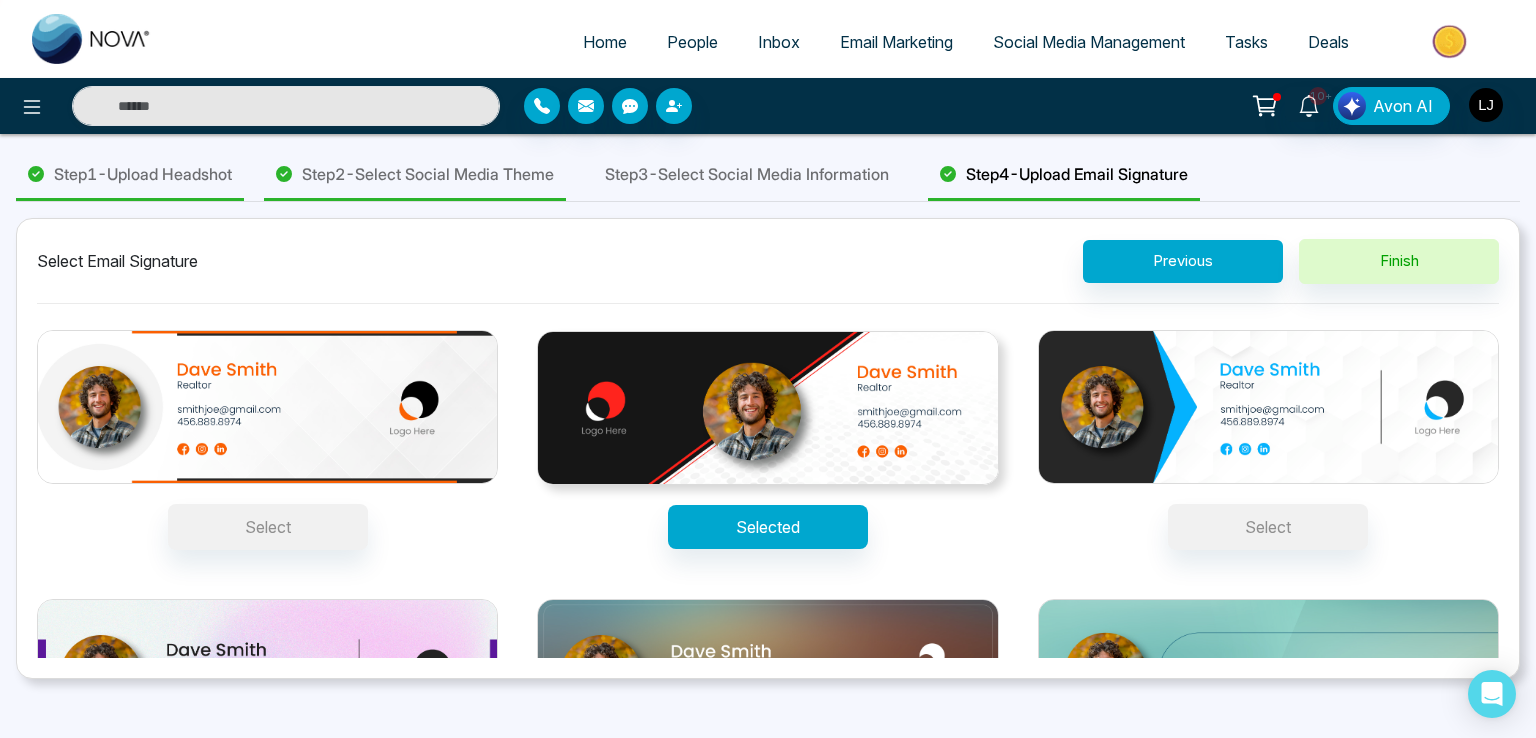 click on "Selected" at bounding box center [768, 527] 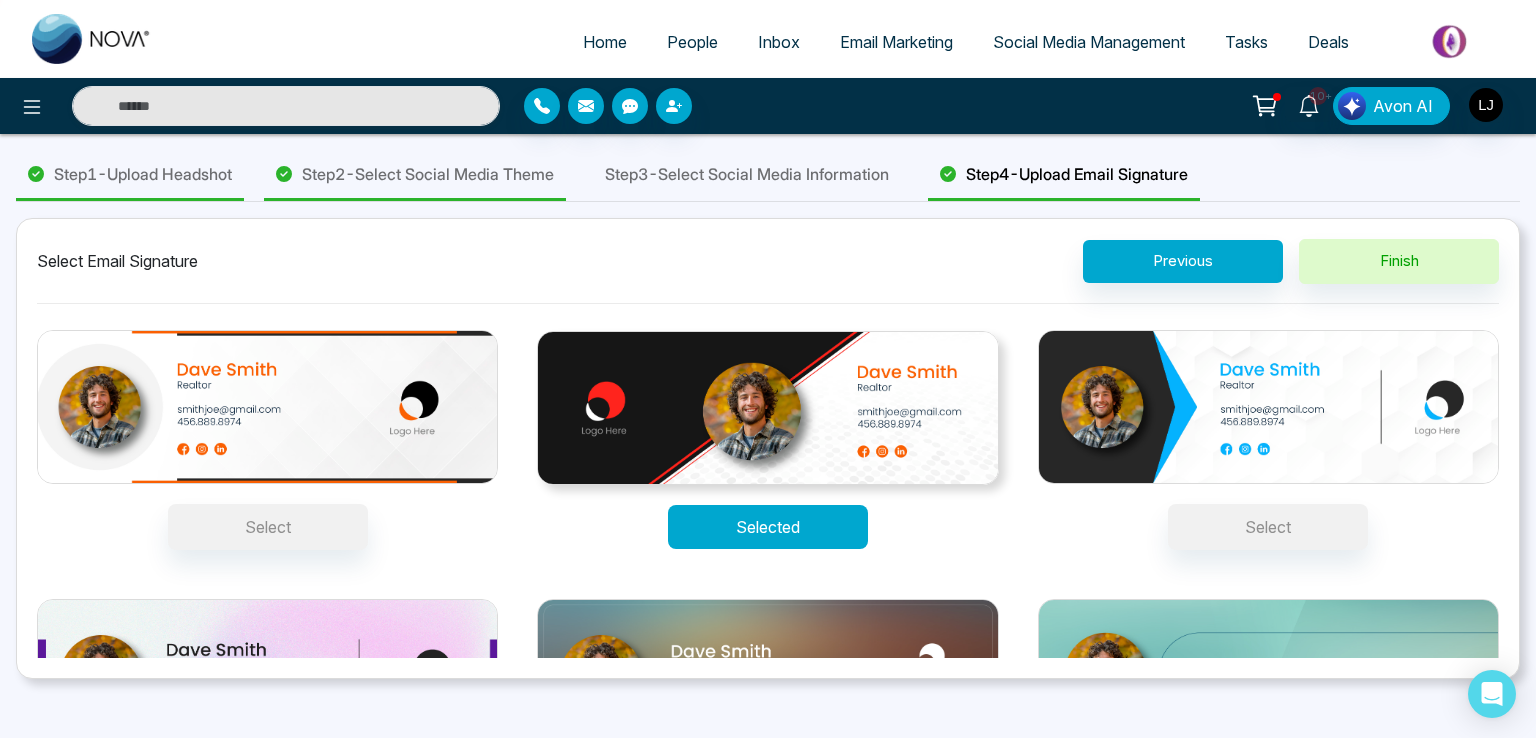click on "Selected" at bounding box center (768, 527) 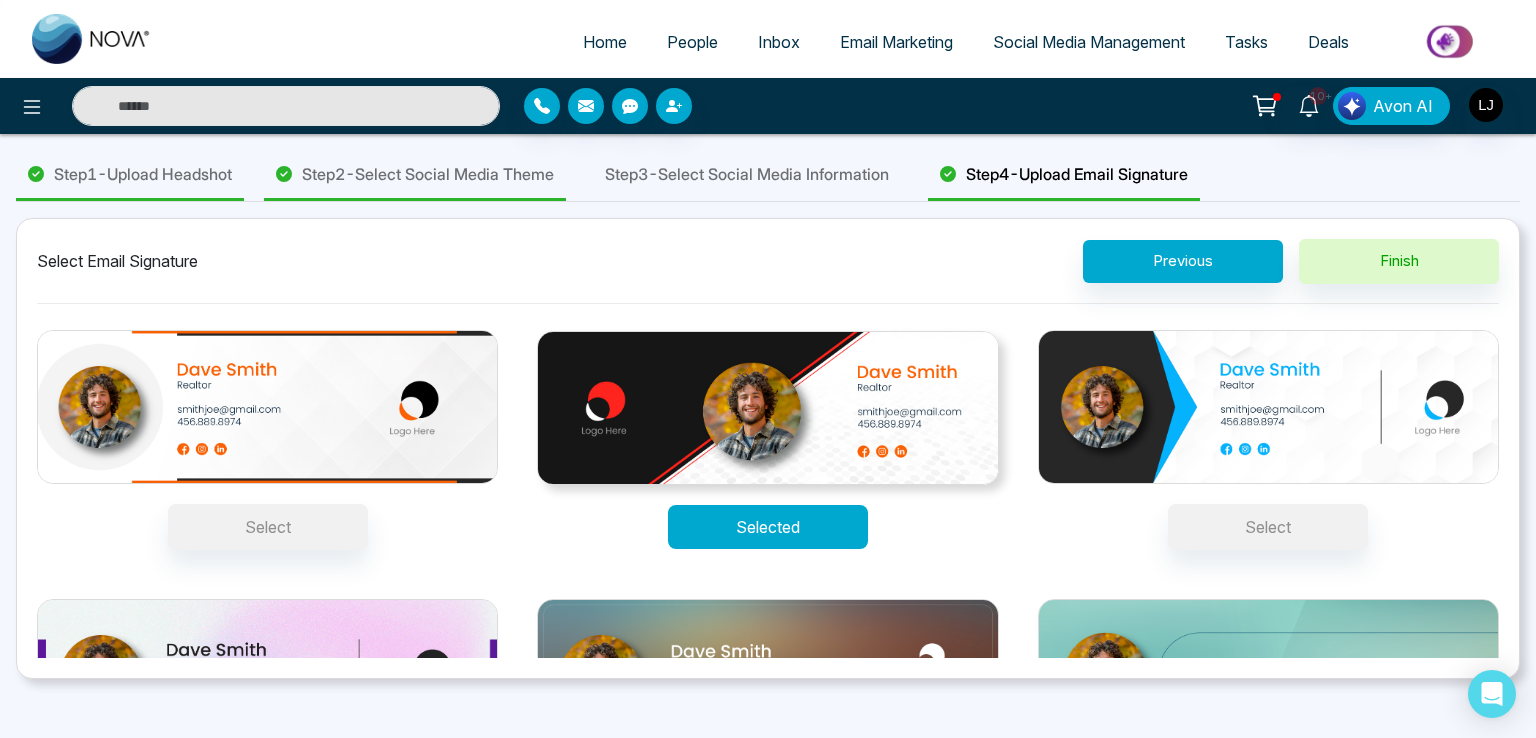 click on "Selected" at bounding box center [768, 527] 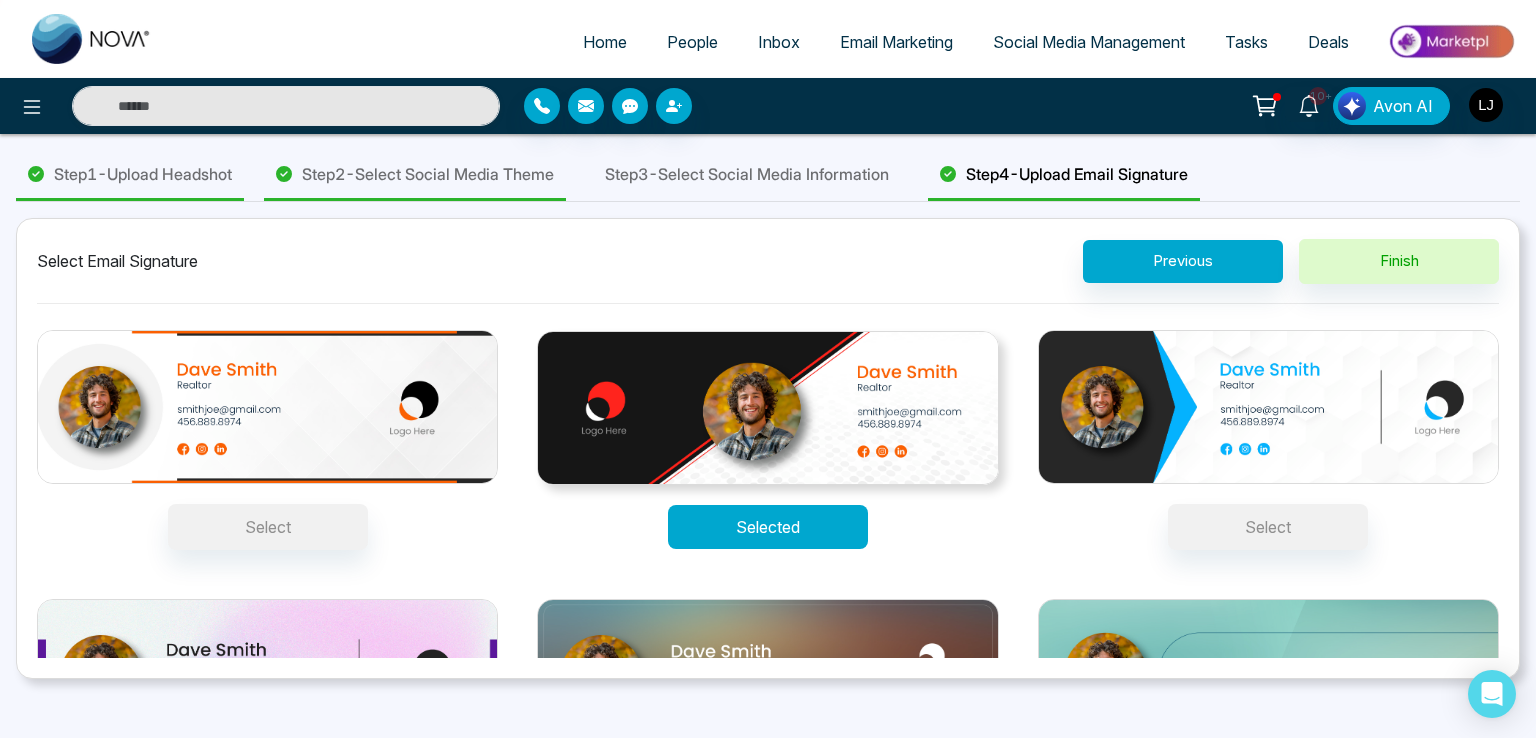 click on "Selected" at bounding box center (768, 527) 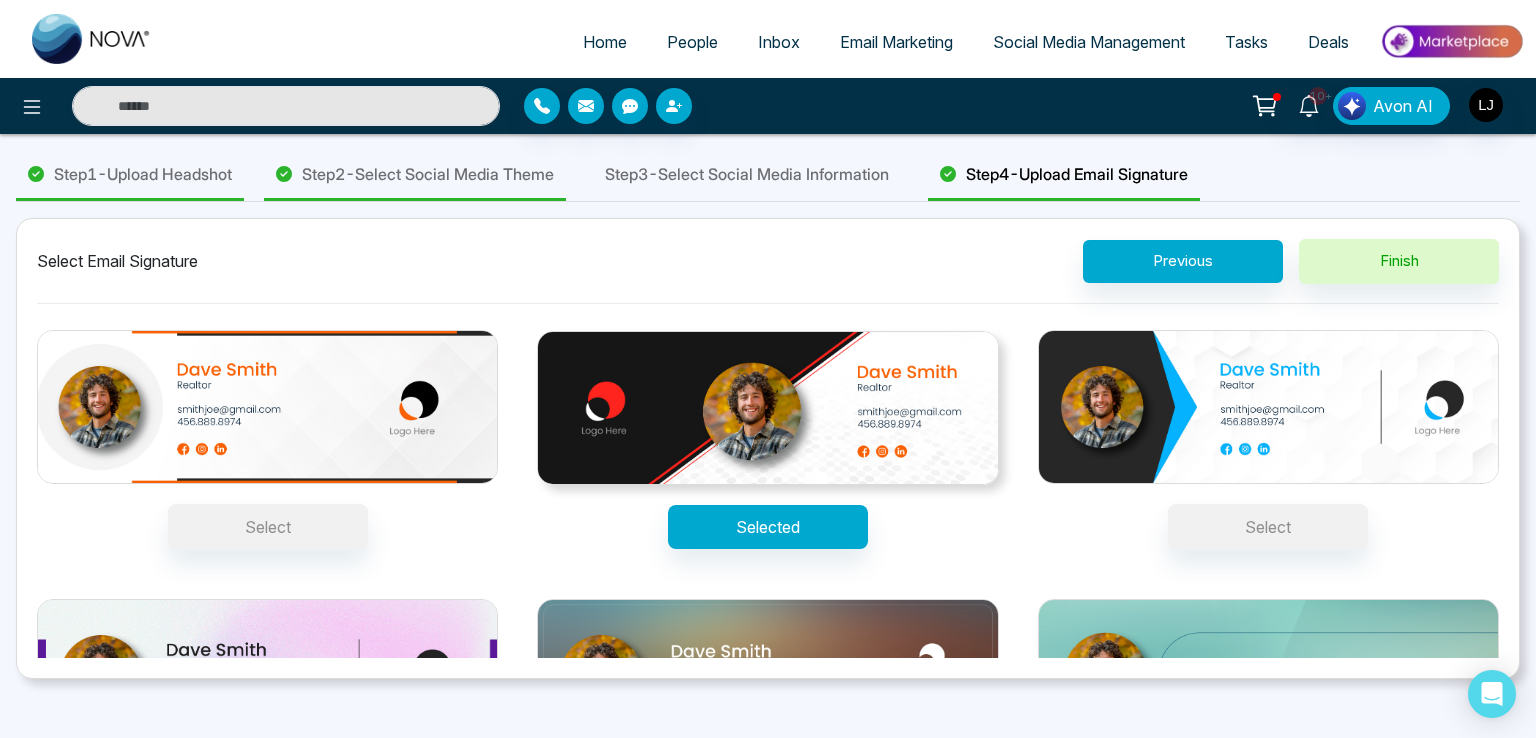 click at bounding box center (767, 408) 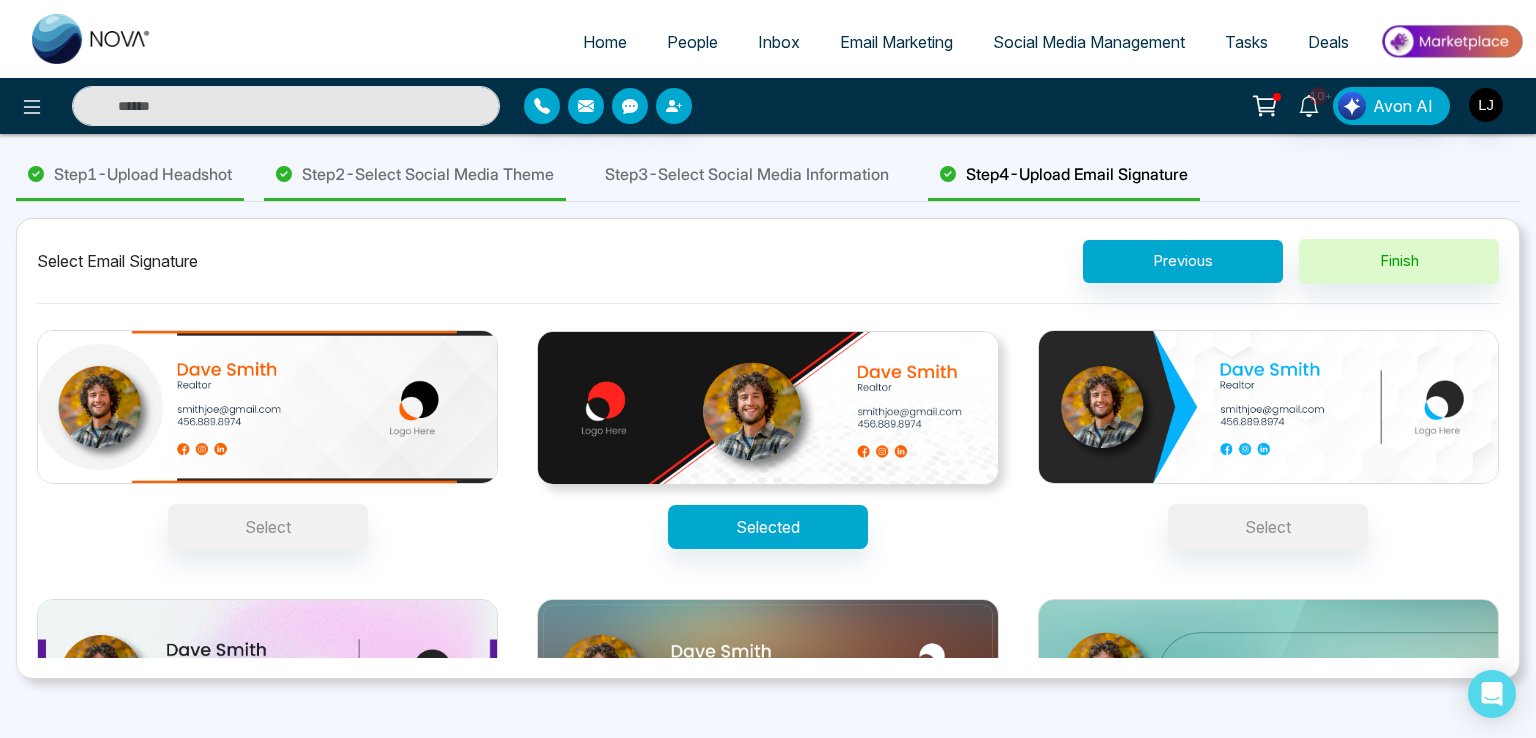 click on "Selected" at bounding box center [768, 527] 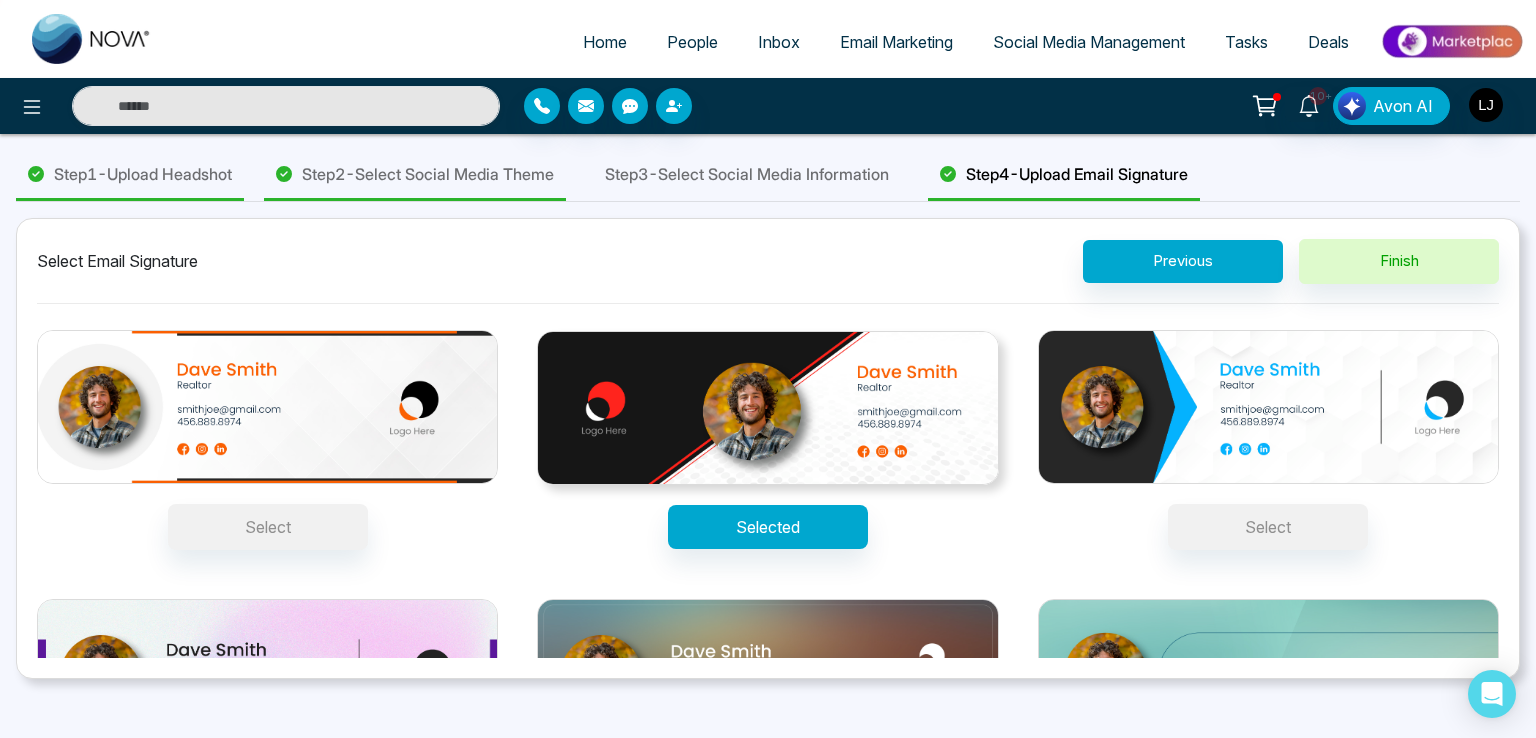 click at bounding box center (767, 408) 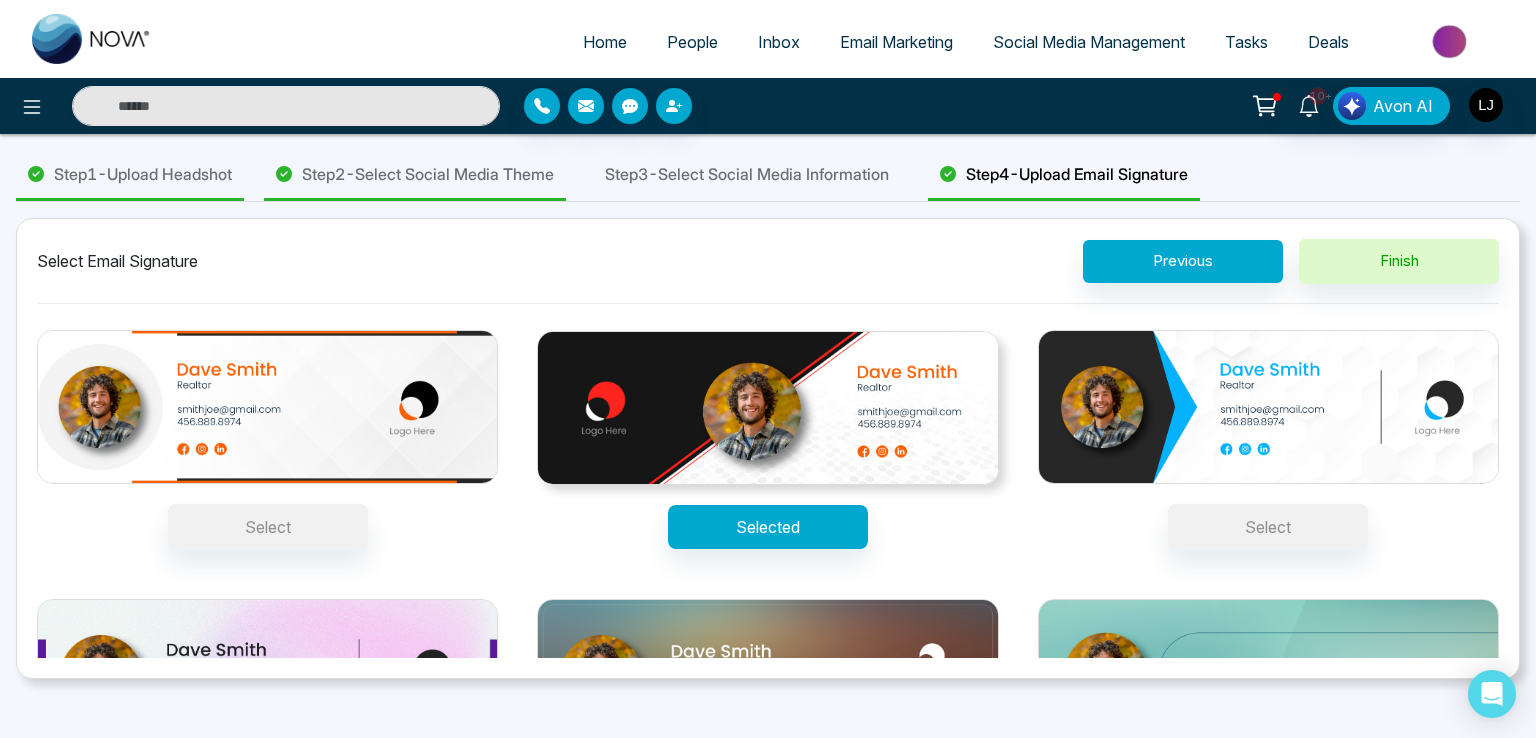 click on "Selected" at bounding box center (768, 527) 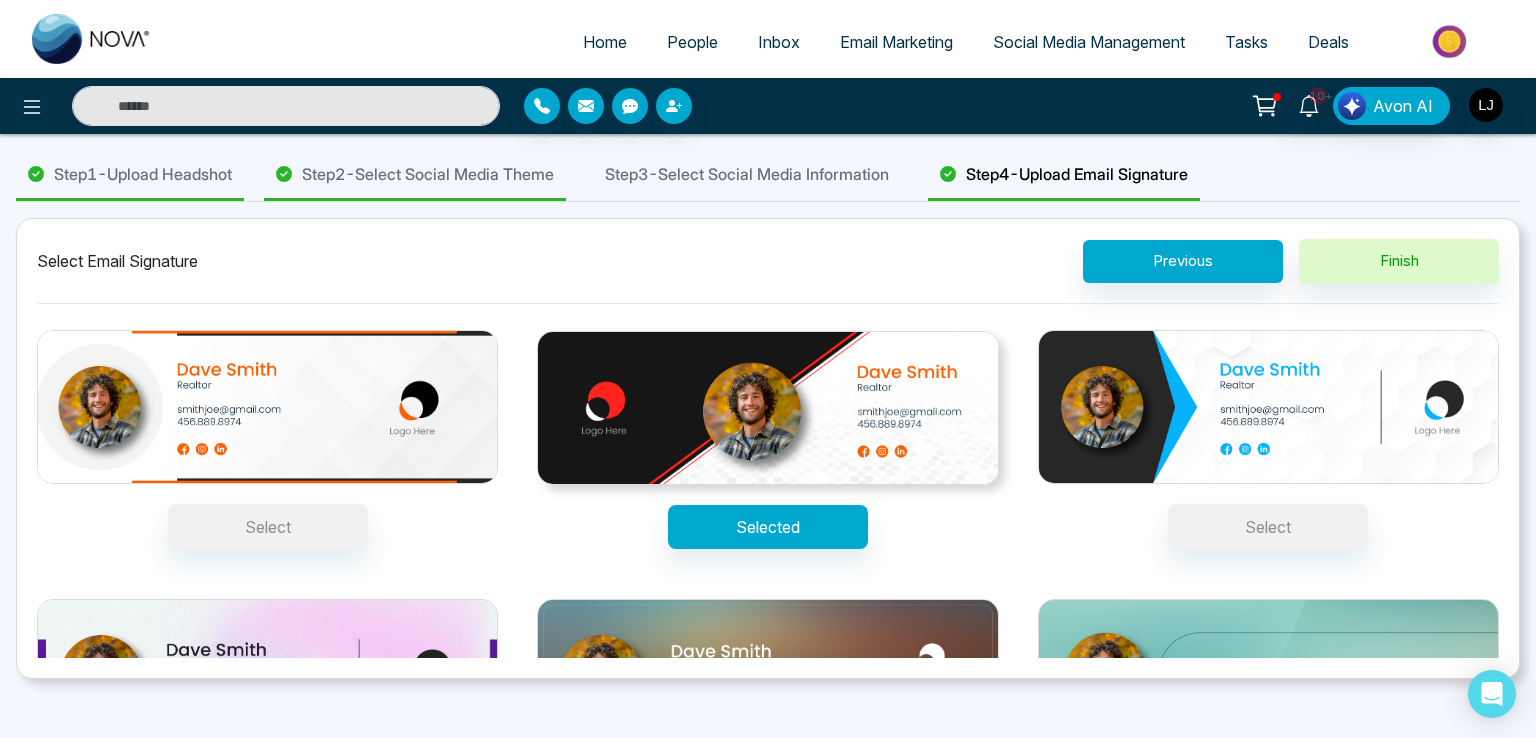 click at bounding box center [267, 407] 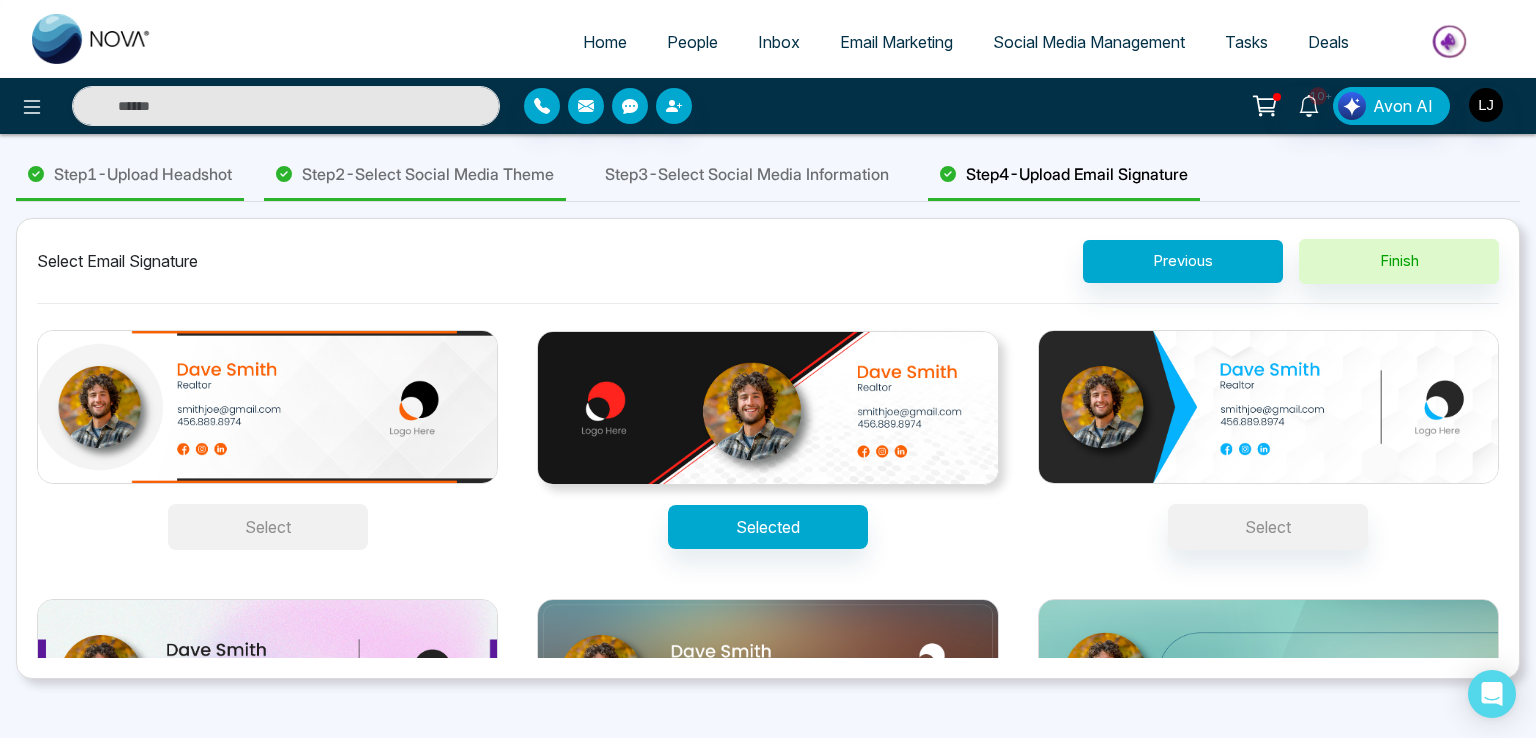 click on "Select" at bounding box center [268, 527] 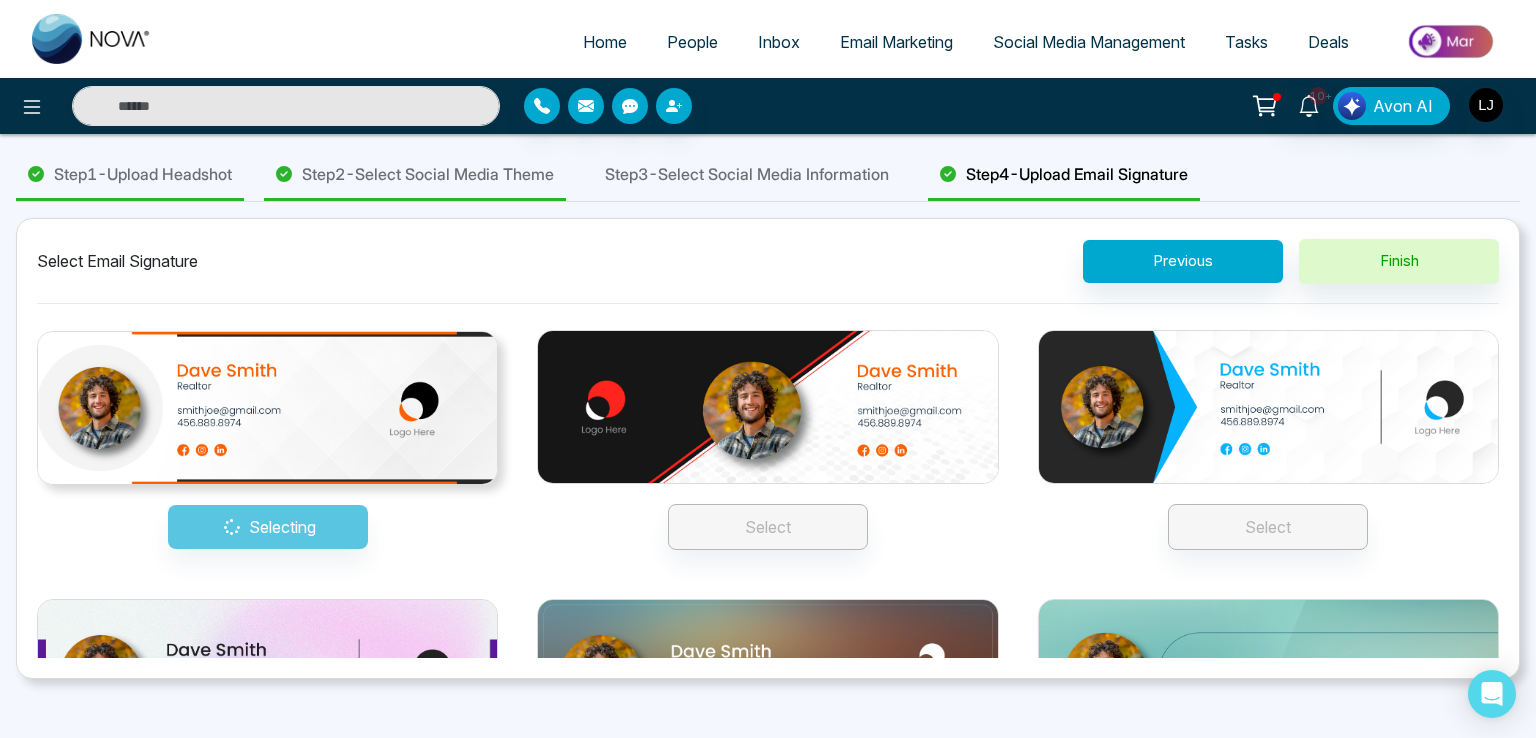 click at bounding box center (267, 408) 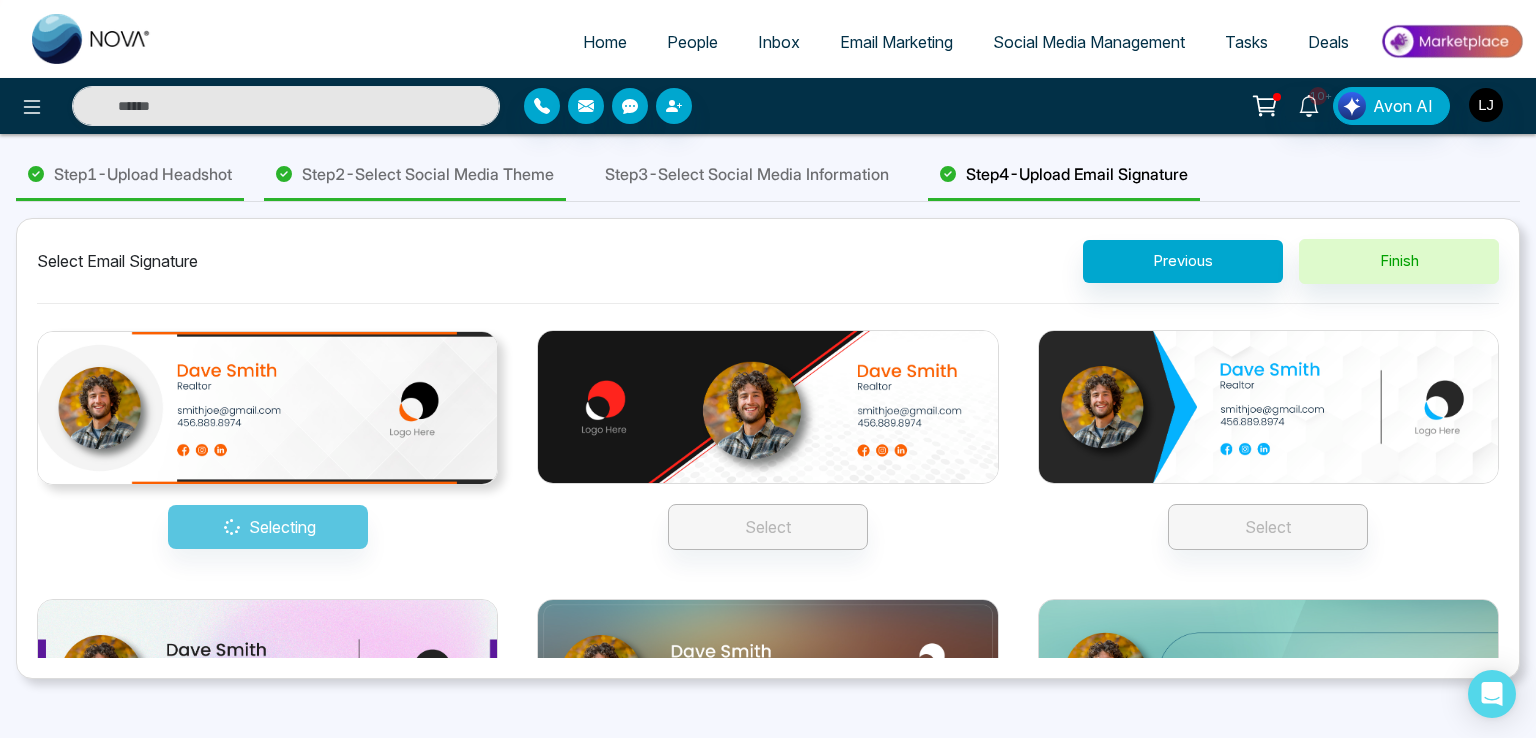 click on "Select" at bounding box center [767, 440] 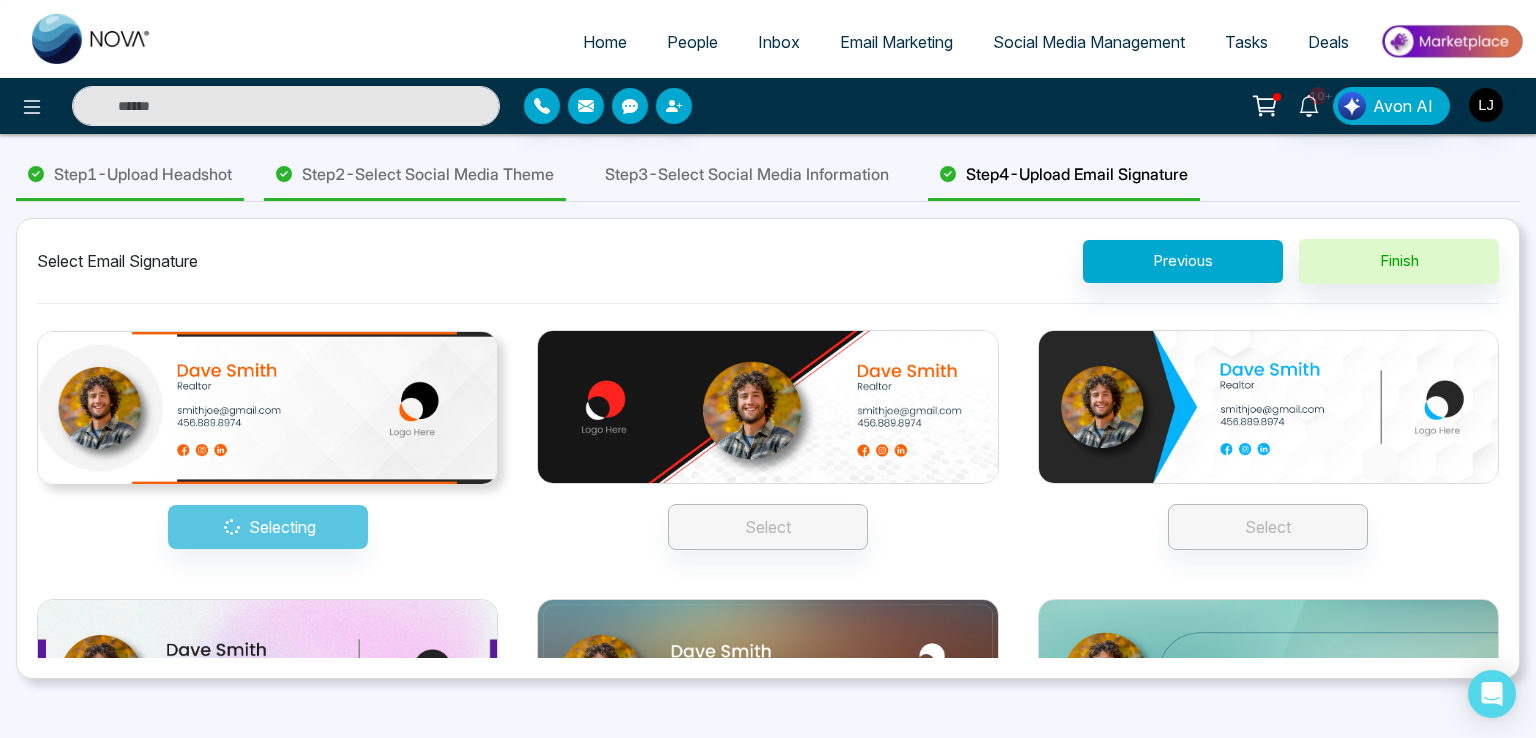 click at bounding box center (767, 407) 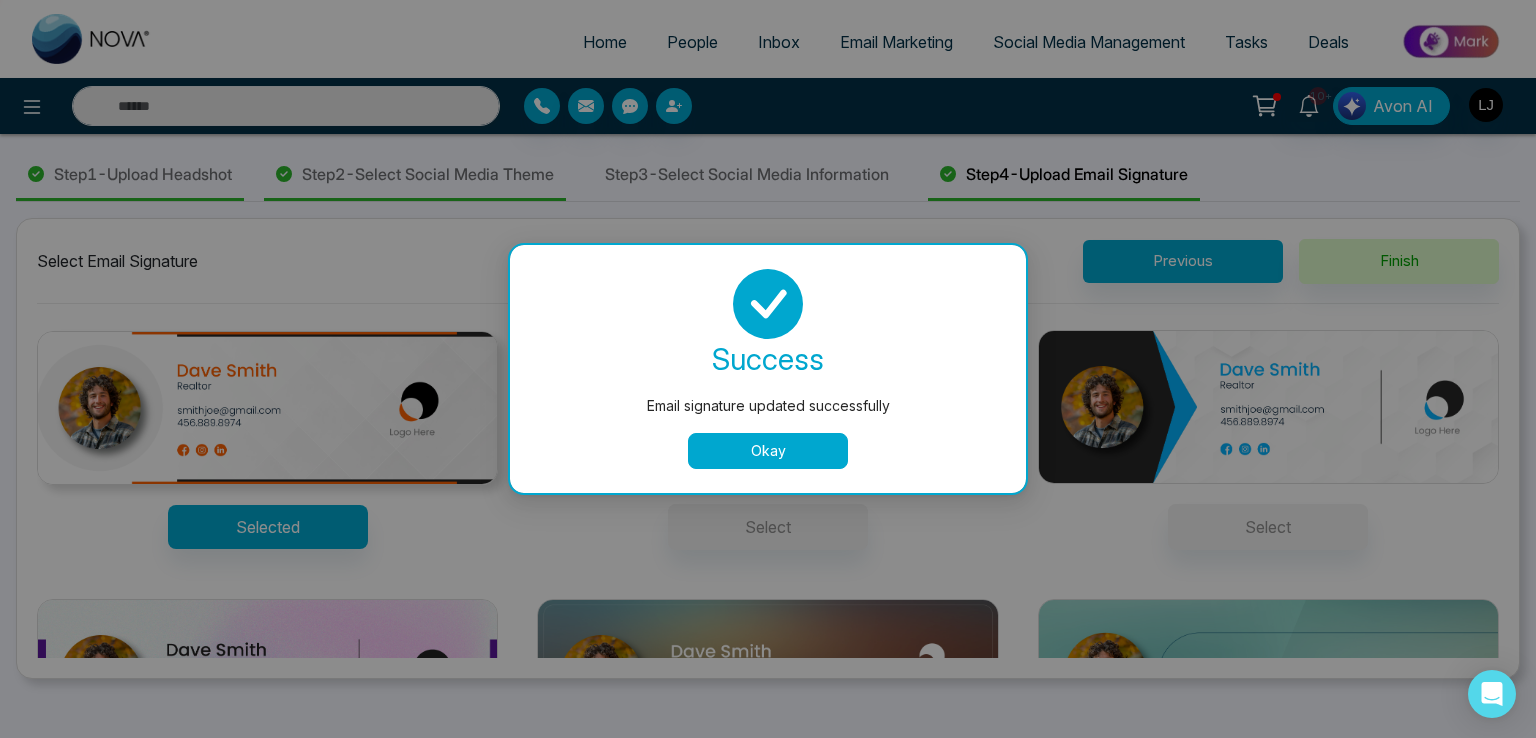 click on "Okay" at bounding box center (768, 451) 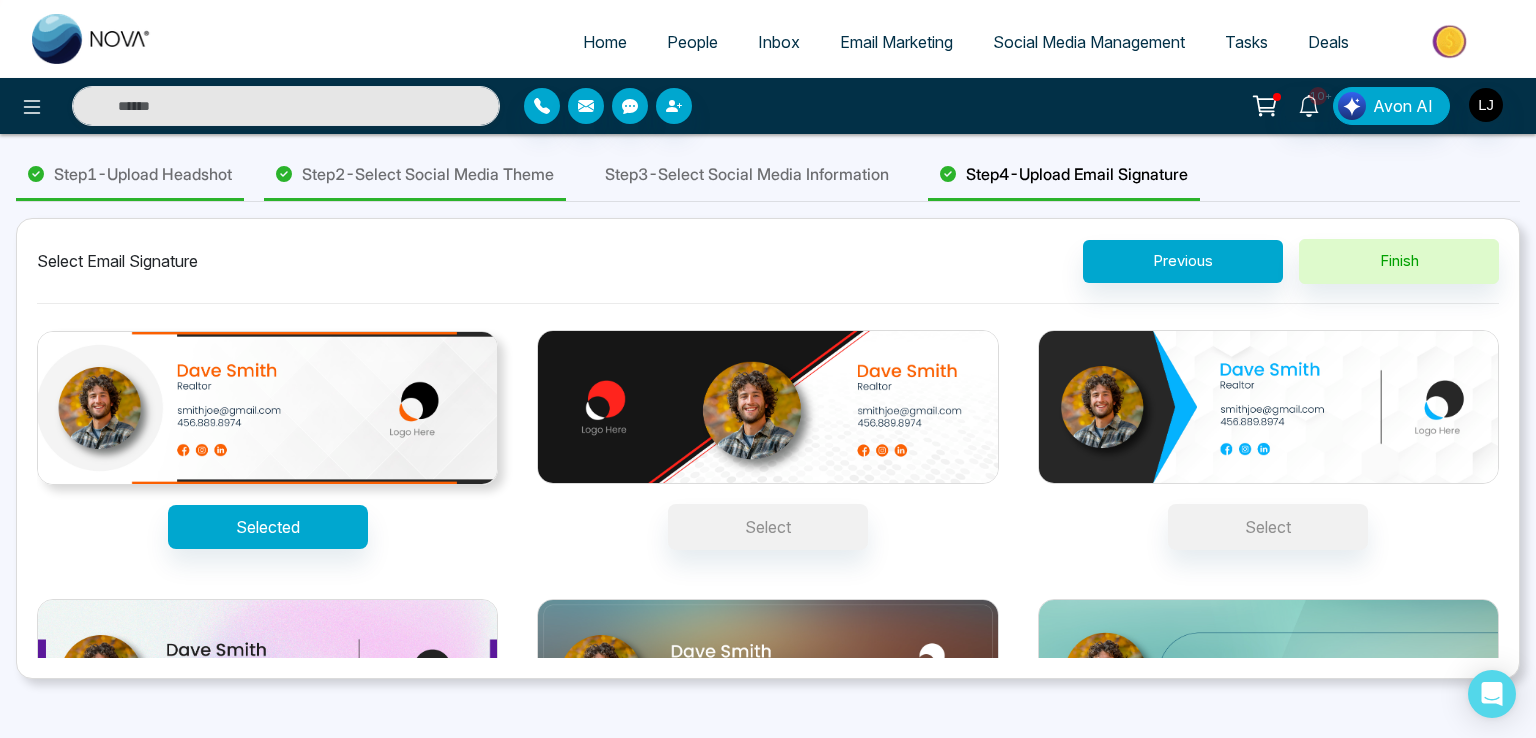 click at bounding box center [767, 407] 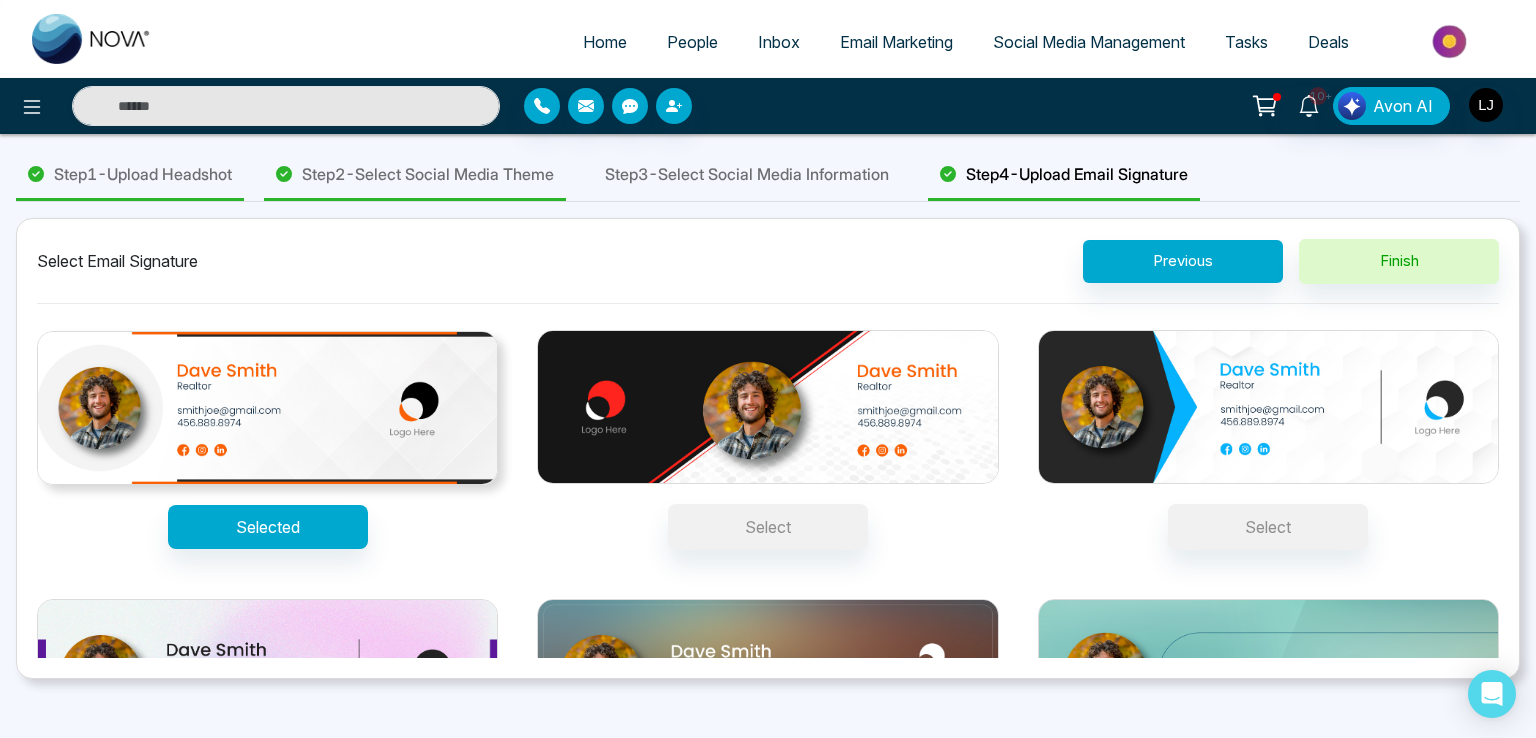 click on "Select" at bounding box center [768, 527] 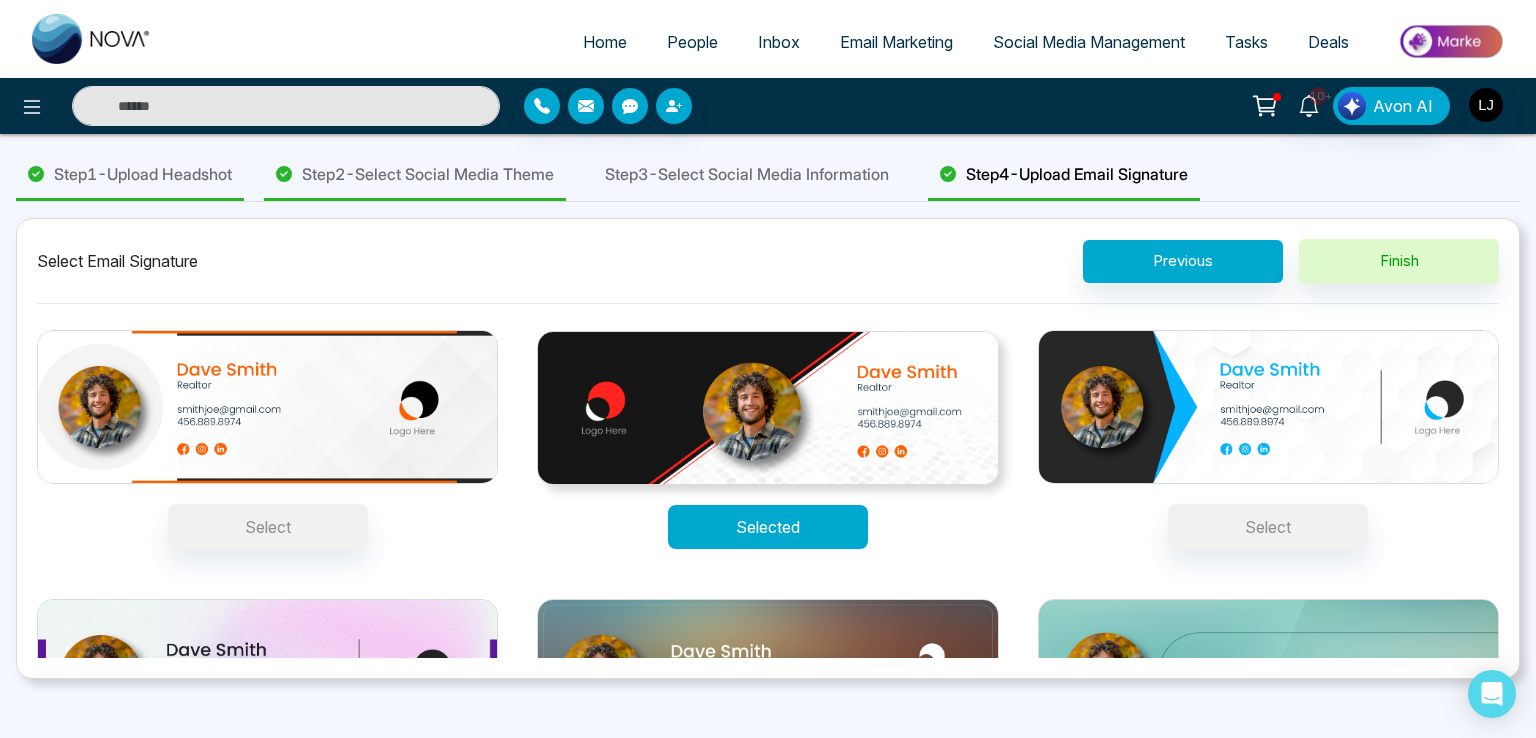 click on "Selected" at bounding box center (768, 527) 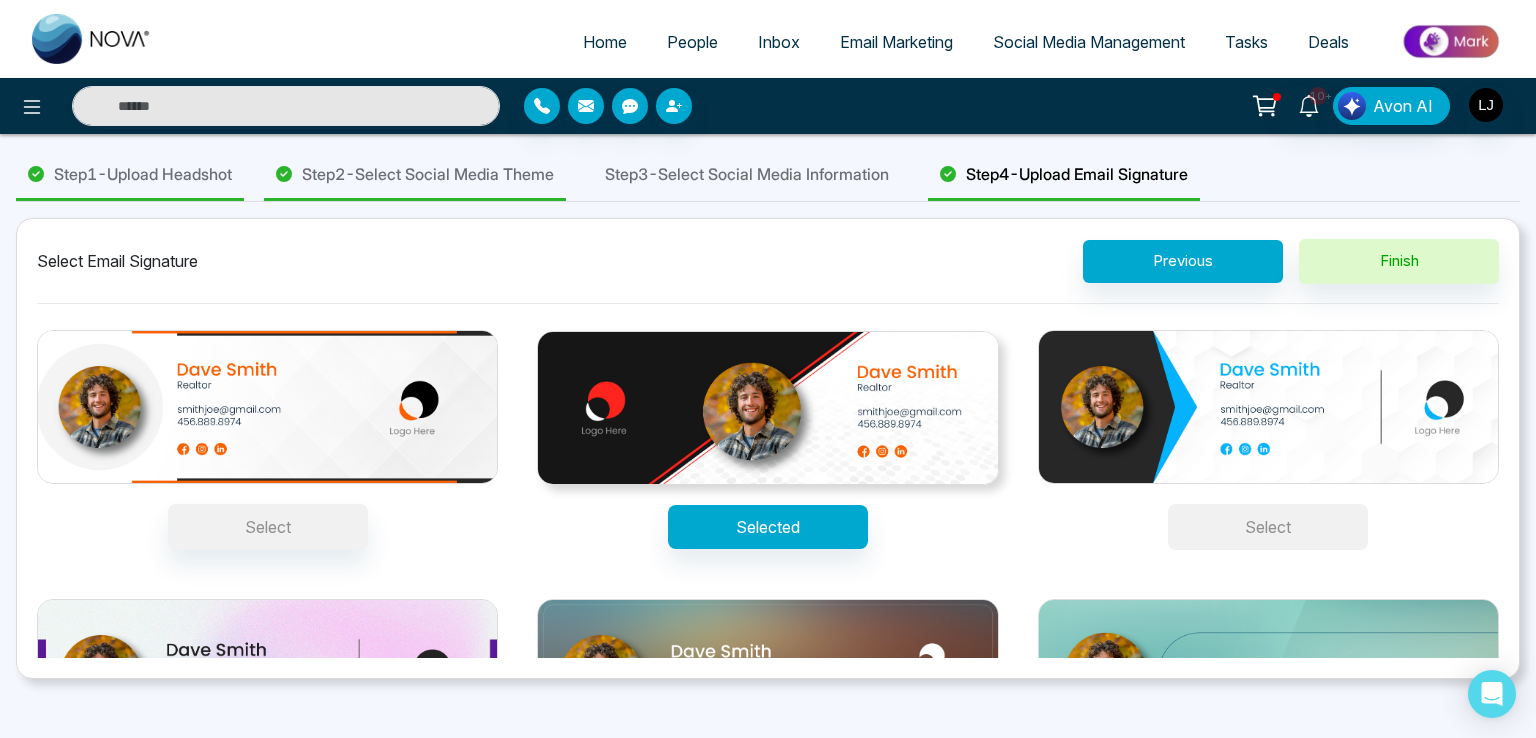 click on "Select" at bounding box center [1268, 527] 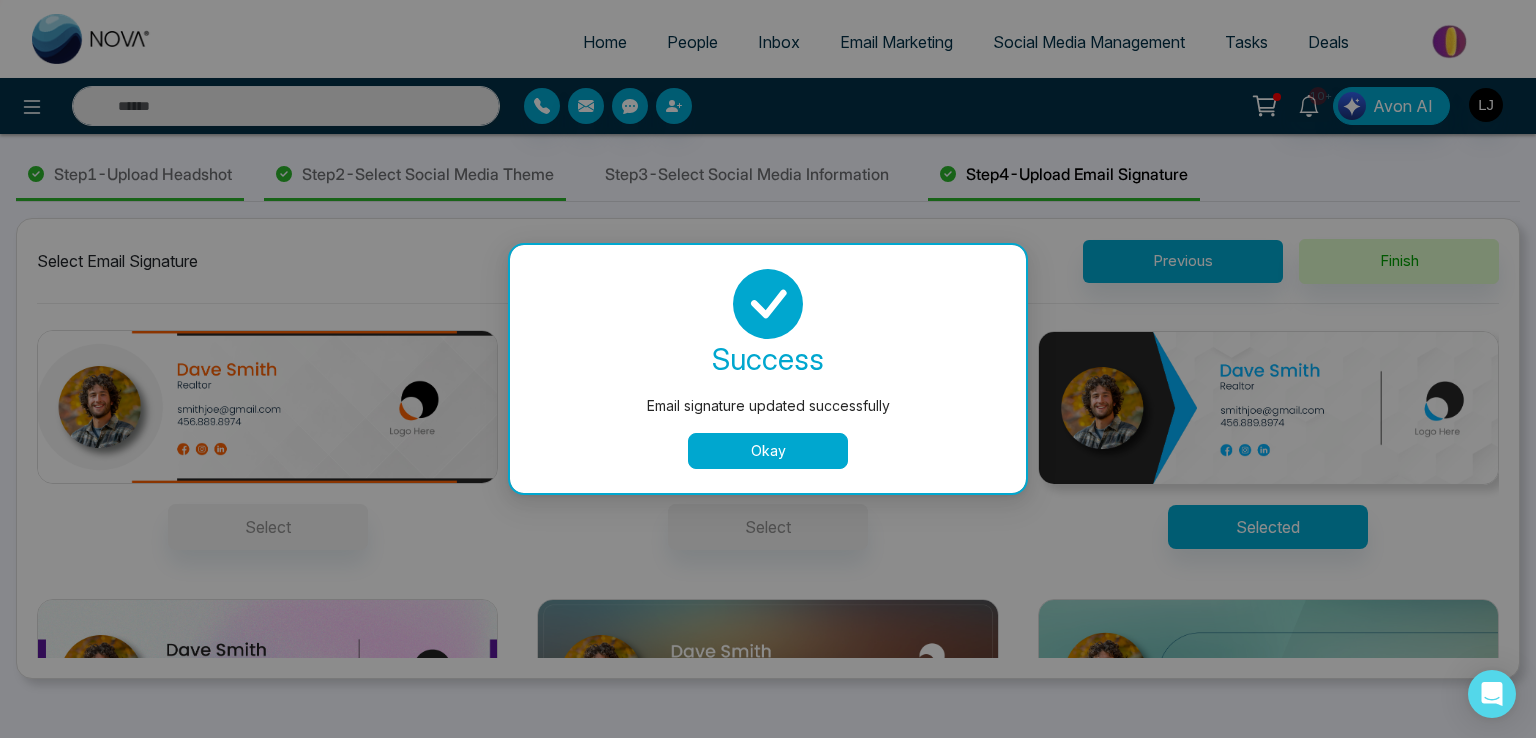 click on "Okay" at bounding box center [768, 451] 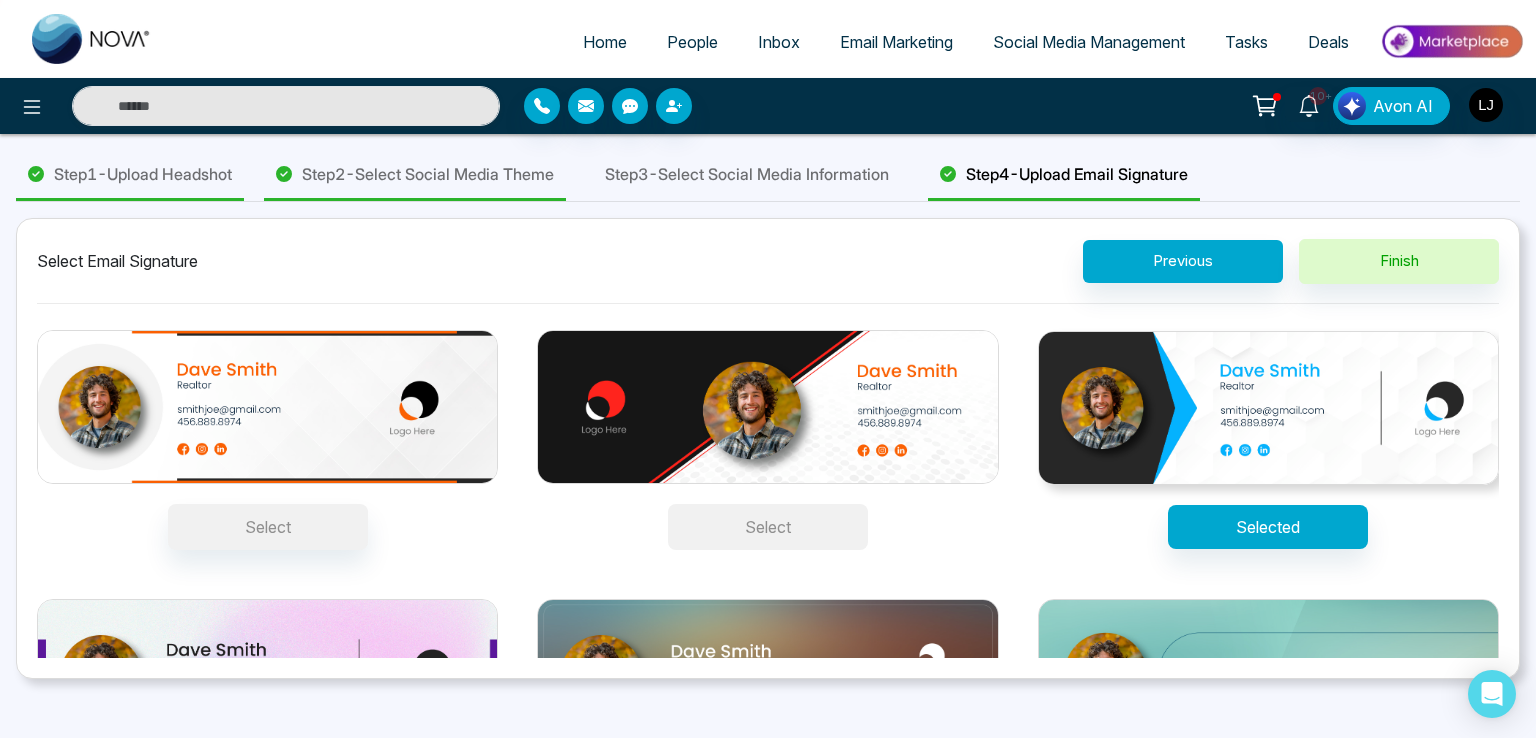 click on "Select" at bounding box center [768, 527] 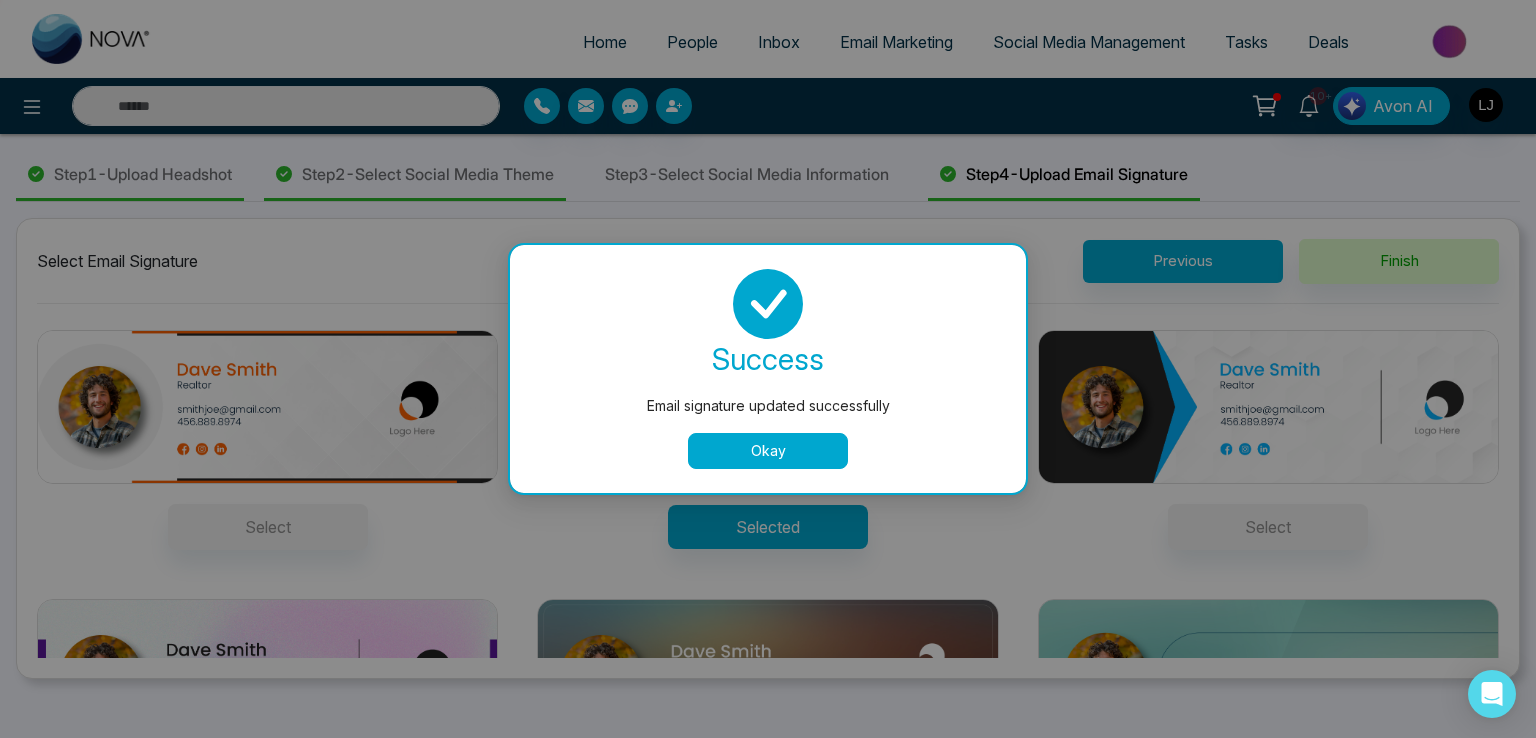 click on "Okay" at bounding box center [768, 451] 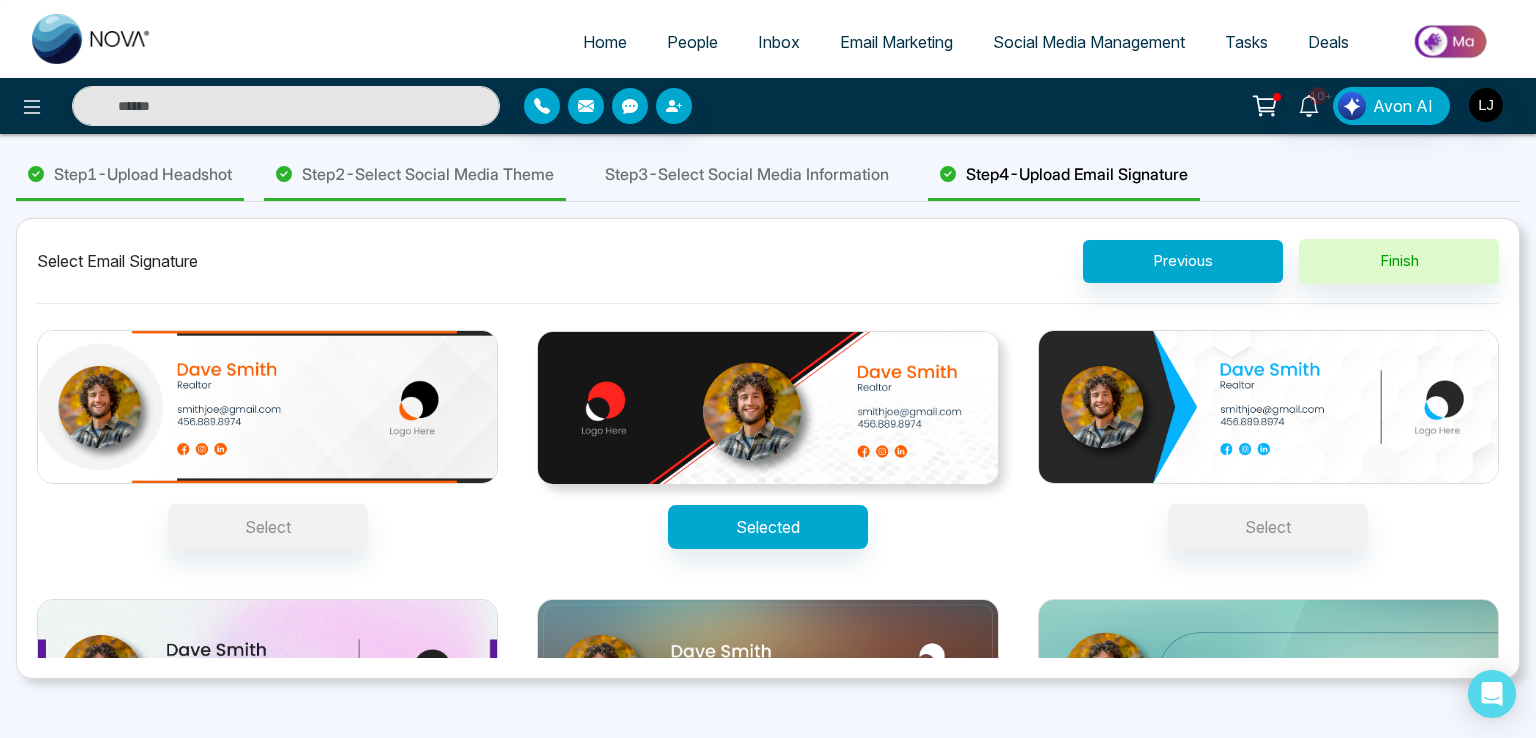 click on "People" at bounding box center [692, 42] 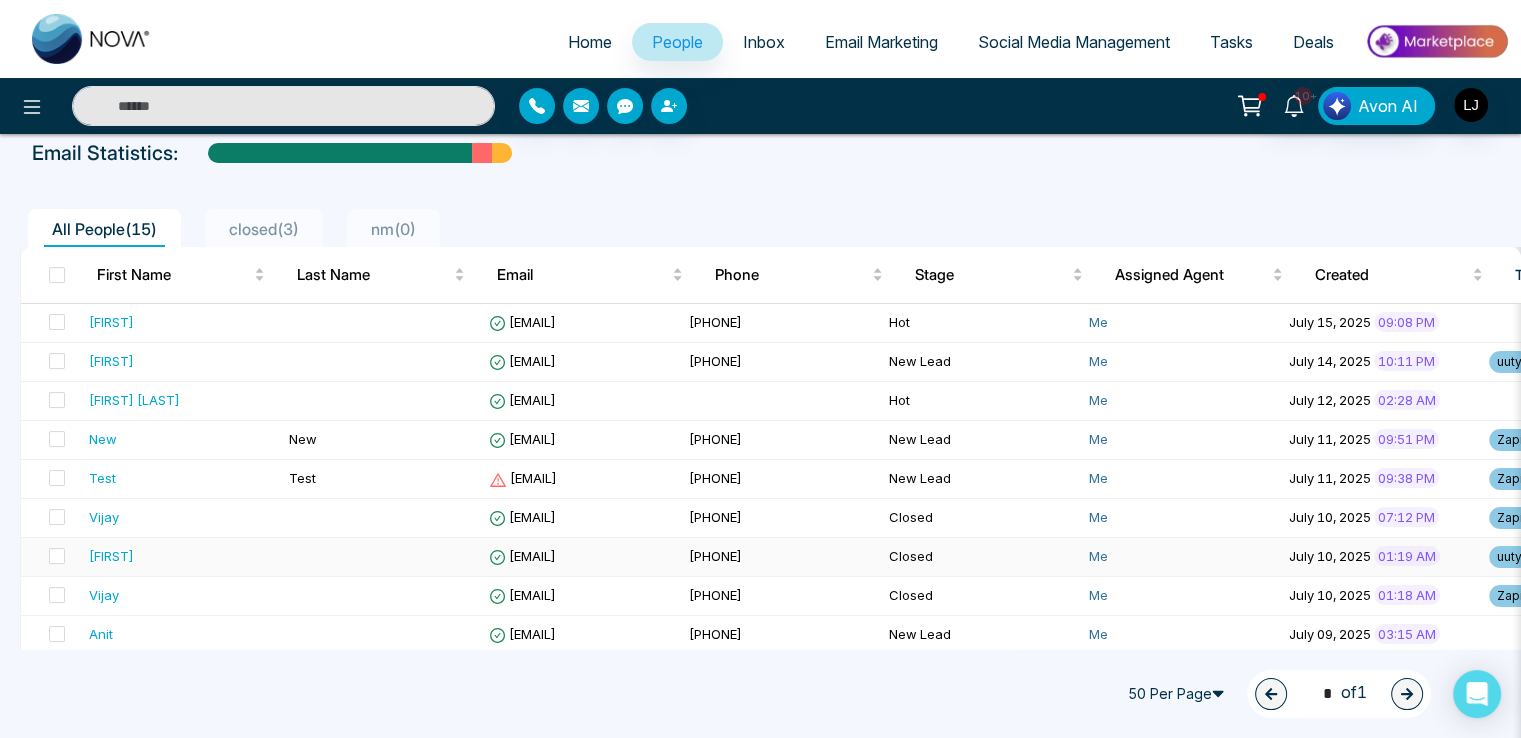 scroll, scrollTop: 200, scrollLeft: 0, axis: vertical 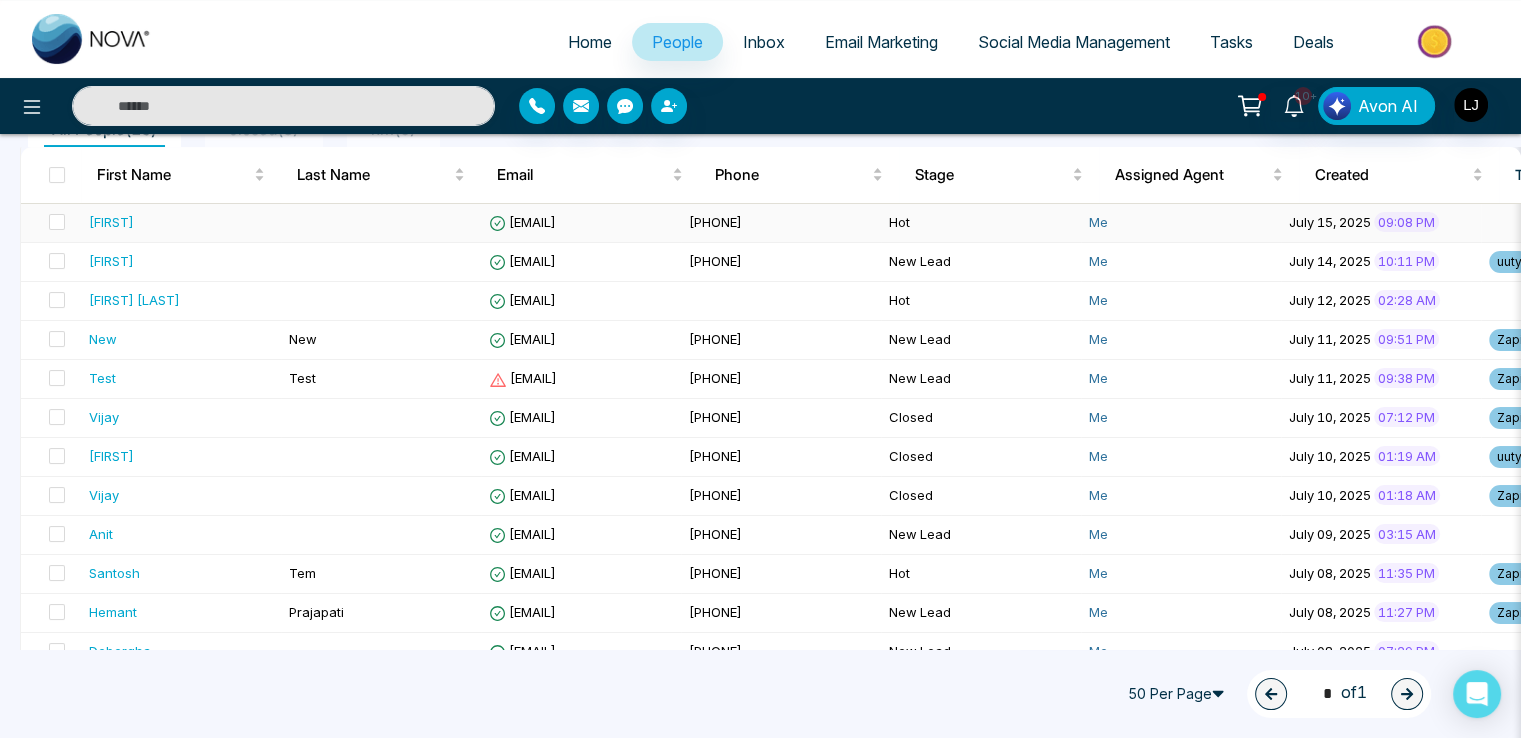 click on "[EMAIL]" at bounding box center (522, 222) 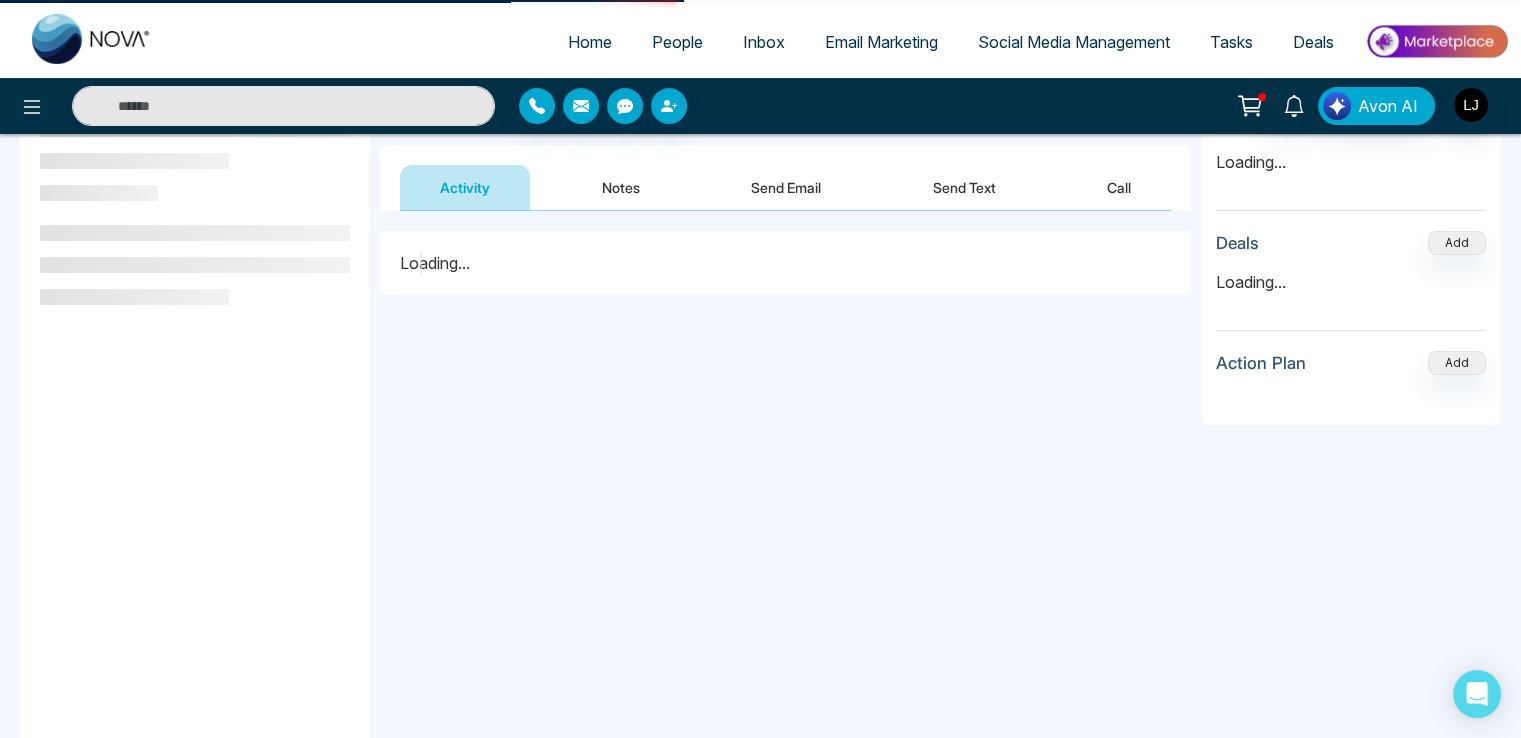 scroll, scrollTop: 0, scrollLeft: 0, axis: both 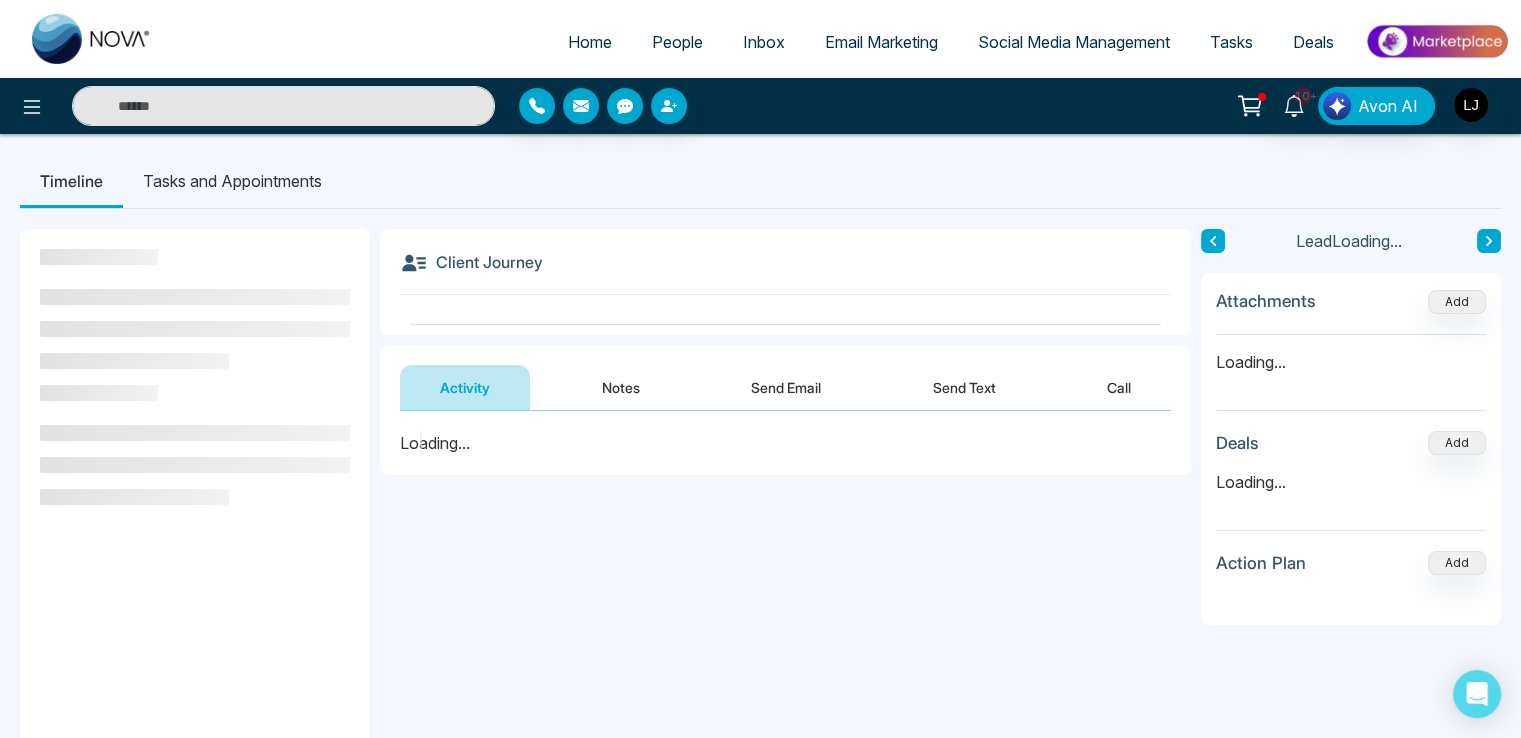 click on "Send Email" at bounding box center [786, 387] 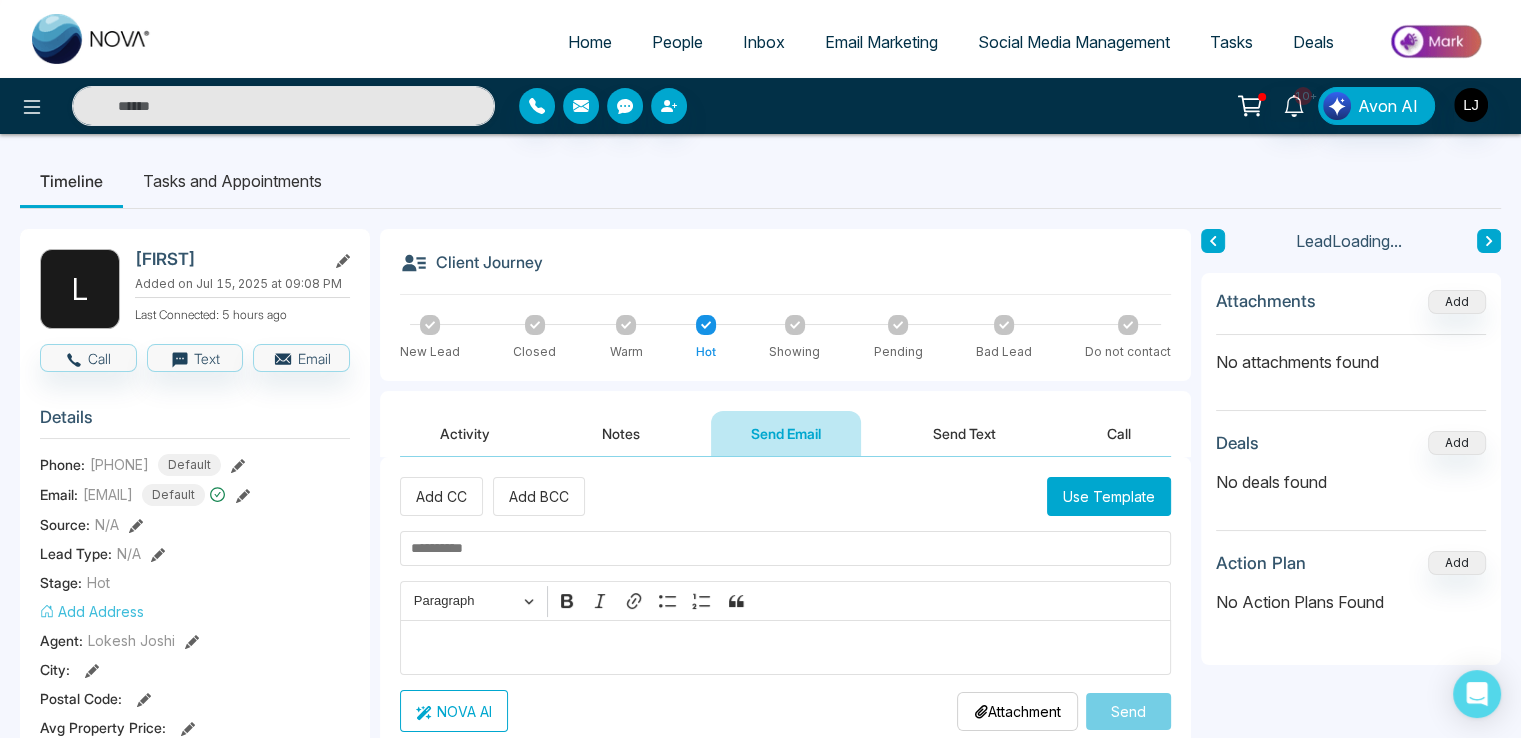click on "Use Template" at bounding box center (1109, 496) 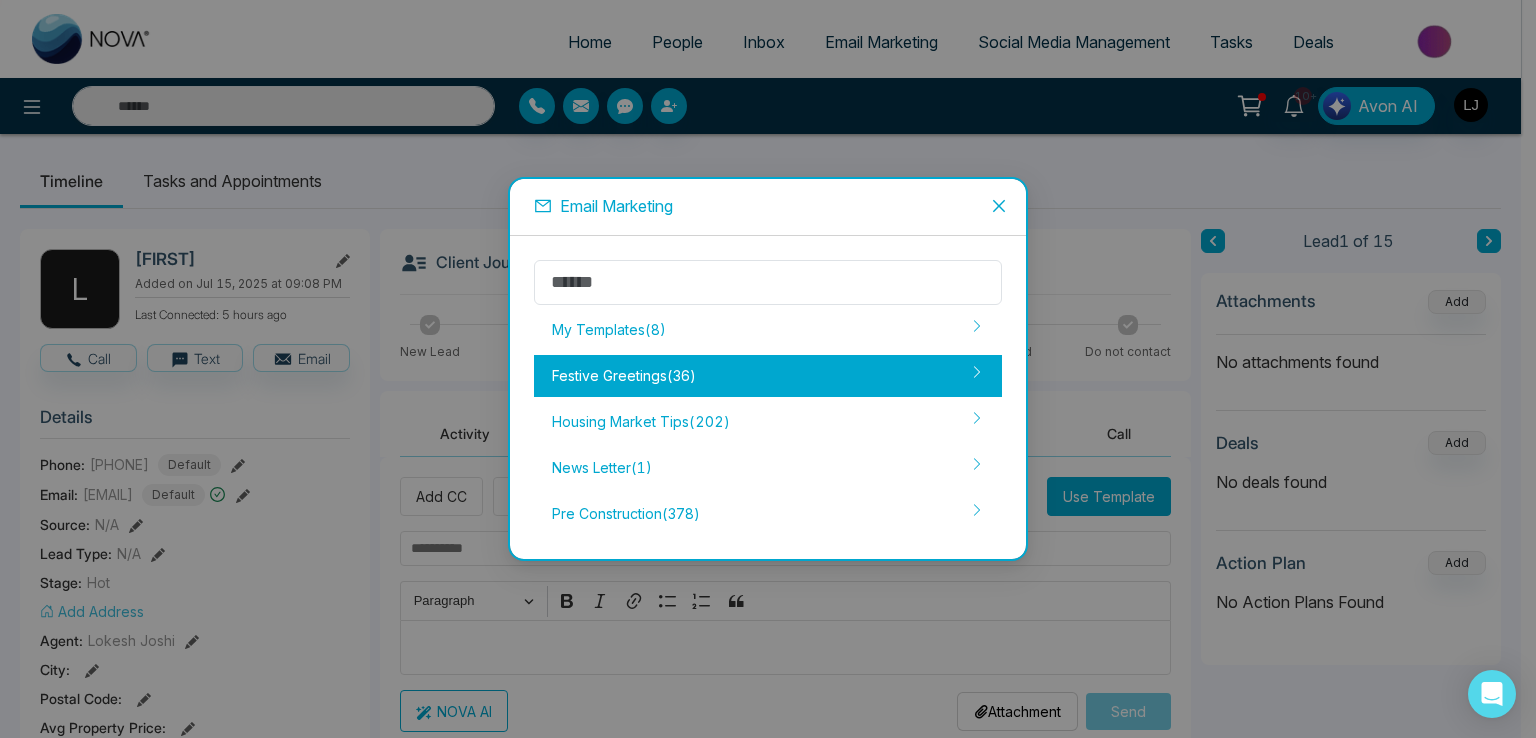 click on "Festive Greetings  ( 36 )" at bounding box center [768, 376] 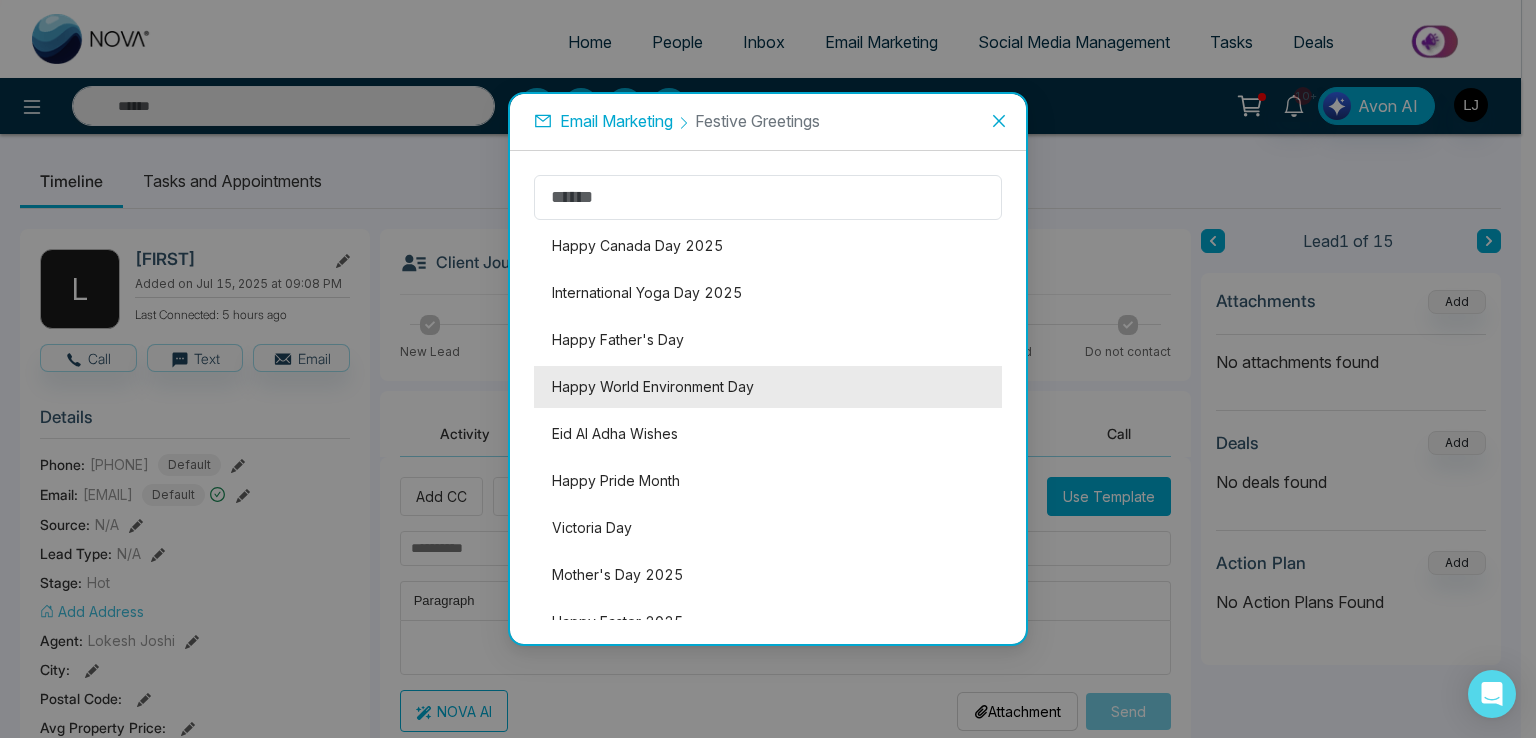 click on "Happy World Environment Day" at bounding box center (768, 387) 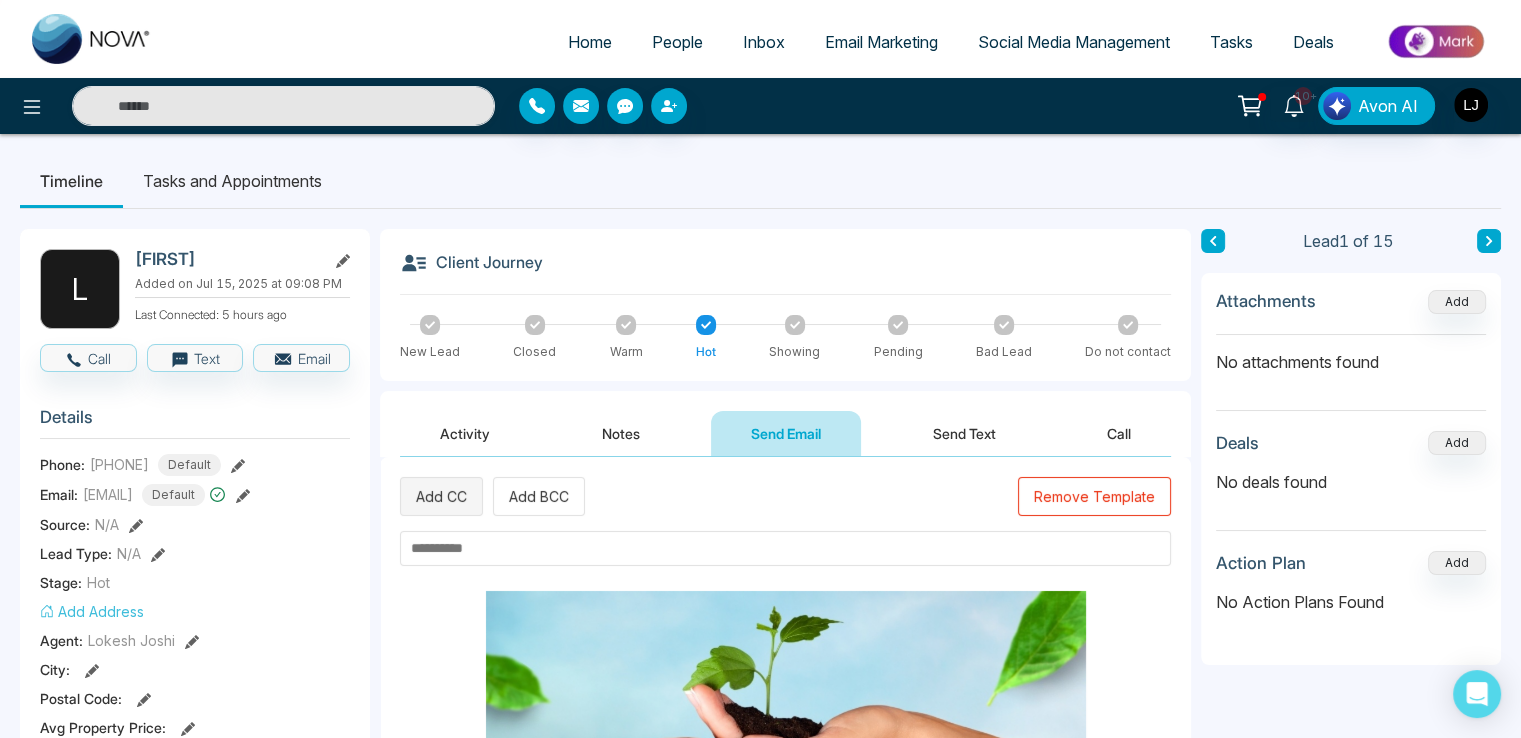click on "Add CC" at bounding box center (441, 496) 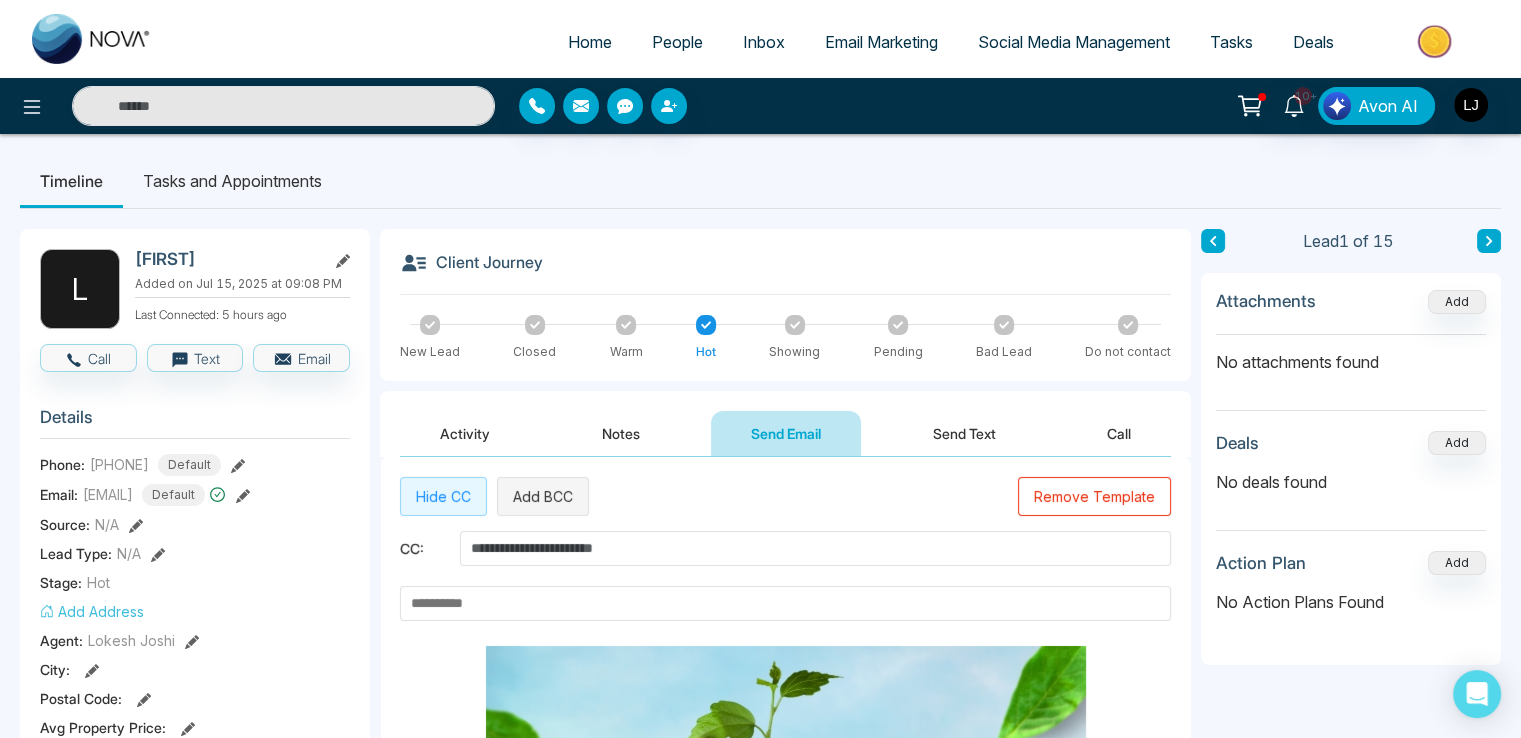 click on "Add BCC" at bounding box center [543, 496] 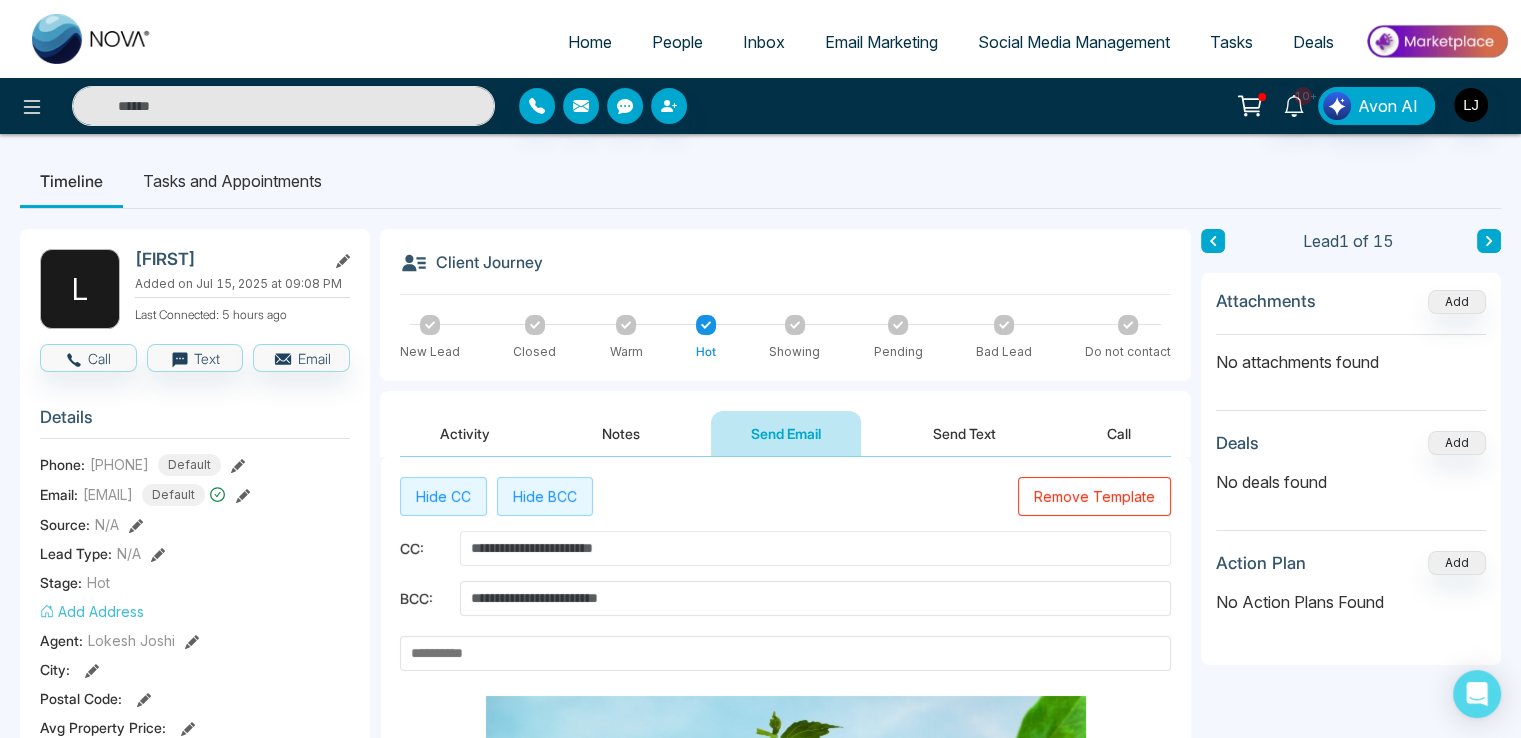 click at bounding box center (815, 548) 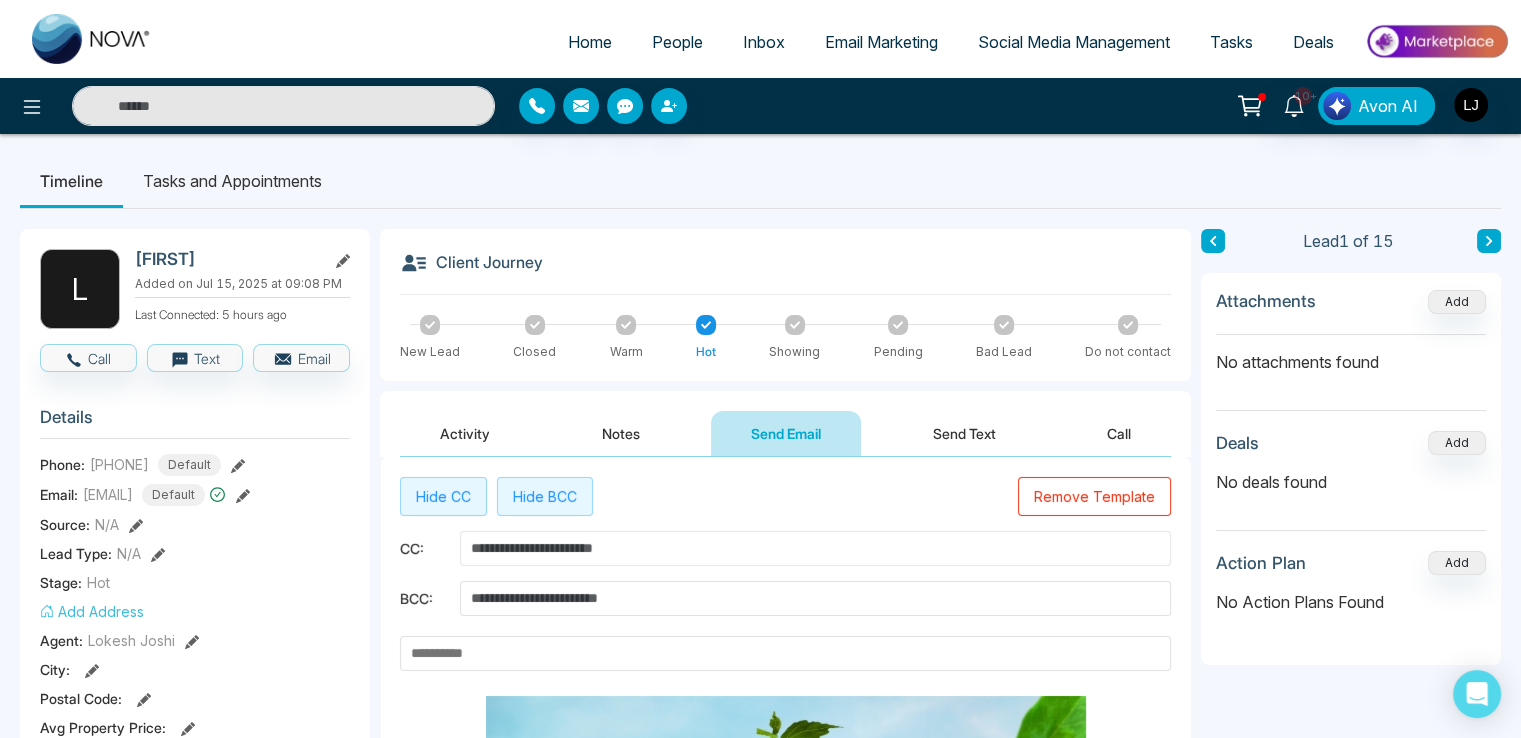 type on "**********" 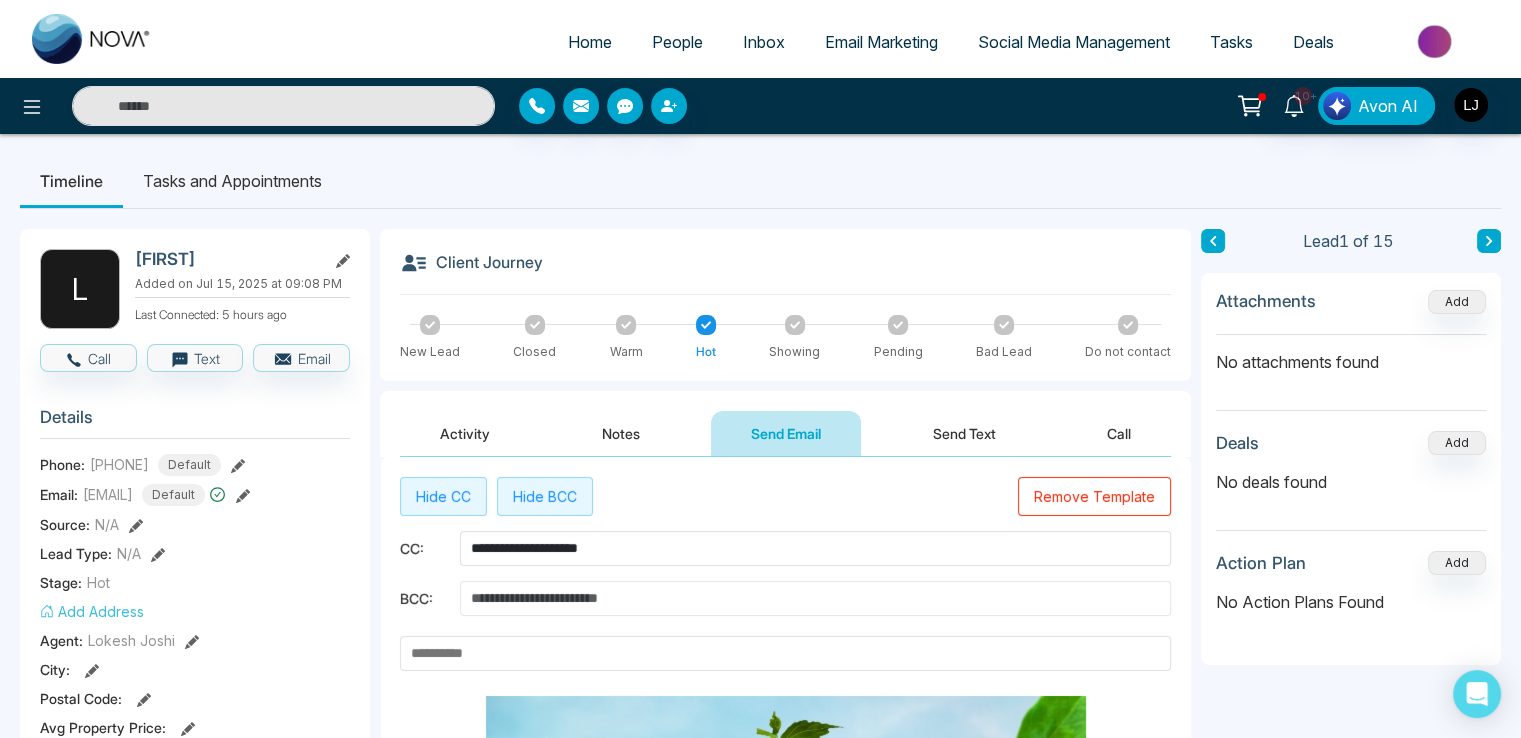 click at bounding box center [815, 598] 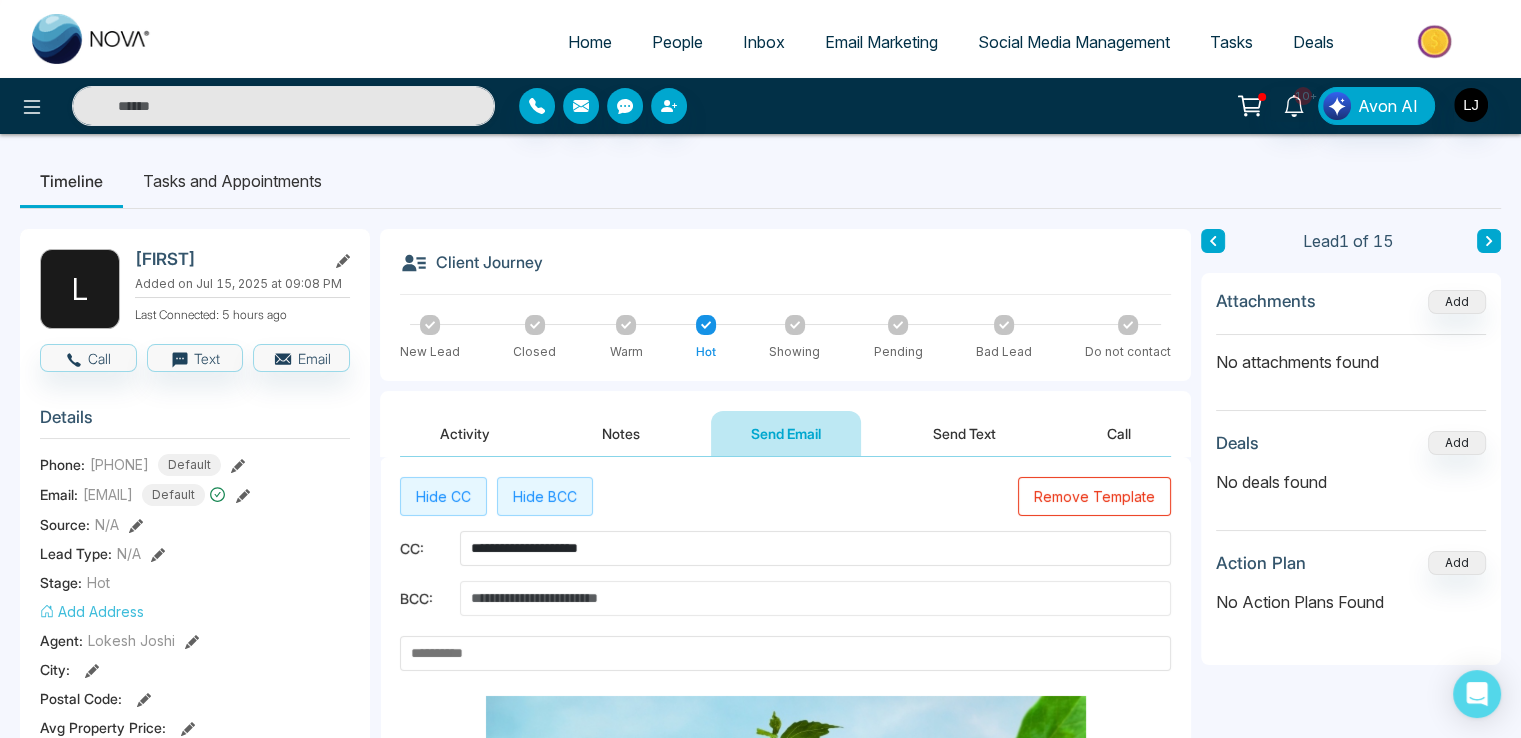 type on "**********" 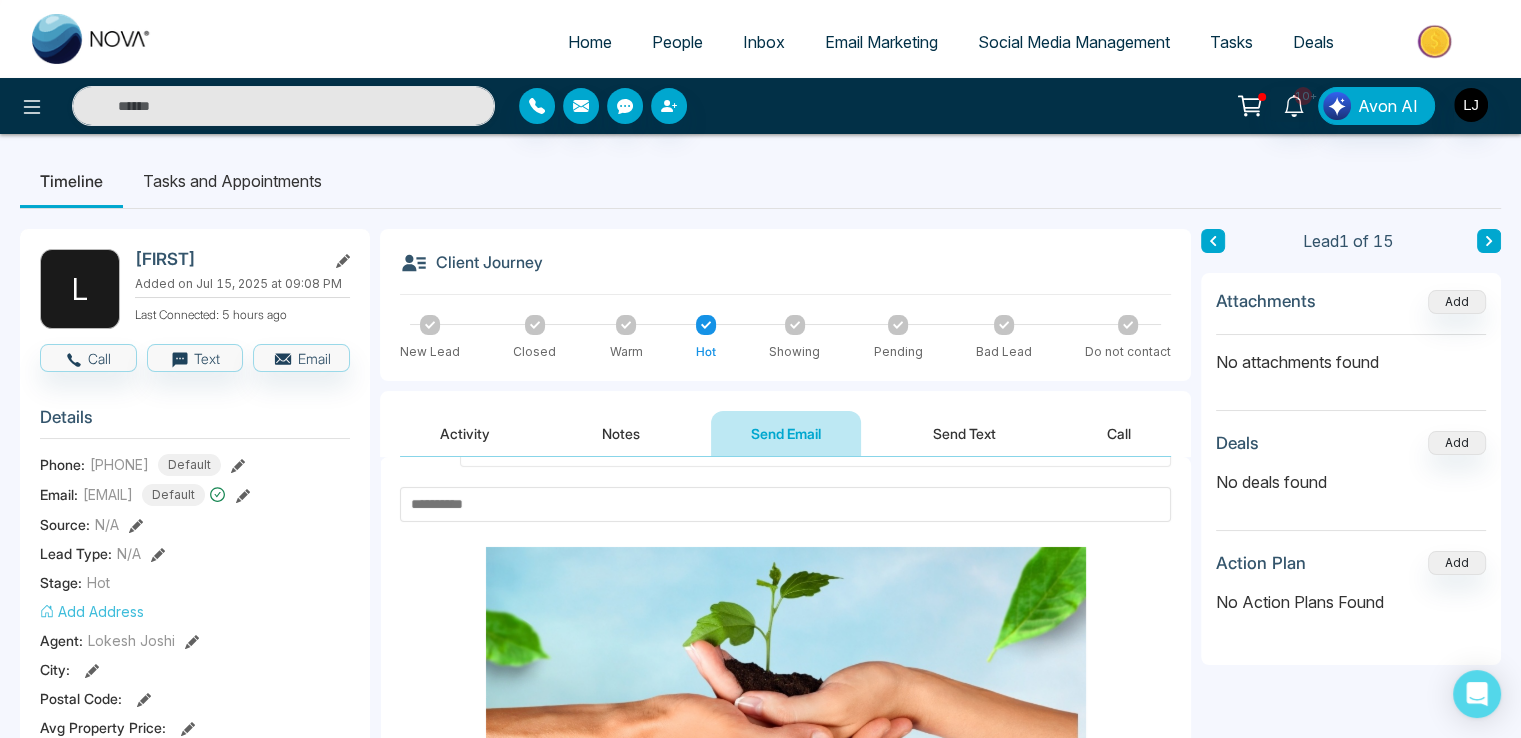 scroll, scrollTop: 152, scrollLeft: 0, axis: vertical 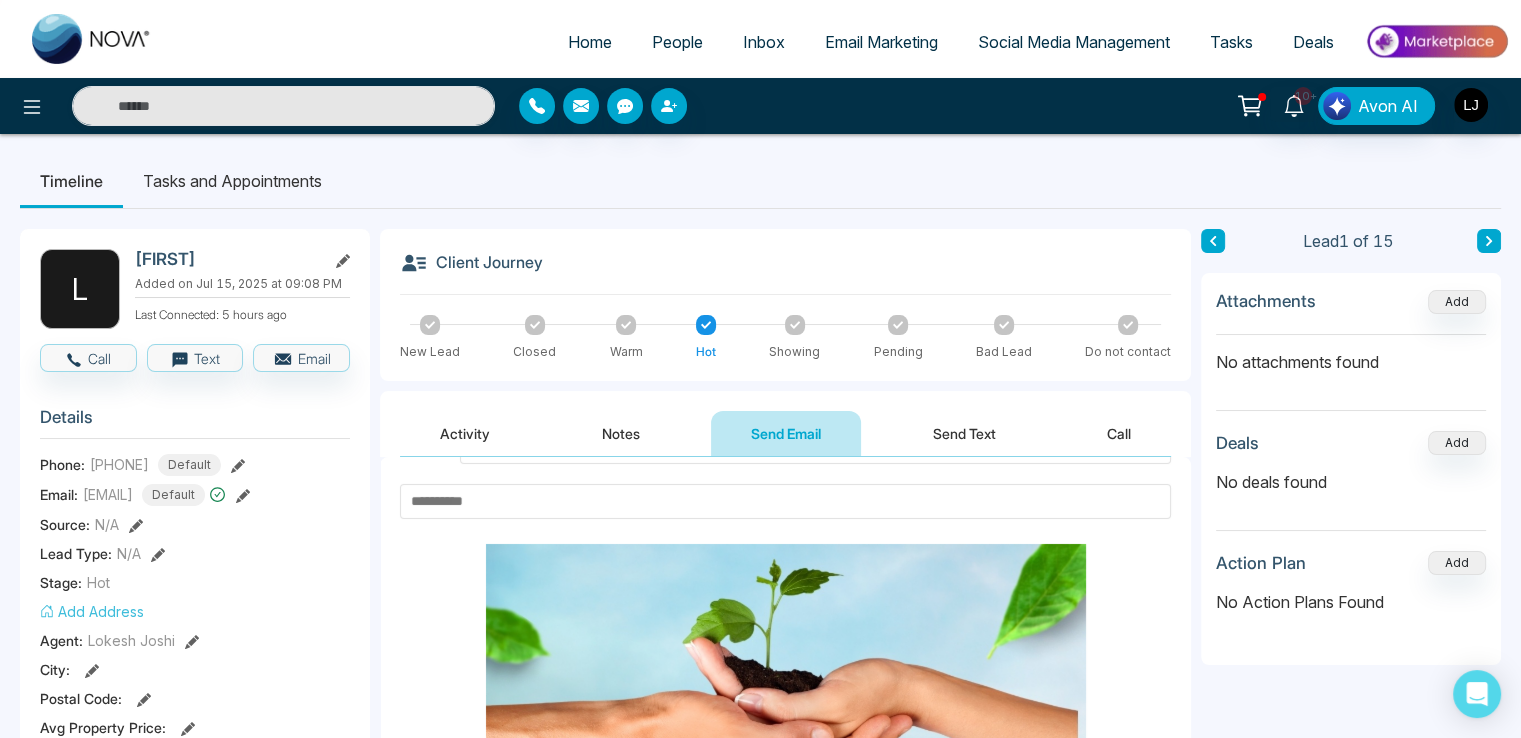 click at bounding box center (785, 501) 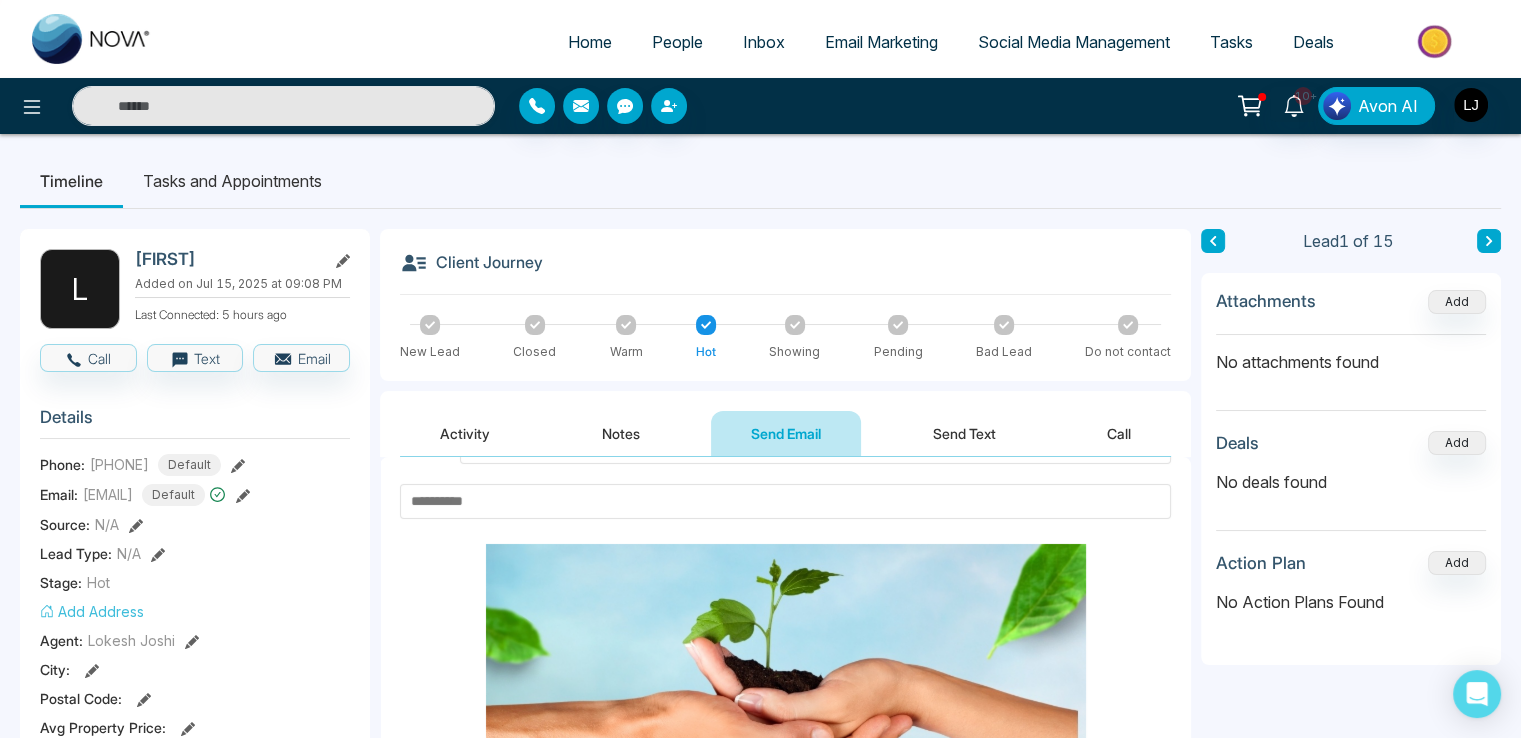 click at bounding box center (785, 501) 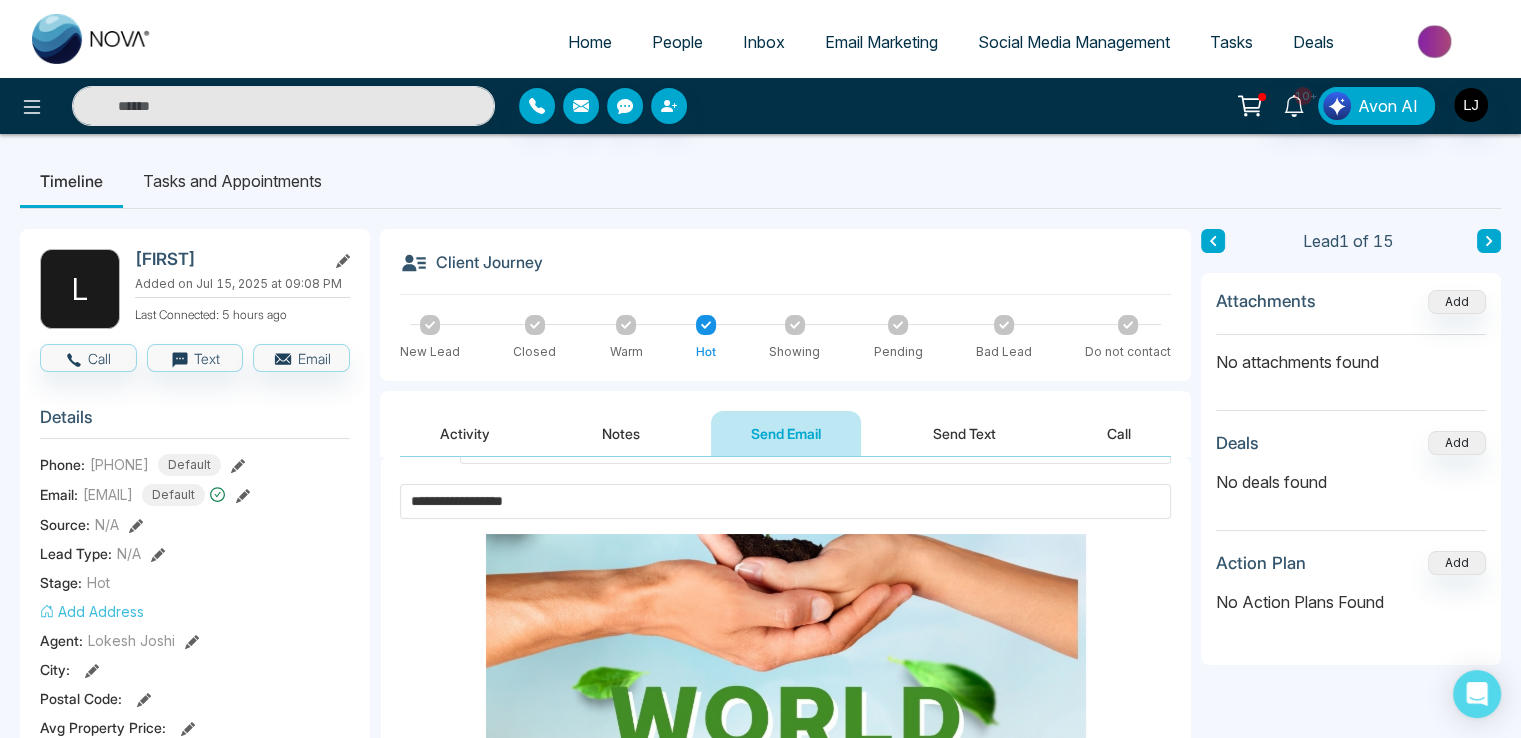 scroll, scrollTop: 300, scrollLeft: 0, axis: vertical 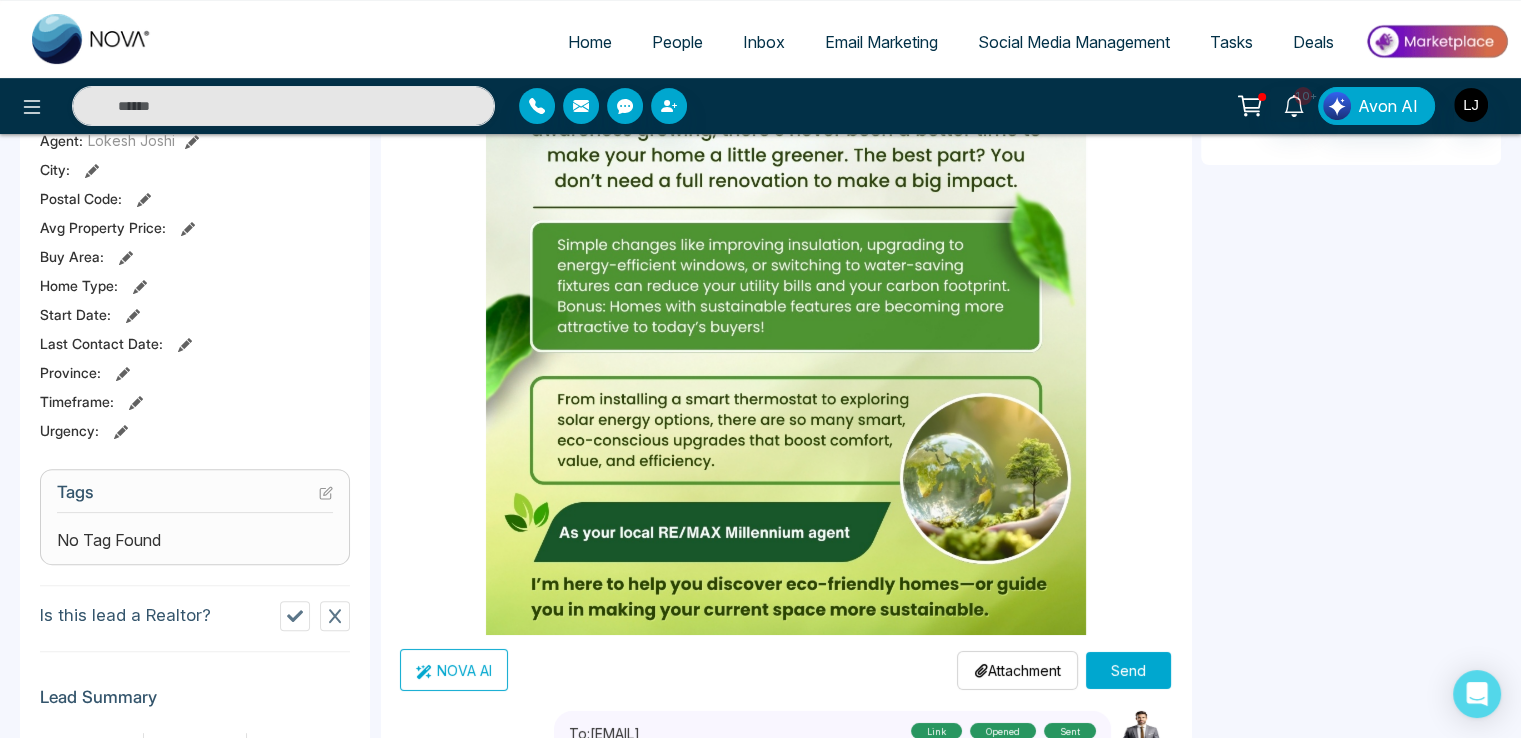 type on "**********" 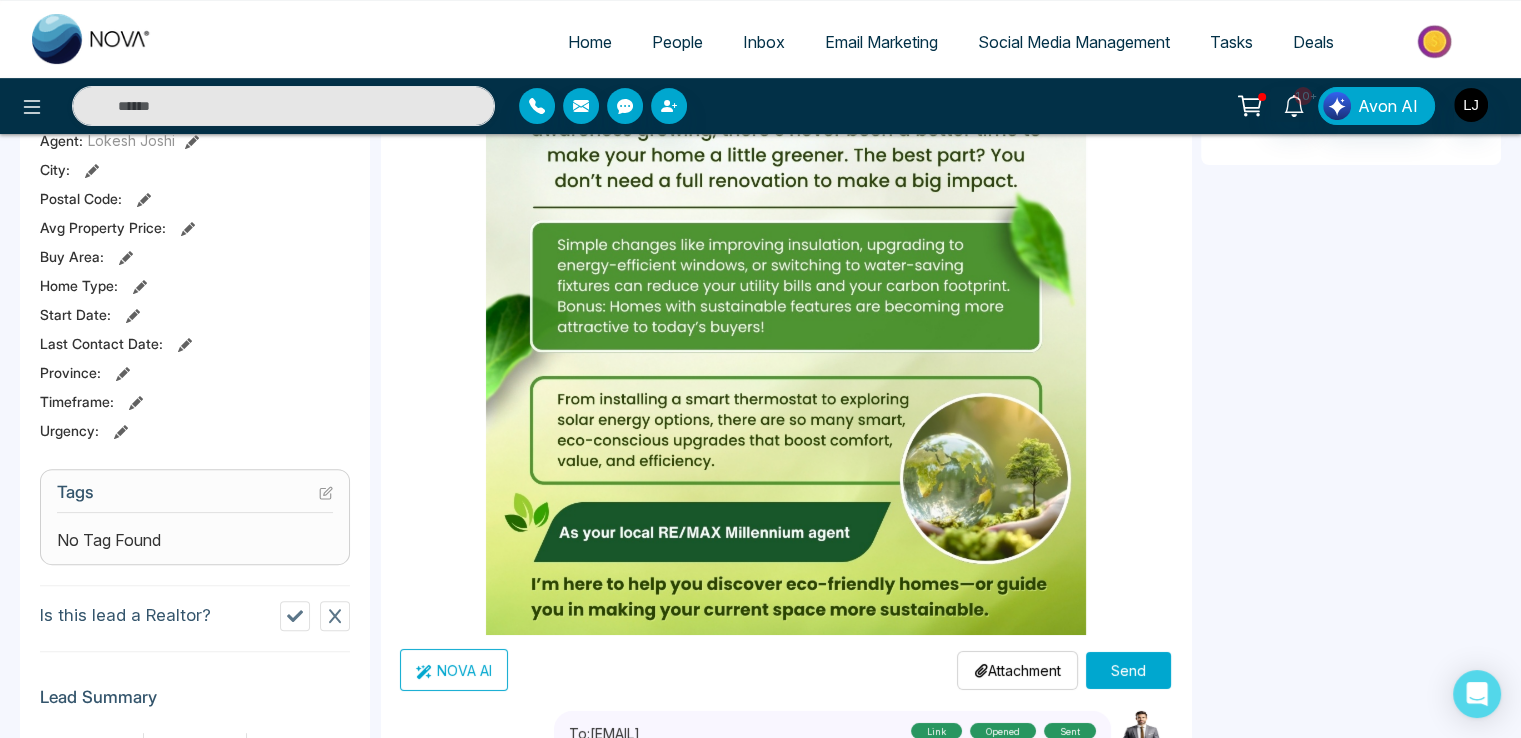 click on "Send" at bounding box center (1128, 670) 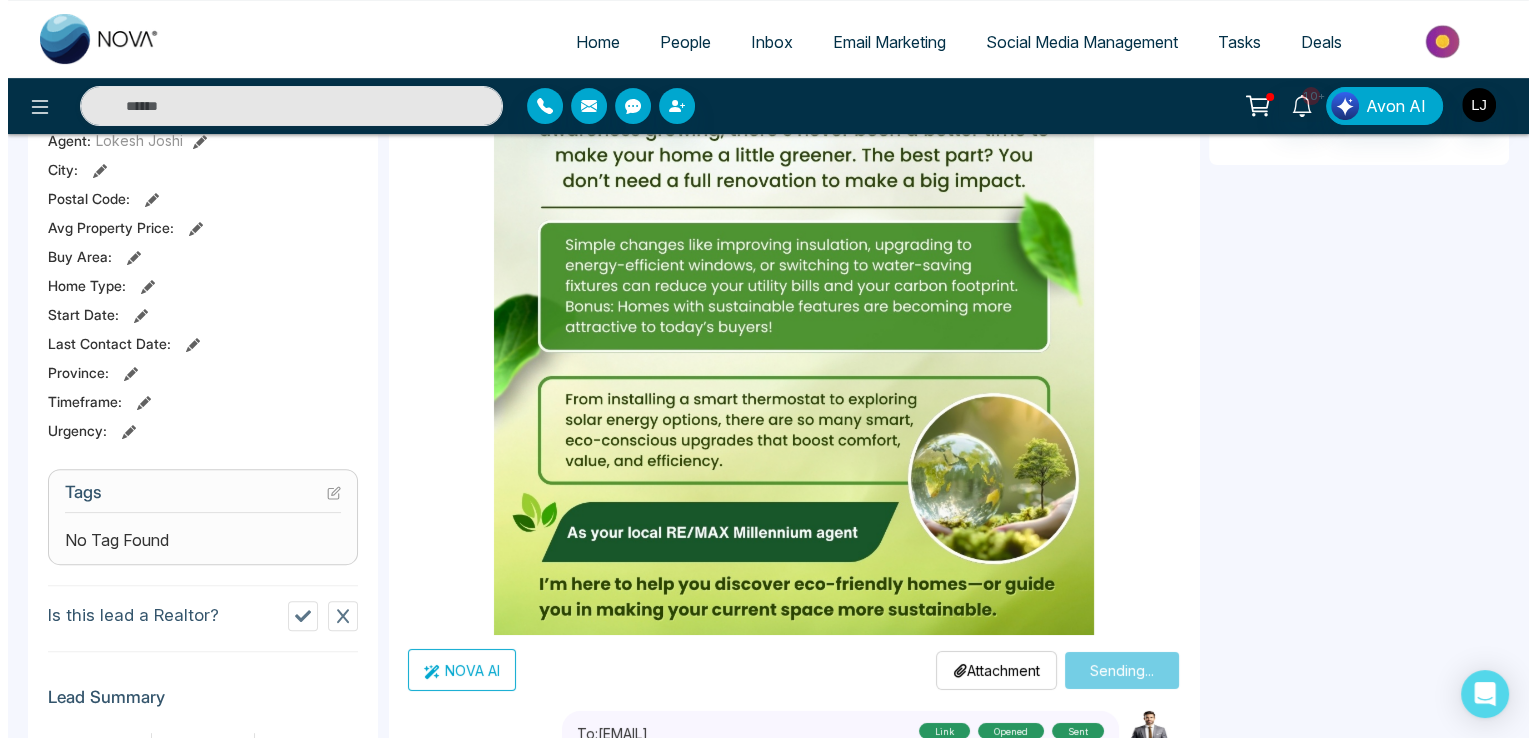 scroll, scrollTop: 110, scrollLeft: 0, axis: vertical 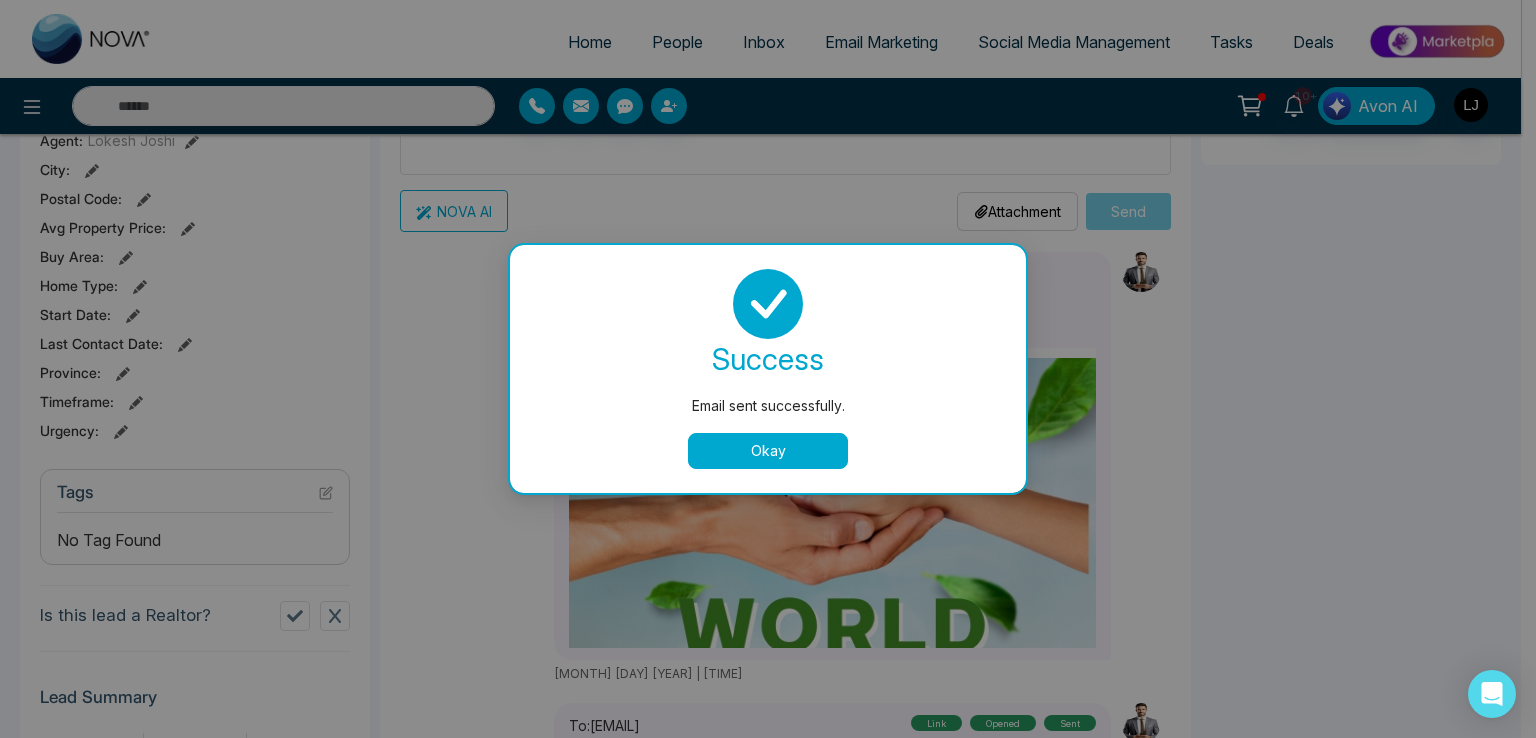 click on "Okay" at bounding box center [768, 451] 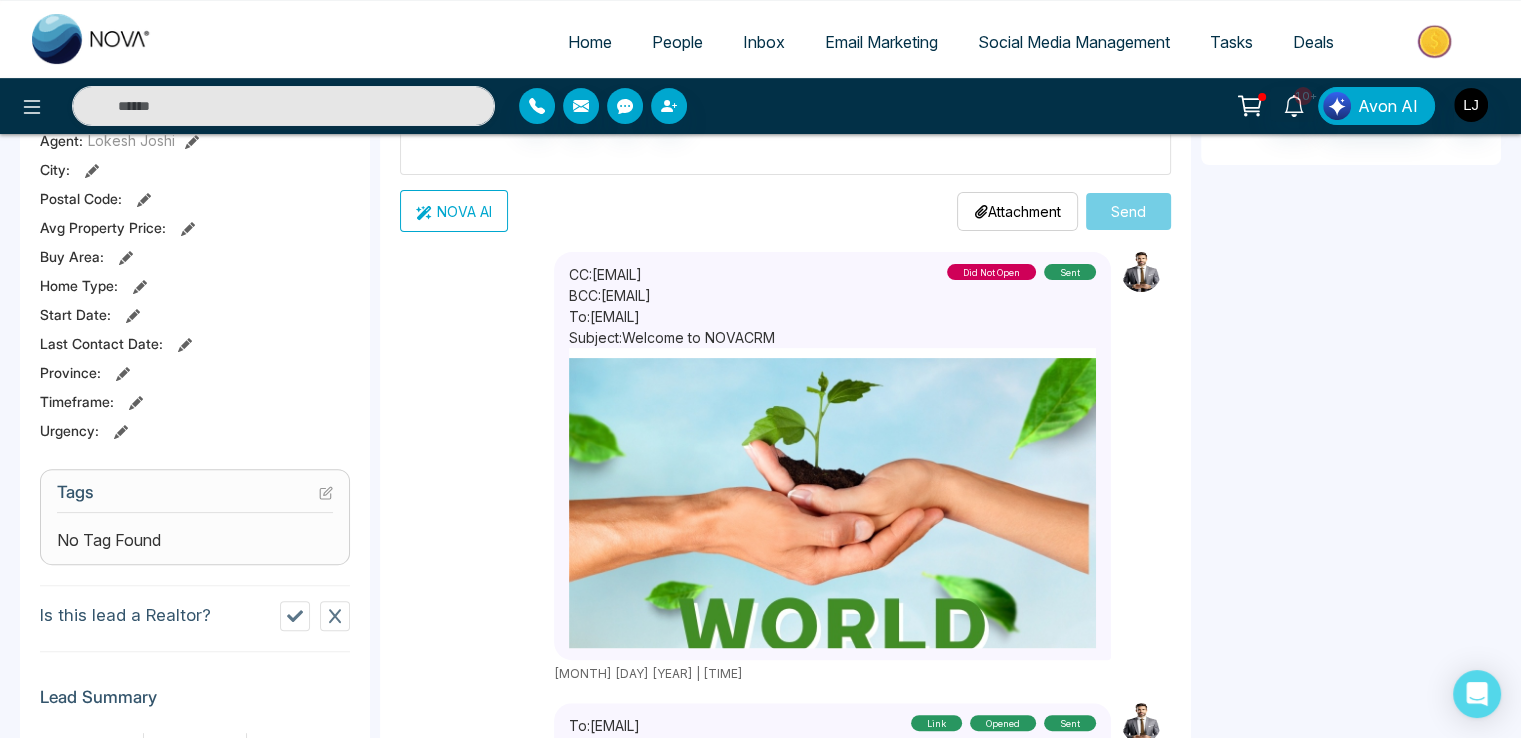click on "Home People Inbox Email Marketing Social Media Management Tasks Deals" at bounding box center (840, 43) 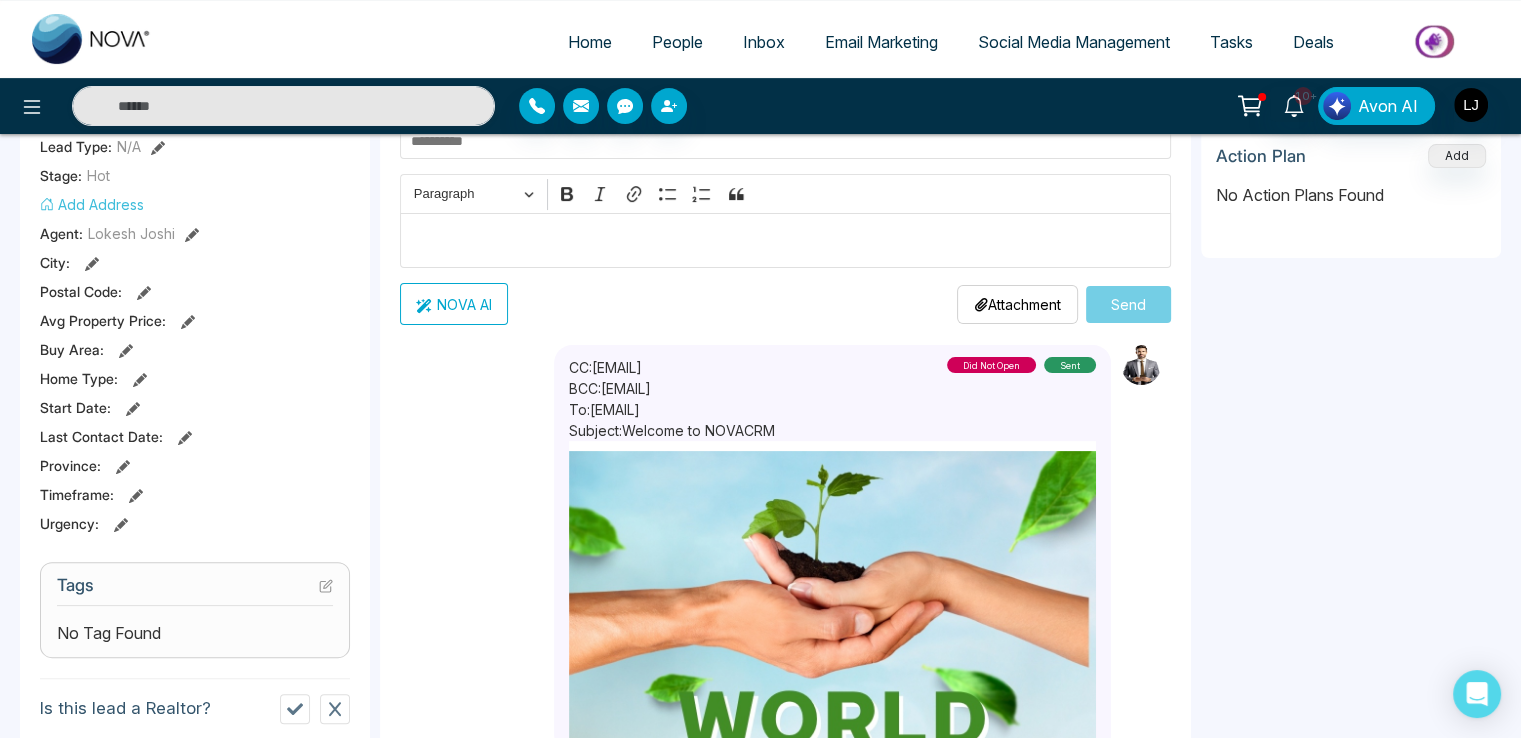 scroll, scrollTop: 200, scrollLeft: 0, axis: vertical 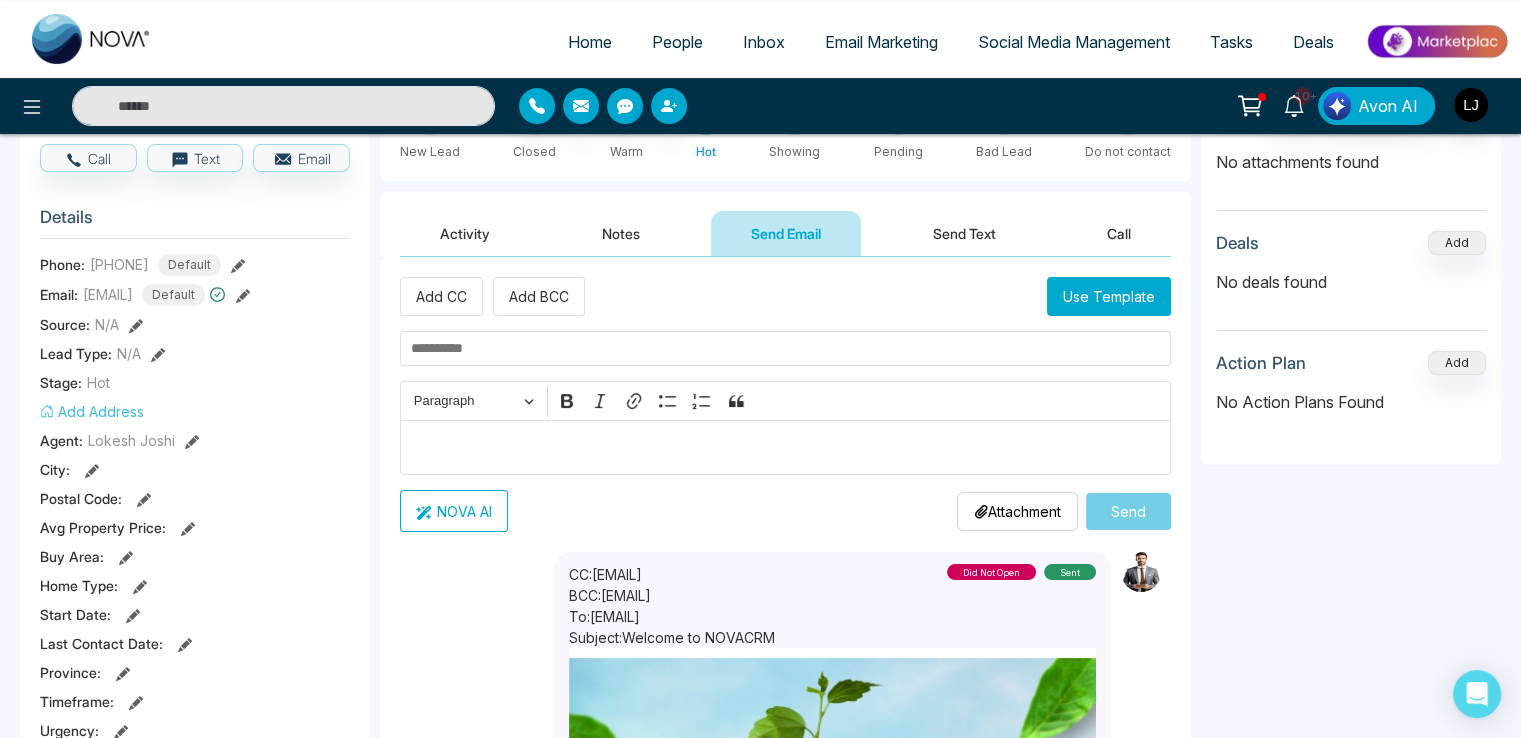 click at bounding box center (785, 348) 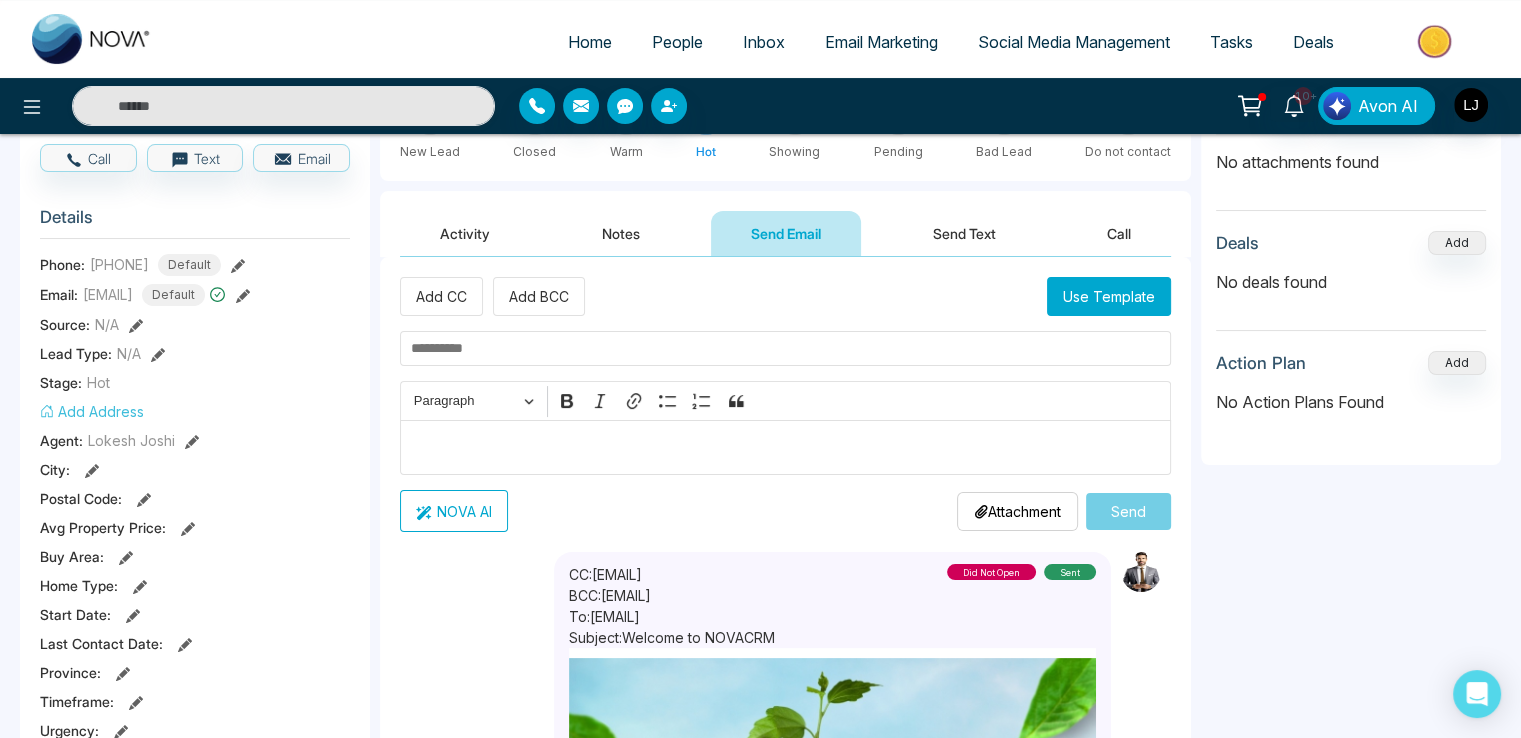 click on "Use Template" at bounding box center [1109, 296] 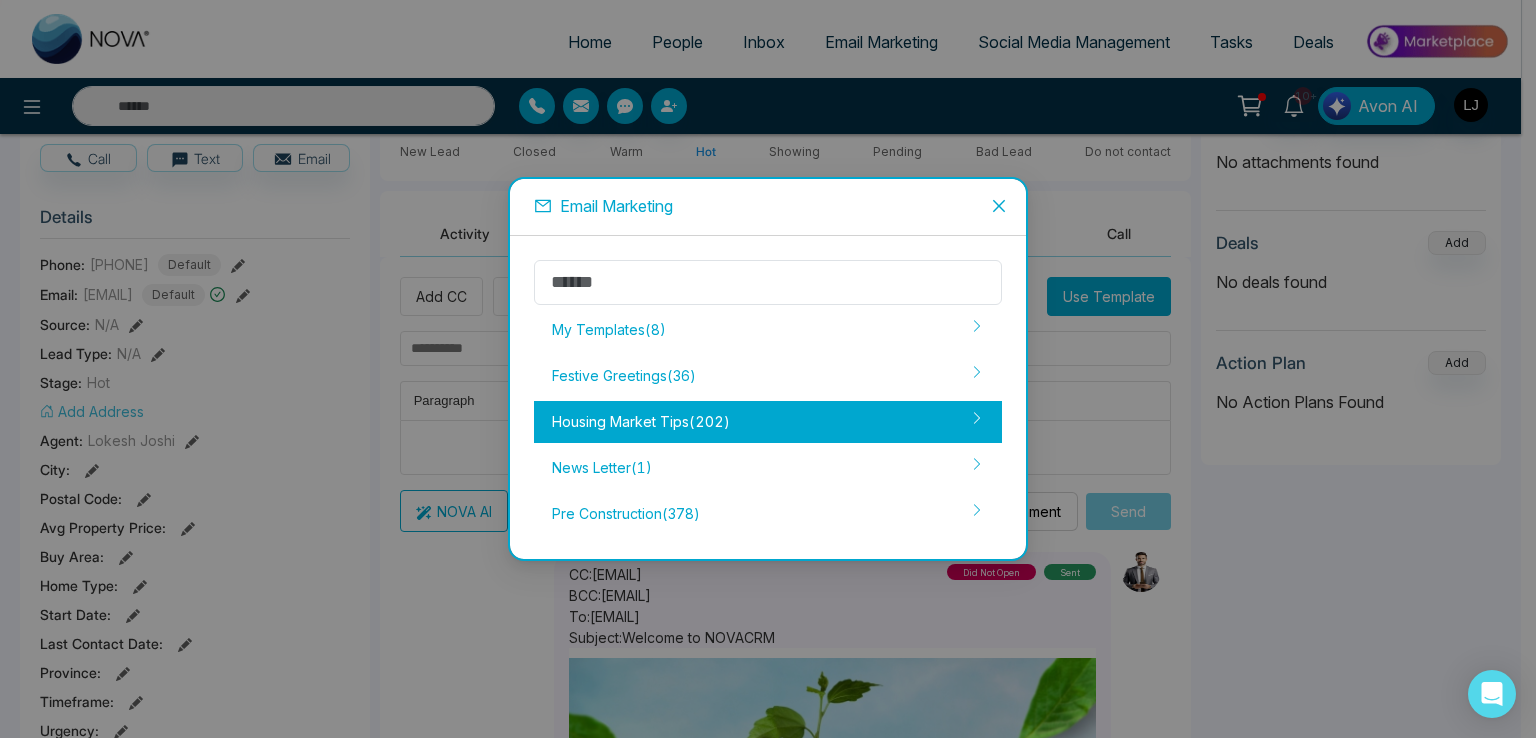 click on "Housing Market Tips  ( 202 )" at bounding box center [768, 422] 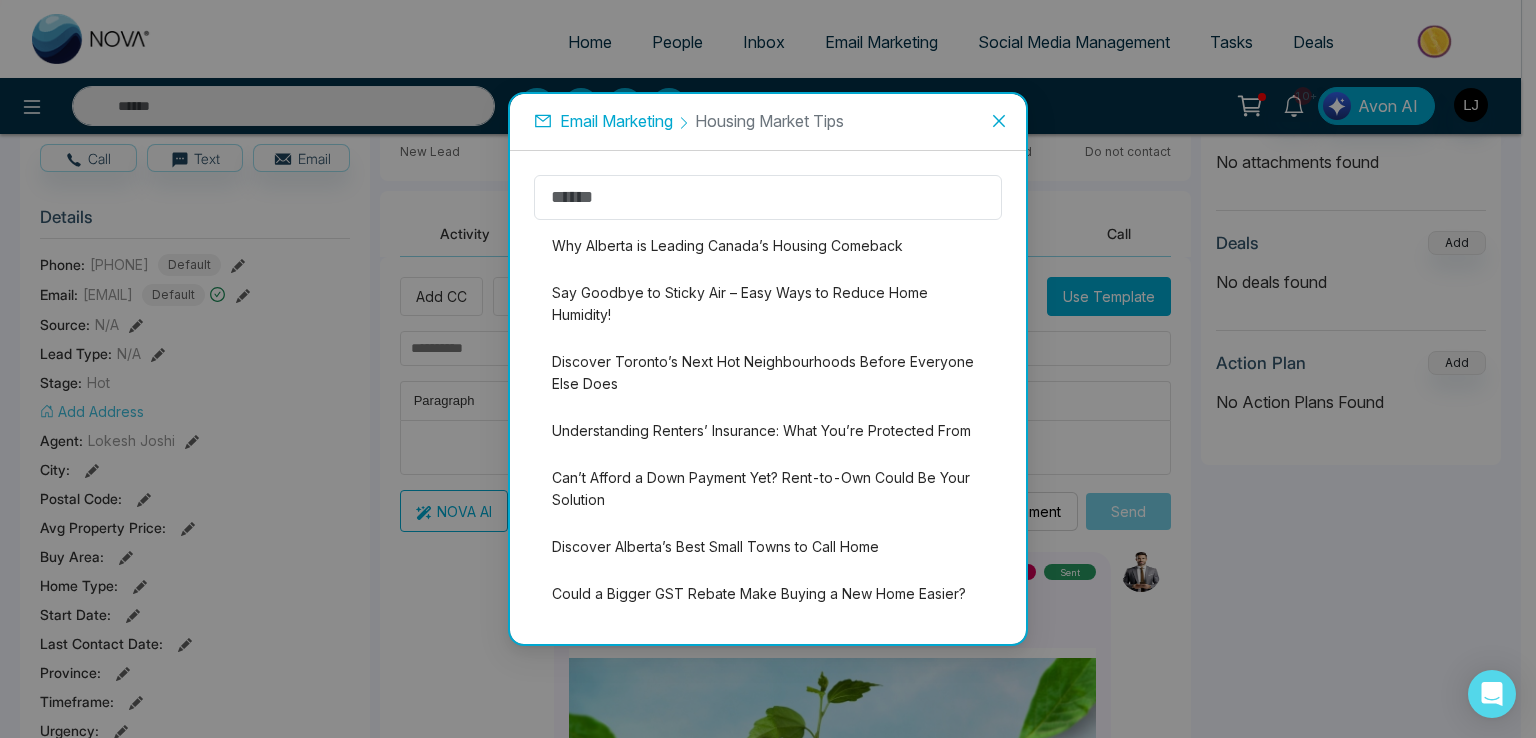 click on "Discover Toronto’s Next Hot Neighbourhoods Before Everyone Else Does" at bounding box center (768, 373) 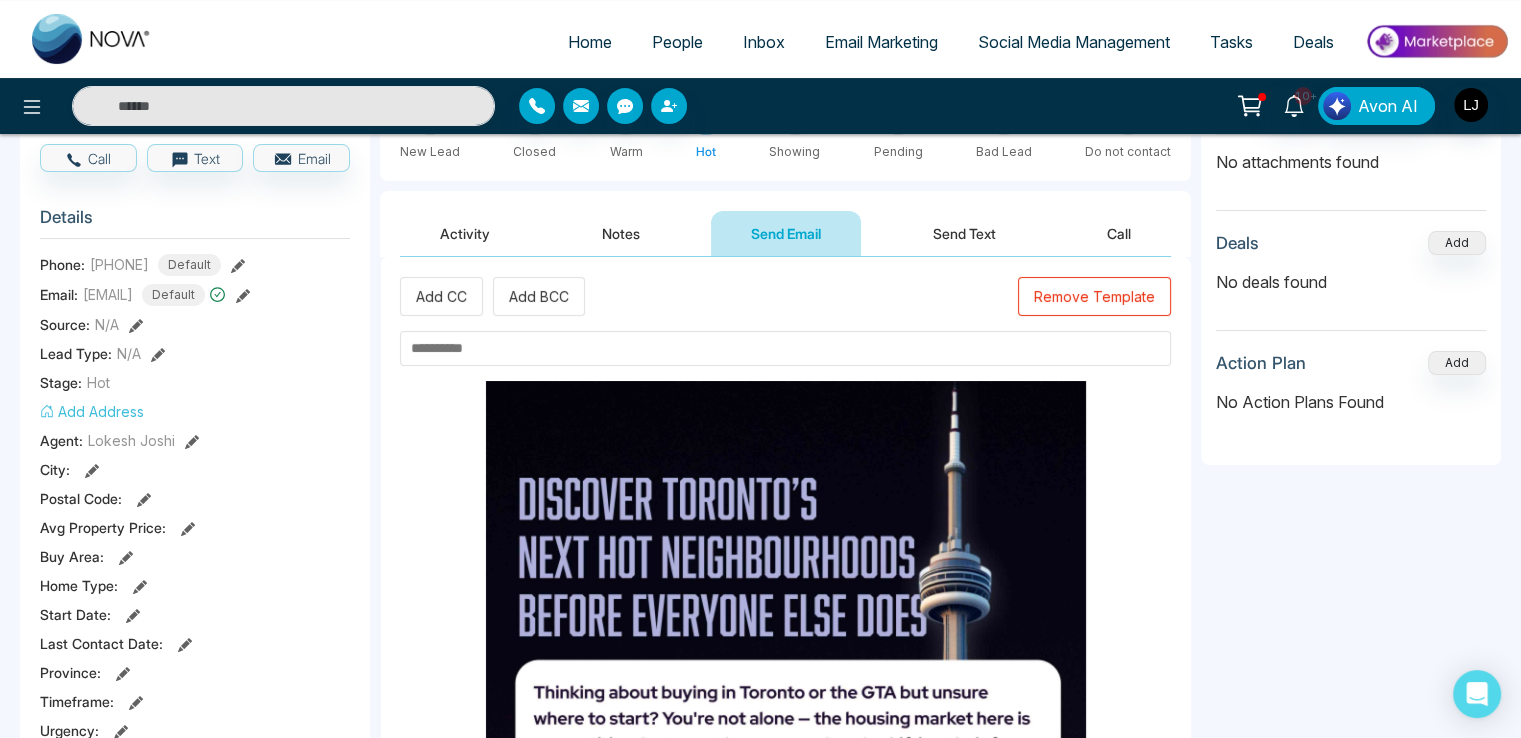 click at bounding box center [785, 348] 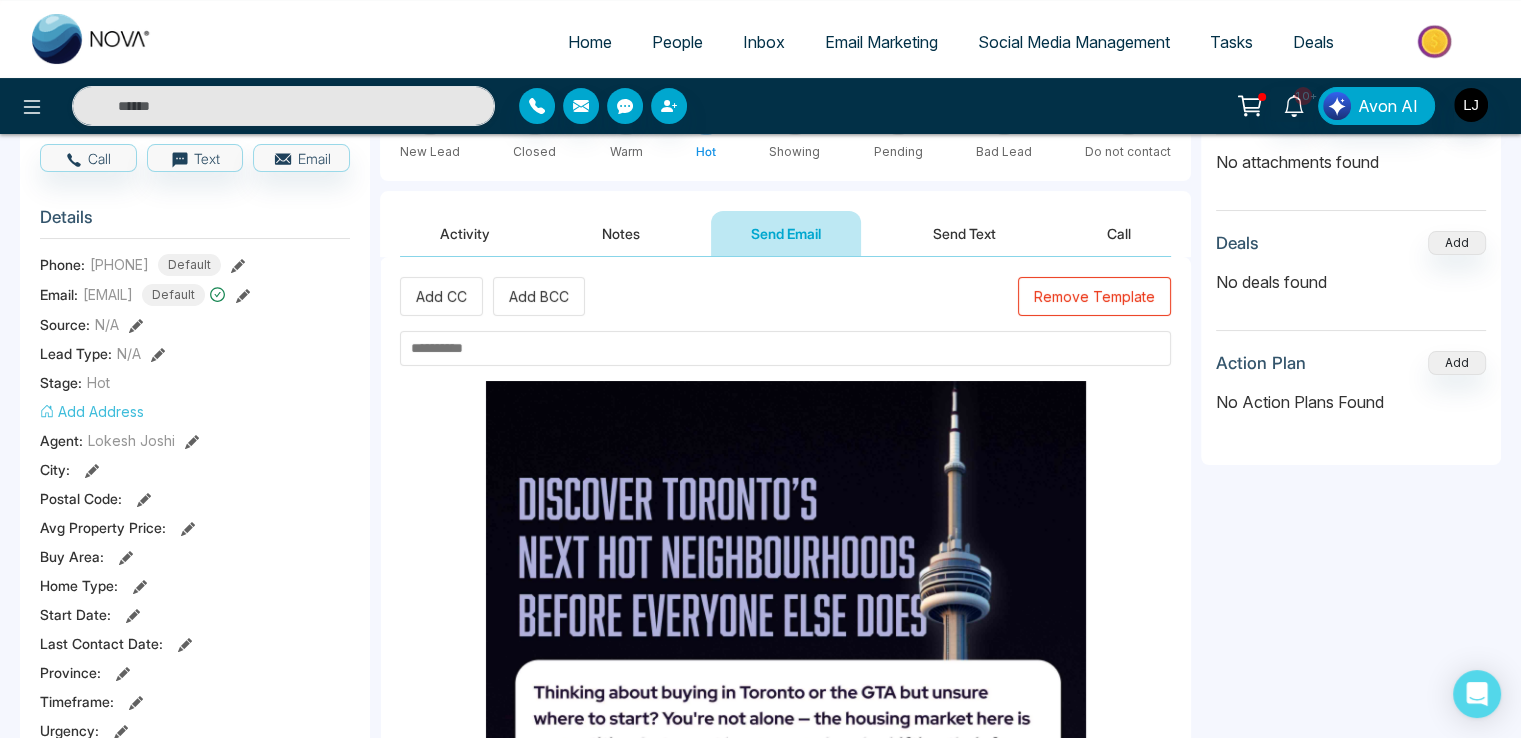 click at bounding box center (785, 348) 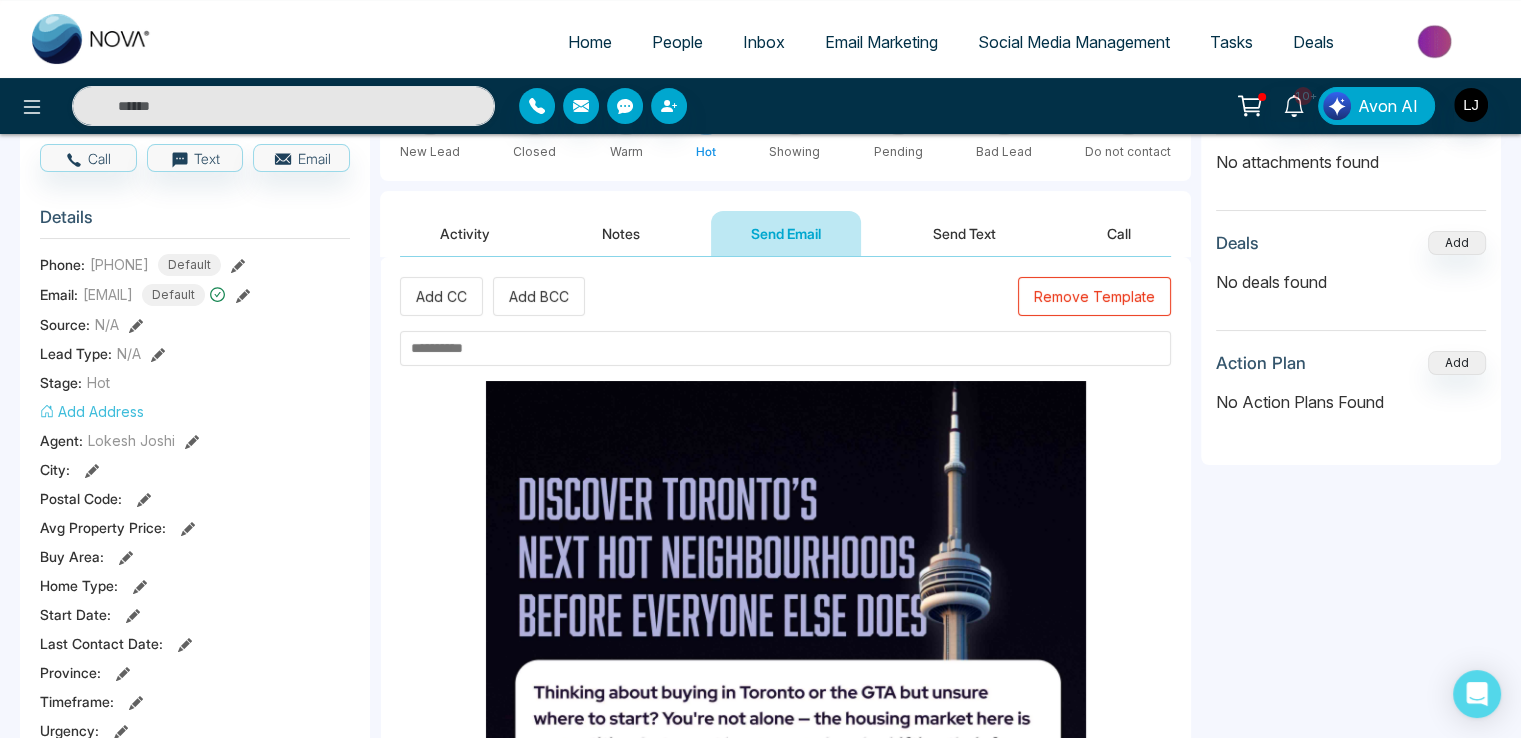 click at bounding box center (785, 348) 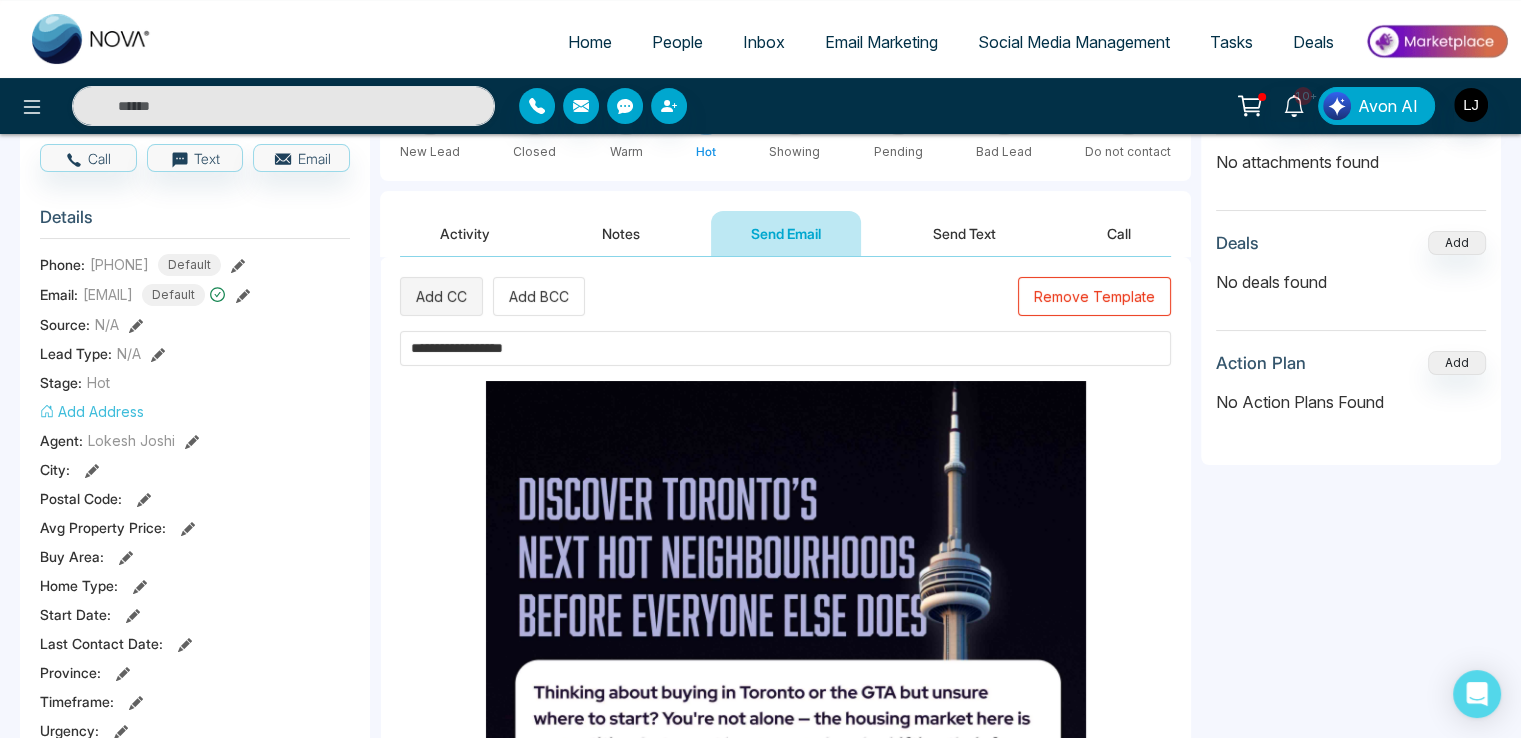 type on "**********" 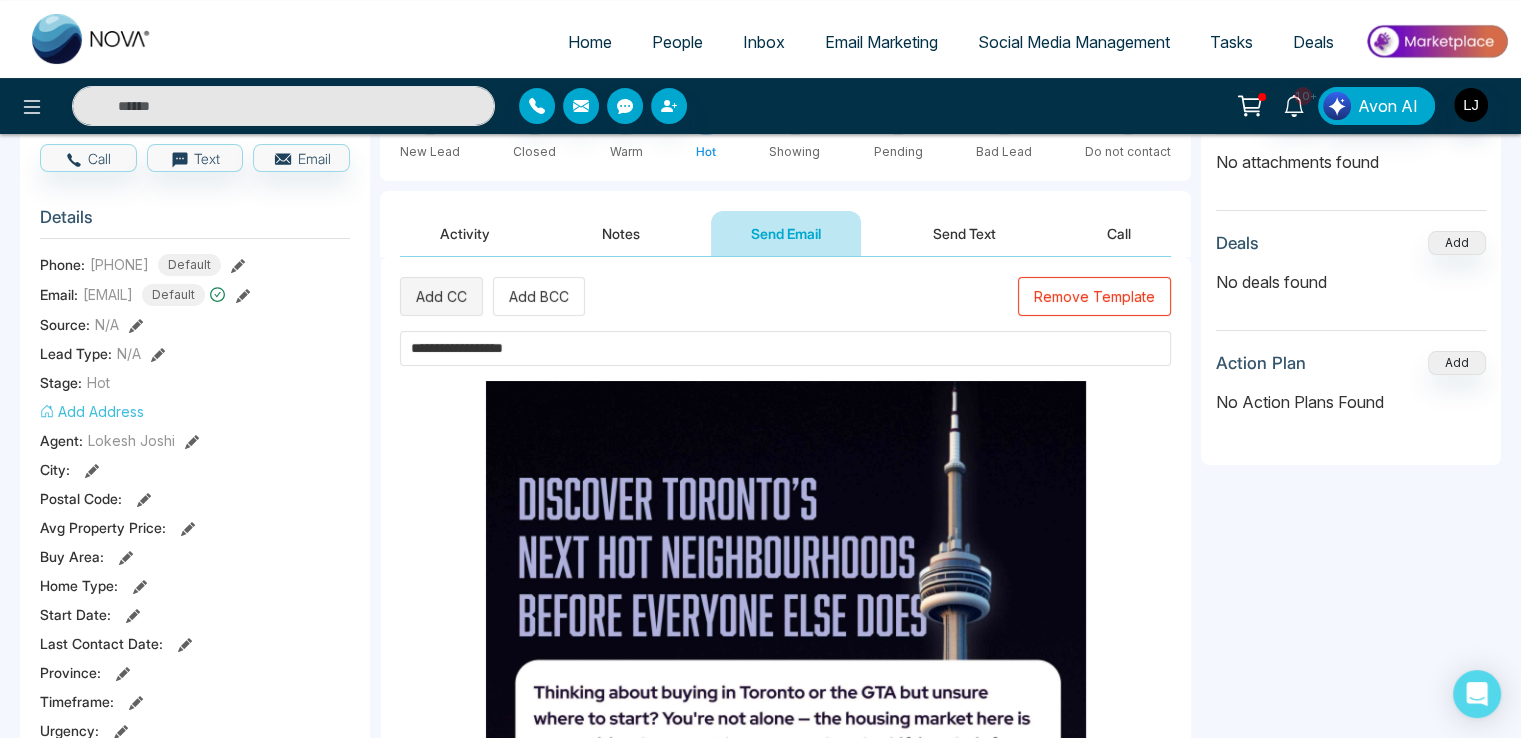 click on "Add CC" at bounding box center (441, 296) 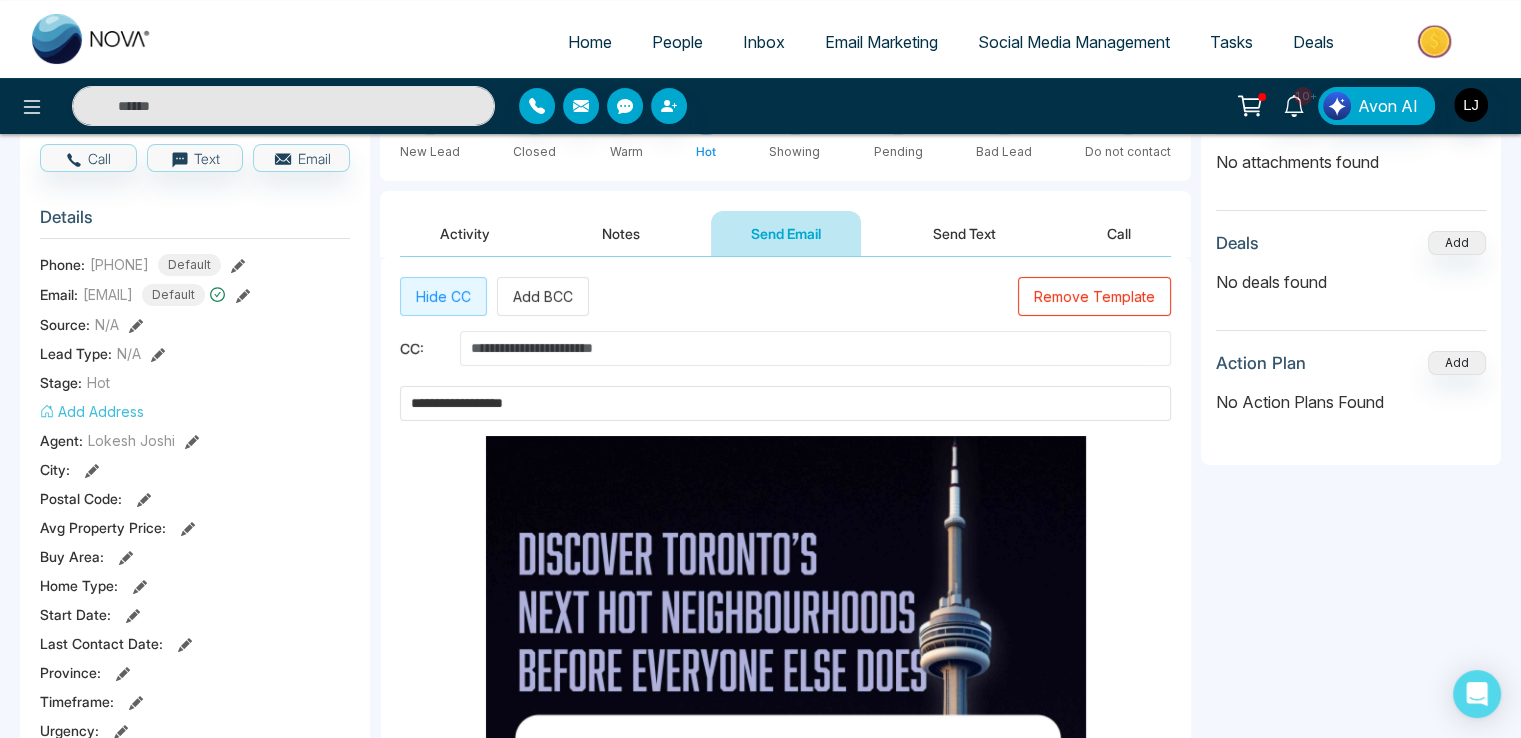 click at bounding box center [815, 348] 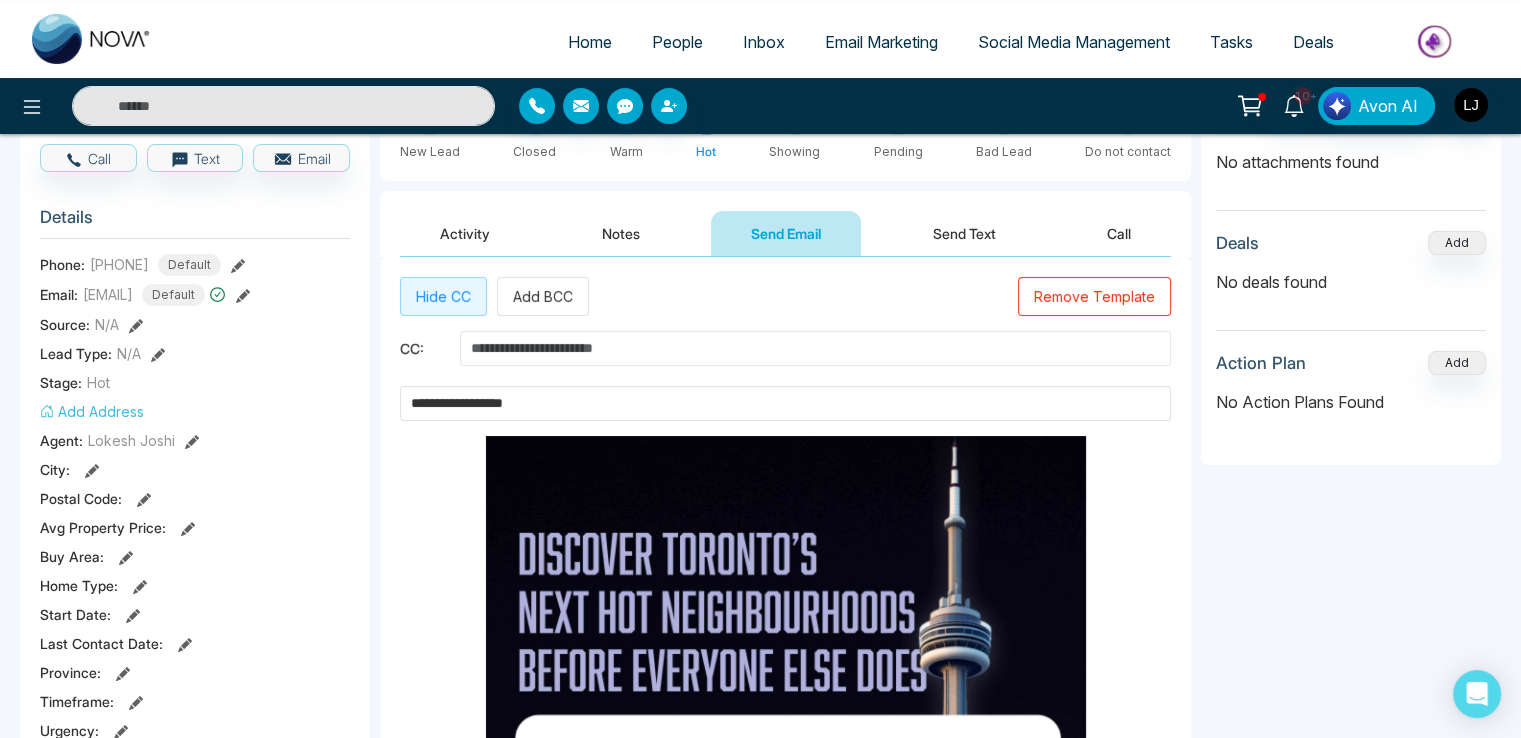 type on "**********" 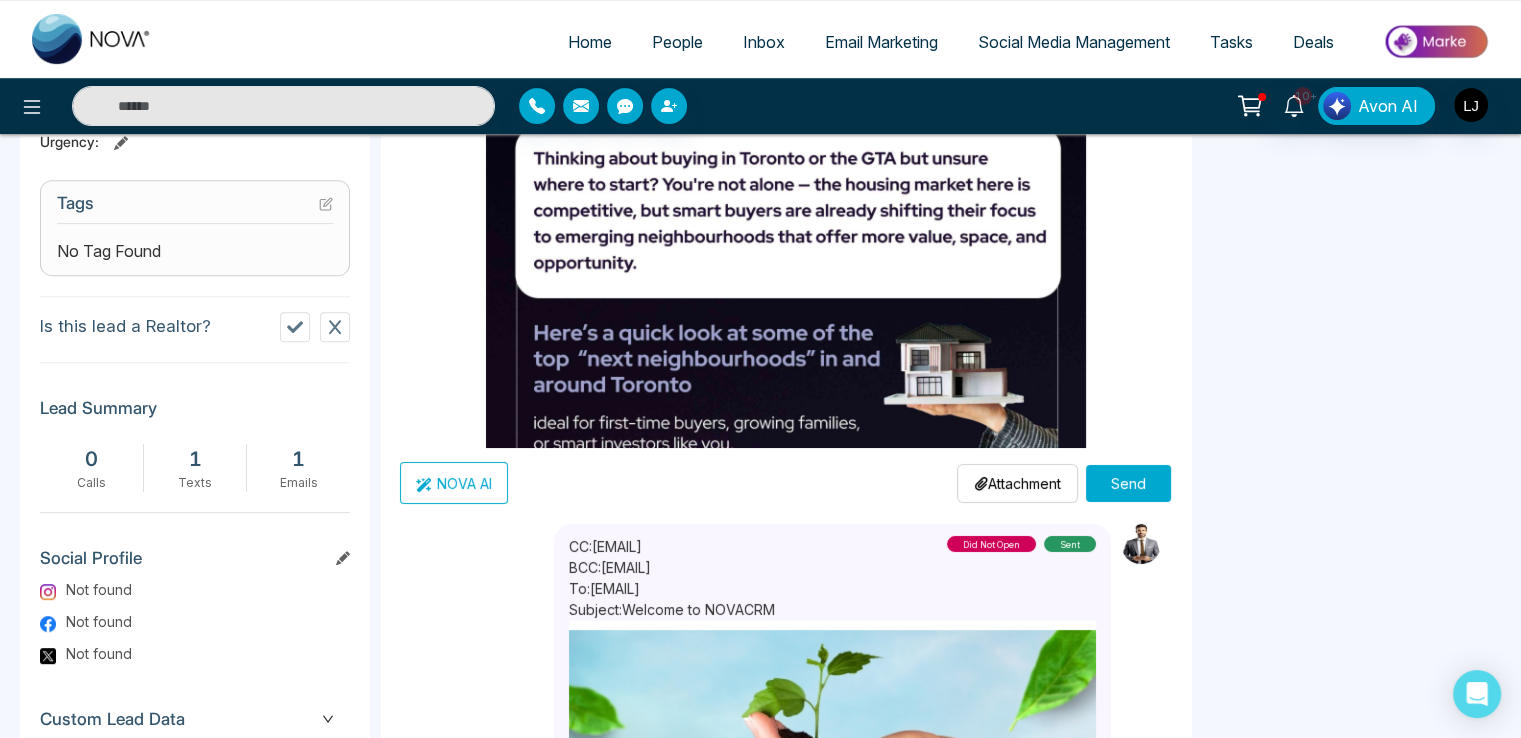 scroll, scrollTop: 800, scrollLeft: 0, axis: vertical 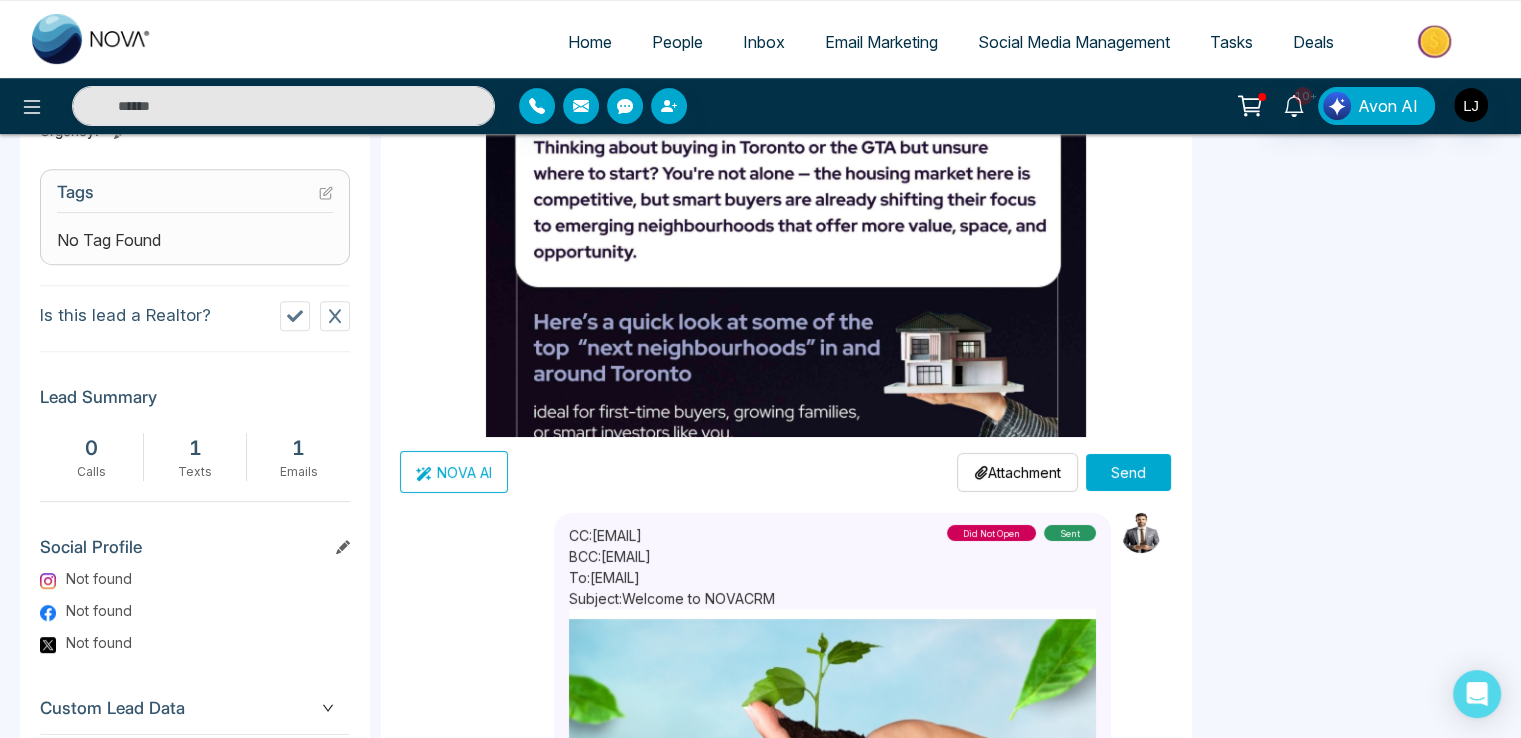click on "Send" at bounding box center (1128, 472) 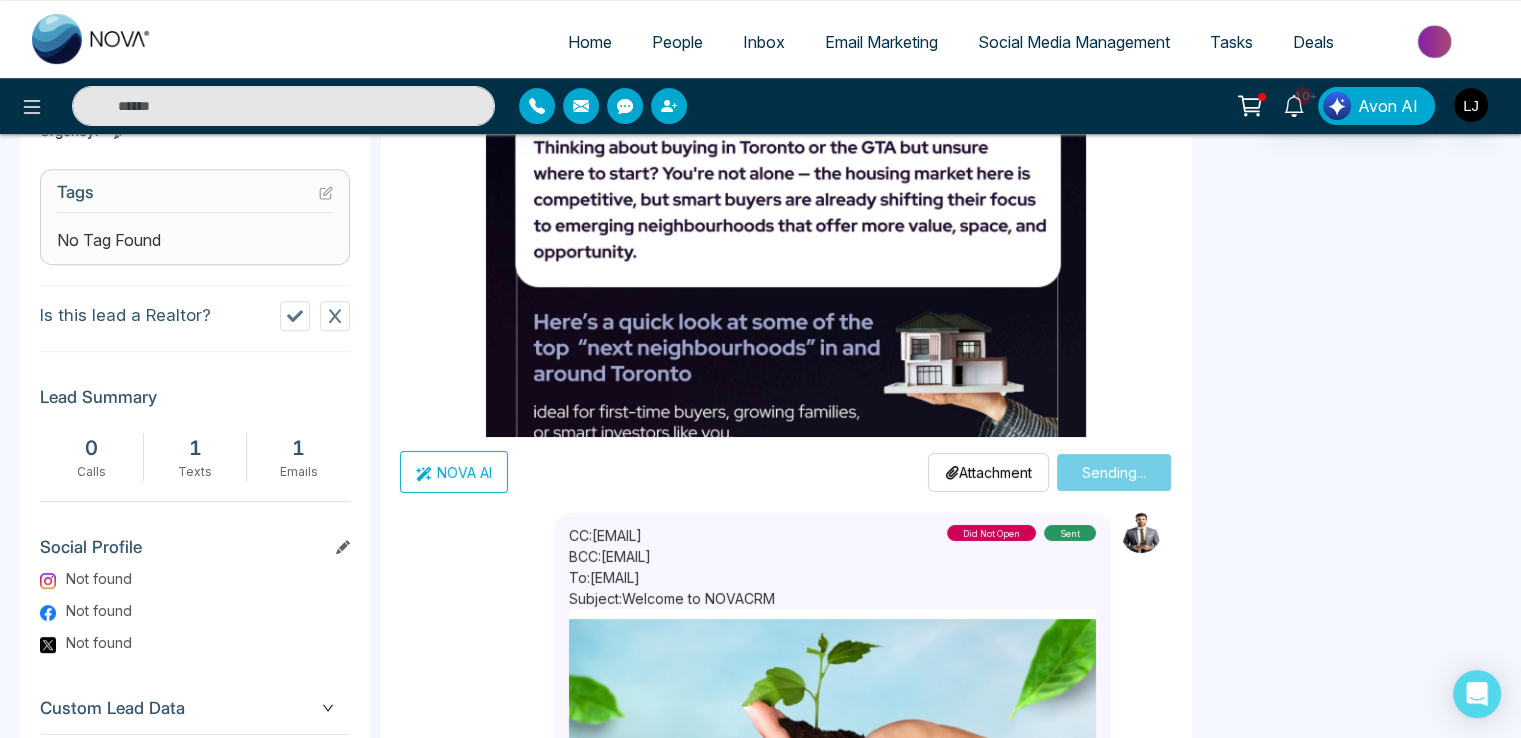 type 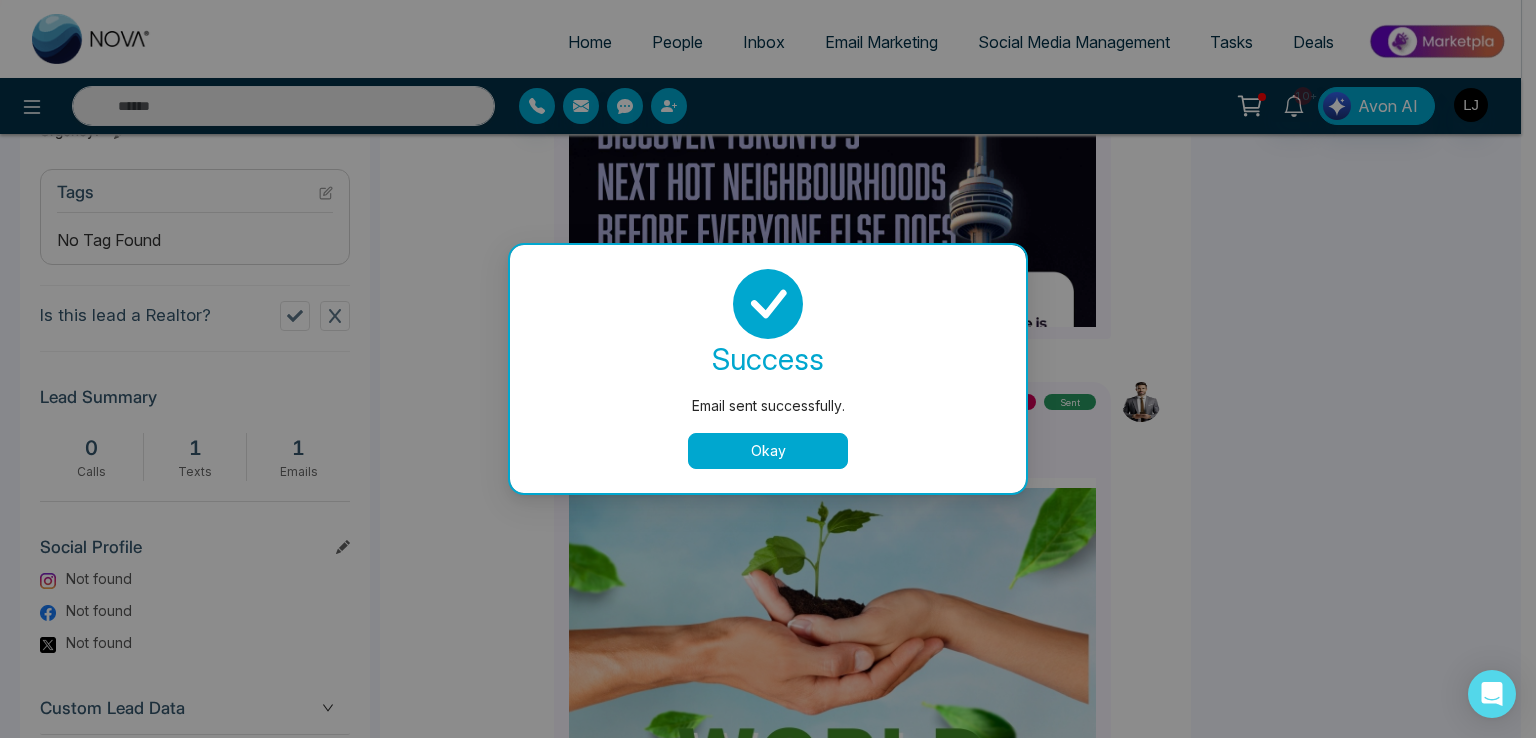 click on "Okay" at bounding box center [768, 451] 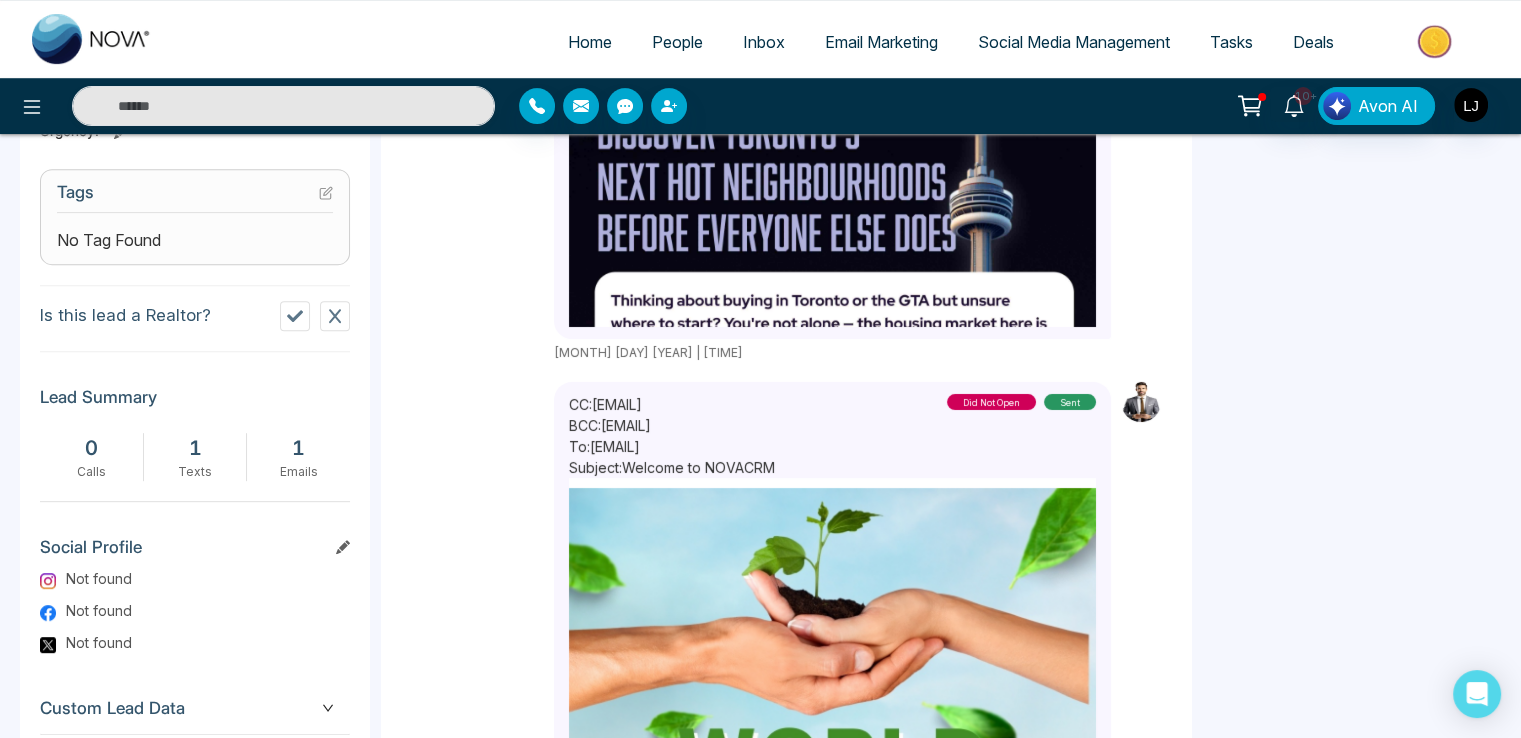 click on "Home People Inbox Email Marketing Social Media Management Tasks Deals" at bounding box center (840, 43) 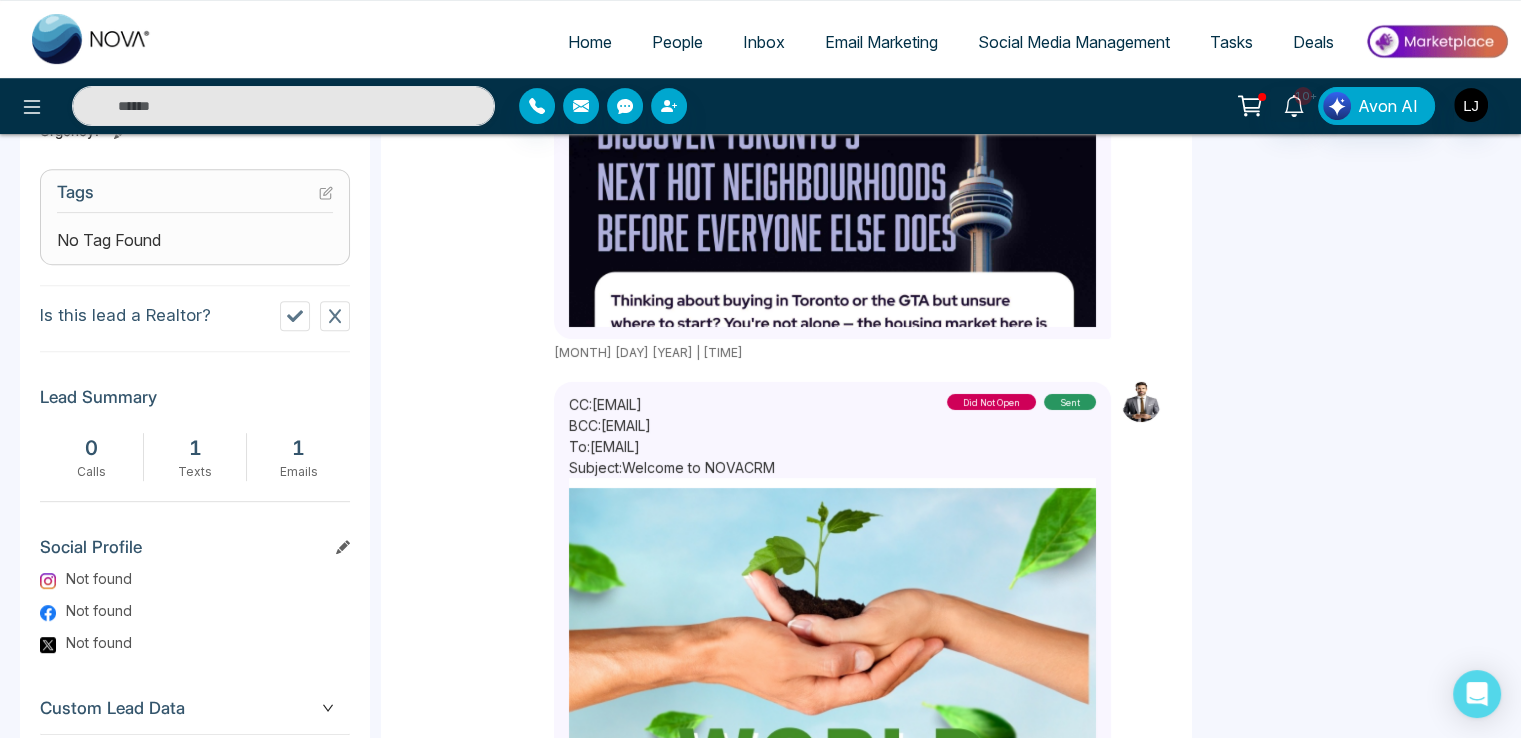 click on "Social Media Management" at bounding box center [1074, 42] 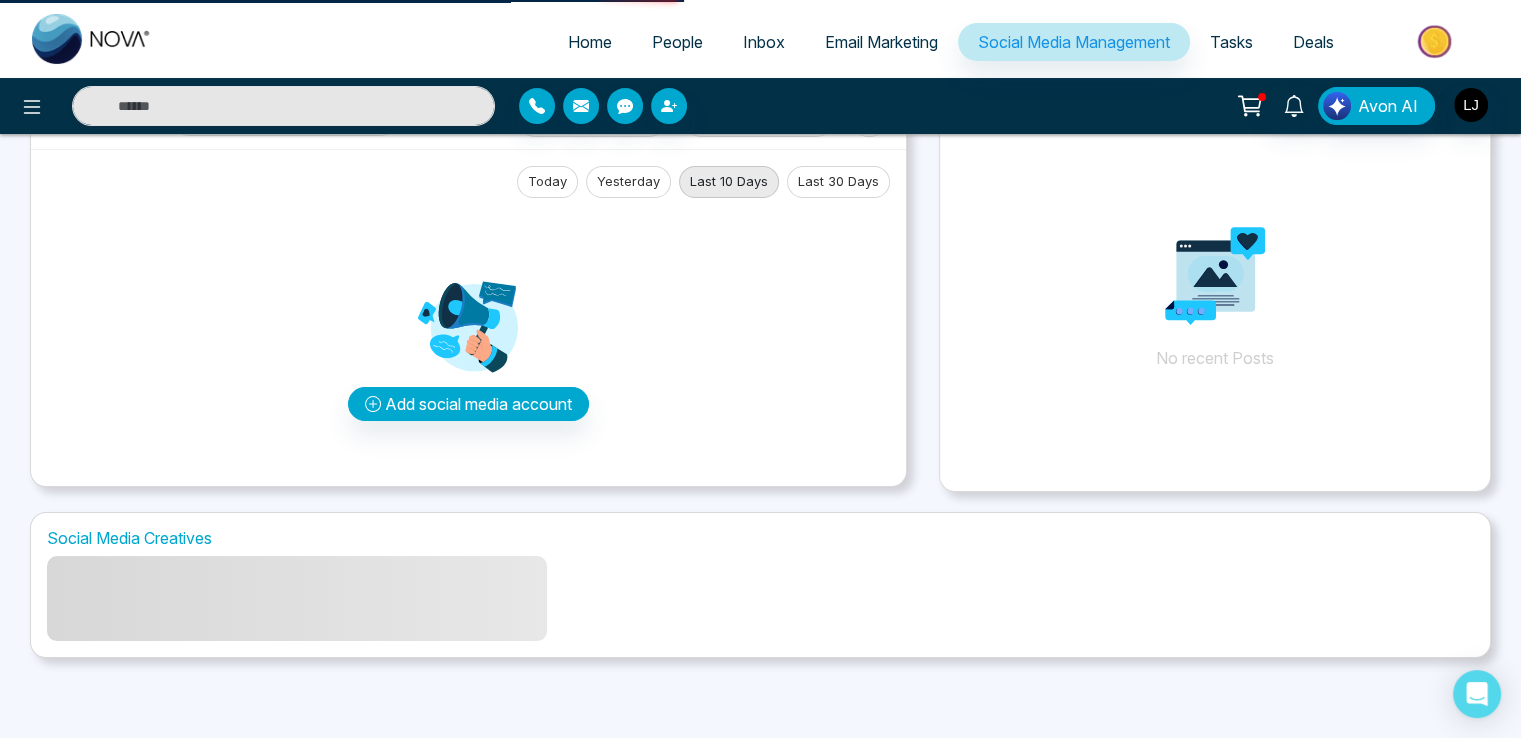 scroll, scrollTop: 0, scrollLeft: 0, axis: both 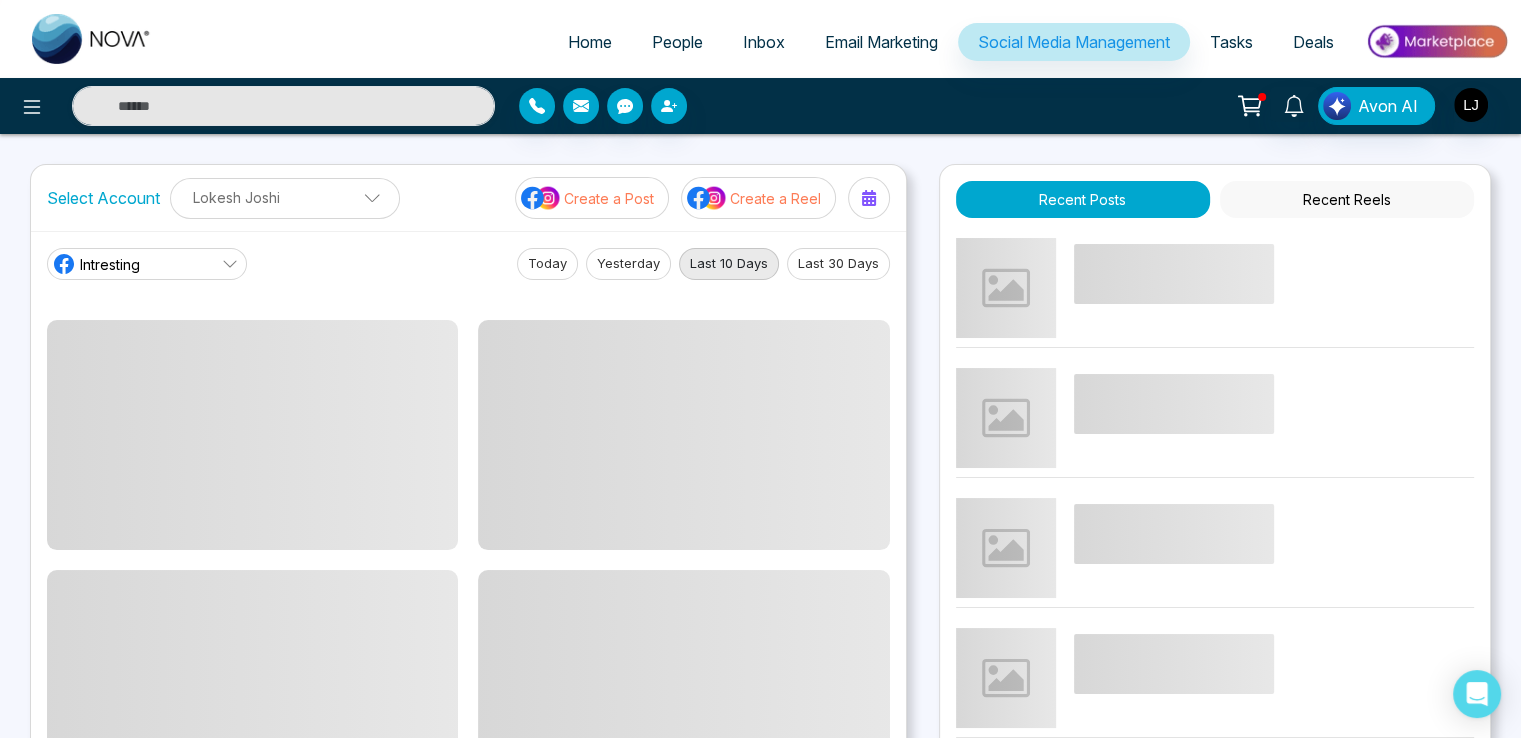 click on "Create a Post" at bounding box center (609, 198) 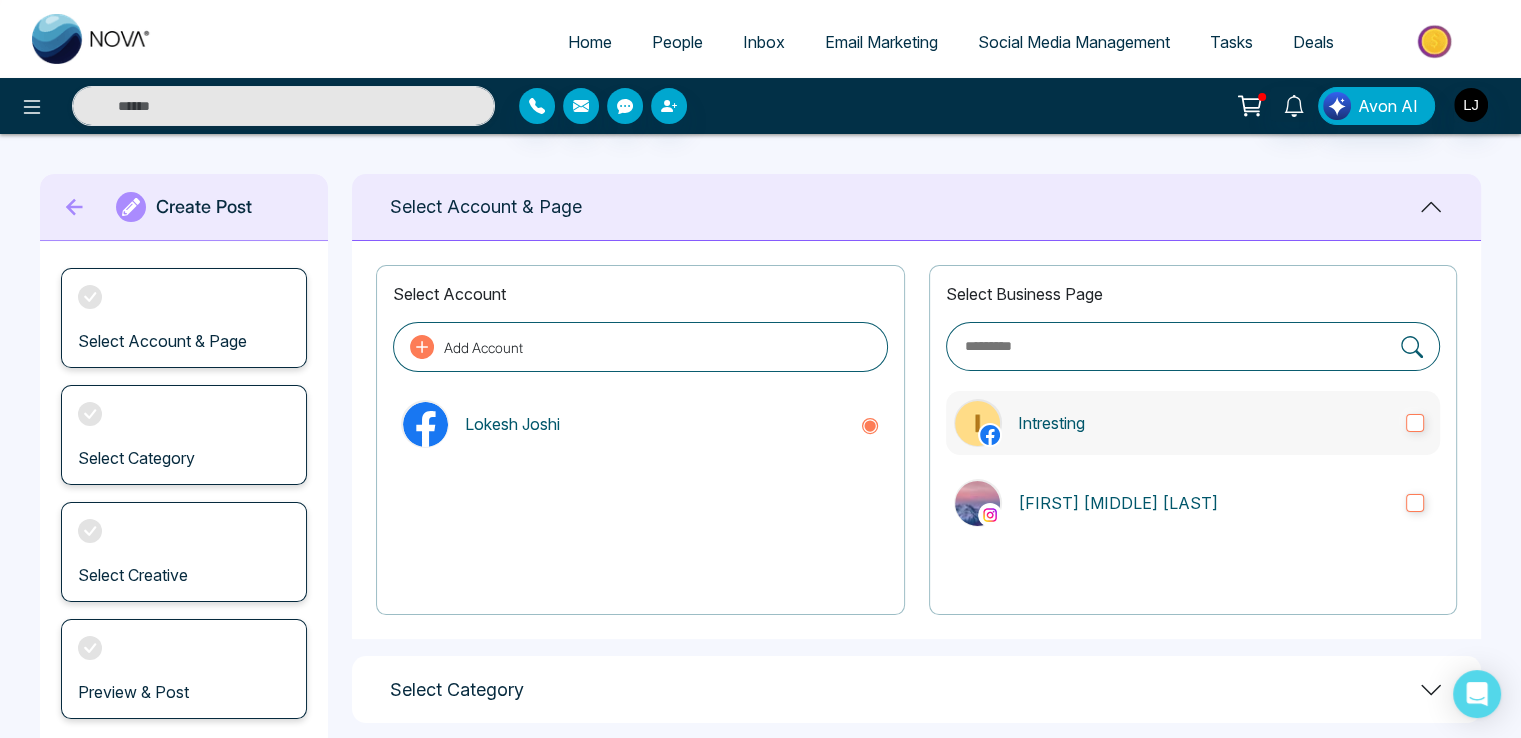 click on "Intresting" at bounding box center (1193, 423) 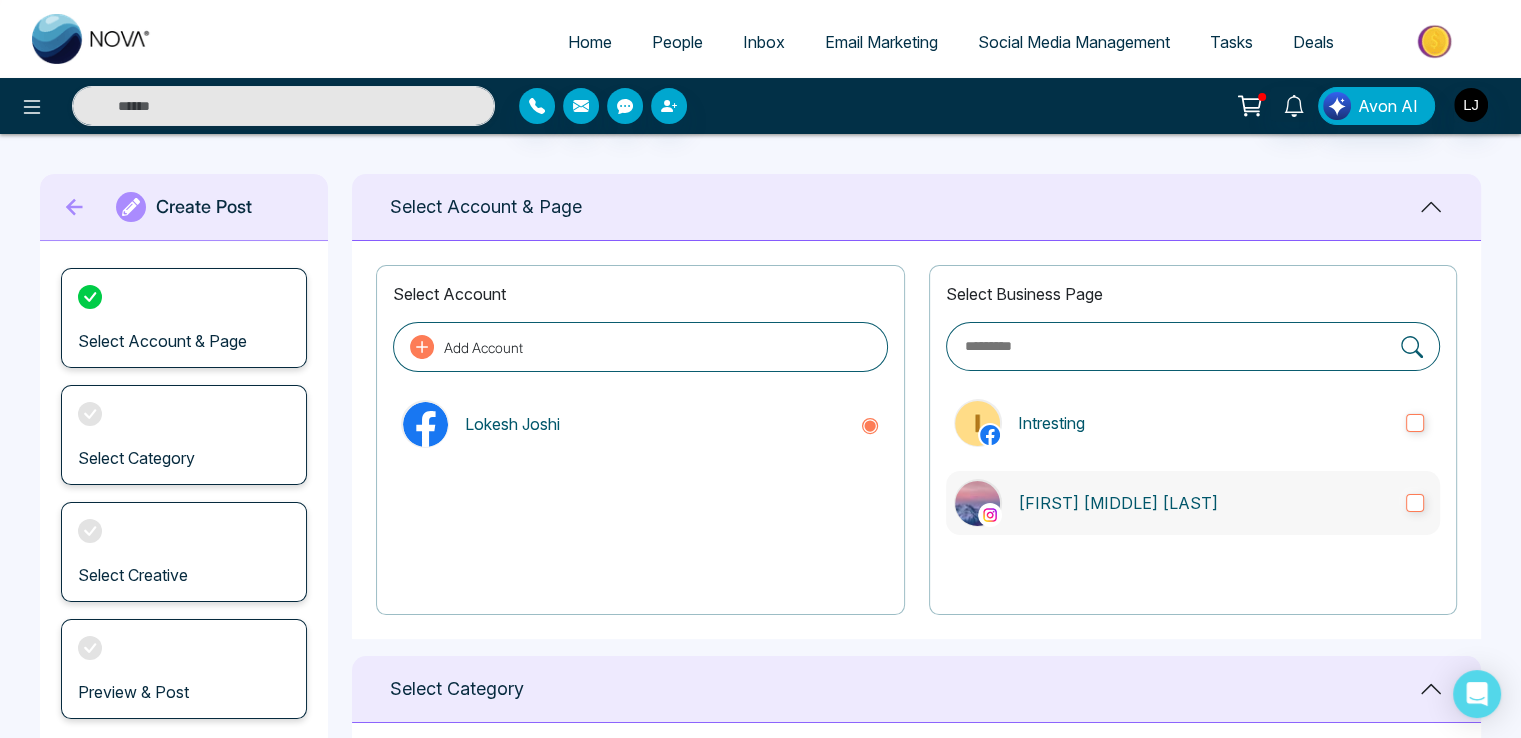 click on "Lokesh Avinash Joshi" at bounding box center [1204, 503] 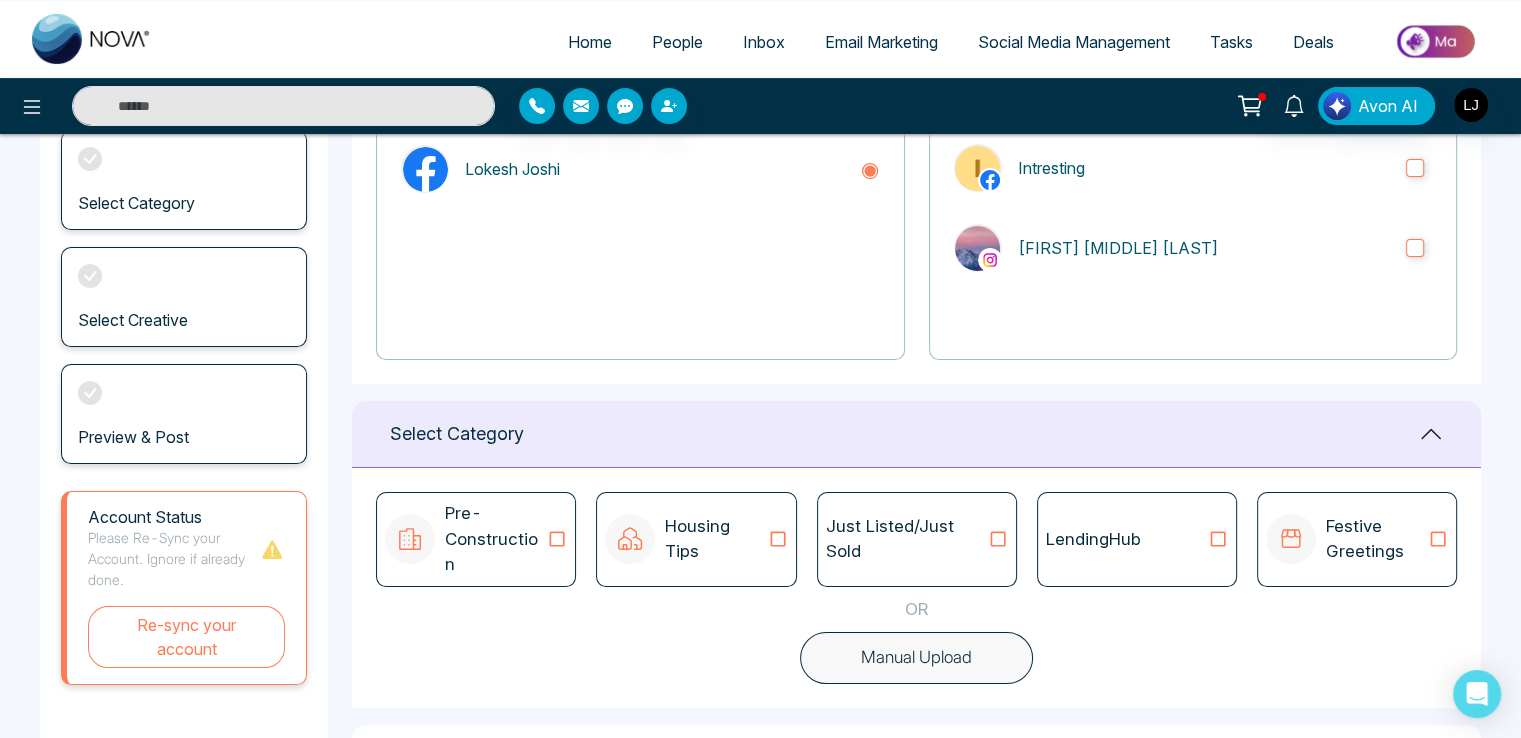 scroll, scrollTop: 406, scrollLeft: 0, axis: vertical 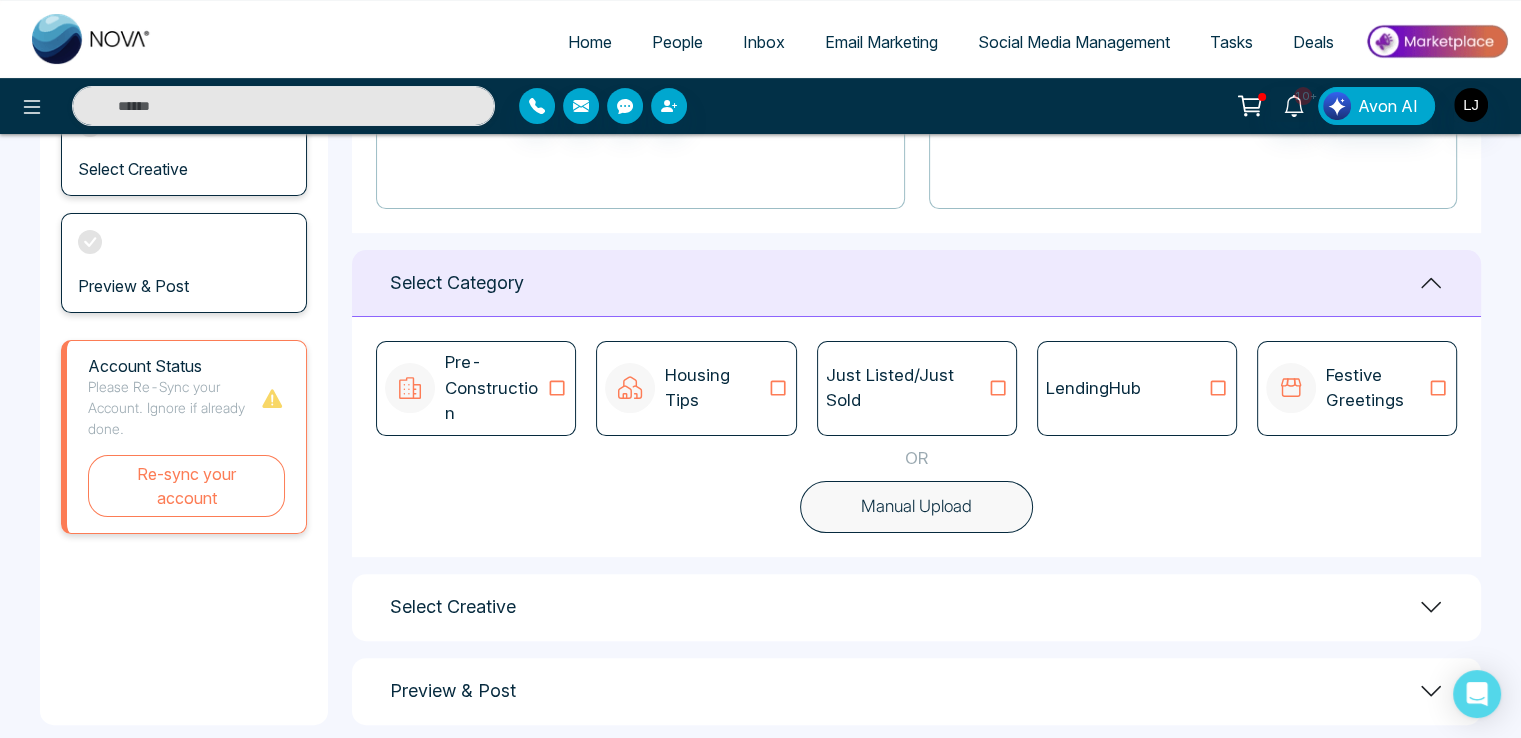 click on "Just Listed/Just Sold" at bounding box center [907, 388] 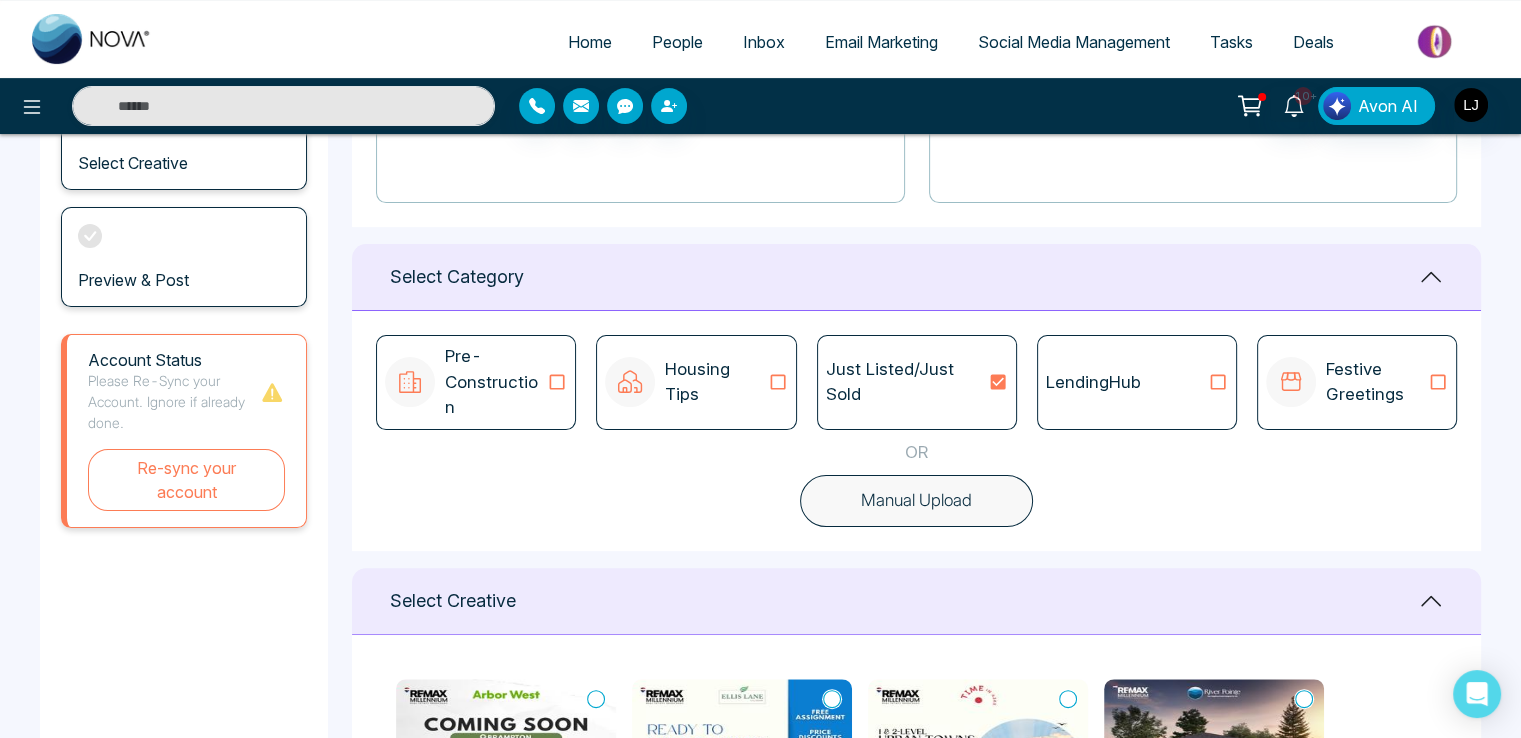 scroll, scrollTop: 600, scrollLeft: 0, axis: vertical 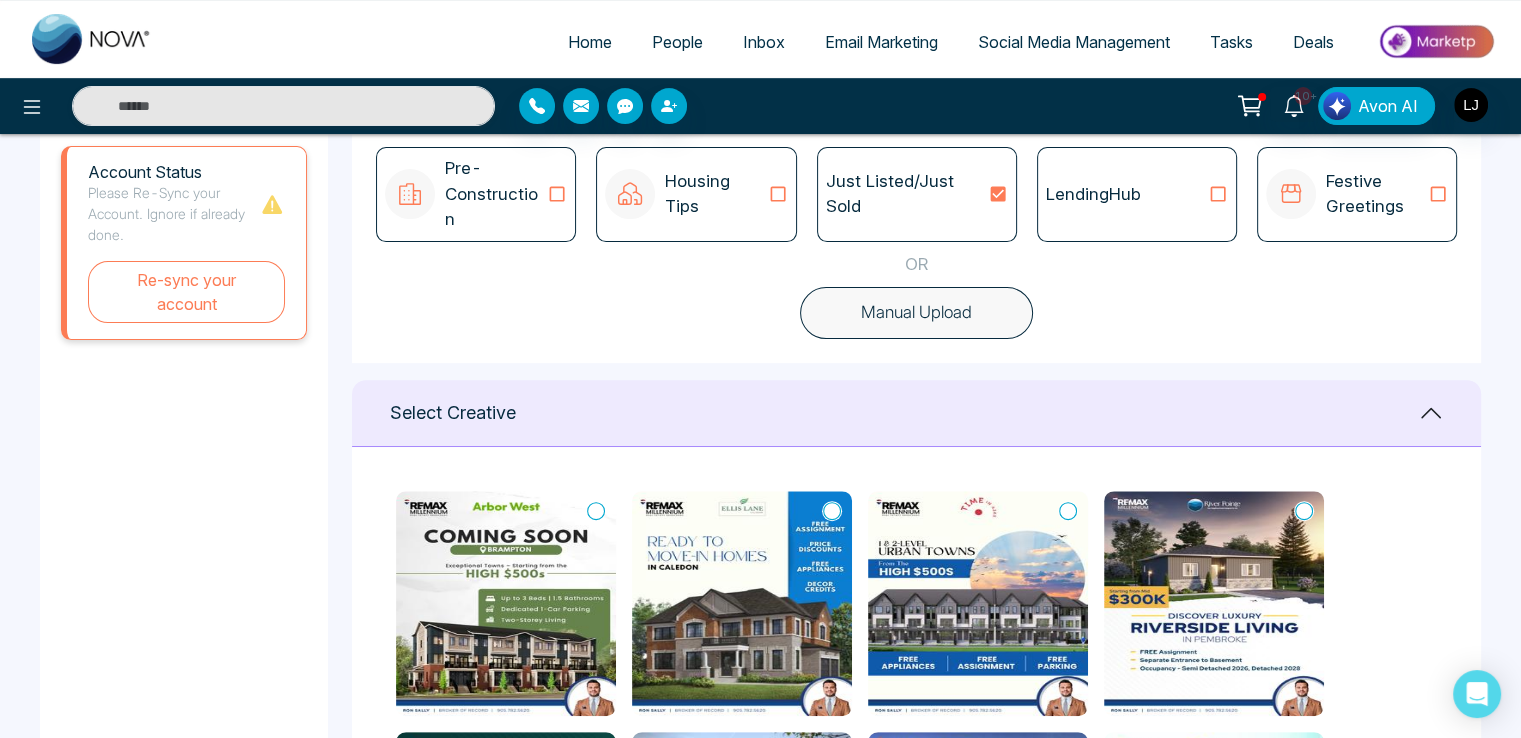 click on "Manual Upload" at bounding box center [916, 313] 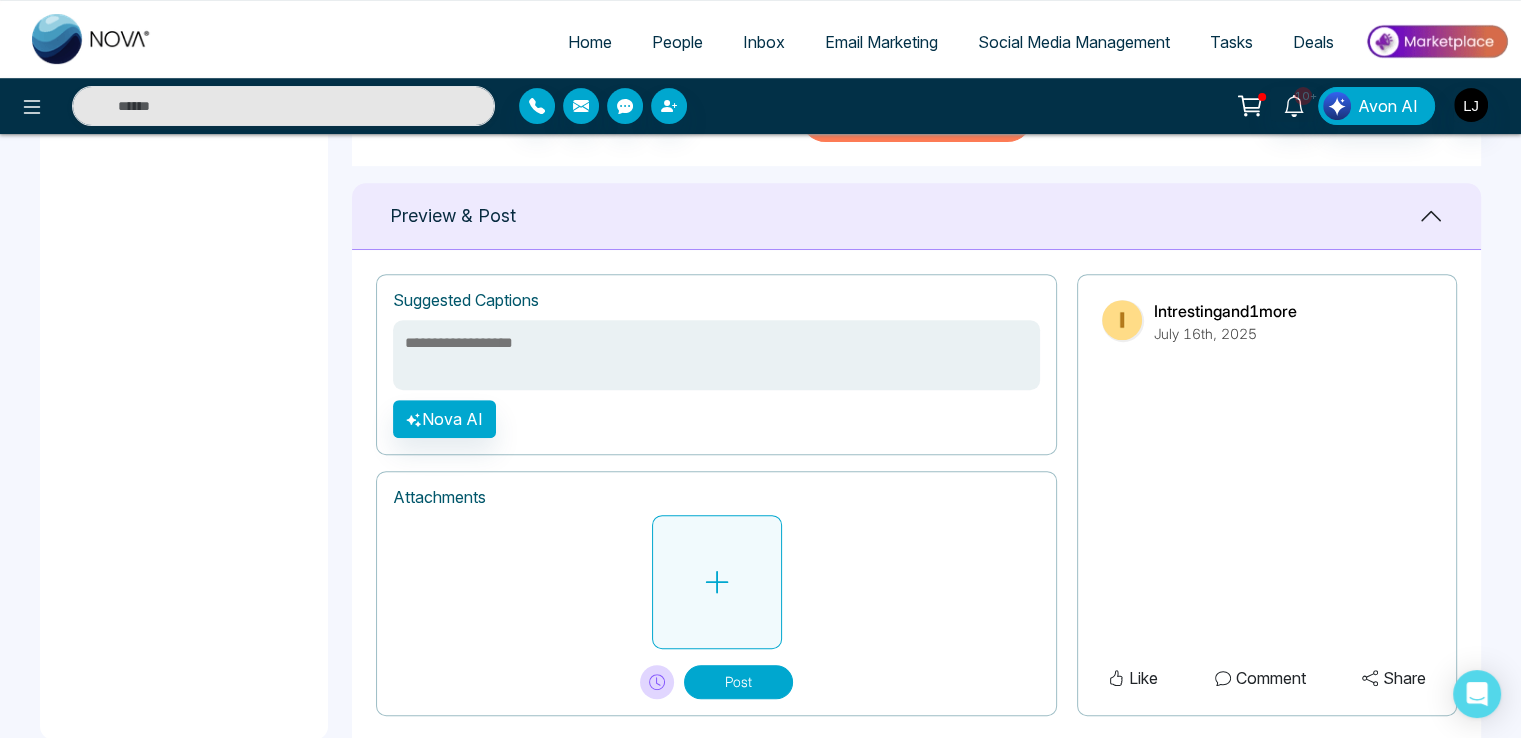 scroll, scrollTop: 812, scrollLeft: 0, axis: vertical 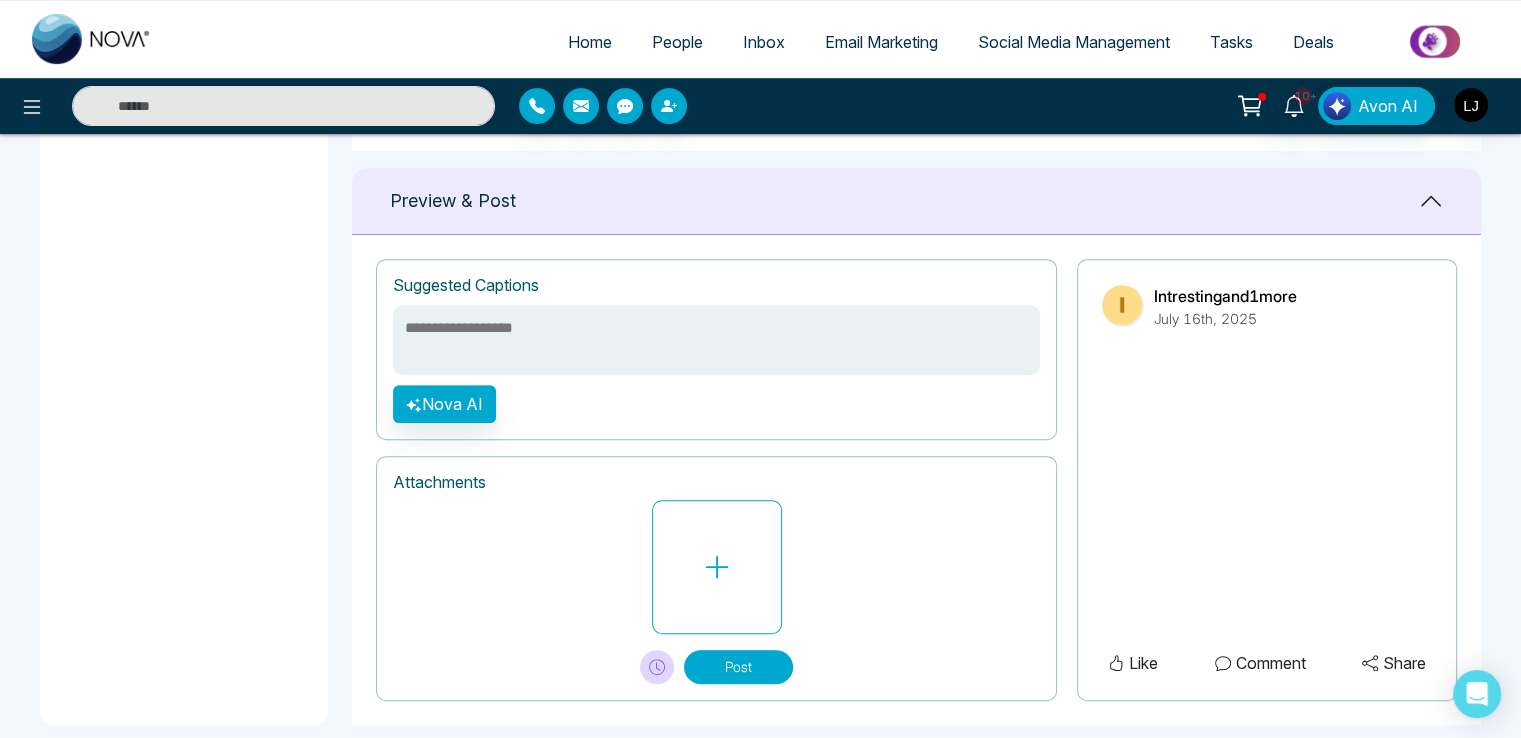click at bounding box center [716, 340] 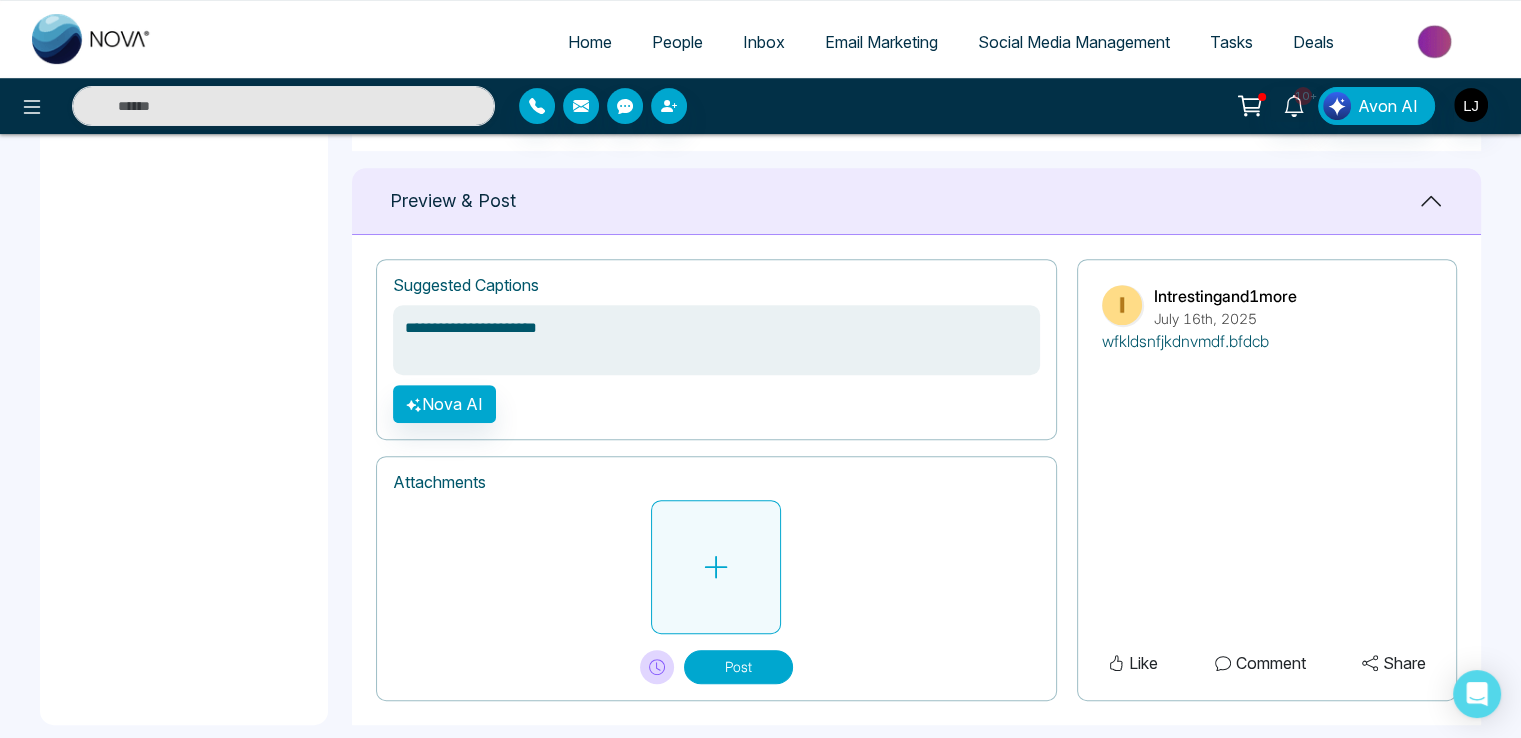 type on "**********" 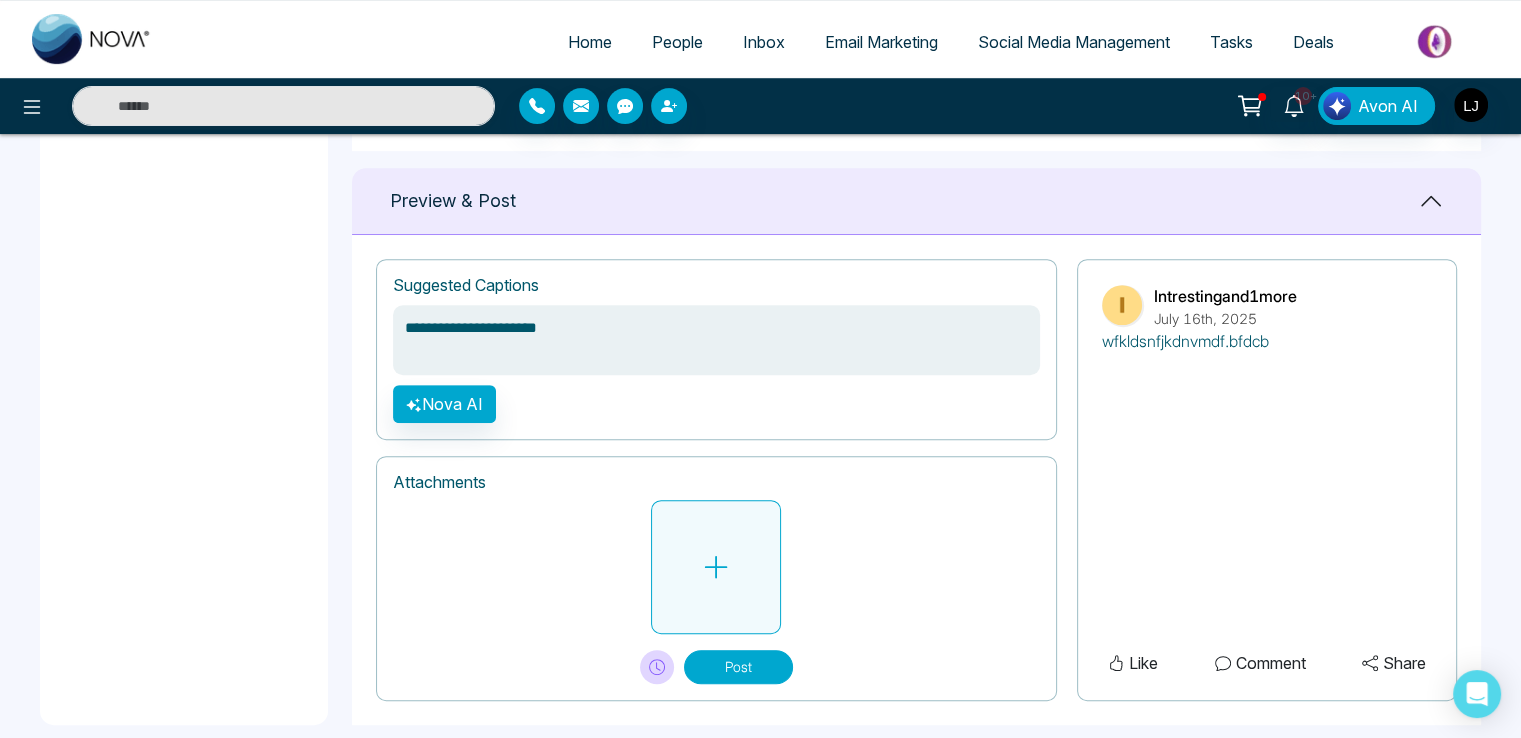 click at bounding box center (716, 567) 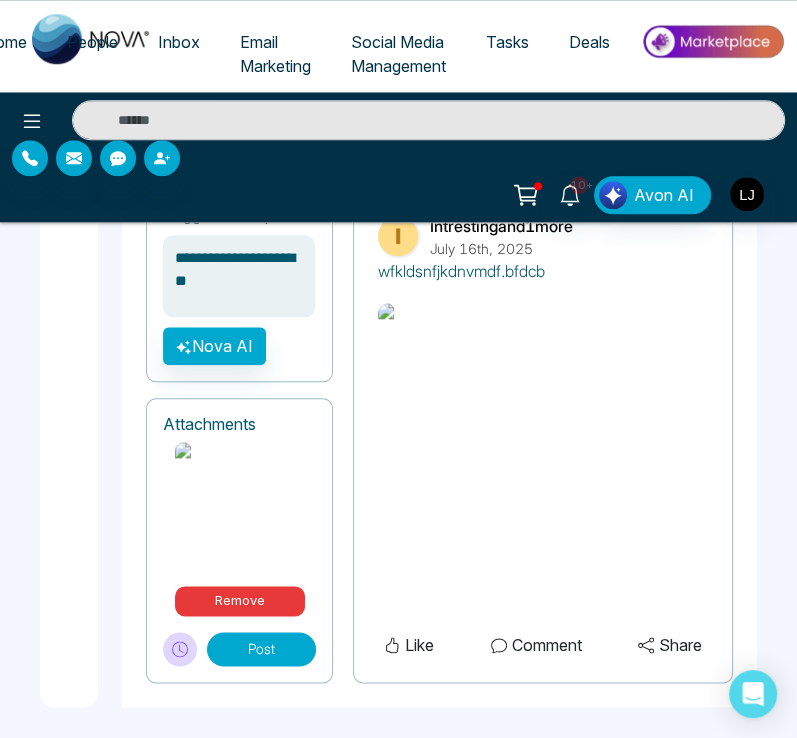 scroll, scrollTop: 1042, scrollLeft: 0, axis: vertical 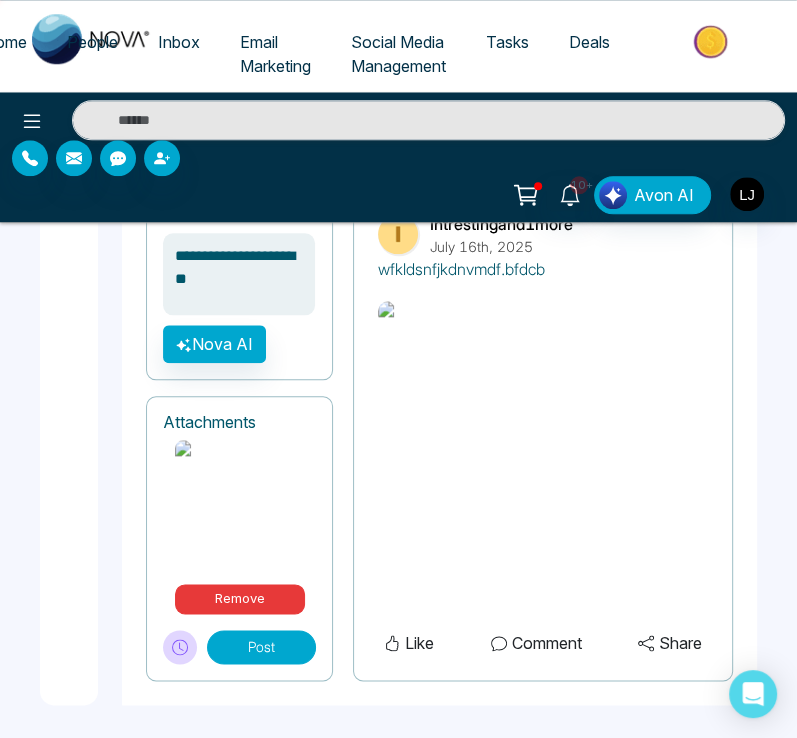 click on "Post" at bounding box center (261, 647) 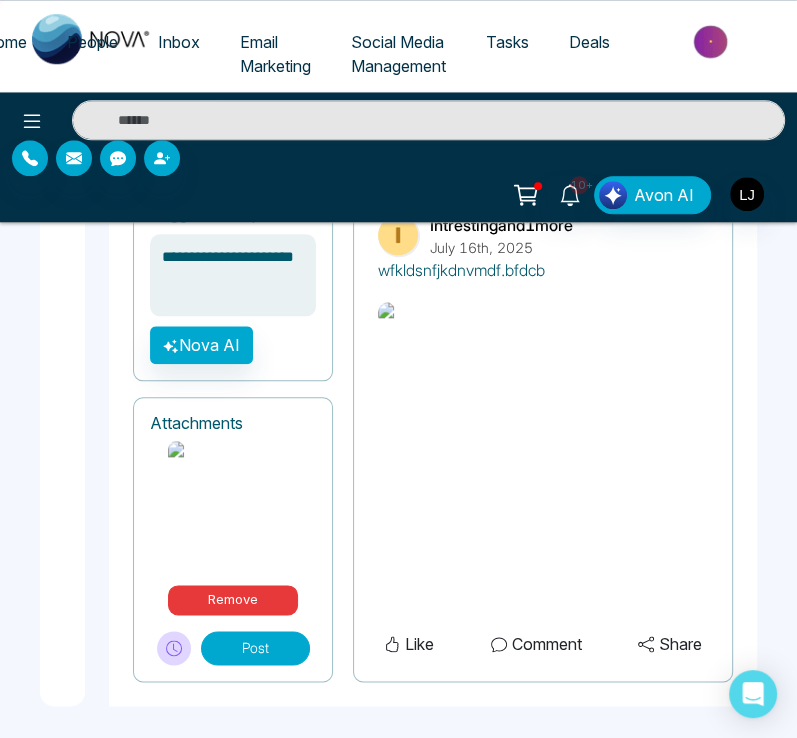 scroll, scrollTop: 1042, scrollLeft: 0, axis: vertical 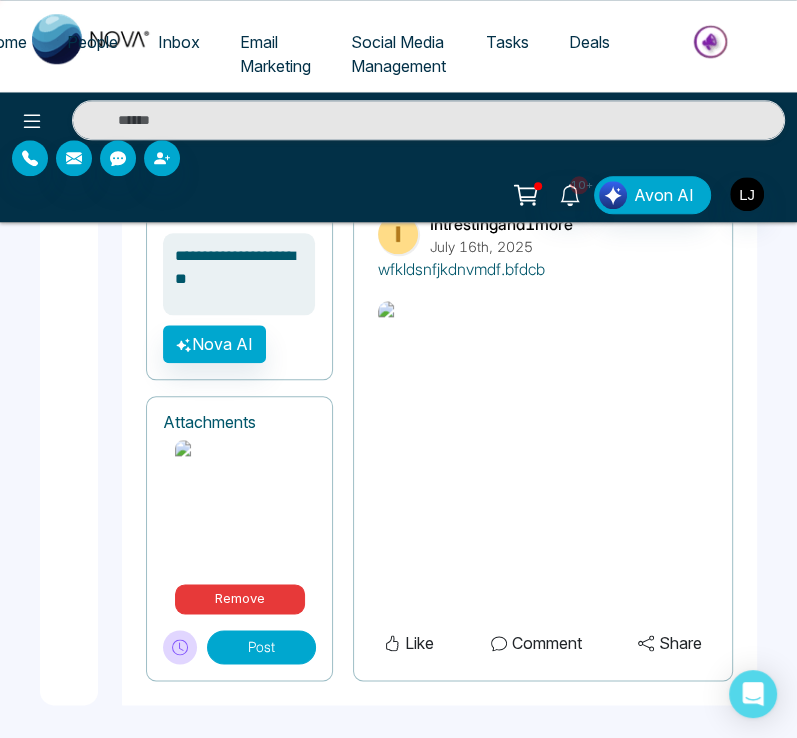 click on "Post" at bounding box center (261, 647) 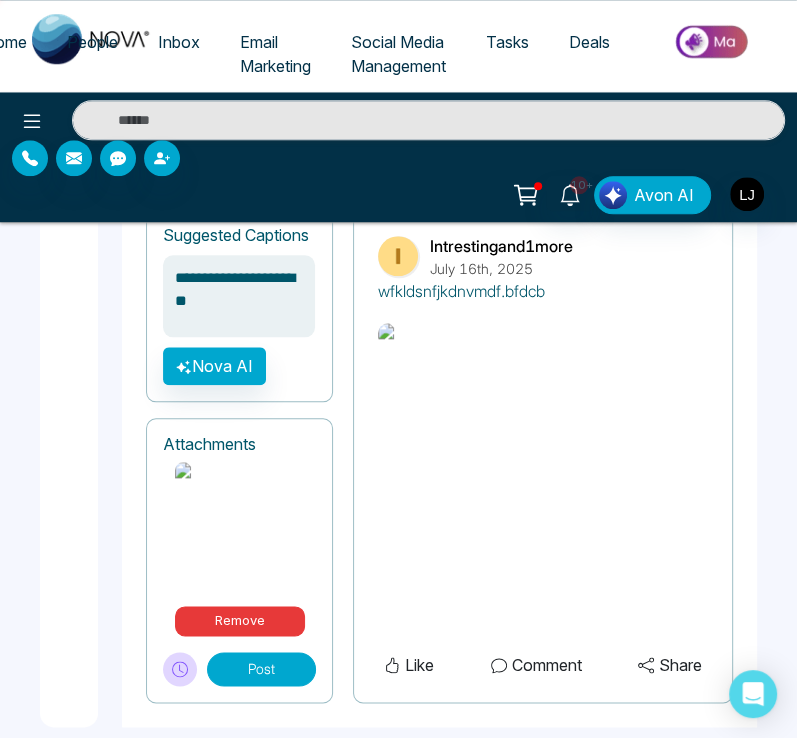 scroll, scrollTop: 1042, scrollLeft: 0, axis: vertical 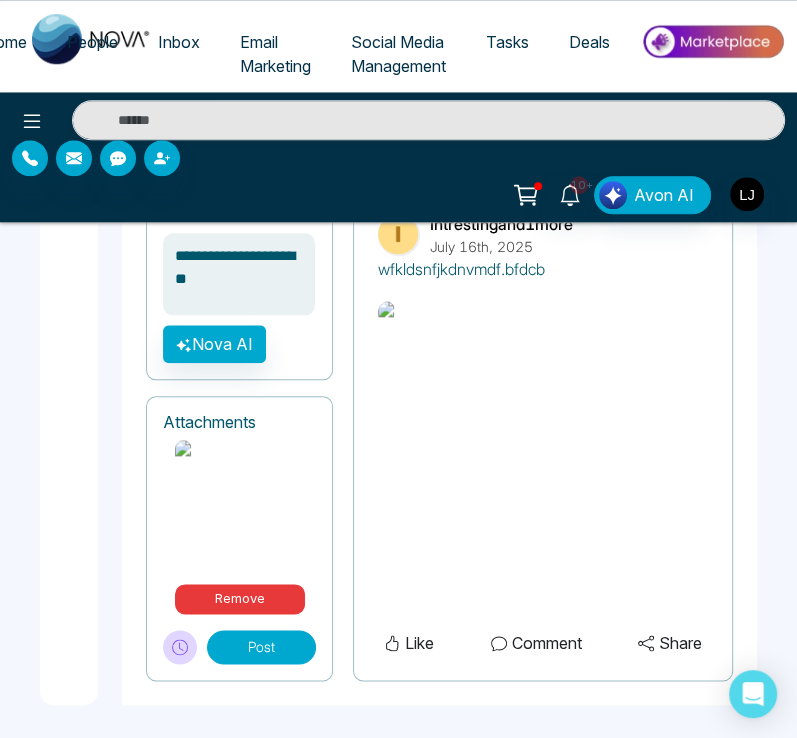 click on "Post" at bounding box center [261, 647] 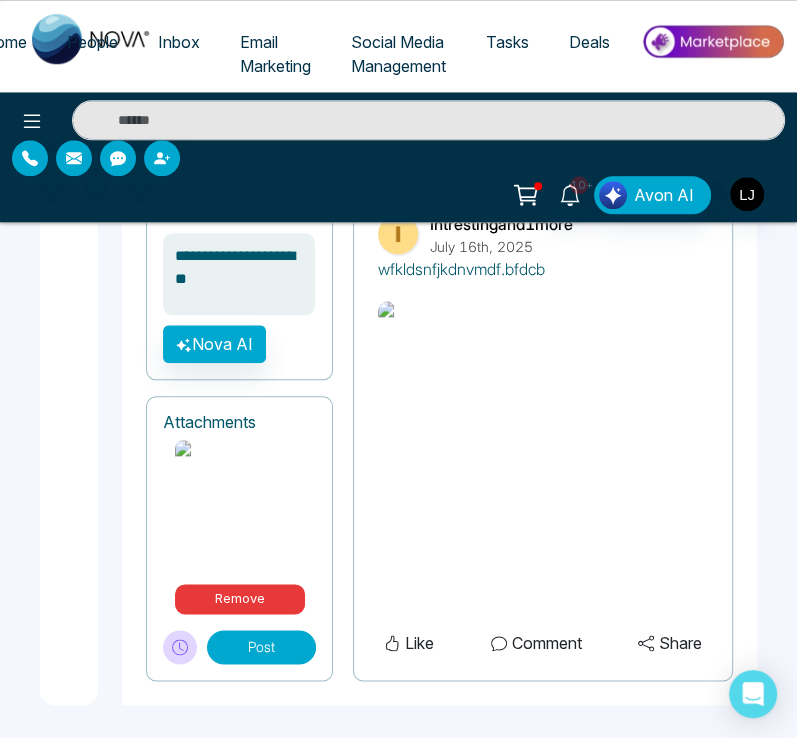 scroll, scrollTop: 1020, scrollLeft: 0, axis: vertical 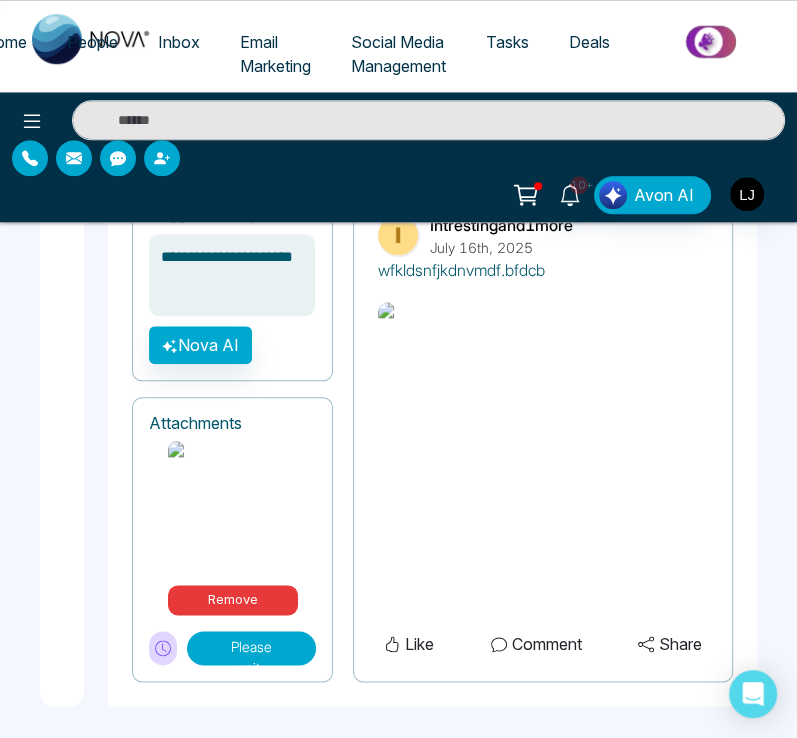 click on "Please wait..." at bounding box center (251, 648) 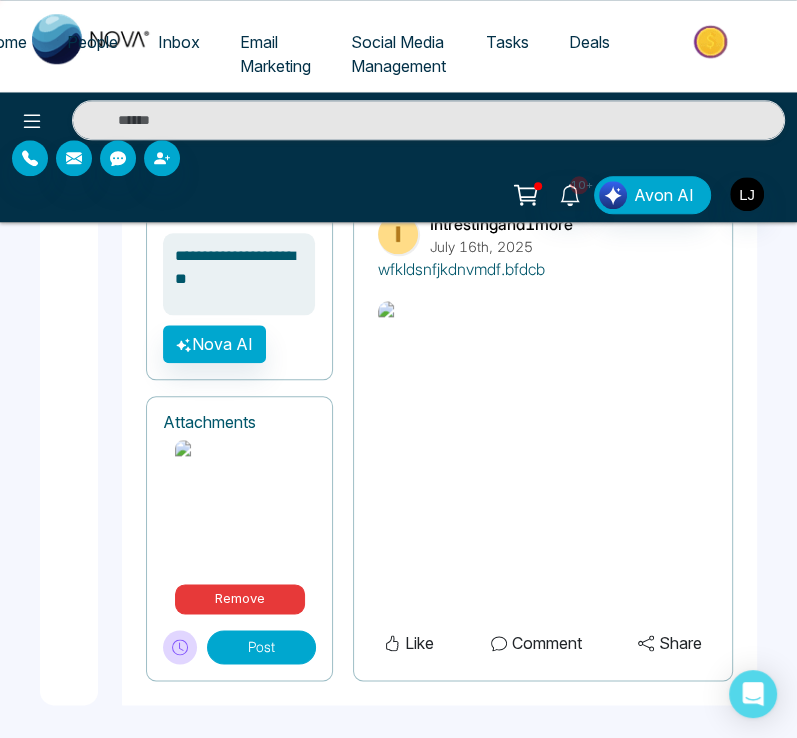 click on "Post" at bounding box center [261, 647] 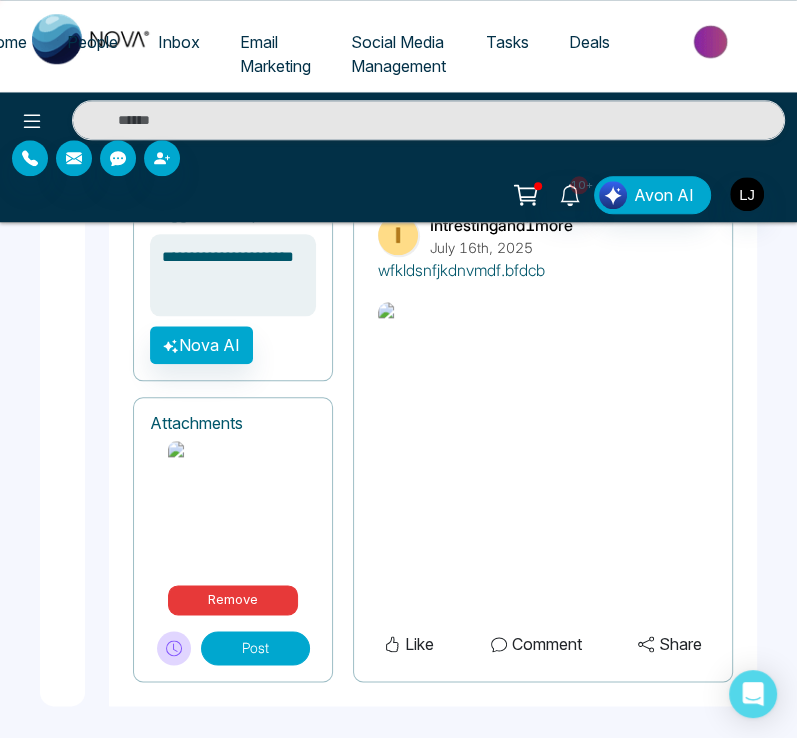 scroll, scrollTop: 1042, scrollLeft: 0, axis: vertical 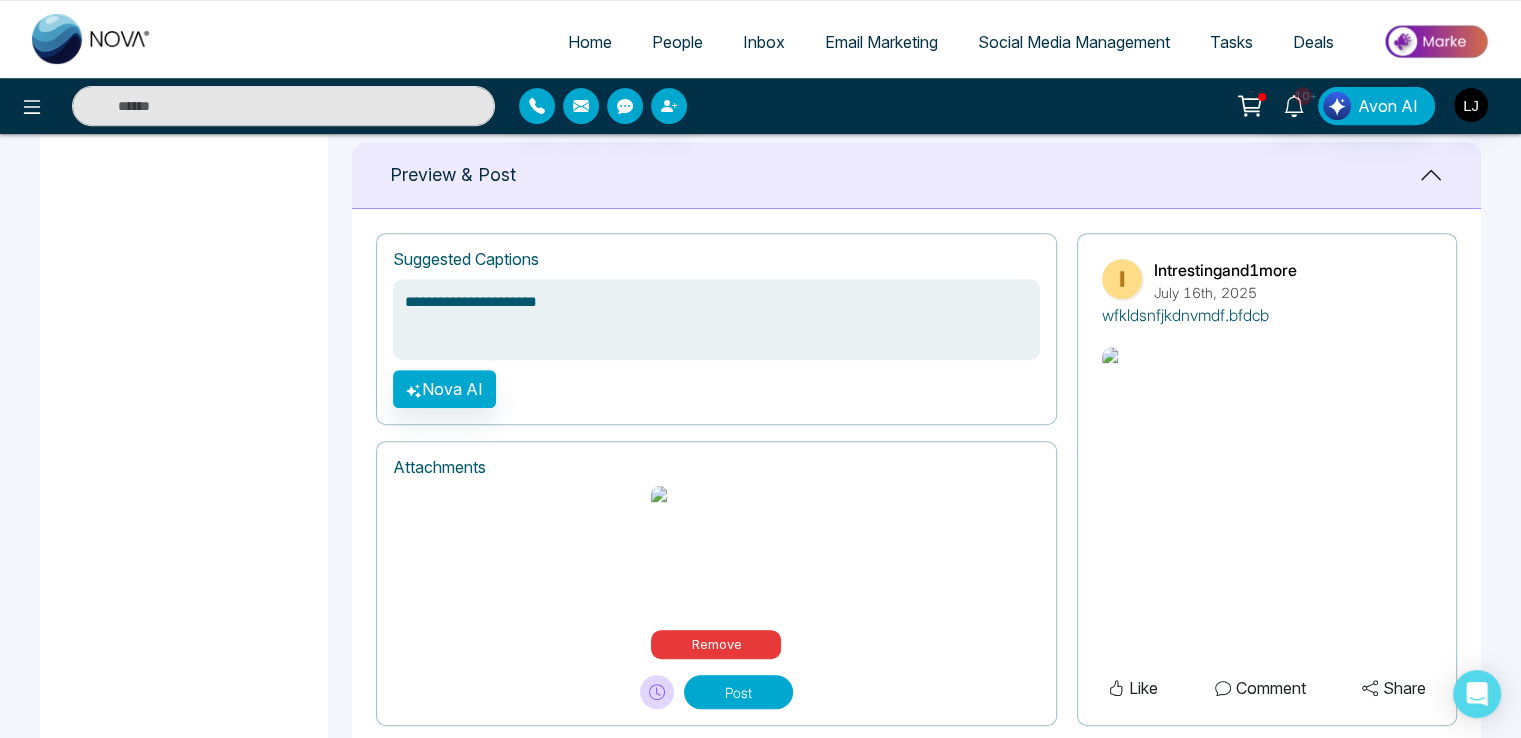 click on "Post" at bounding box center (738, 692) 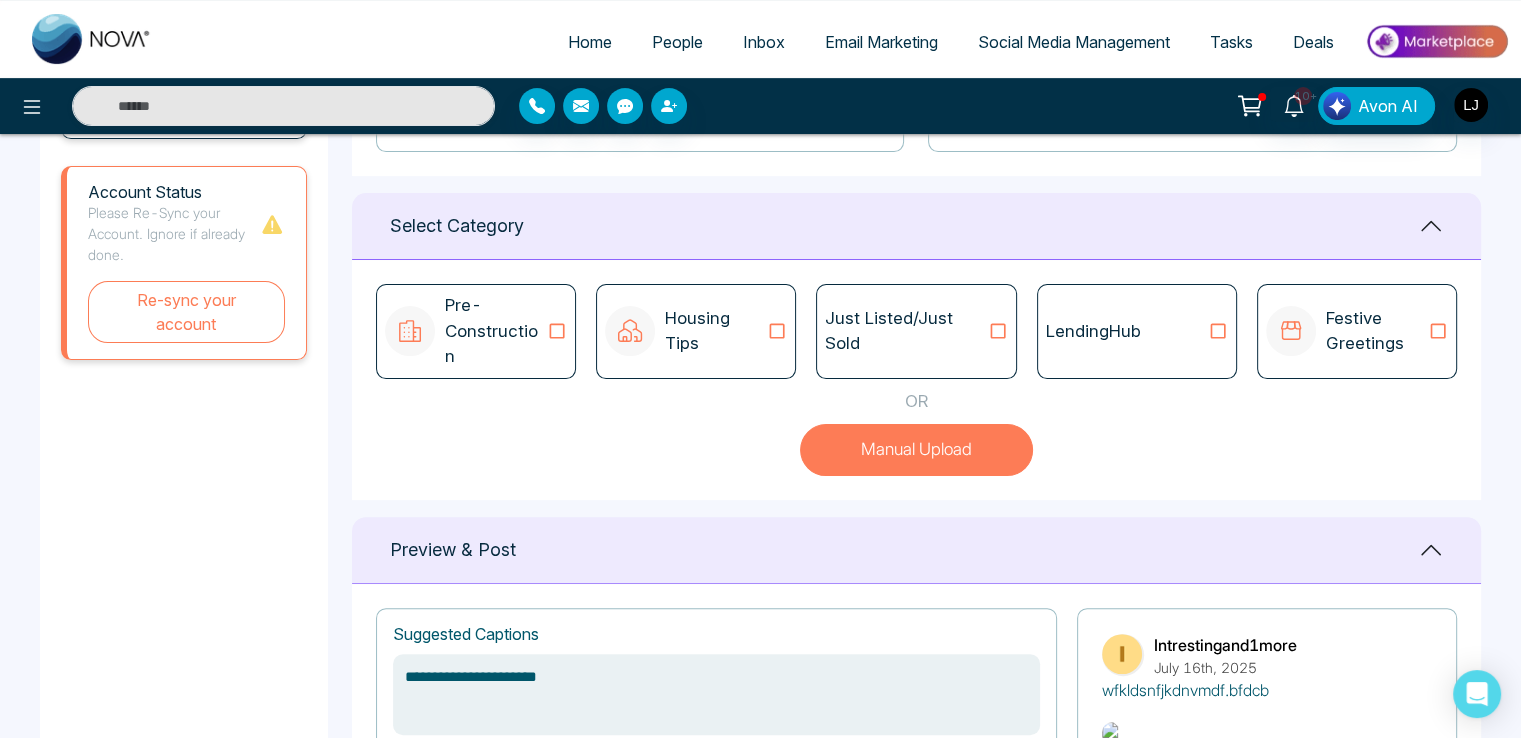 scroll, scrollTop: 0, scrollLeft: 0, axis: both 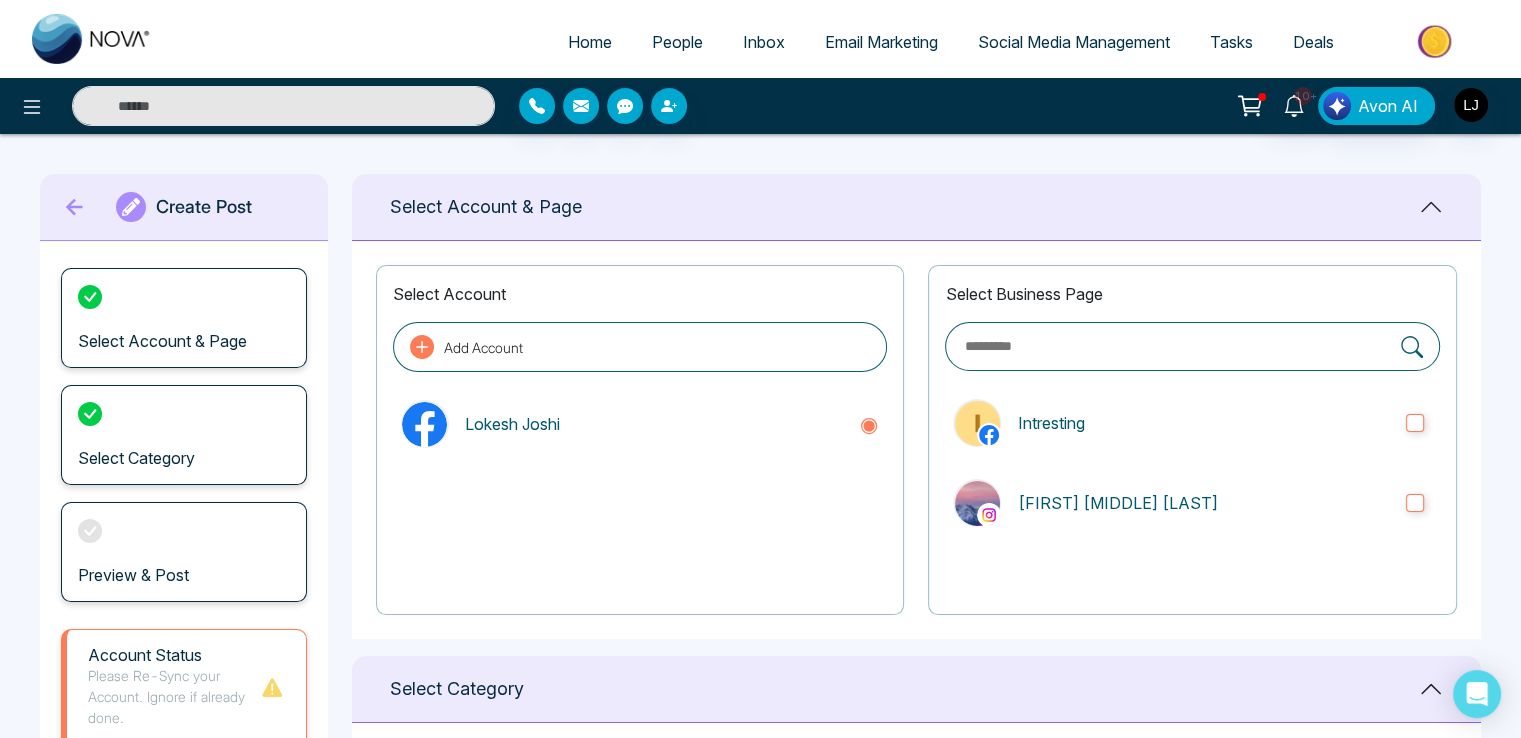 click on "People" at bounding box center [677, 42] 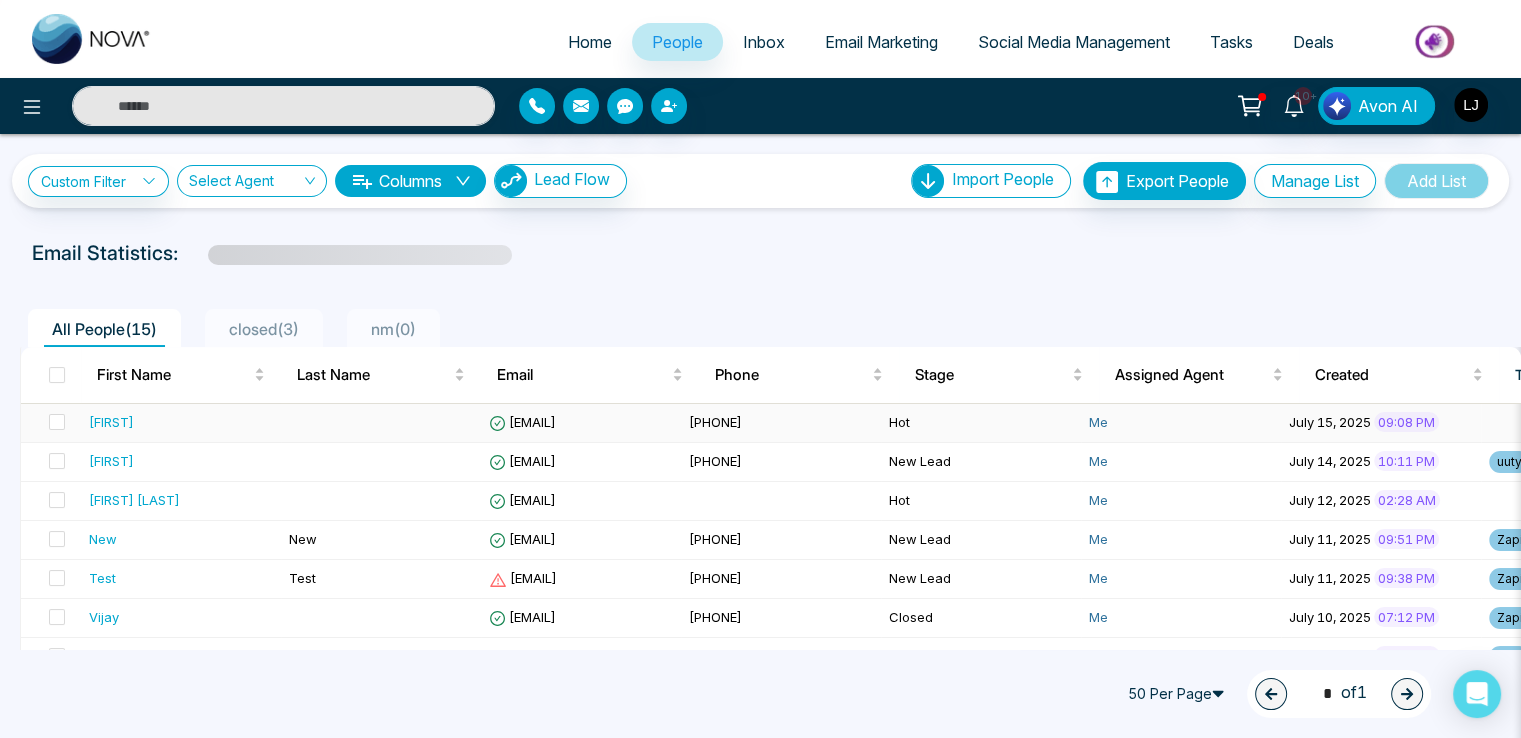 click on "[EMAIL]" at bounding box center (581, 423) 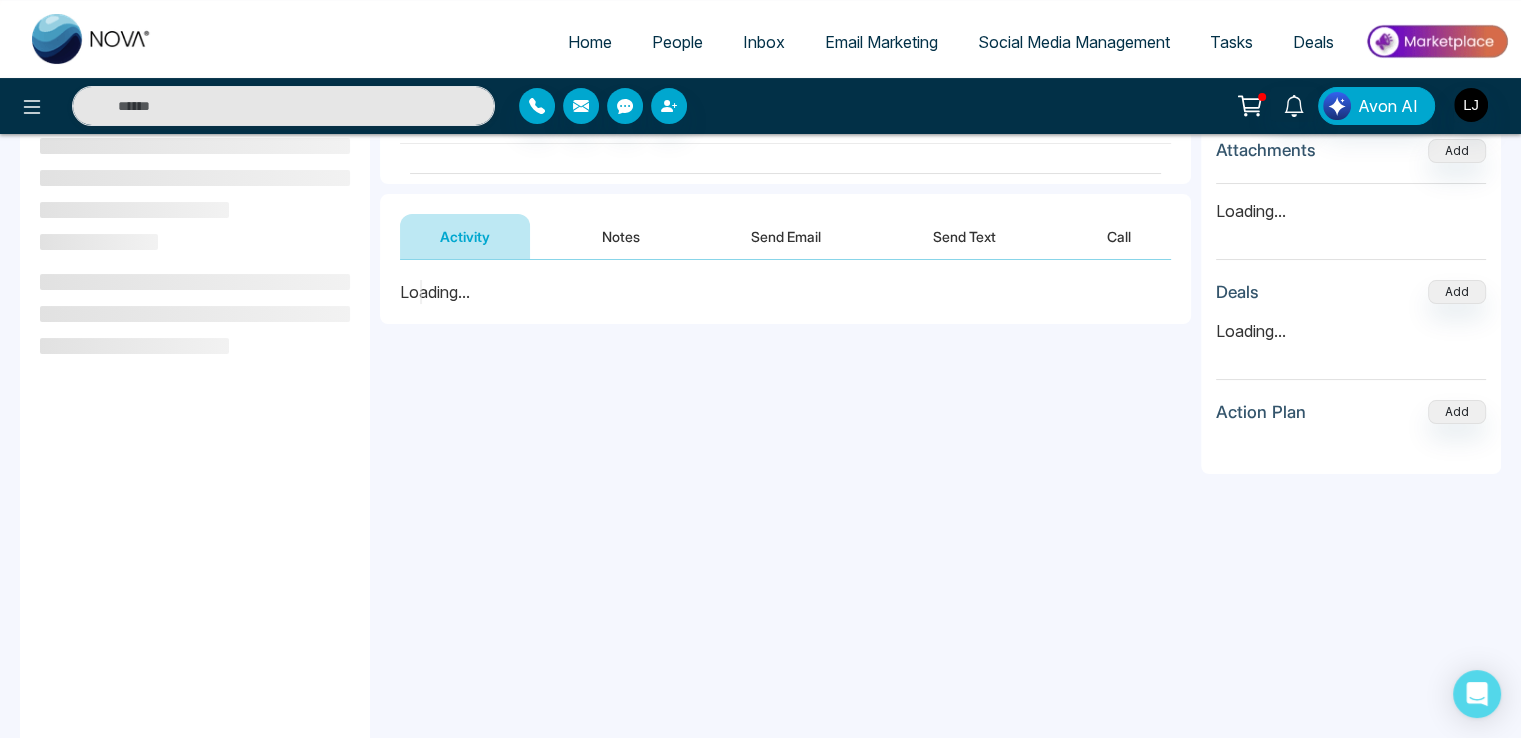 scroll, scrollTop: 200, scrollLeft: 0, axis: vertical 